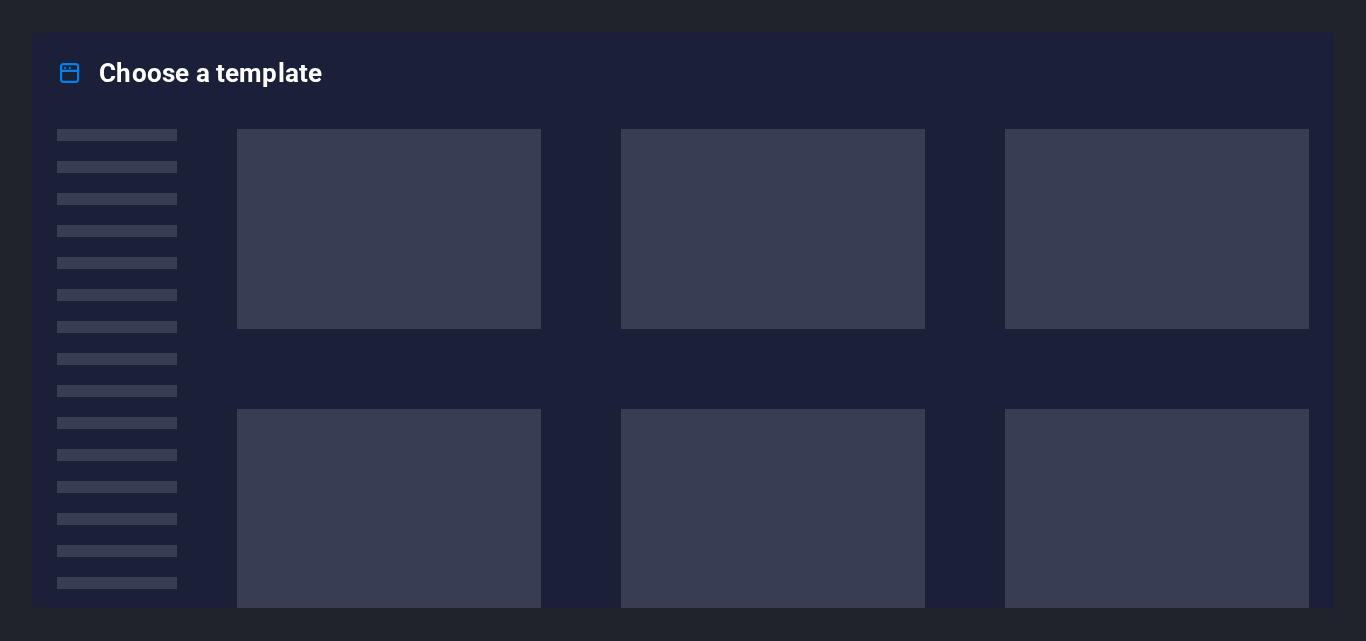 scroll, scrollTop: 0, scrollLeft: 0, axis: both 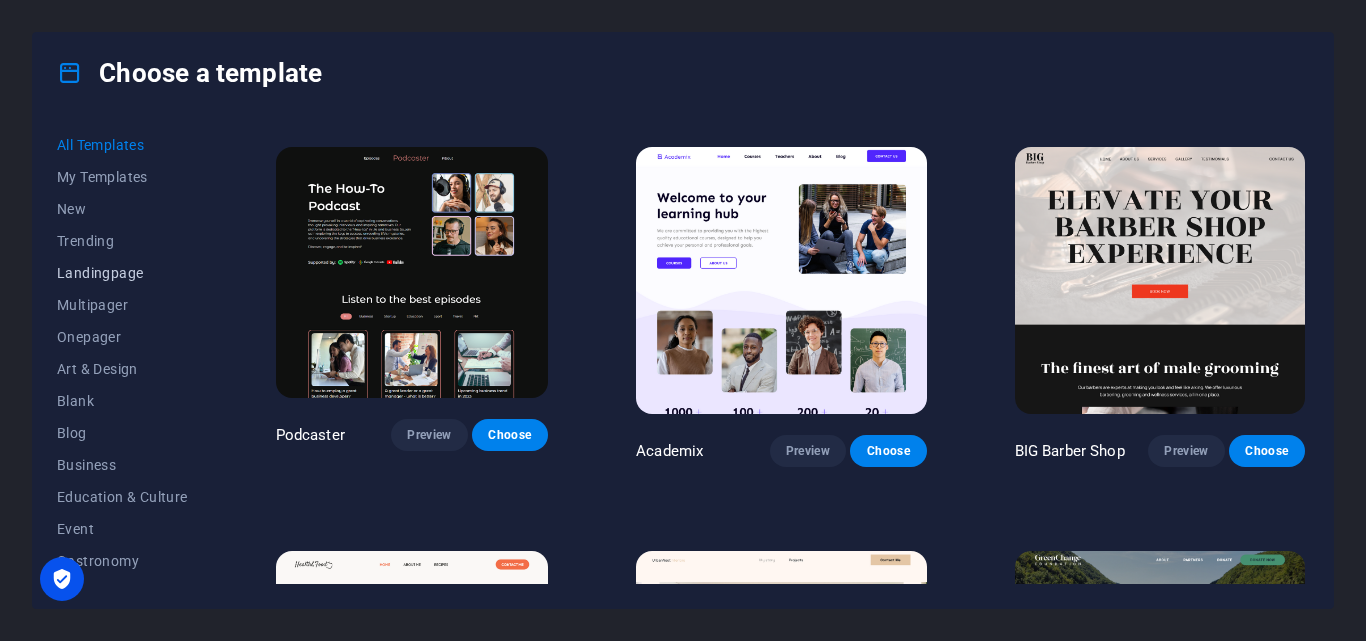 click on "Landingpage" at bounding box center [122, 273] 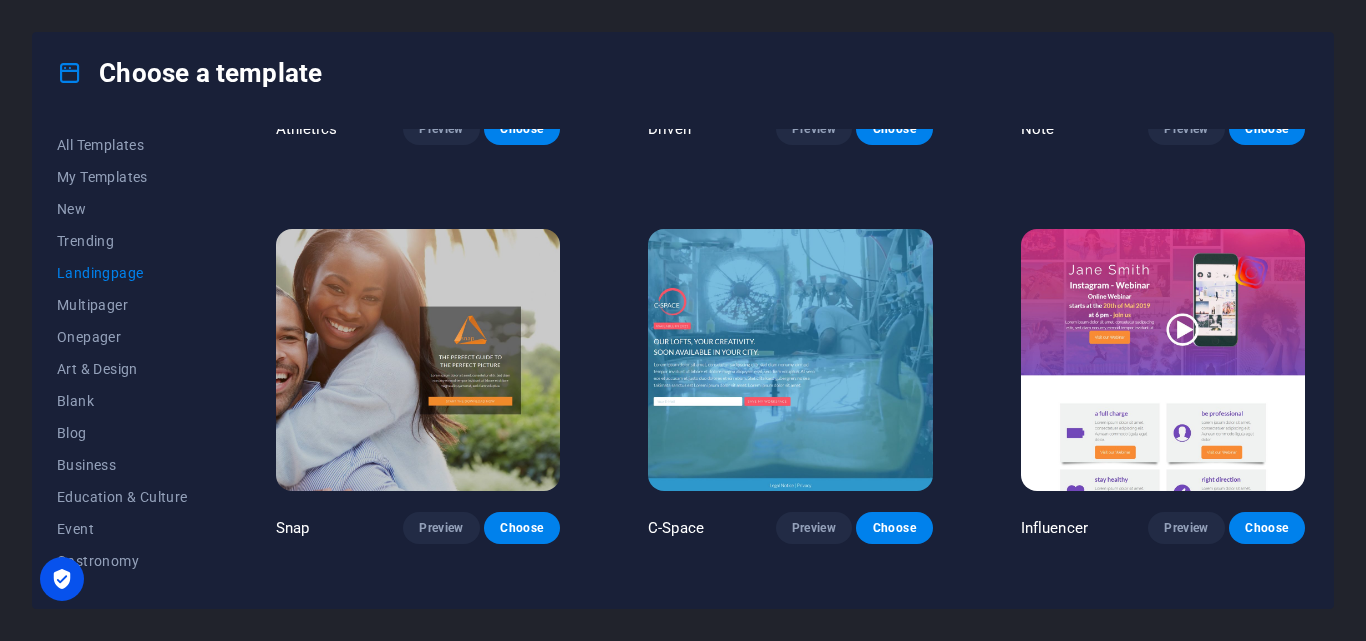 scroll, scrollTop: 1200, scrollLeft: 0, axis: vertical 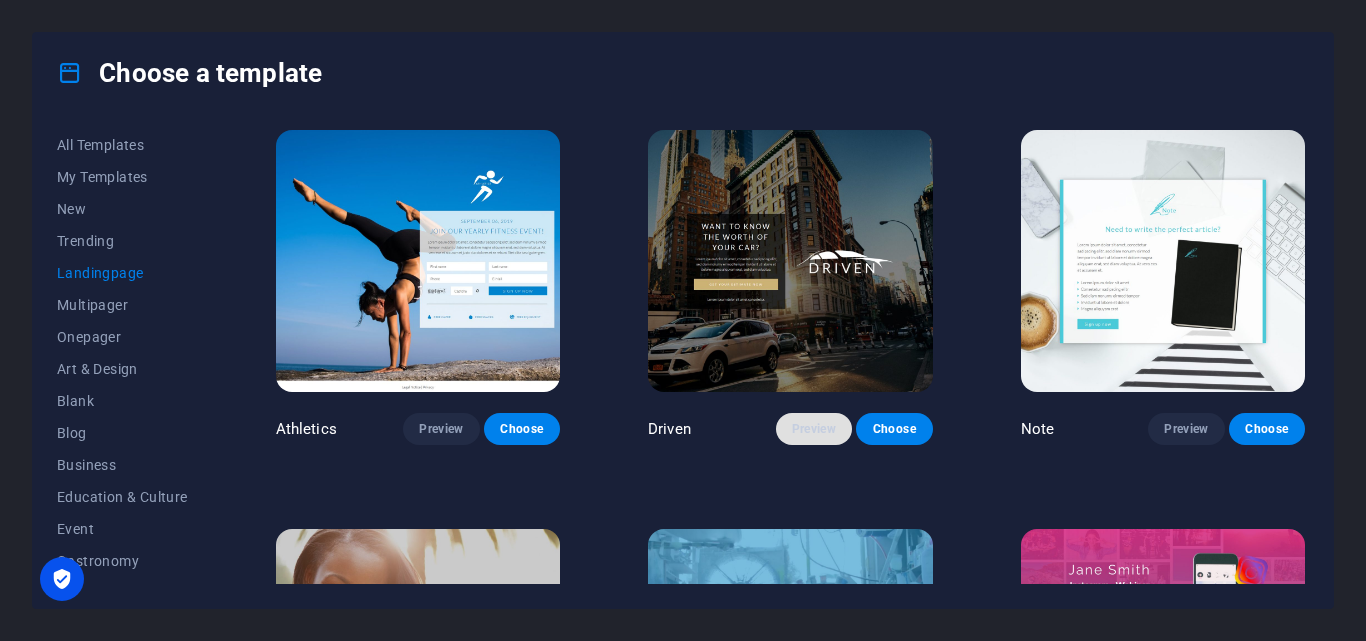 click on "Preview" at bounding box center [814, 429] 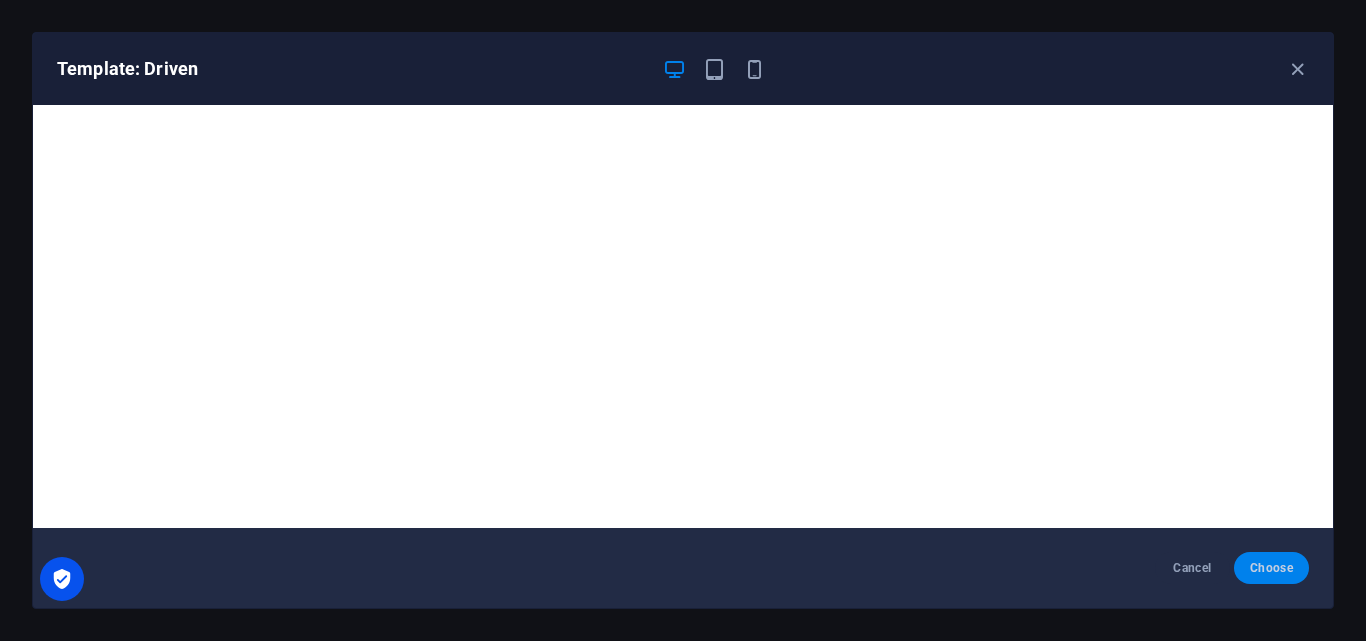 click on "Choose" at bounding box center [1271, 568] 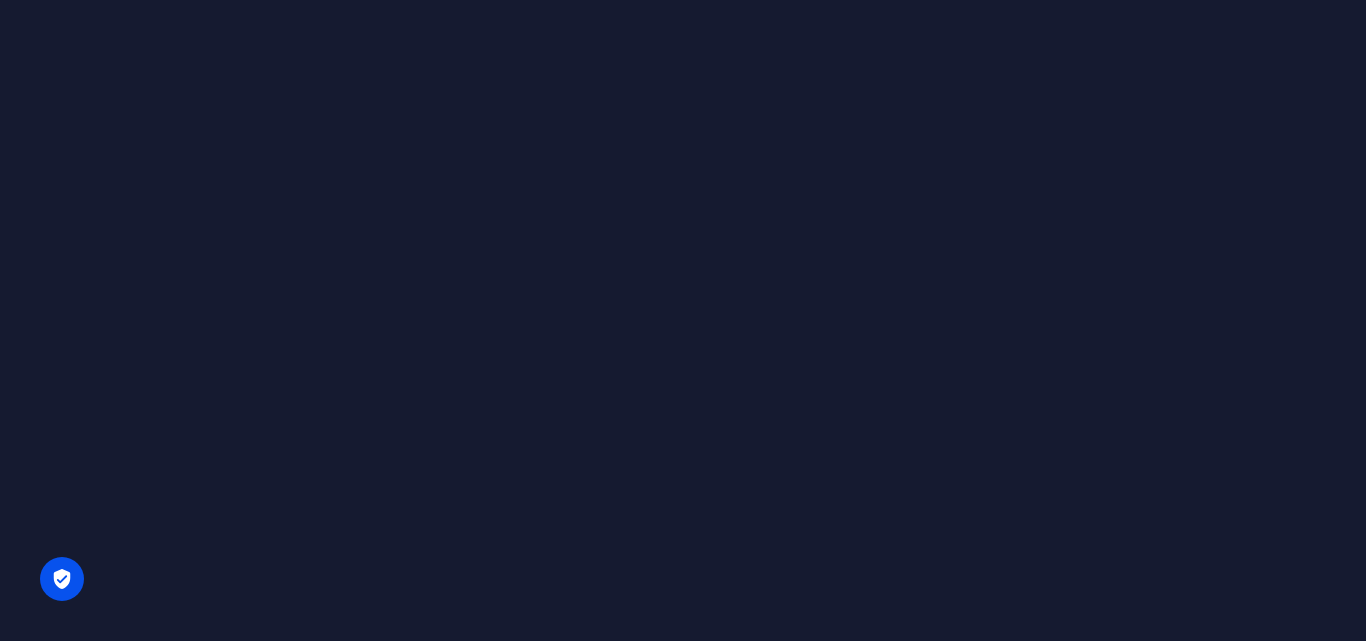 scroll, scrollTop: 0, scrollLeft: 0, axis: both 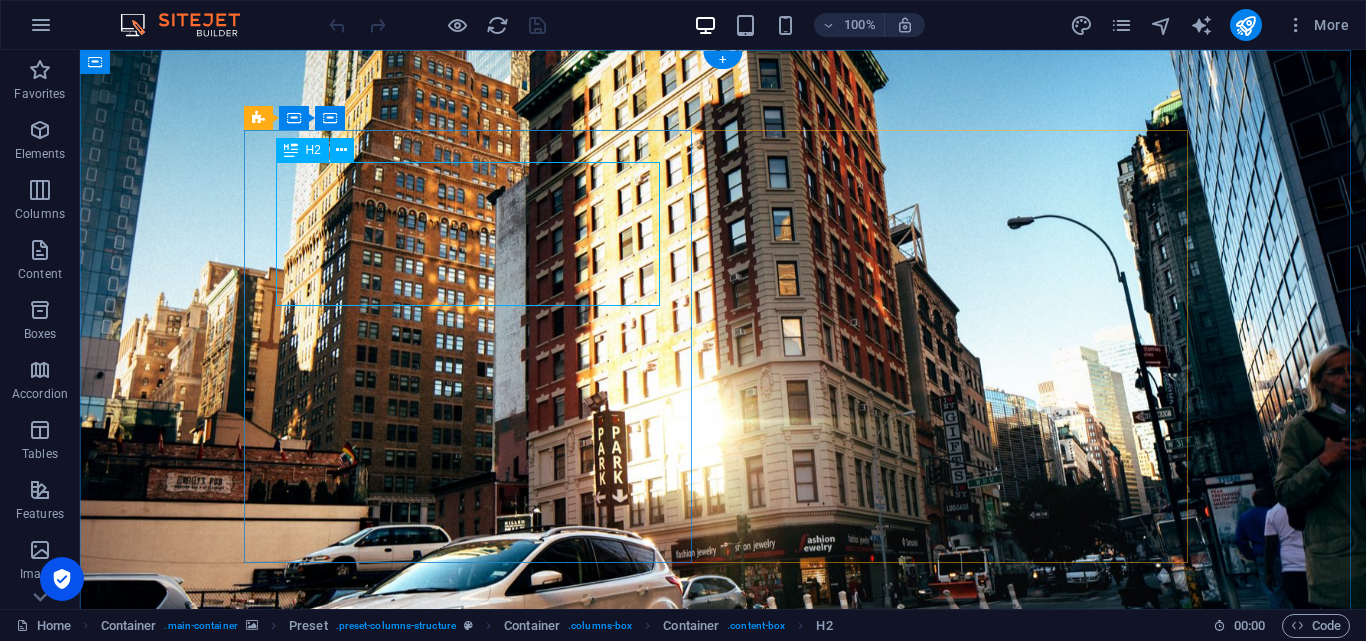 click on "Want to know the value of your car?" at bounding box center (723, 779) 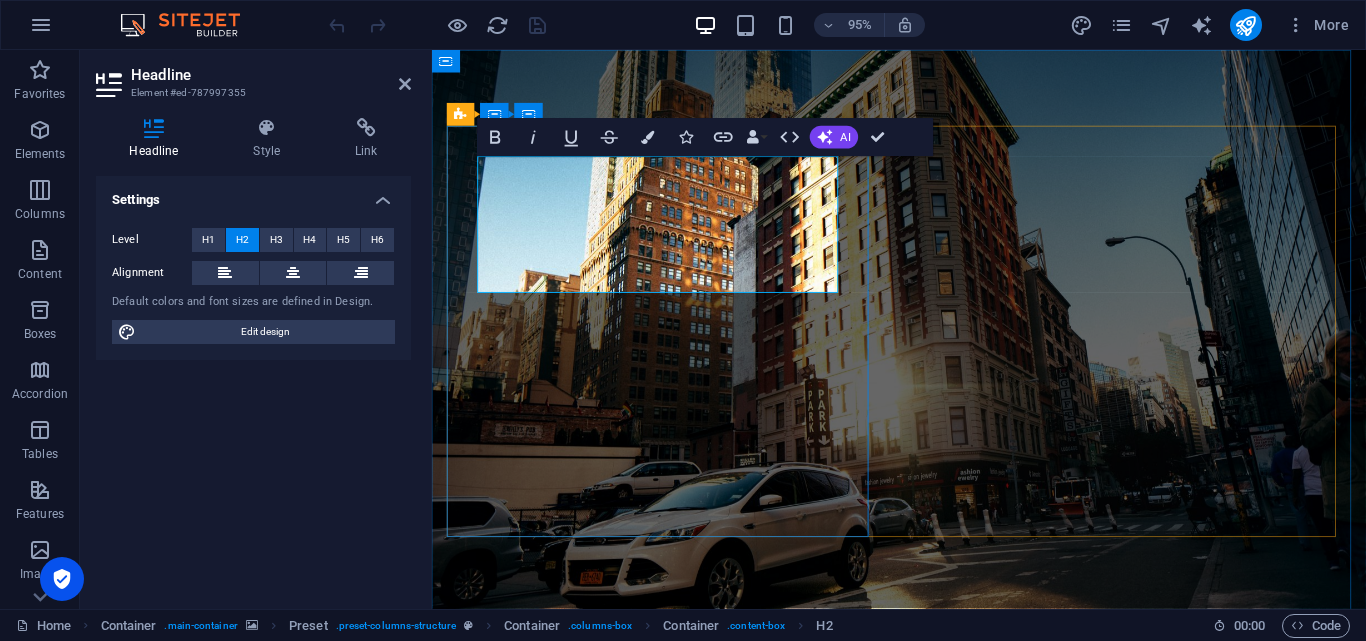 drag, startPoint x: 521, startPoint y: 193, endPoint x: 509, endPoint y: 187, distance: 13.416408 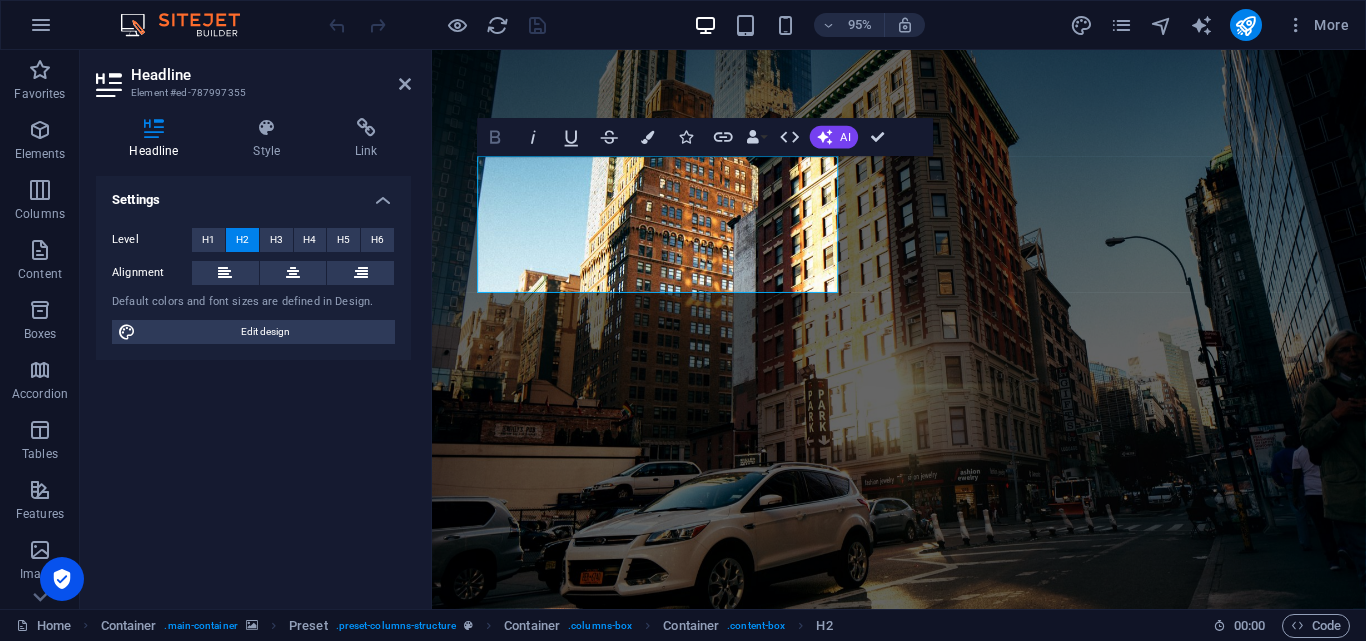 click 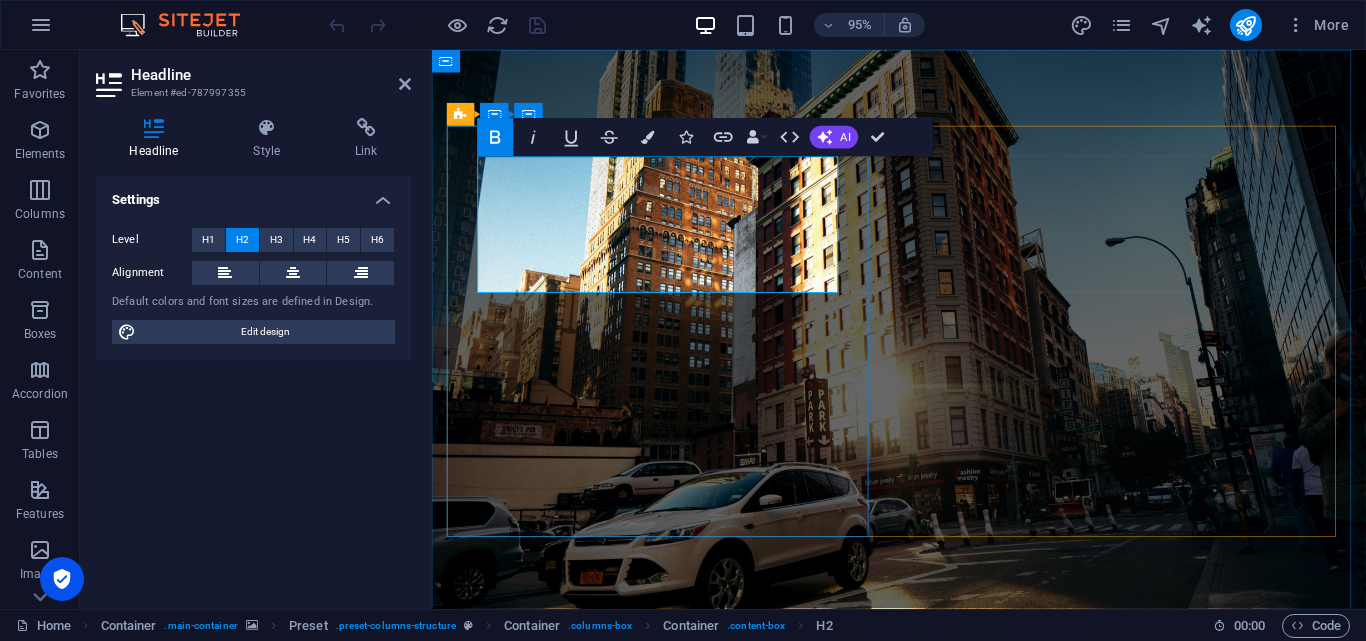 click on "Struggling to stand out online?" at bounding box center [924, 778] 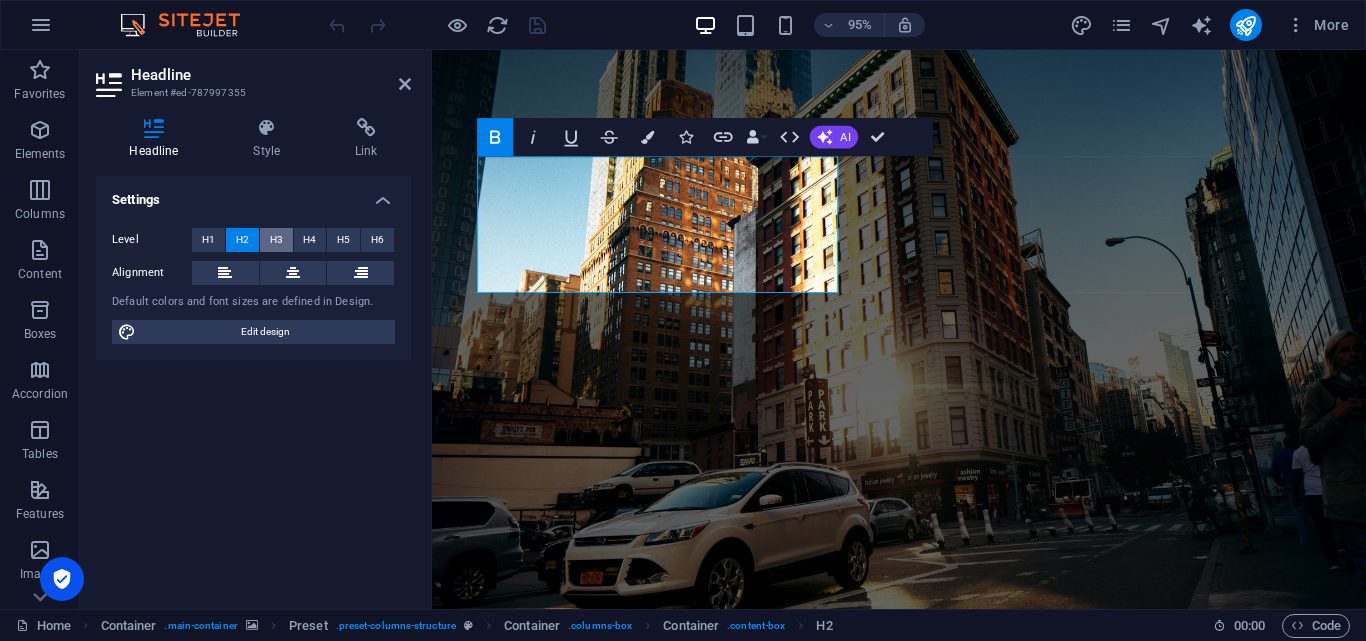 click on "H3" at bounding box center [276, 240] 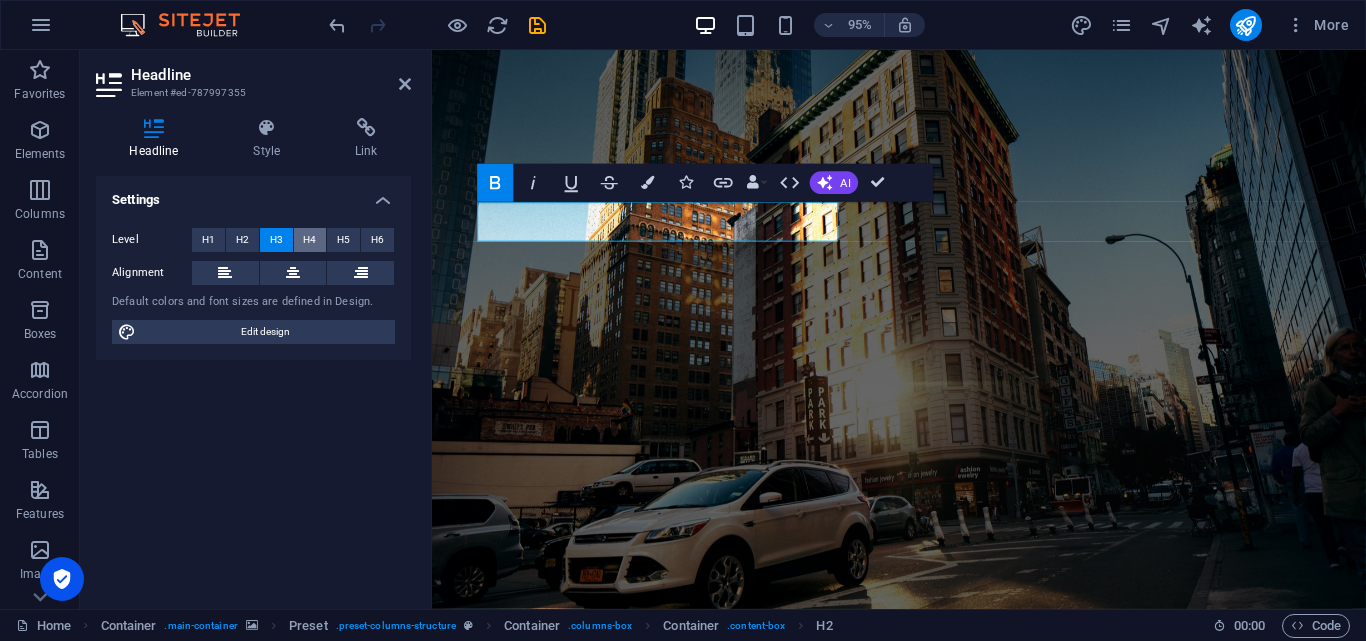 click on "H4" at bounding box center [309, 240] 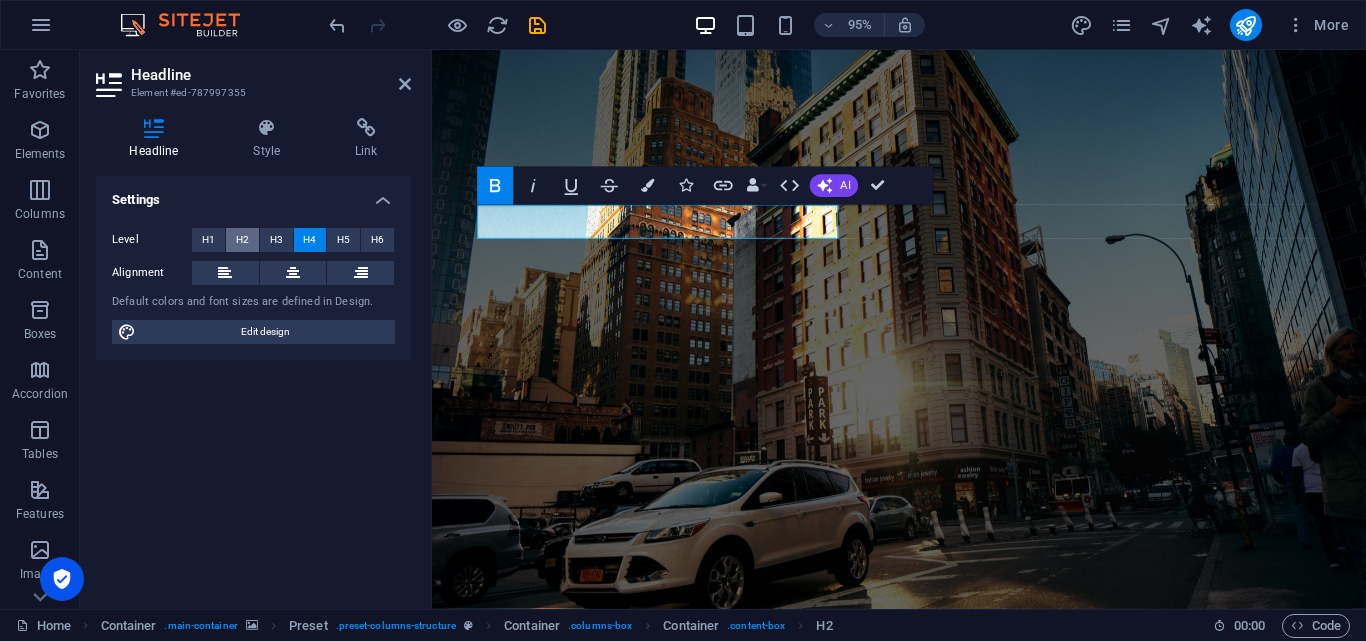 click on "H2" at bounding box center [242, 240] 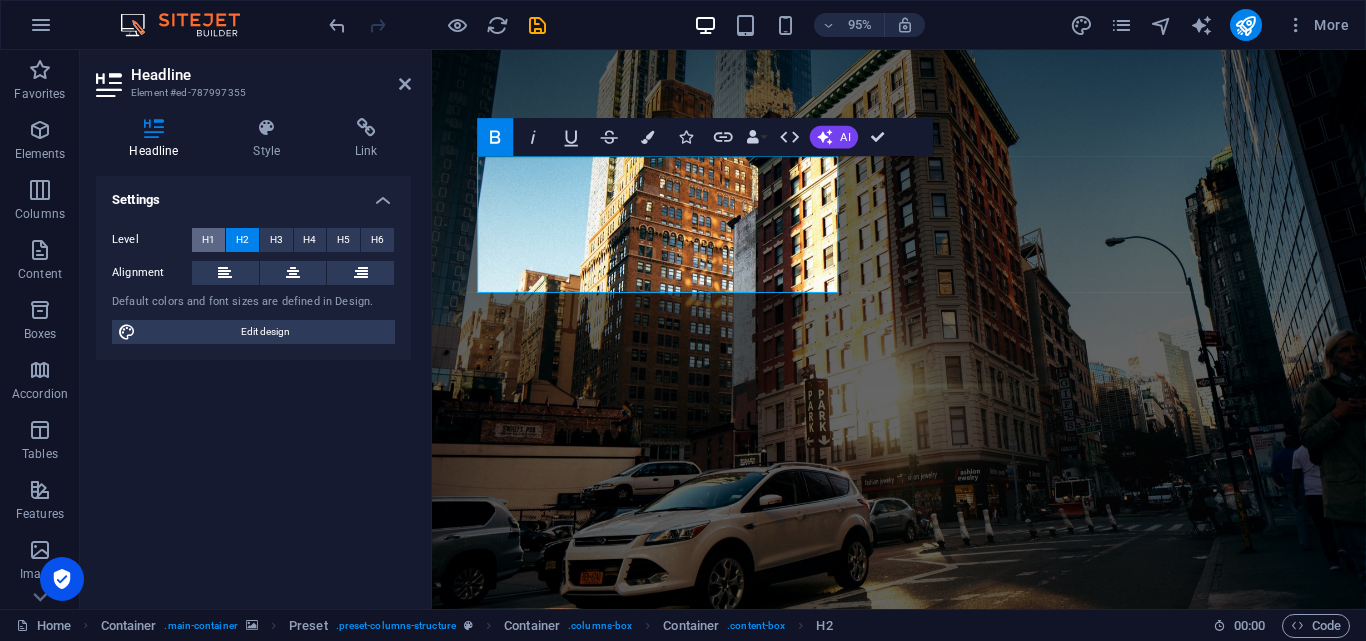 click on "H1" at bounding box center [208, 240] 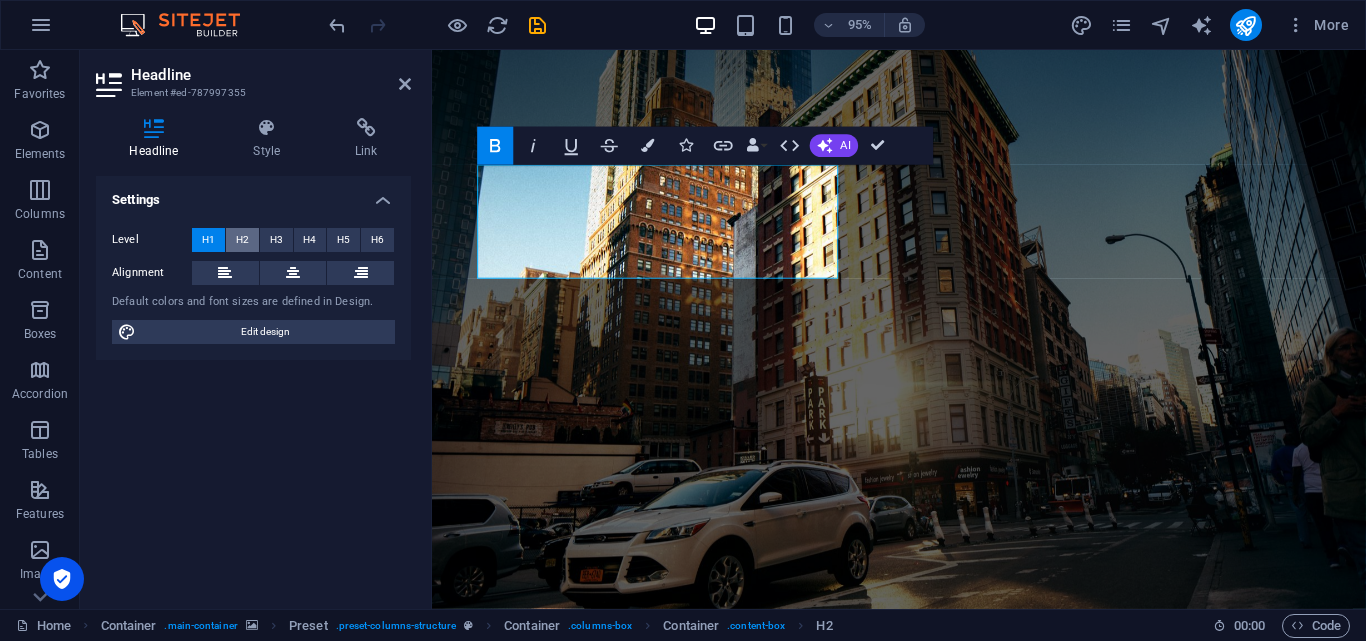 click on "H2" at bounding box center [242, 240] 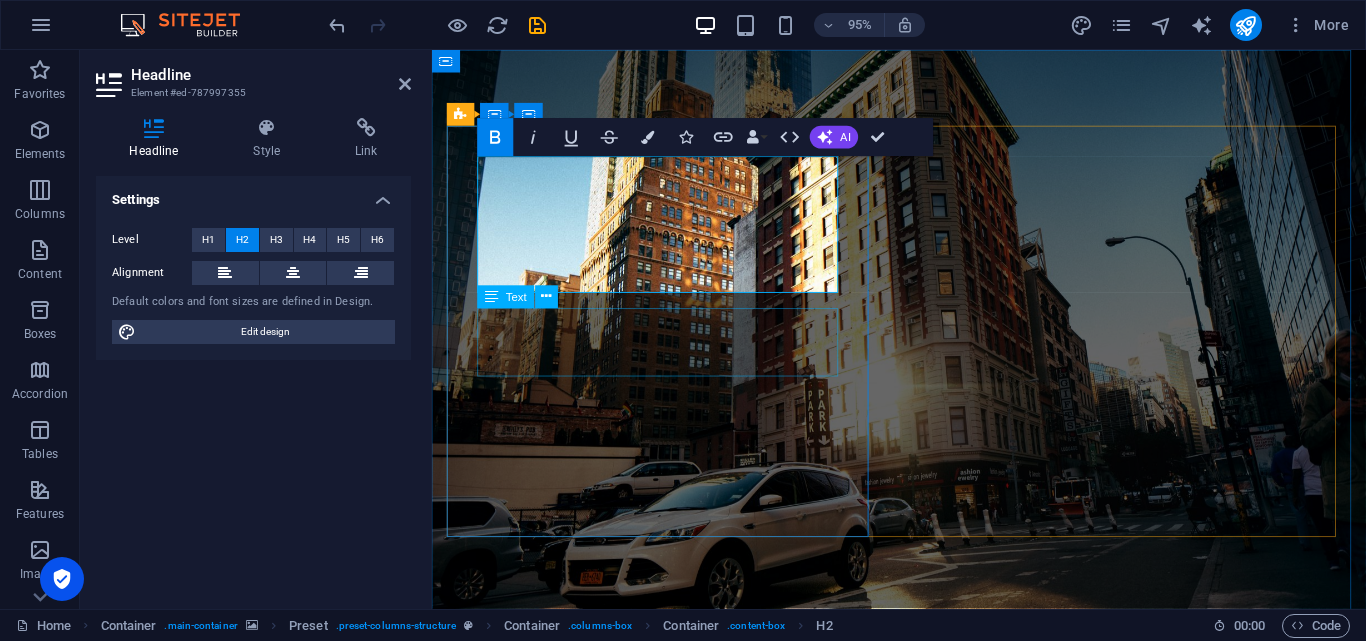 click on "Lorem ipsum dolor sit amet, consetetur sadipscing elitr, sed diam nonumy eirmod tempor invidunt ut labore et dolore magna aliquyam erat, sed diam voluptua." at bounding box center (924, 843) 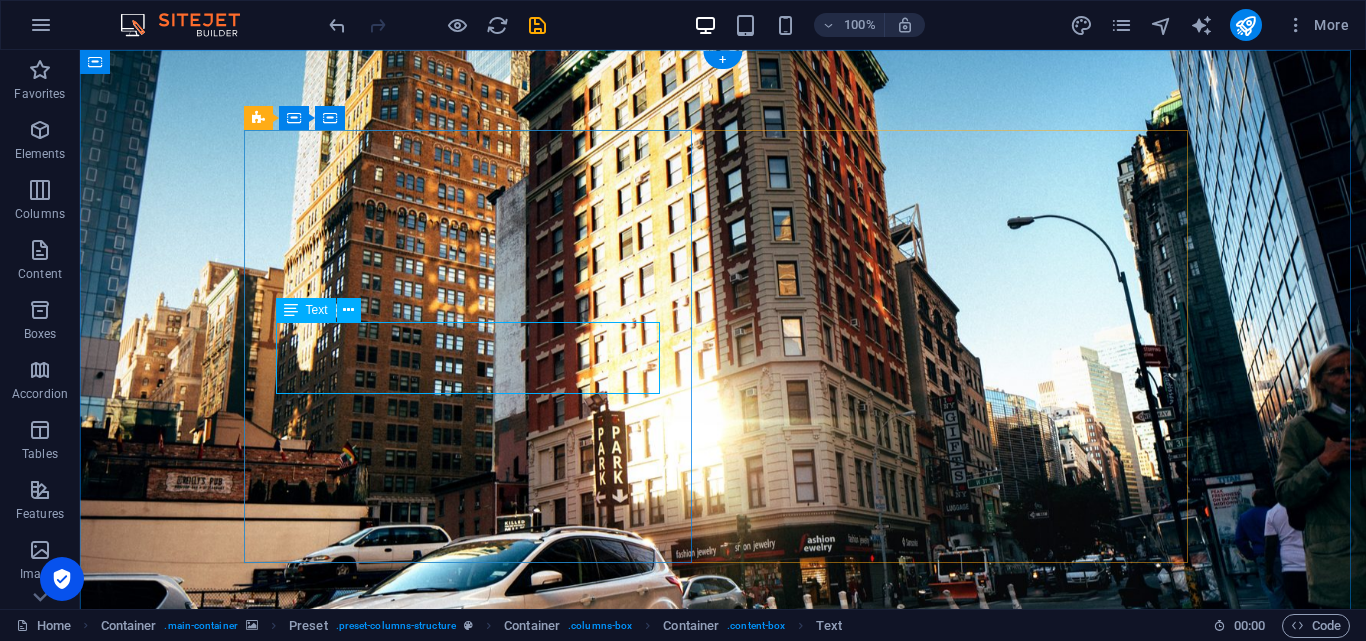 click on "Lorem ipsum dolor sit amet, consetetur sadipscing elitr, sed diam nonumy eirmod tempor invidunt ut labore et dolore magna aliquyam erat, sed diam voluptua." at bounding box center [723, 843] 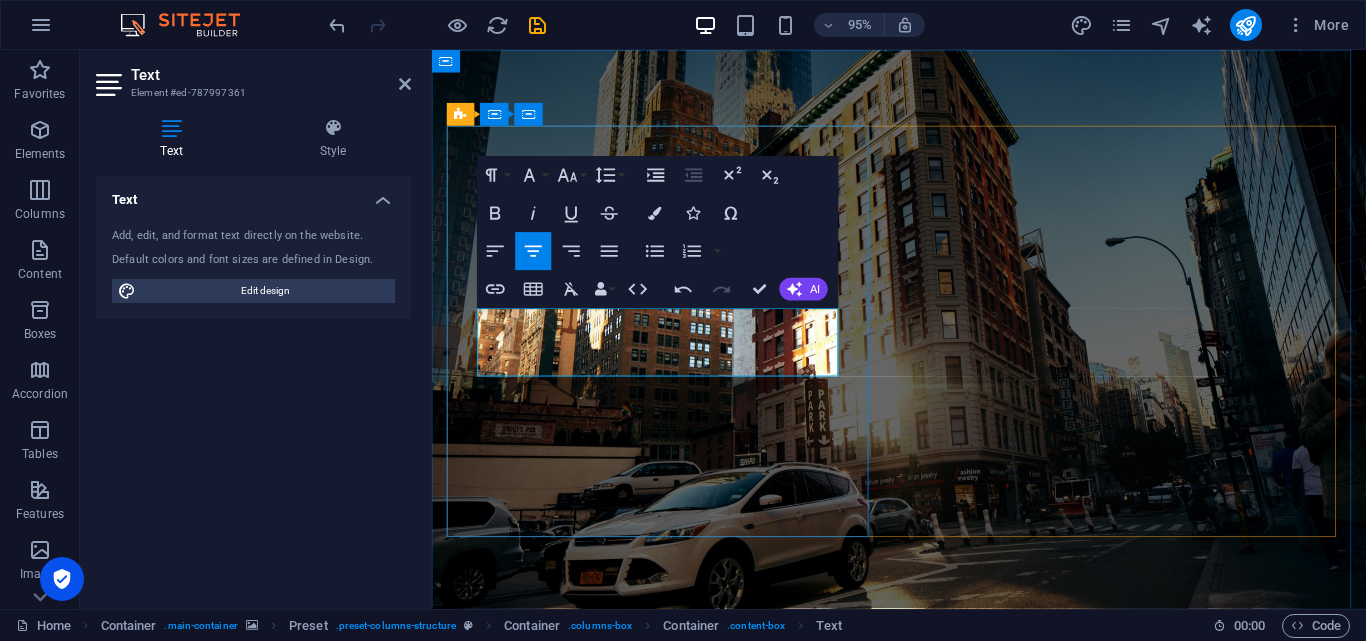 click on "Your content shouldn’t blend in. At Eyeconic, we create scroll-stopping visuals, smart strategies, and bold campaigns that help brands look good  and  grow fast." at bounding box center [924, 843] 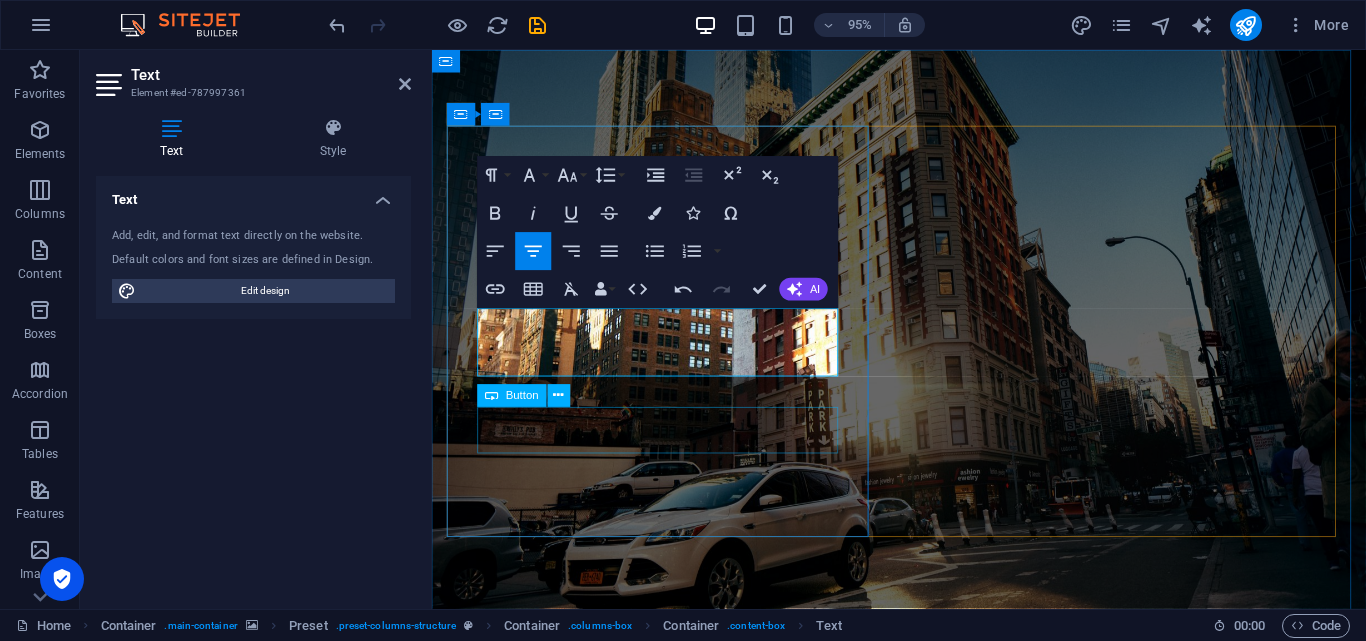 click on "Get your Estimate now" at bounding box center (924, 923) 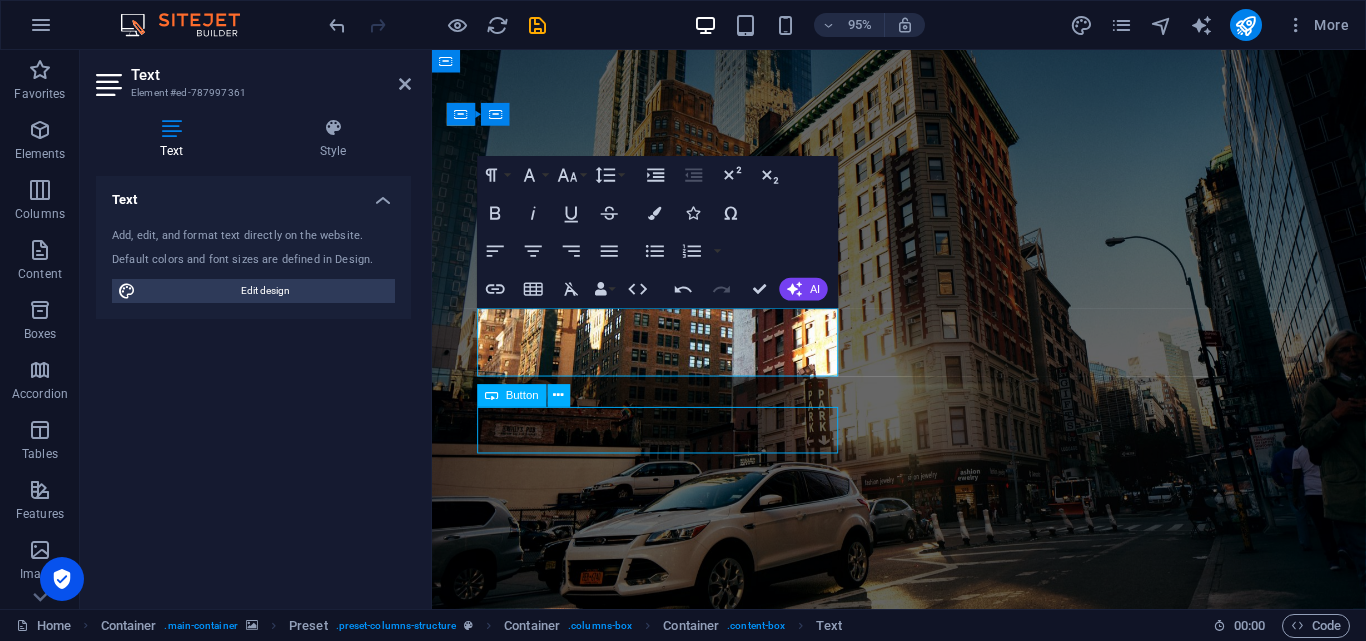 click on "Get your Estimate now" at bounding box center [924, 923] 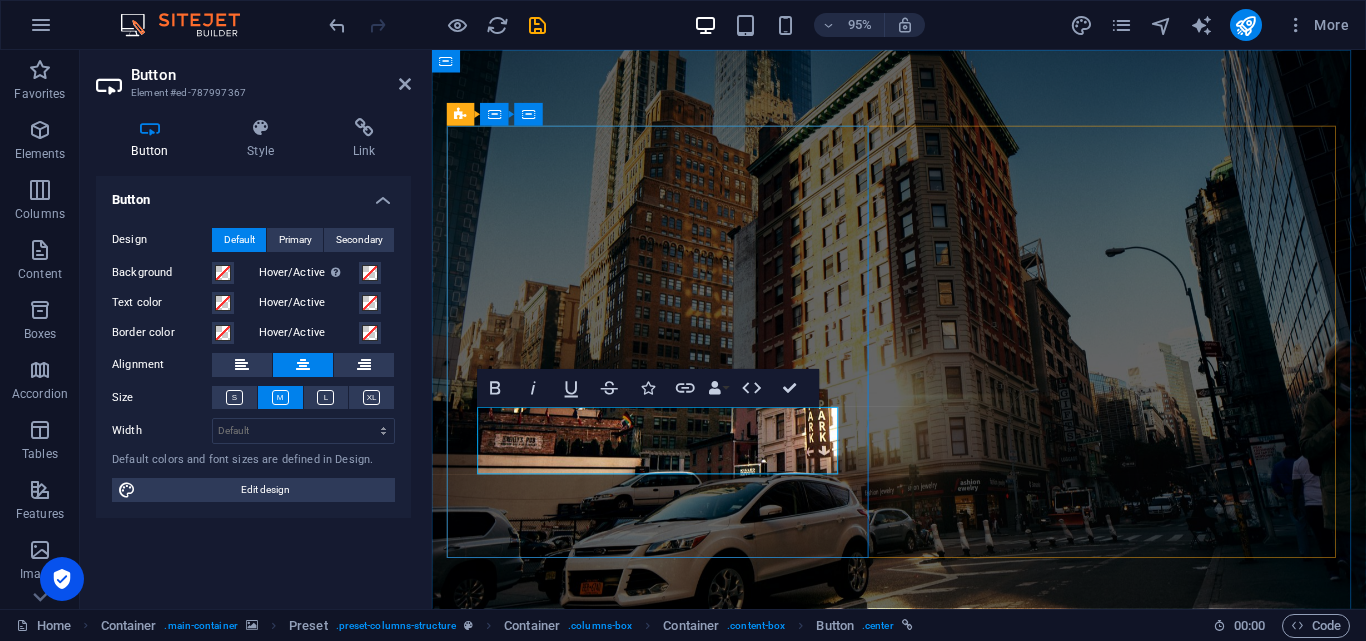 click on "Let’s build a brand they can’t ignore" at bounding box center (924, 945) 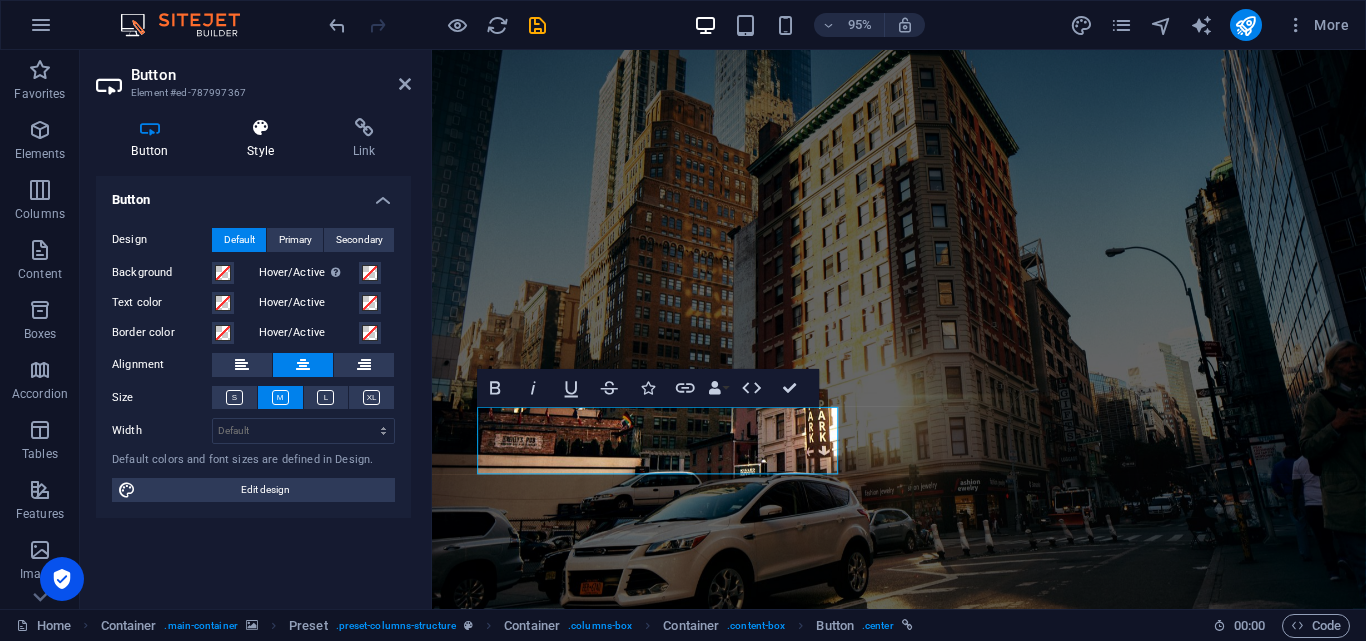 click at bounding box center (261, 128) 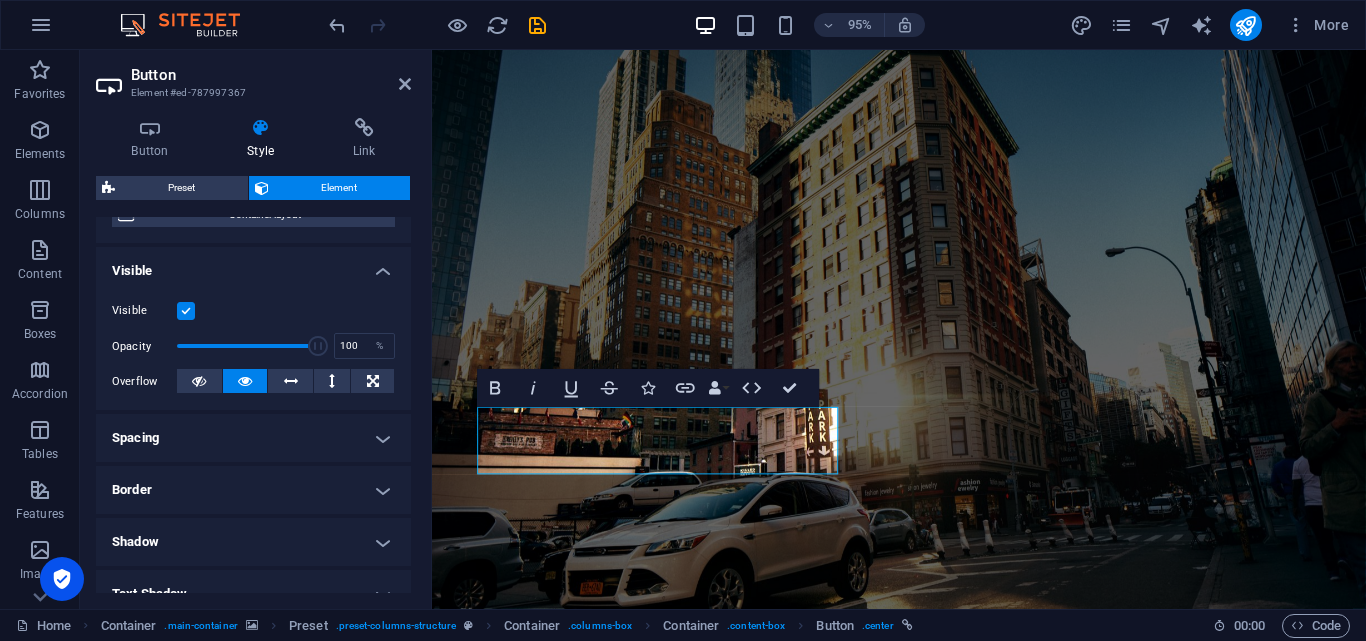 scroll, scrollTop: 200, scrollLeft: 0, axis: vertical 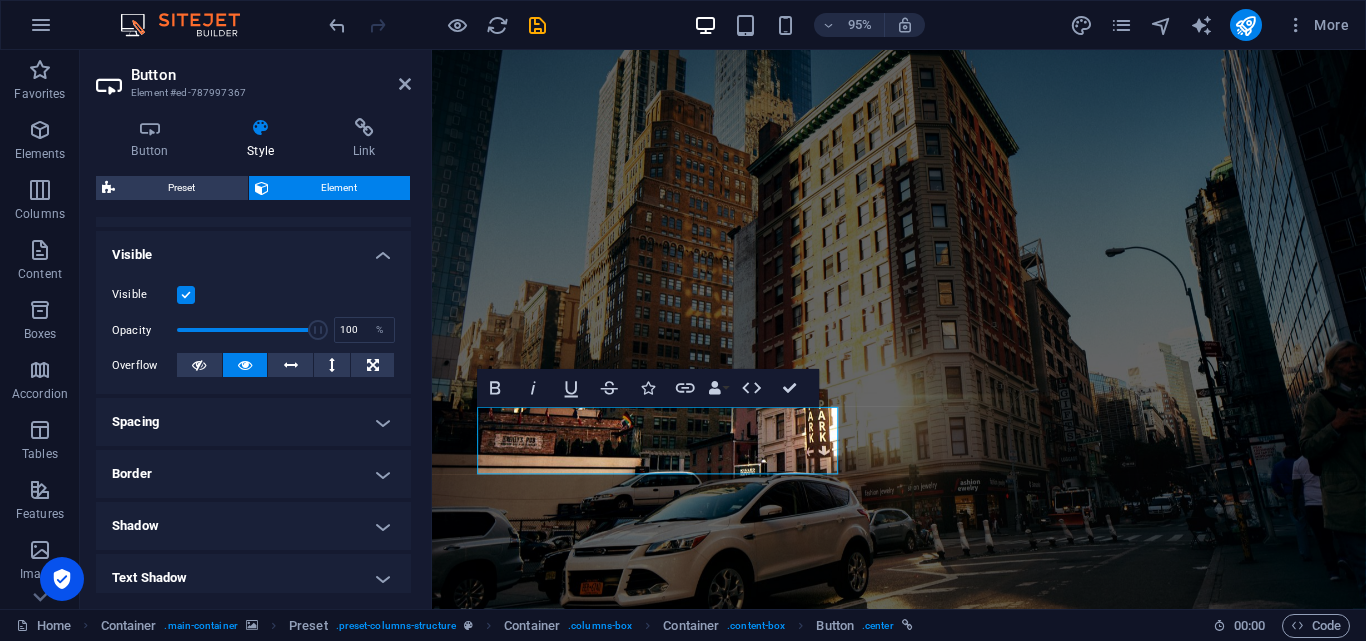 click on "Spacing" at bounding box center [253, 422] 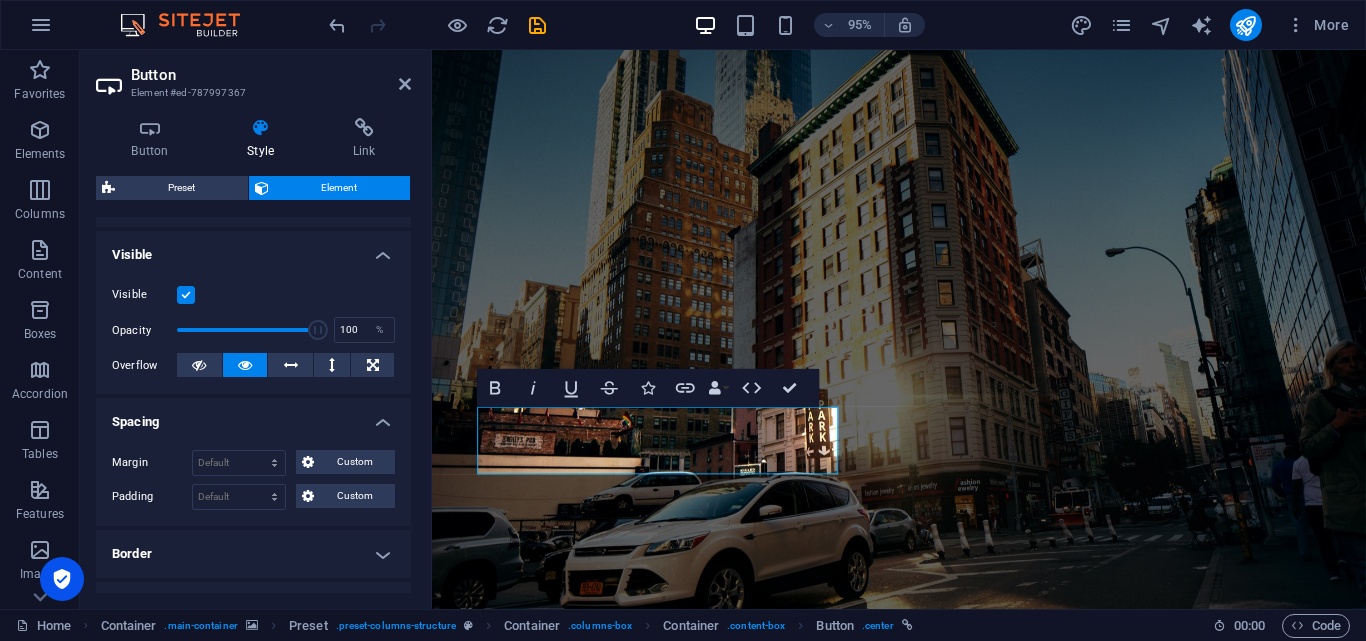 click on "Spacing" at bounding box center (253, 416) 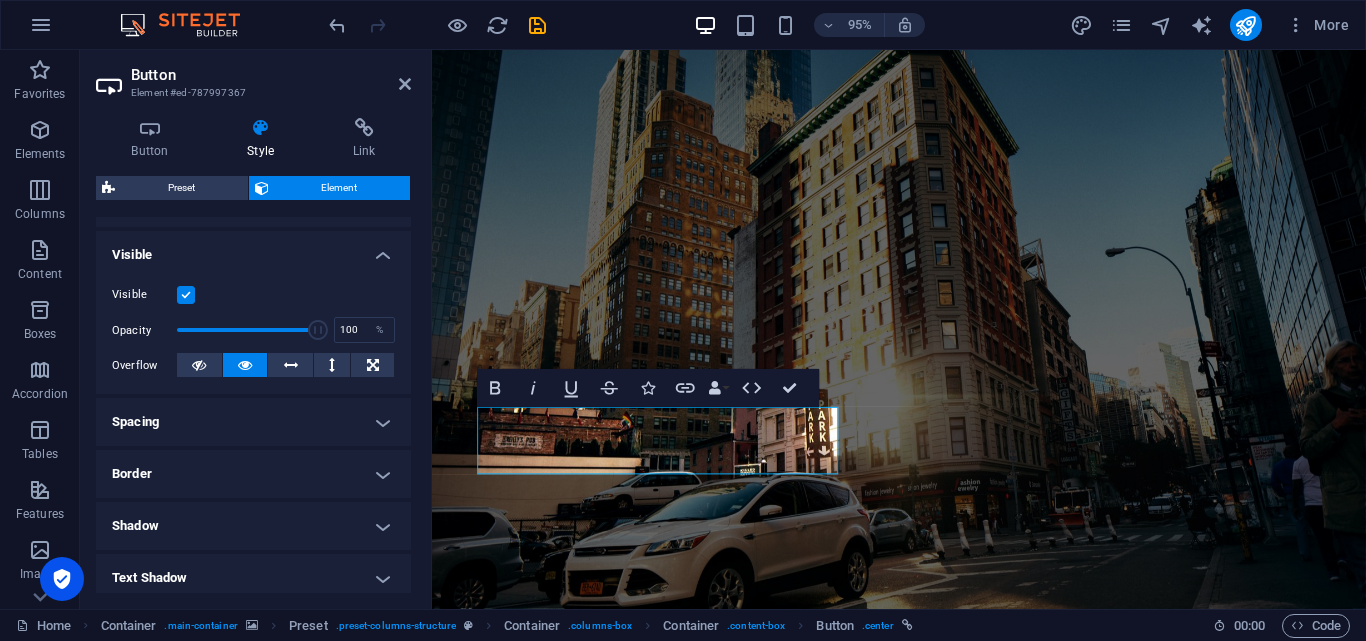 click on "Border" at bounding box center (253, 474) 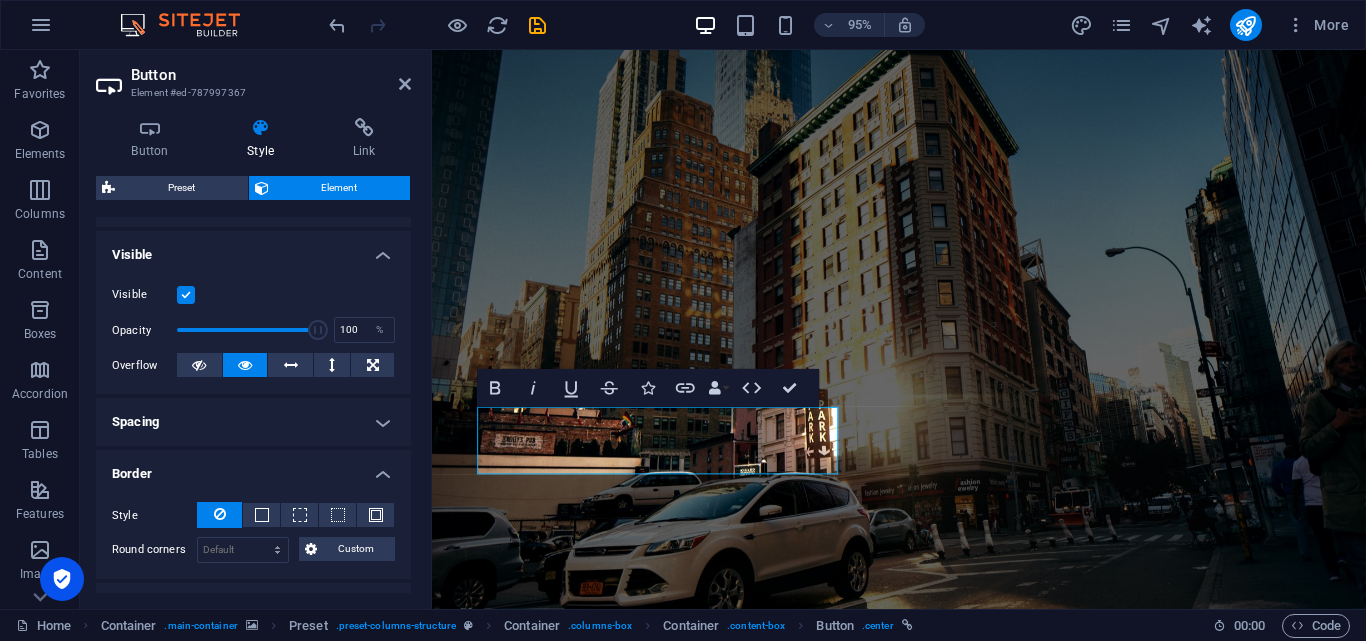 click on "Border" at bounding box center (253, 468) 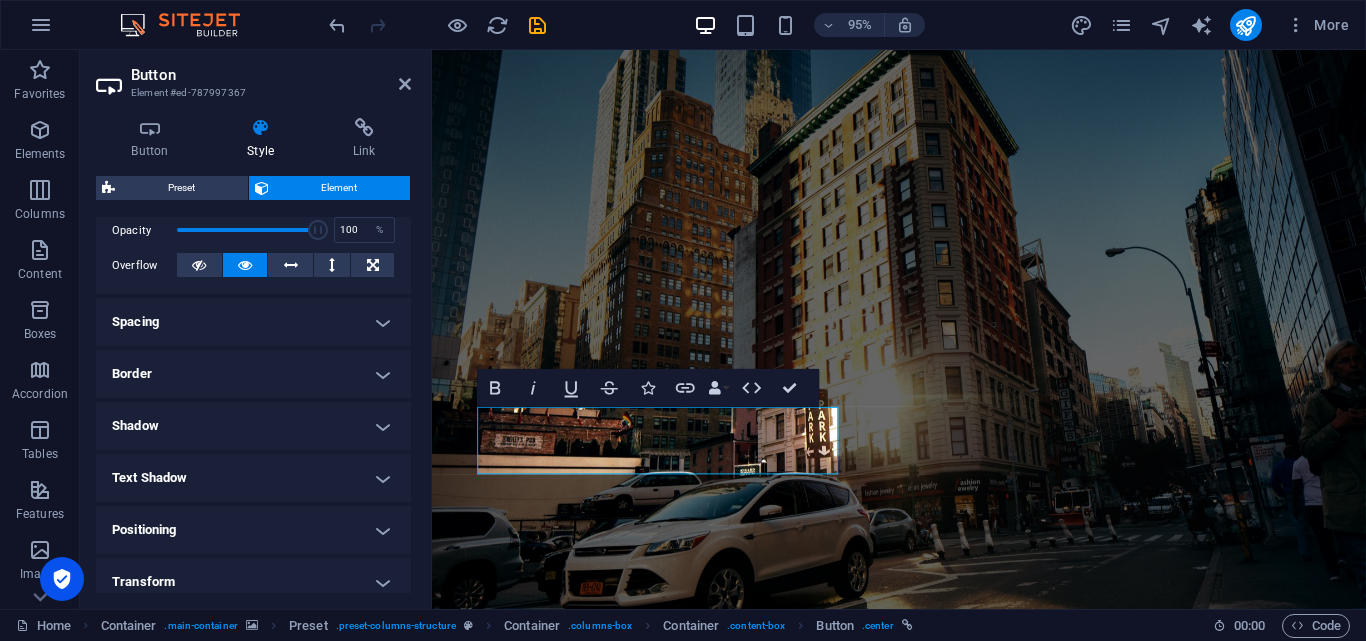 scroll, scrollTop: 469, scrollLeft: 0, axis: vertical 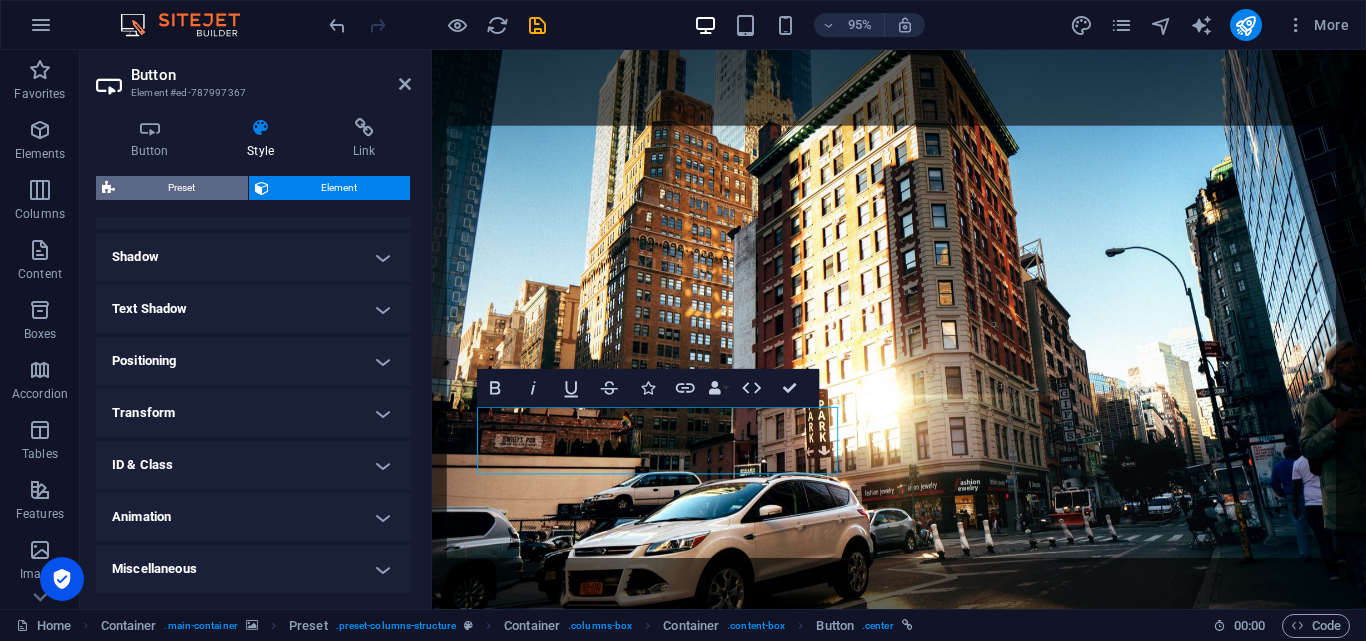 click on "Preset" at bounding box center [181, 188] 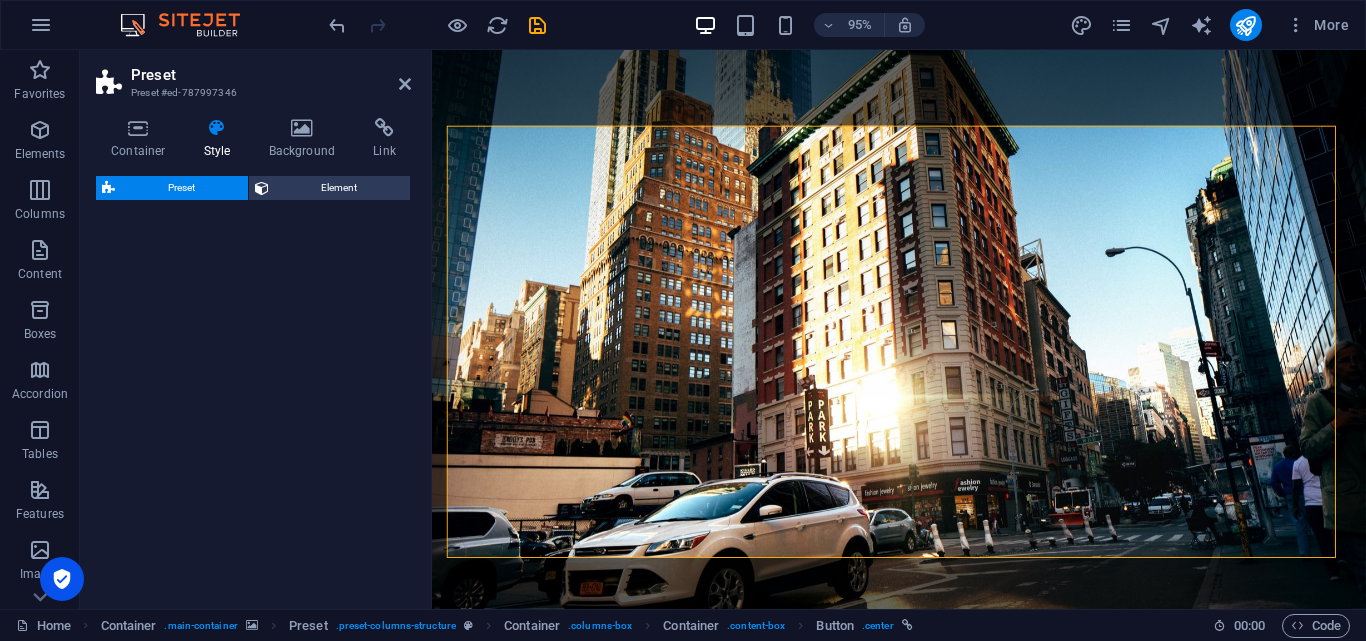 select on "px" 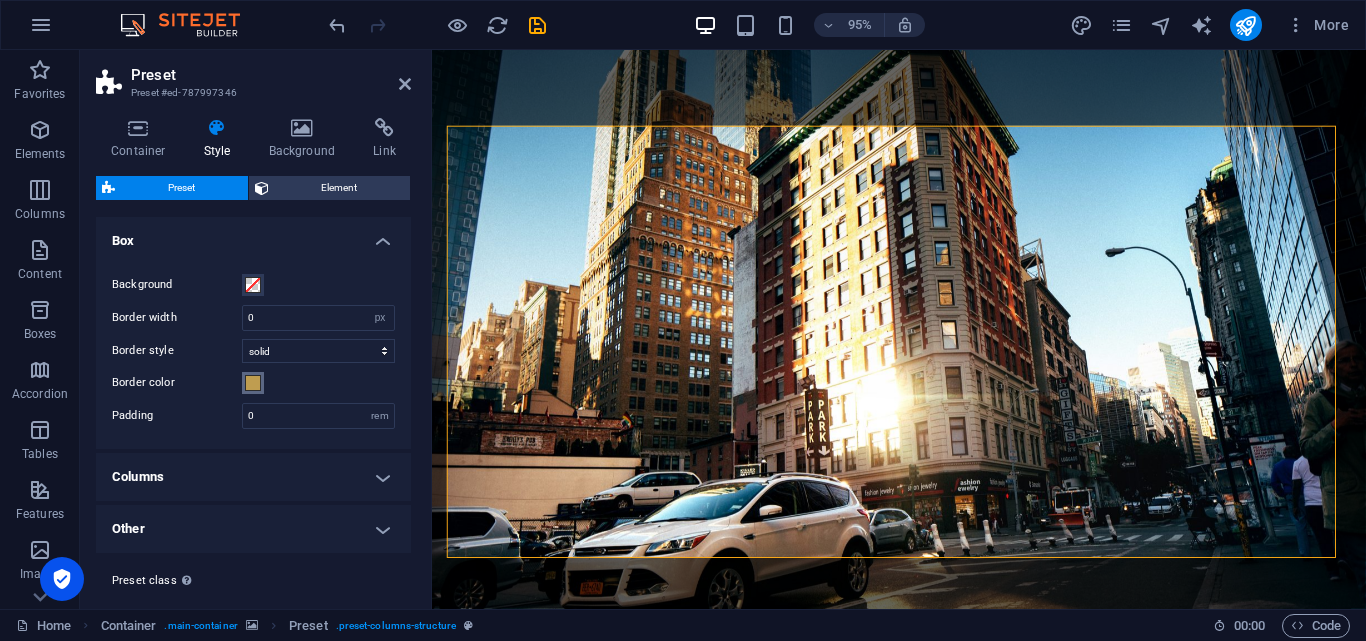 click at bounding box center (253, 383) 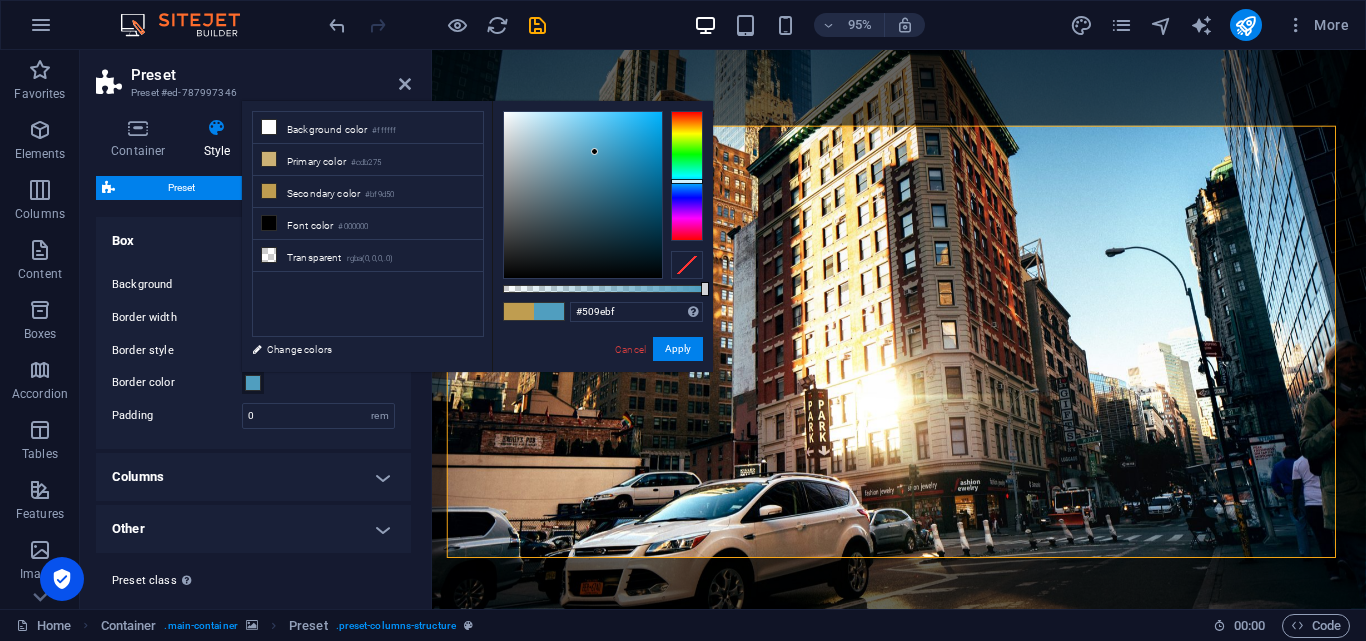 click at bounding box center [687, 176] 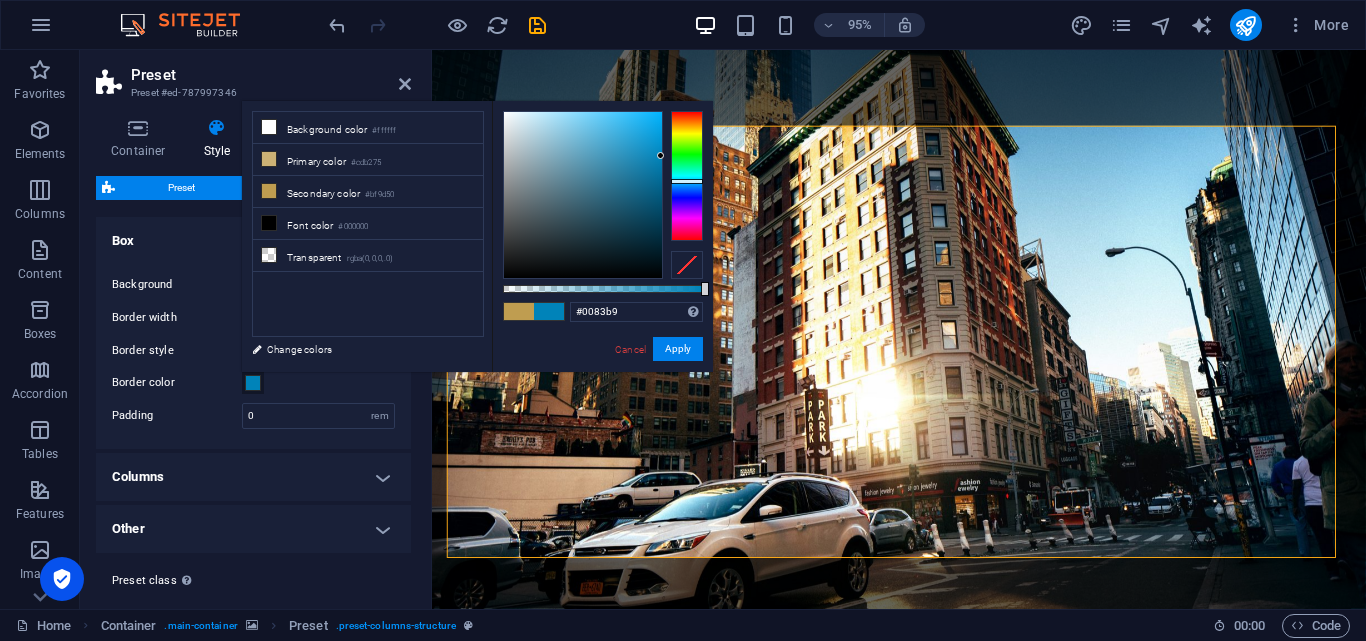 type on "#0081b8" 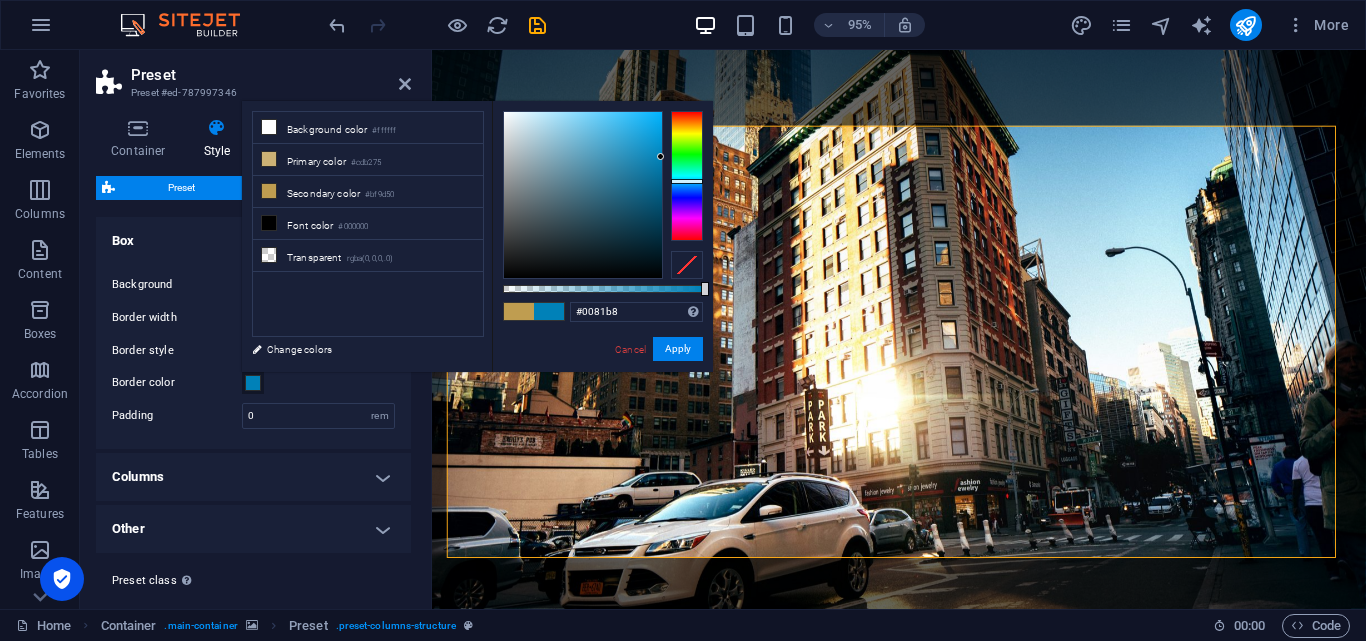 drag, startPoint x: 624, startPoint y: 151, endPoint x: 668, endPoint y: 157, distance: 44.407207 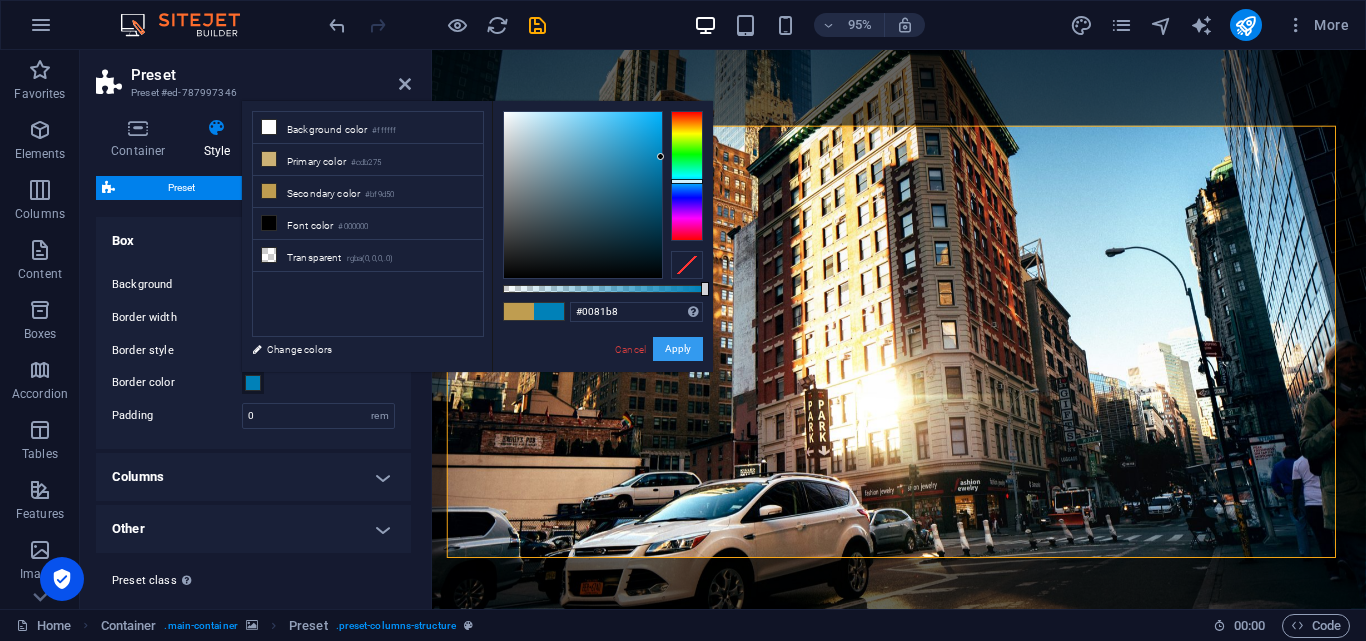 click on "Apply" at bounding box center (678, 349) 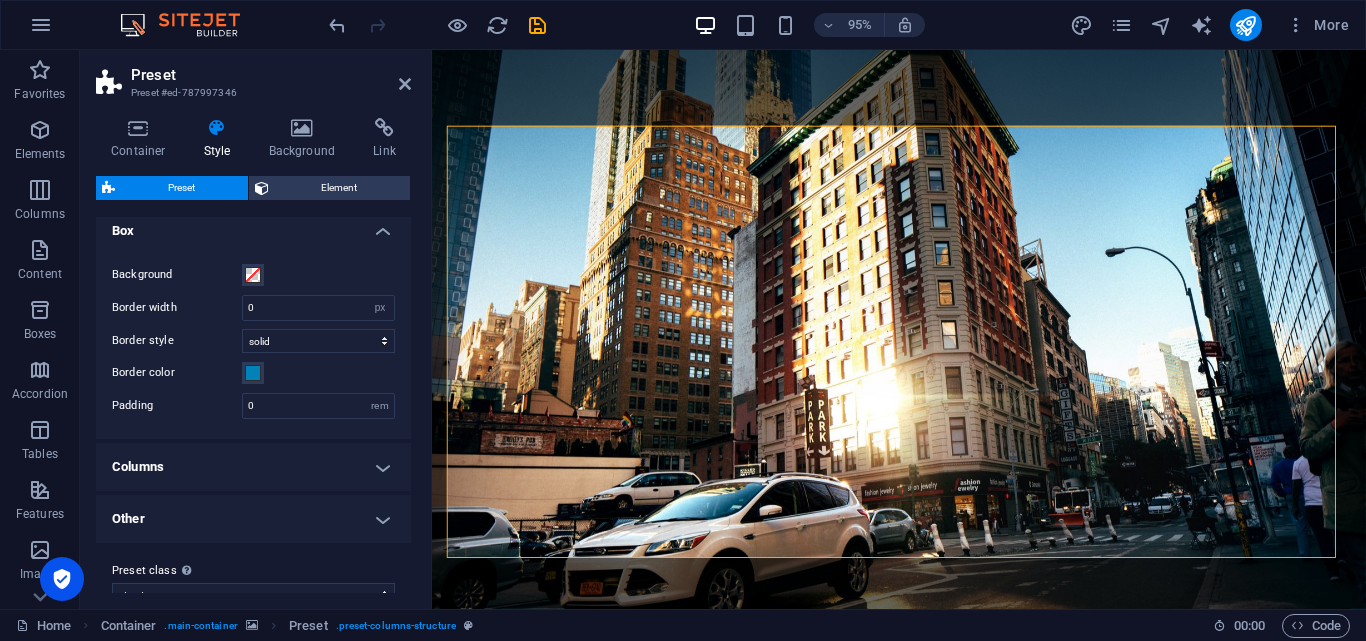 scroll, scrollTop: 0, scrollLeft: 0, axis: both 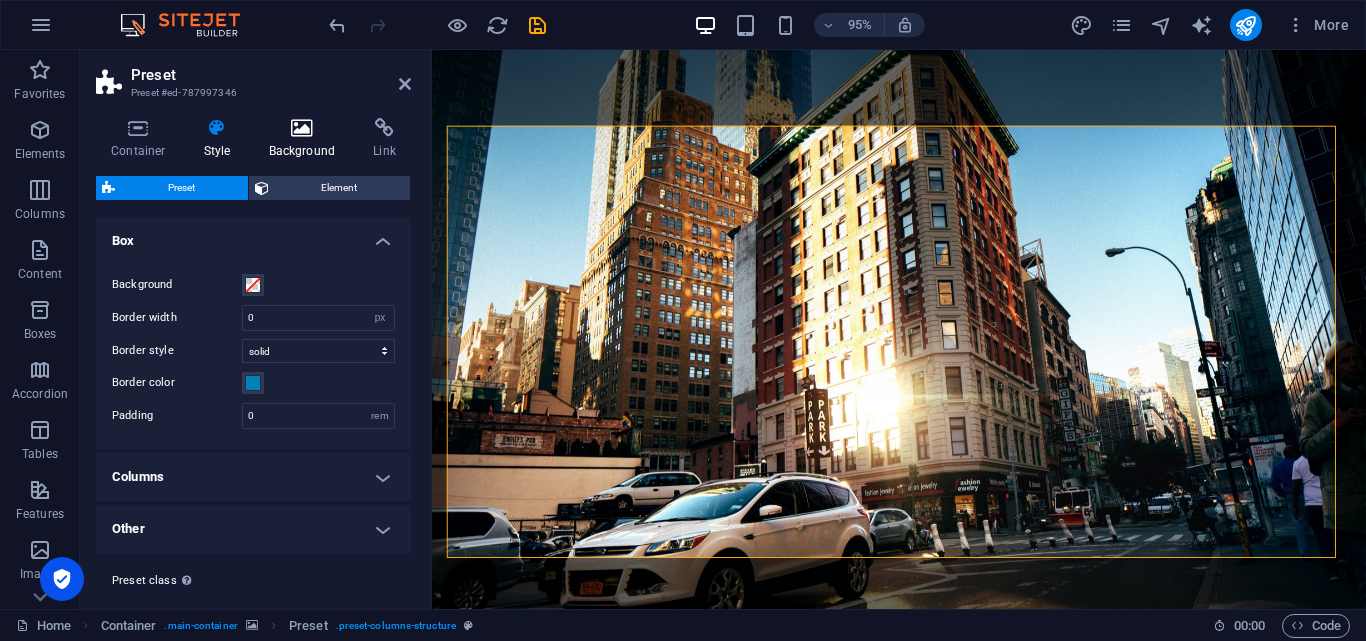 click on "Background" at bounding box center [306, 139] 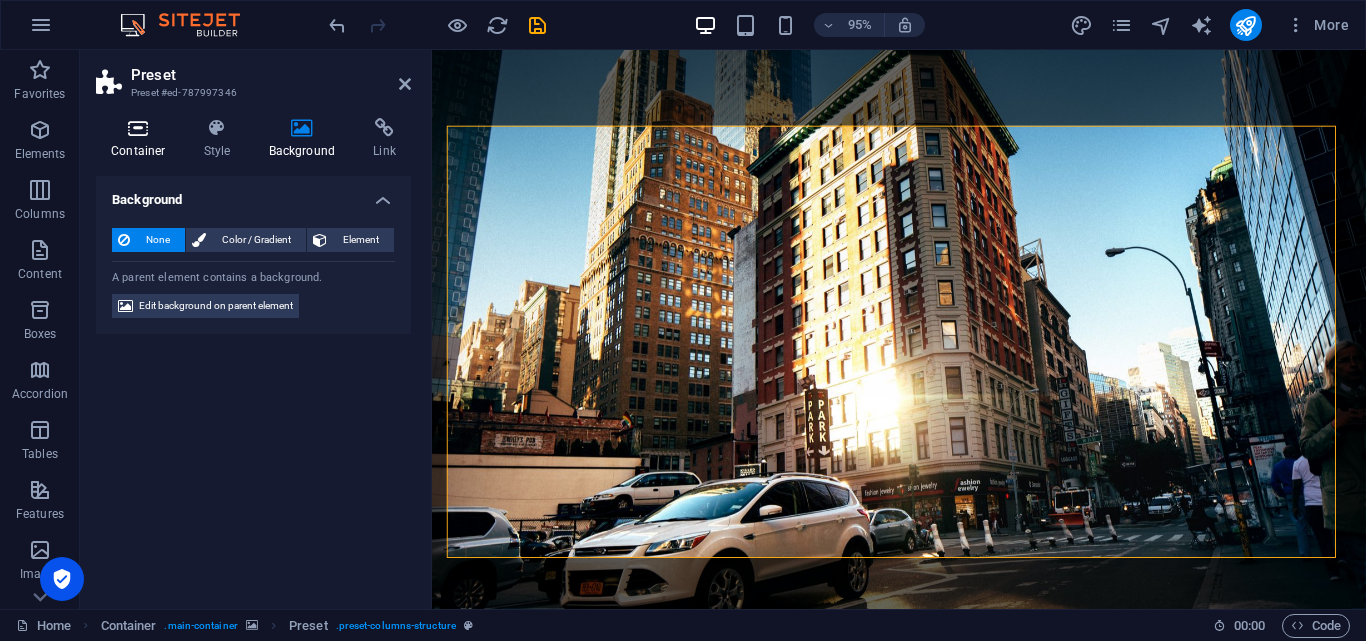 click at bounding box center [138, 128] 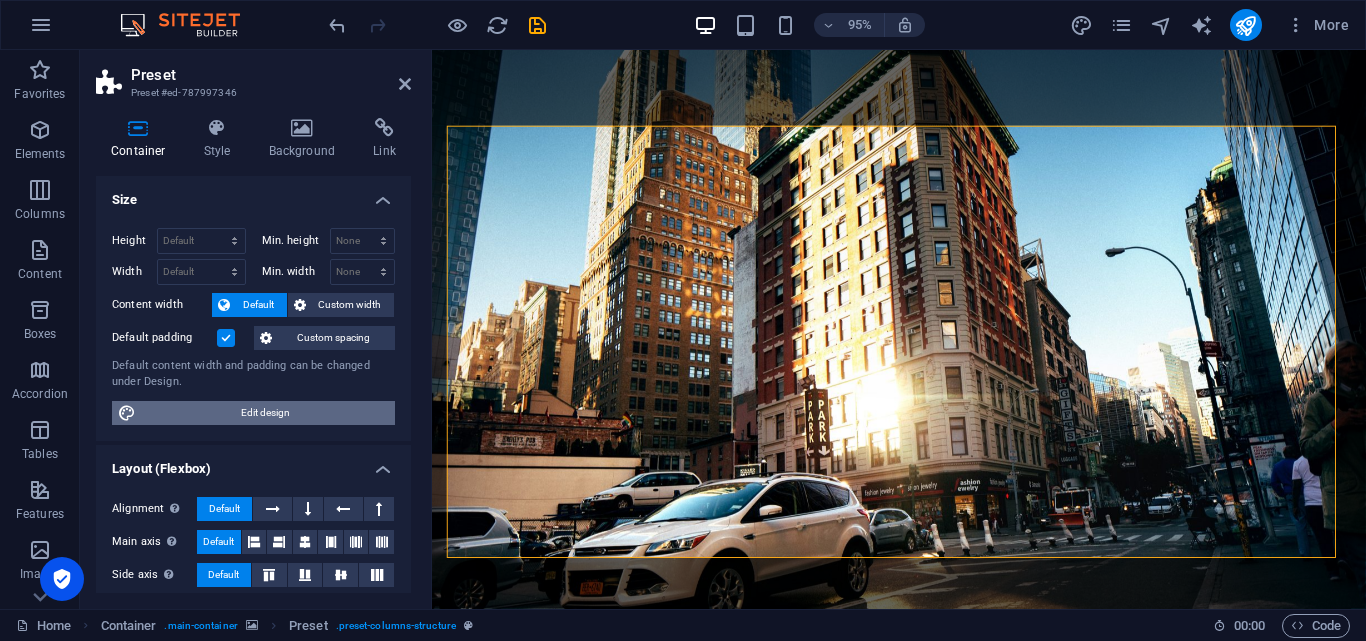 click on "Edit design" at bounding box center [265, 413] 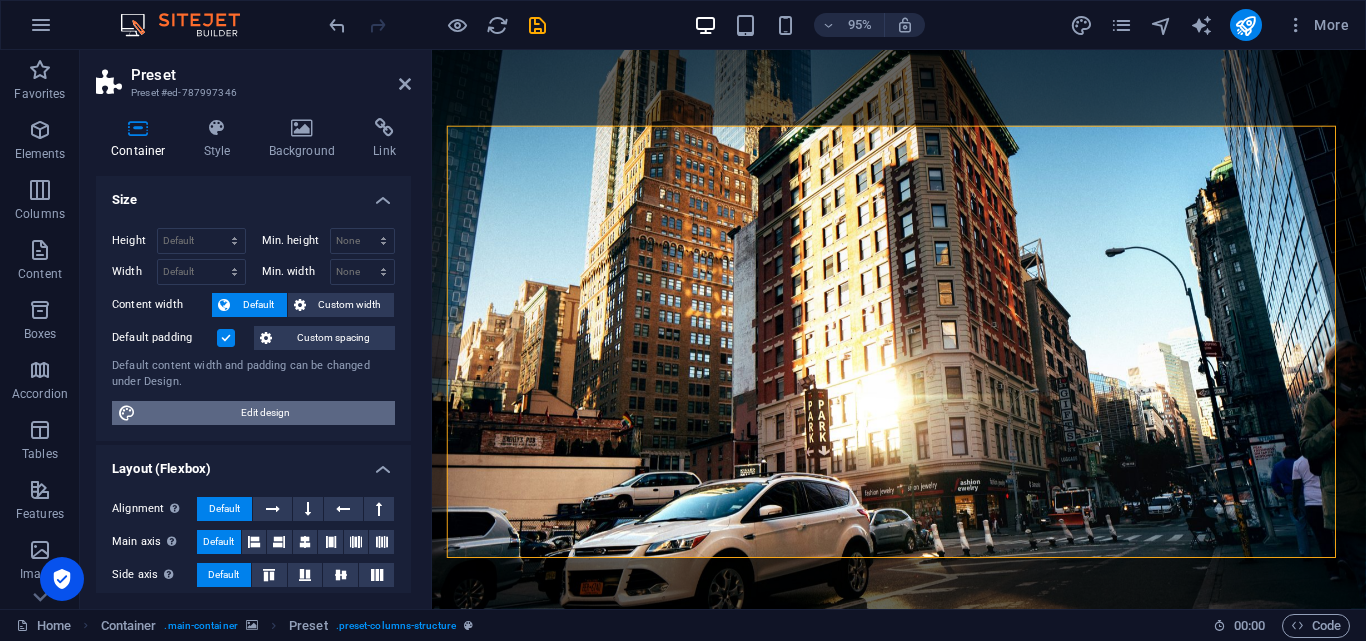 select on "rem" 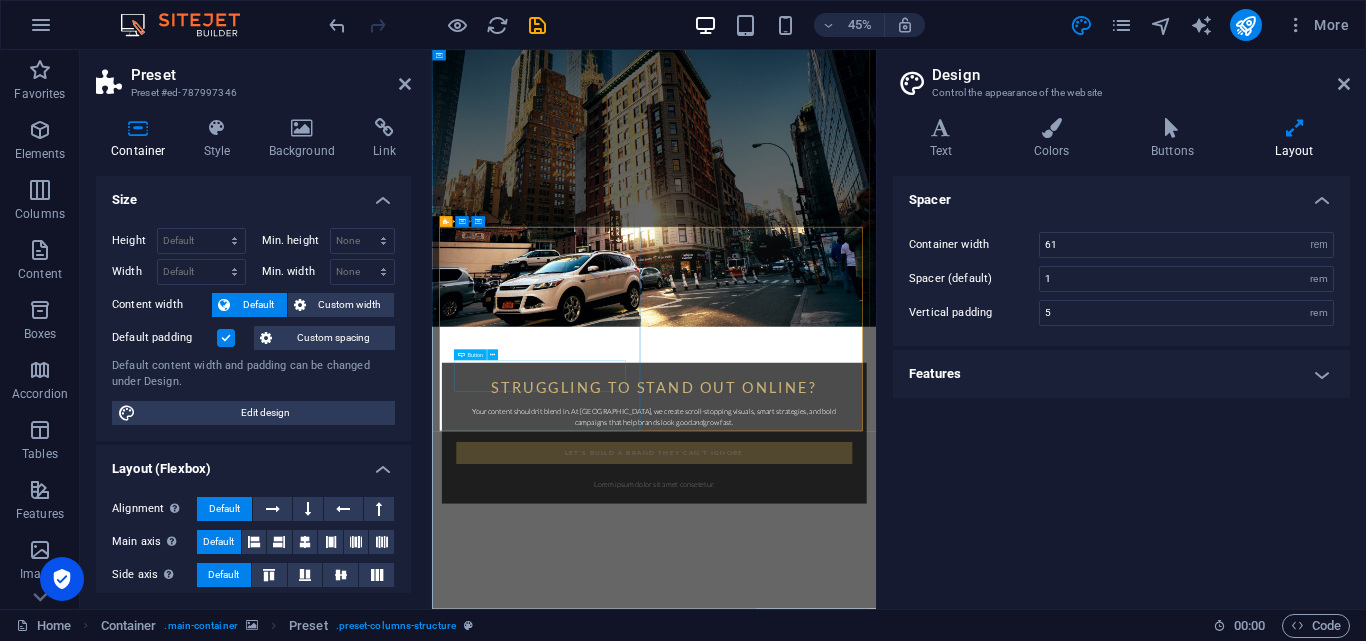 click on "Let’s build a brand they can’t ignore" at bounding box center (926, 945) 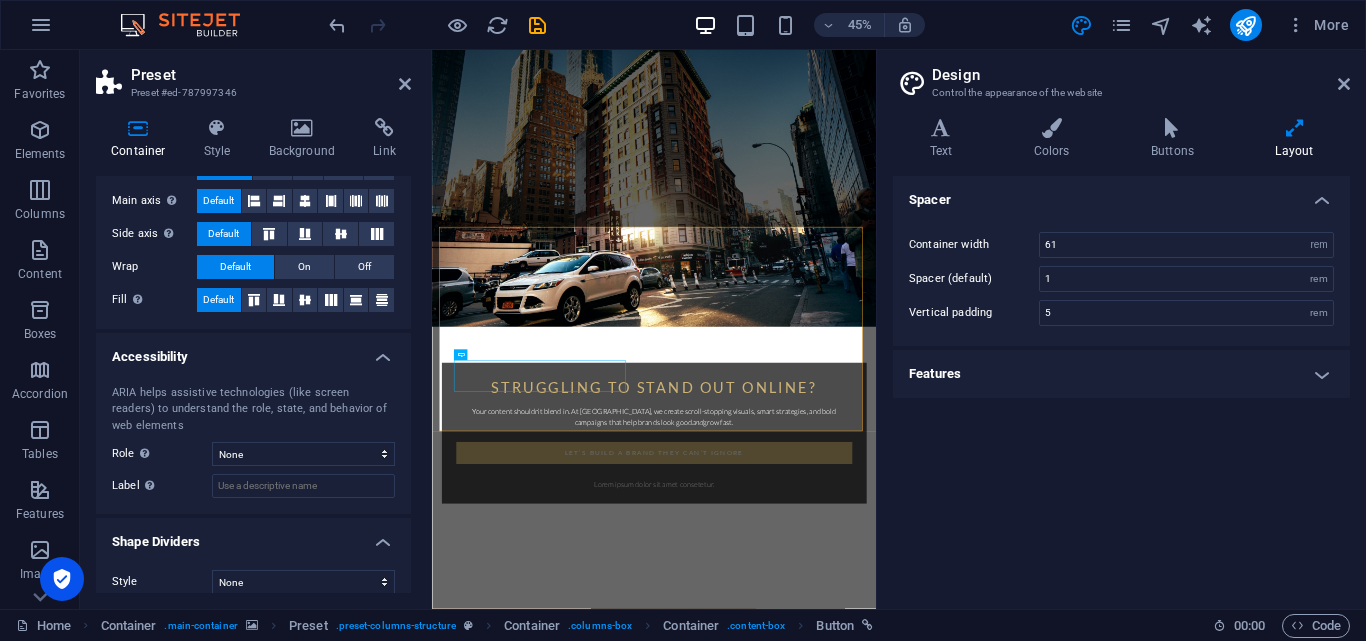 scroll, scrollTop: 358, scrollLeft: 0, axis: vertical 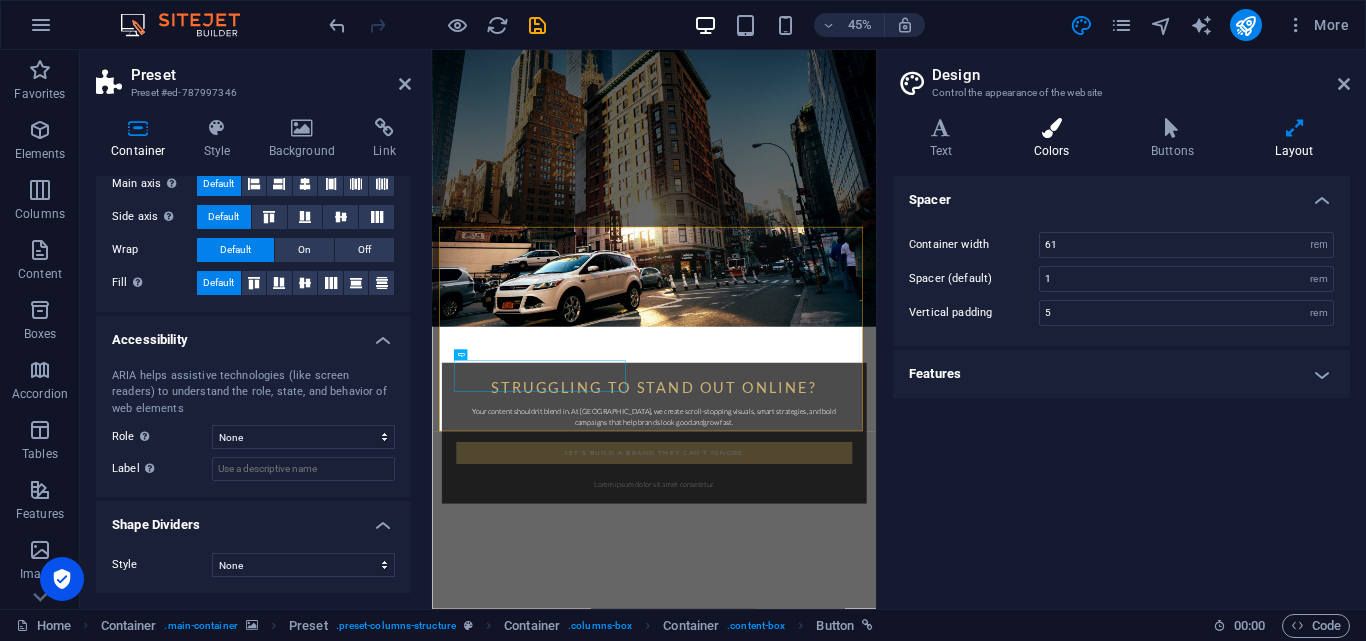 click on "Colors" at bounding box center (1055, 139) 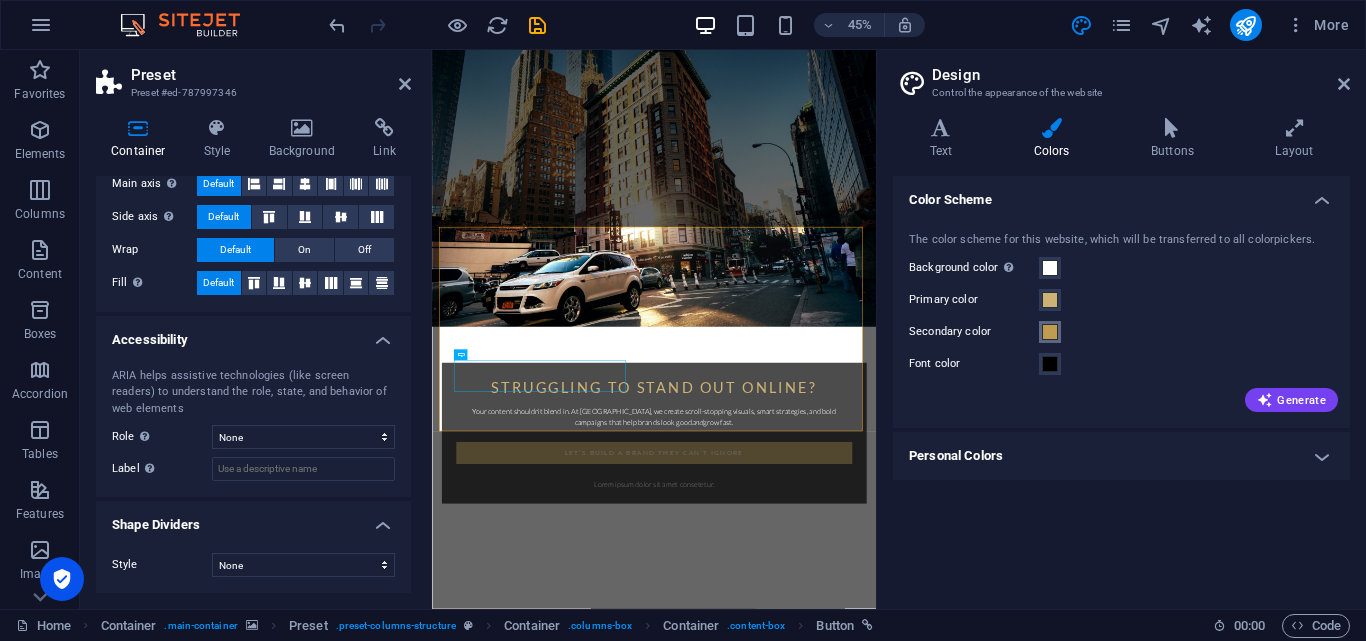 click at bounding box center [1050, 332] 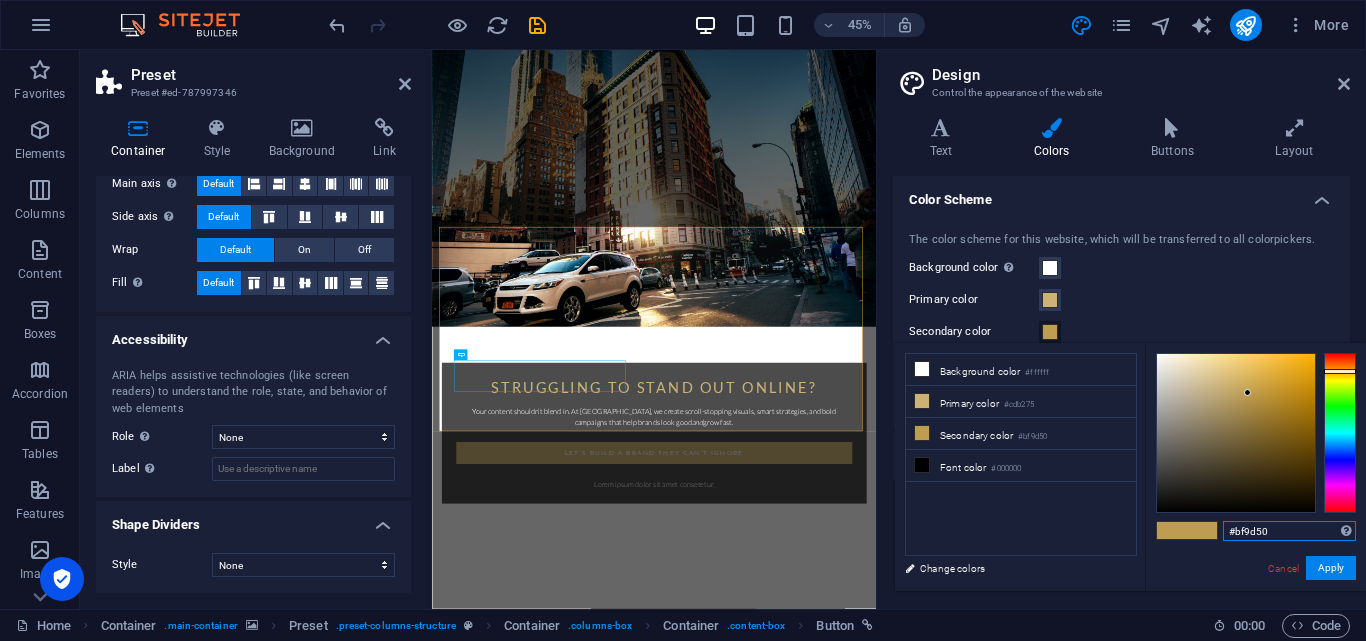 drag, startPoint x: 1285, startPoint y: 536, endPoint x: 1236, endPoint y: 537, distance: 49.010204 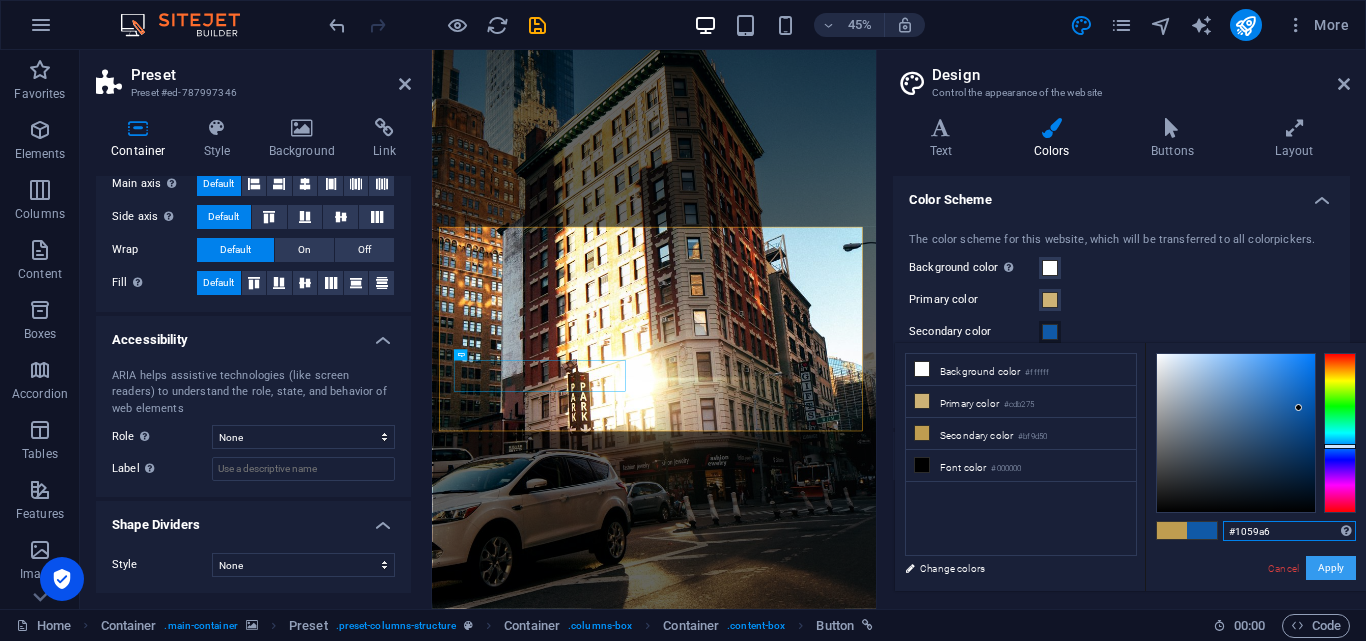 type on "#1059a6" 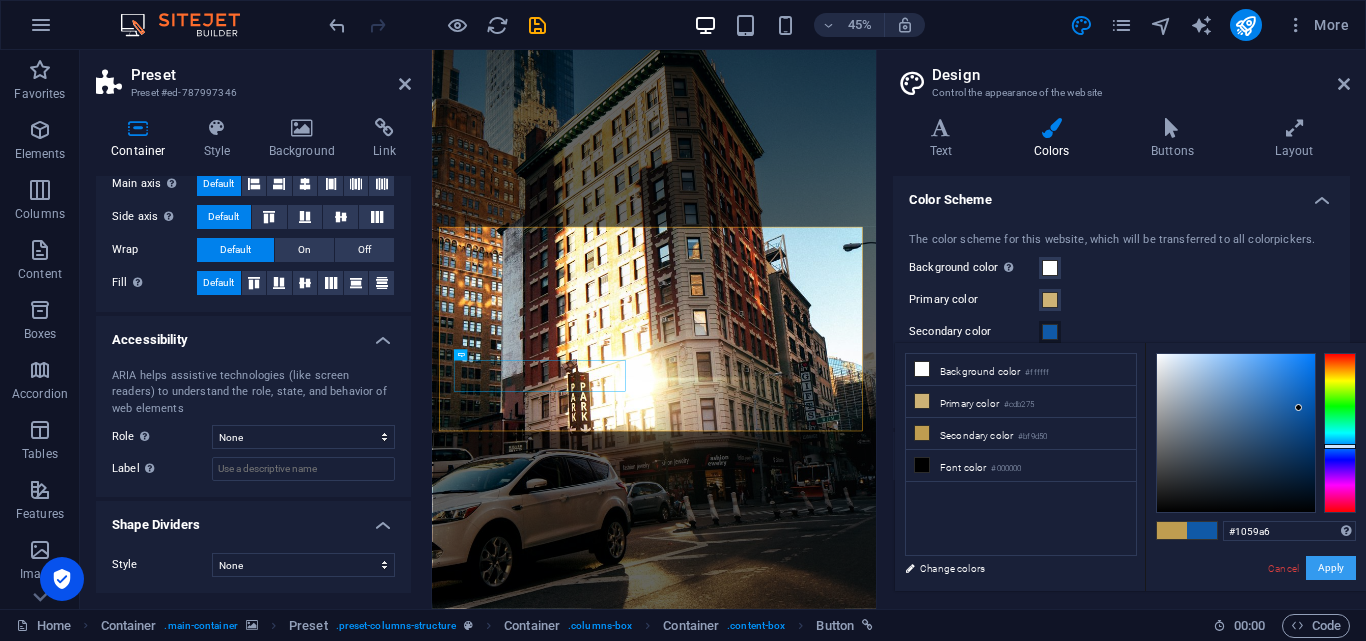 click on "Apply" at bounding box center (1331, 568) 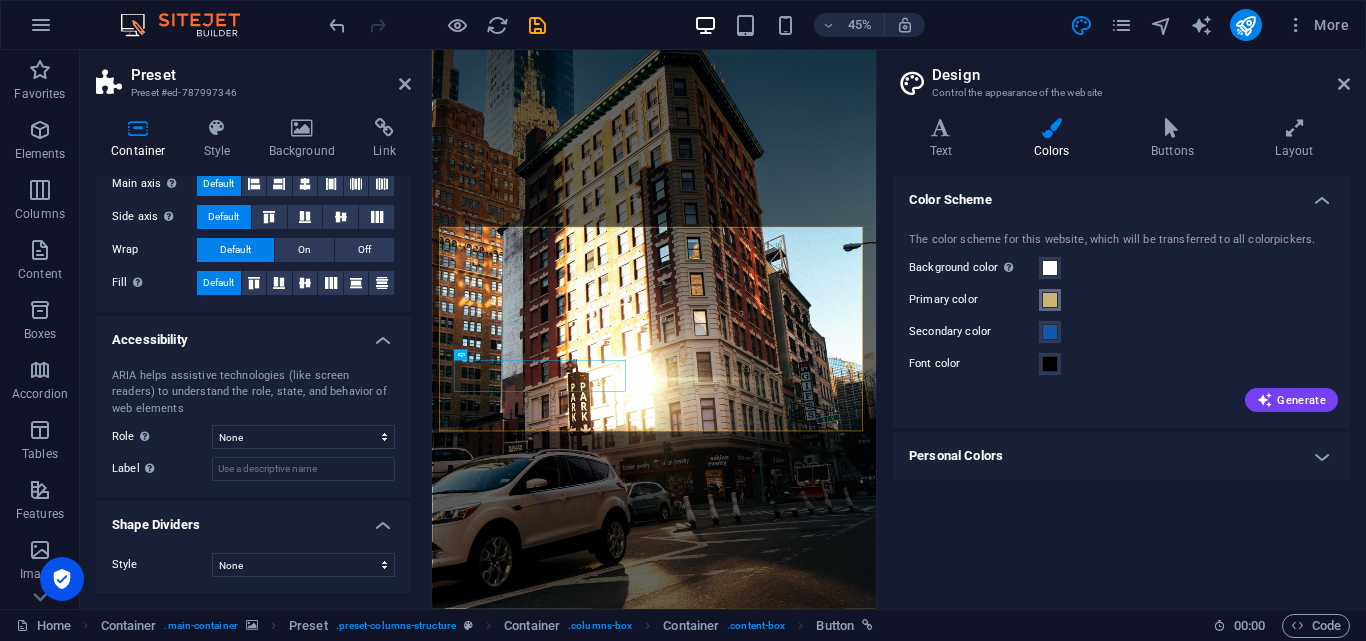 click at bounding box center [1050, 300] 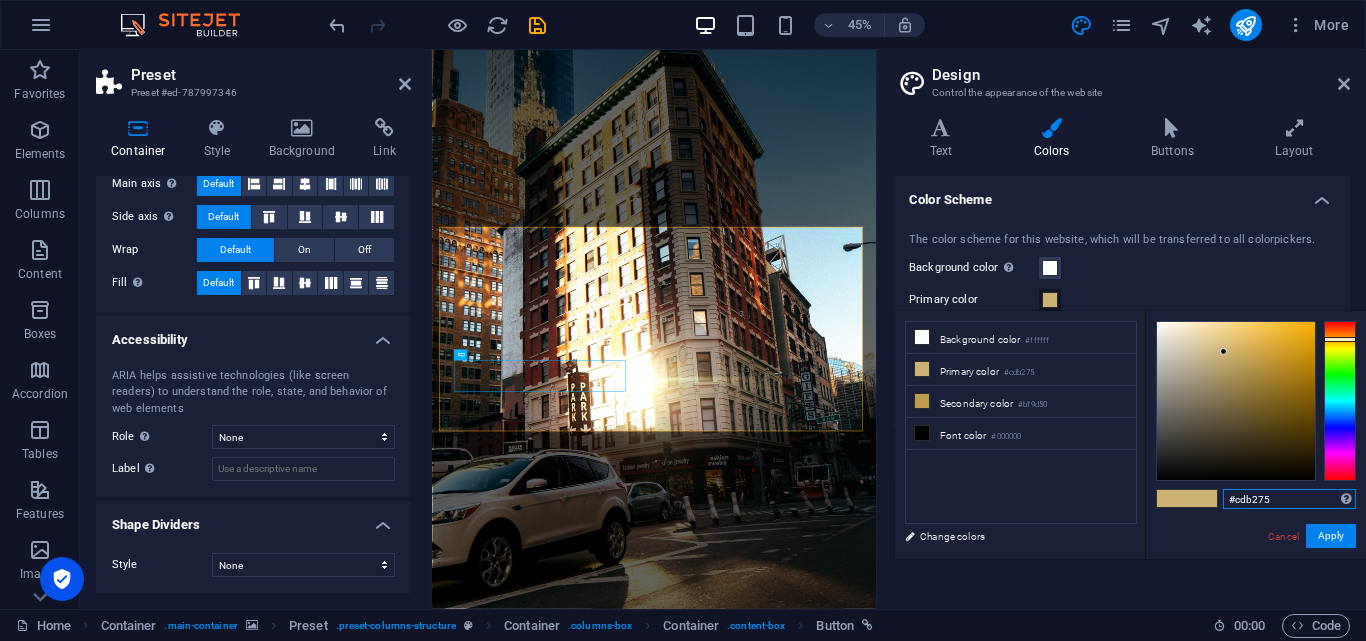 click on "#cdb275" at bounding box center [1289, 499] 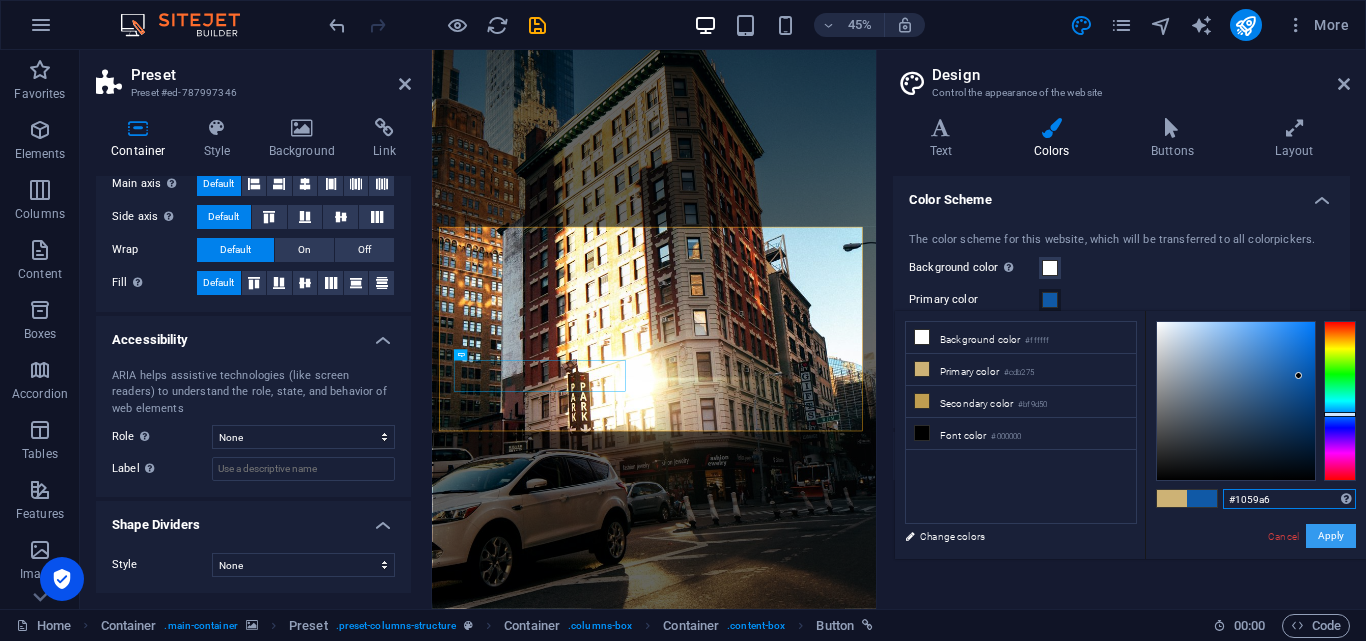 type on "#1059a6" 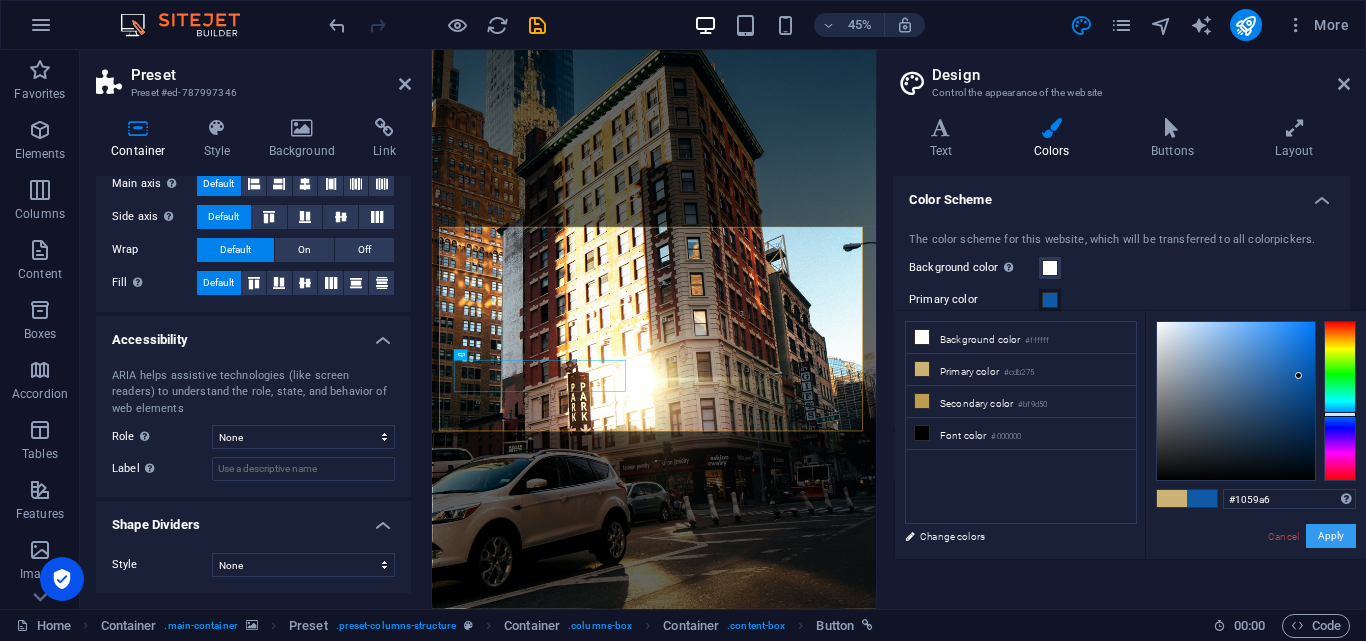 click on "Apply" at bounding box center [1331, 536] 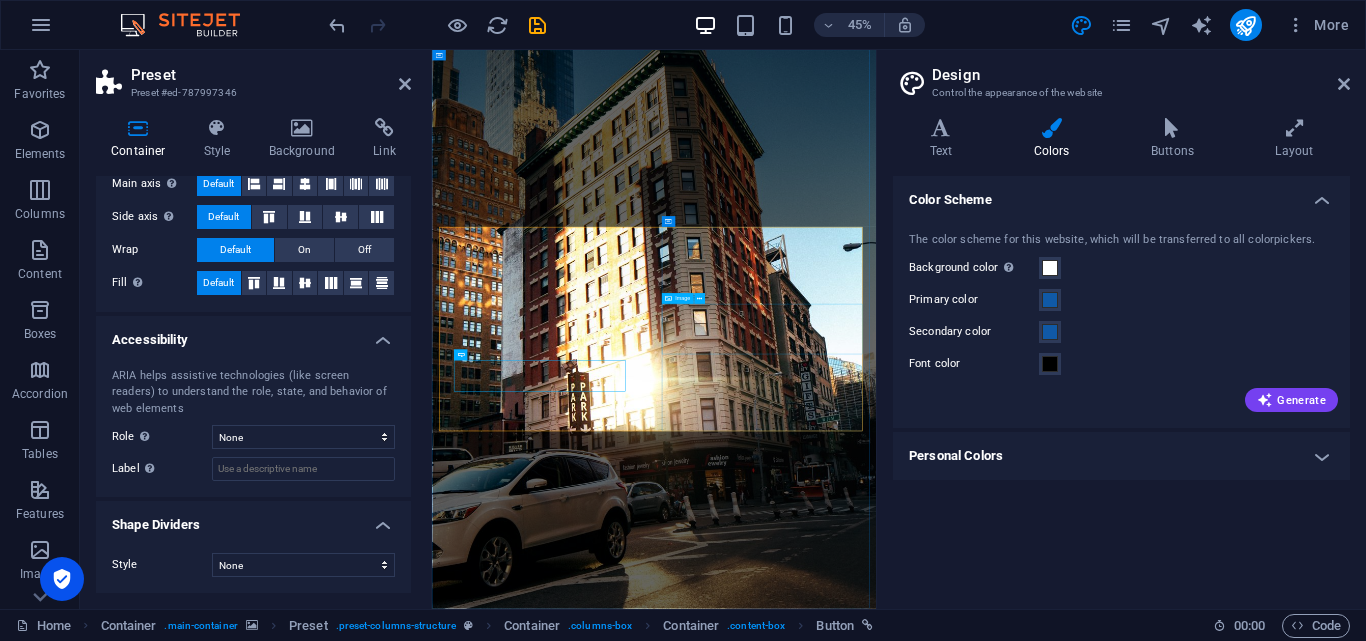 click at bounding box center [926, 1765] 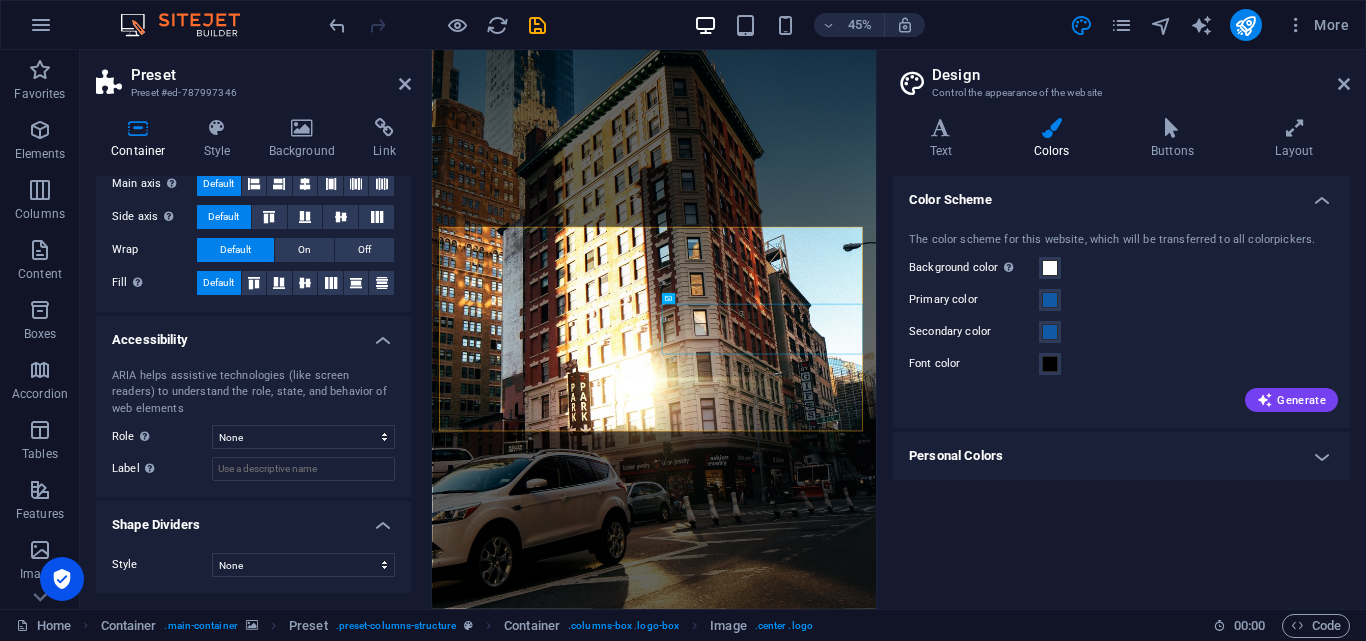click on "Design Control the appearance of the website Variants  Text  Colors  Buttons  Layout Text Standard Bold Links Font color Font Lato Font size 16 rem px Line height 1.5 Font weight To display the font weight correctly, it may need to be enabled.  Manage Fonts Thin, 100 Extra-light, 200 Light, 300 Regular, 400 Medium, 500 Semi-bold, 600 Bold, 700 Extra-bold, 800 Black, 900 Letter spacing 0 rem px Font style Text transform Tt TT tt Text align Font weight To display the font weight correctly, it may need to be enabled.  Manage Fonts Thin, 100 Extra-light, 200 Light, 300 Regular, 400 Medium, 500 Semi-bold, 600 Bold, 700 Extra-bold, 800 Black, 900 Default Hover / Active Font color Font color Decoration None Decoration None Transition duration 0.3 s Transition function Ease Ease In Ease Out Ease In/Ease Out Linear Headlines All H1 / Textlogo H2 H3 H4 H5 H6 Font color Font Lato Line height 1.5 Font weight To display the font weight correctly, it may need to be enabled.  Manage Fonts Thin, 100 Extra-light, 200 0 rem px" at bounding box center [1121, 329] 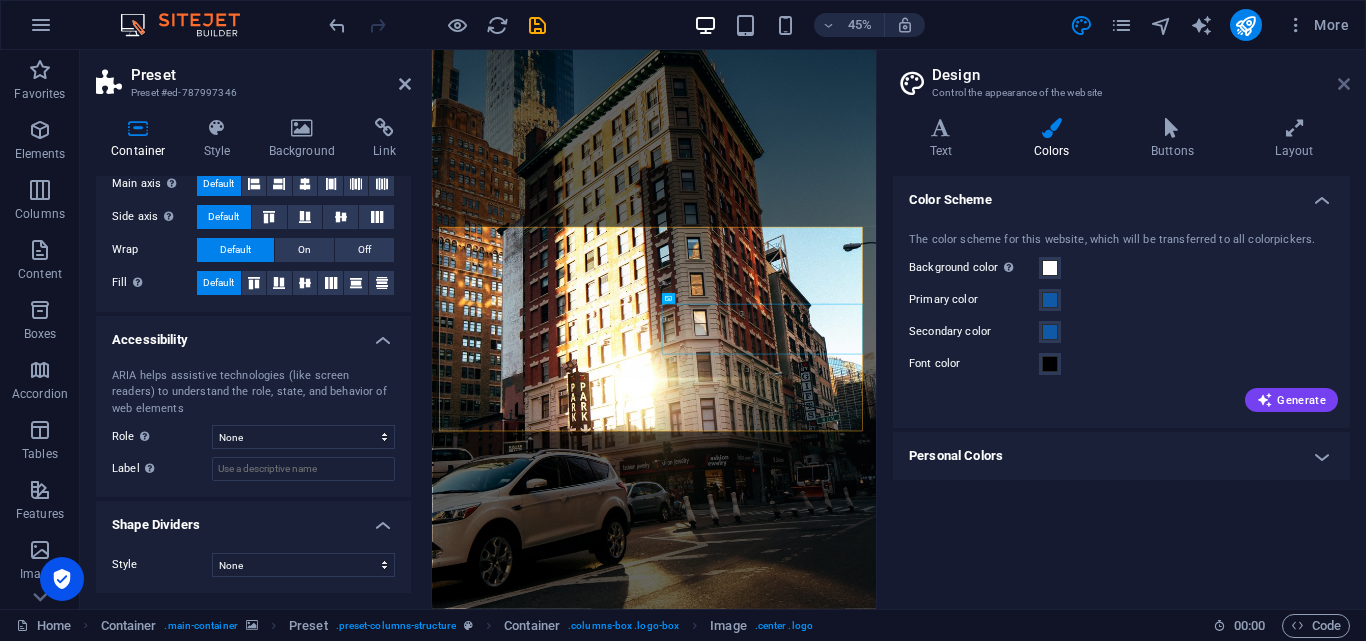 click at bounding box center (1344, 84) 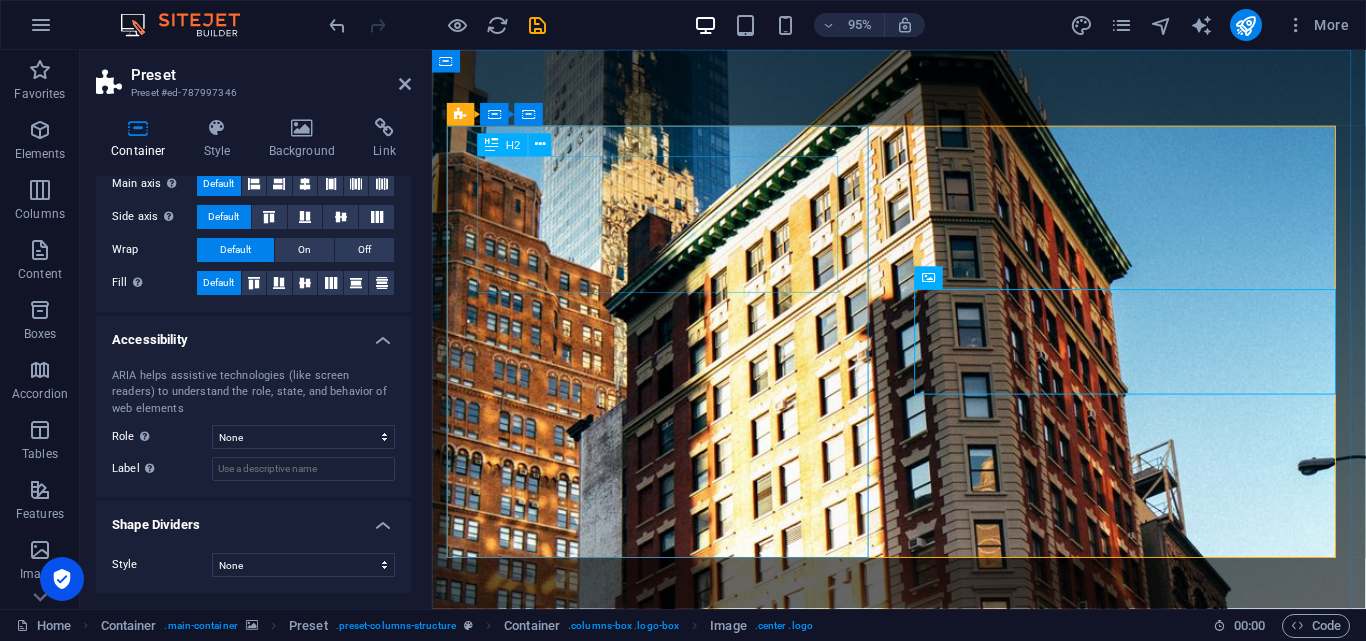 click on "Struggling to stand out online?" at bounding box center (924, 1428) 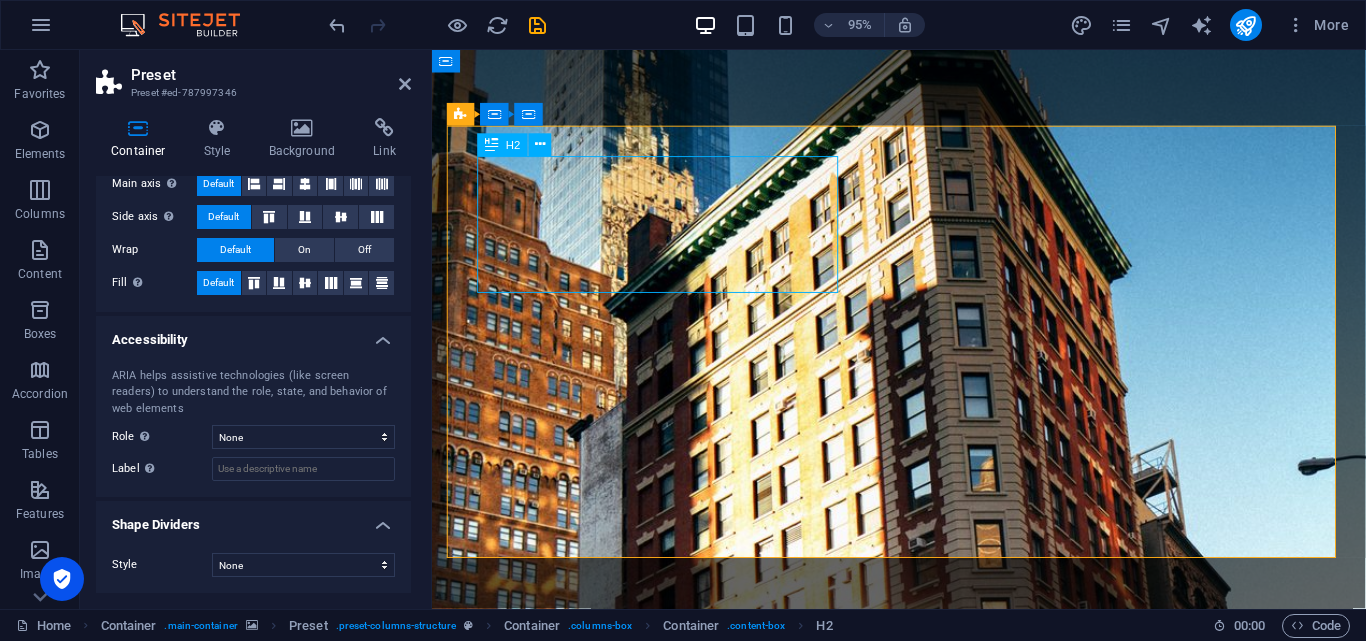 click on "Struggling to stand out online?" at bounding box center (924, 1428) 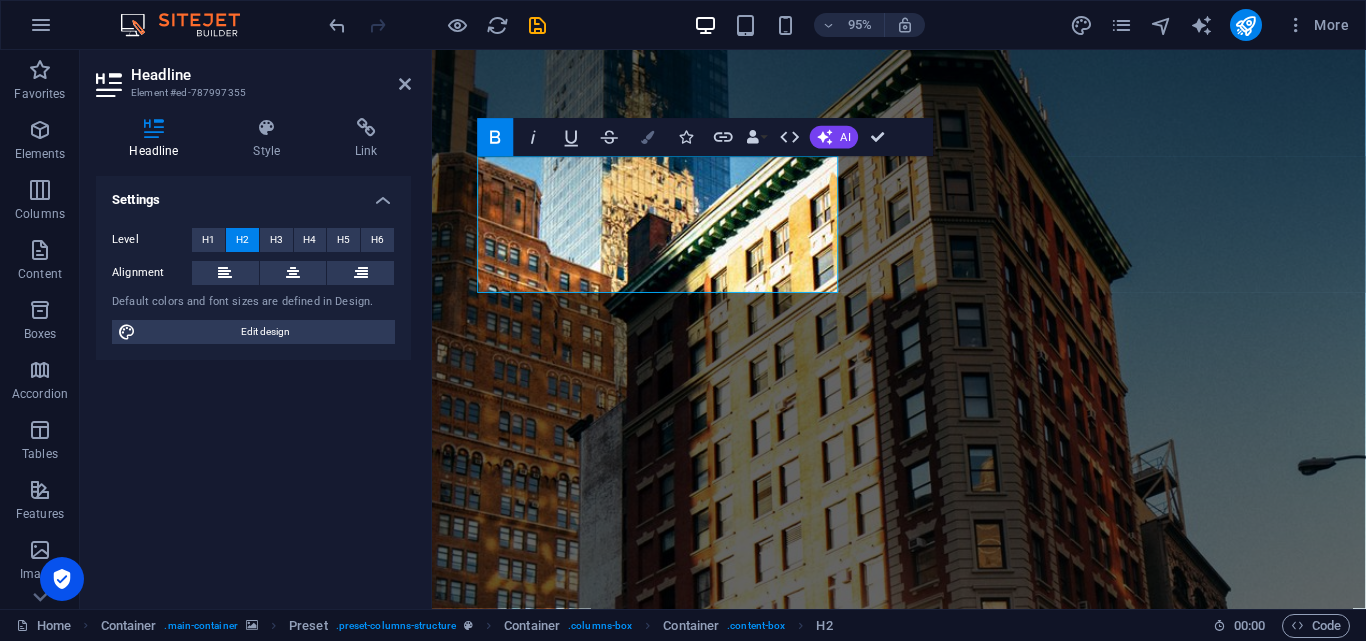 click on "Colors" at bounding box center (648, 137) 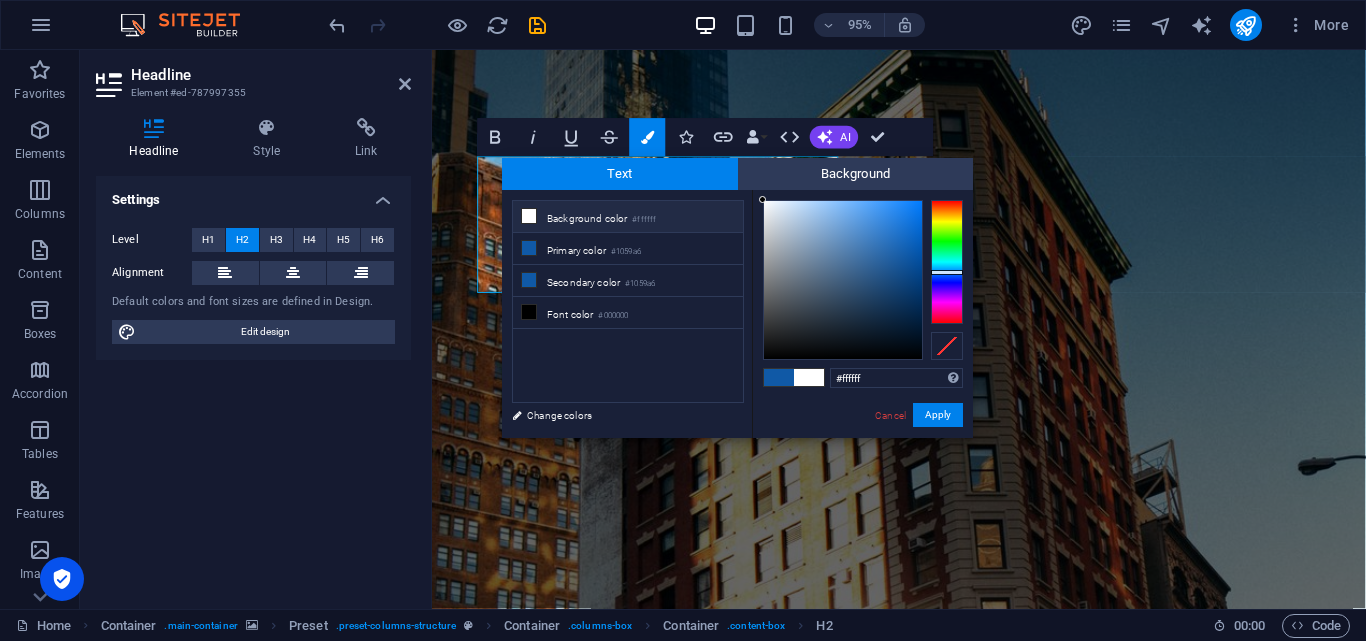 drag, startPoint x: 781, startPoint y: 219, endPoint x: 752, endPoint y: 193, distance: 38.948685 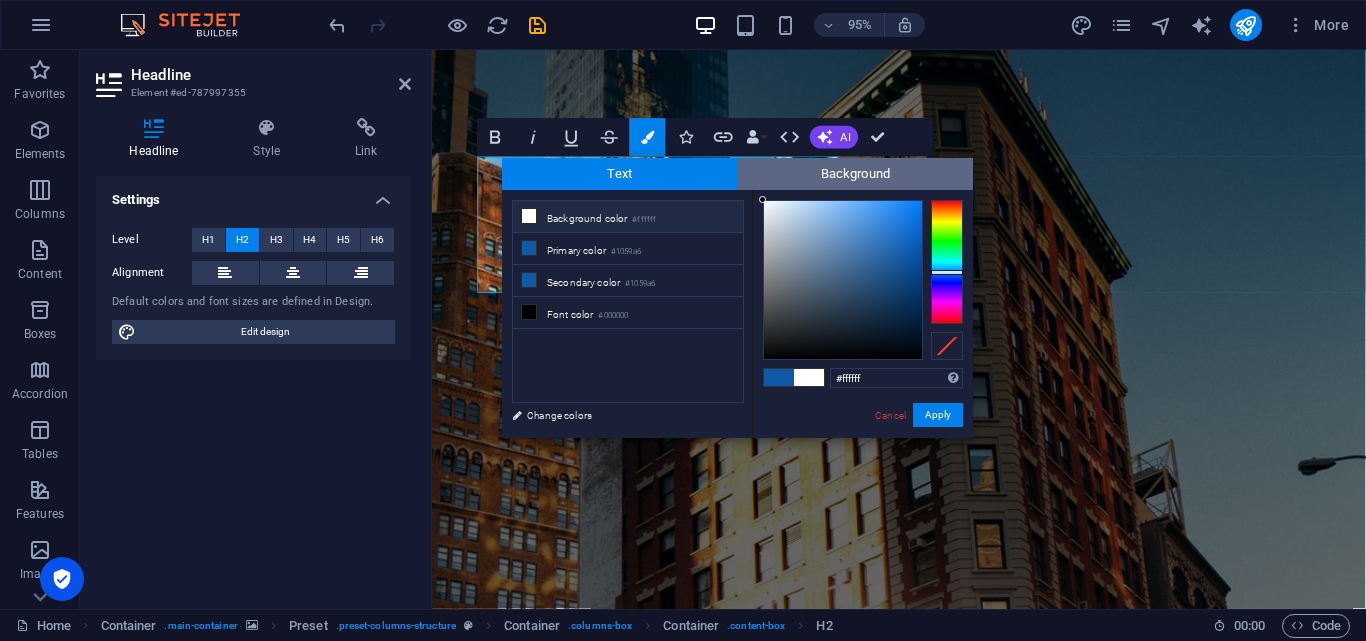 drag, startPoint x: 794, startPoint y: 223, endPoint x: 756, endPoint y: 189, distance: 50.990196 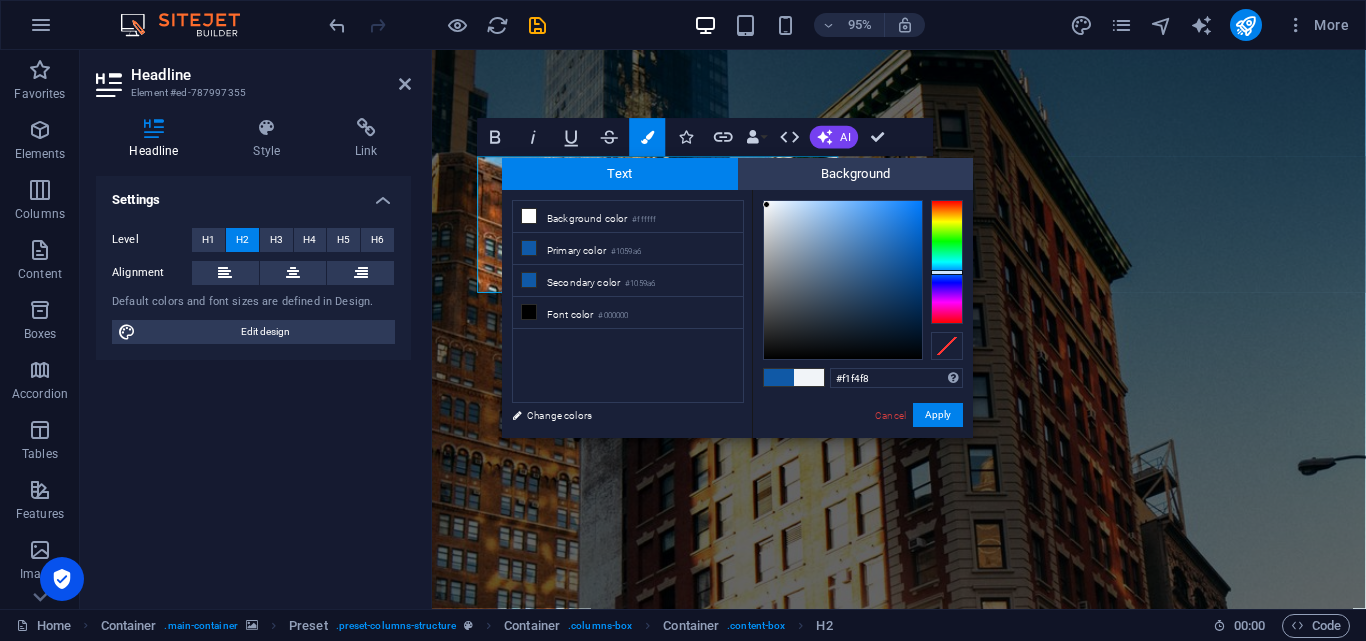 type on "#f3f6f9" 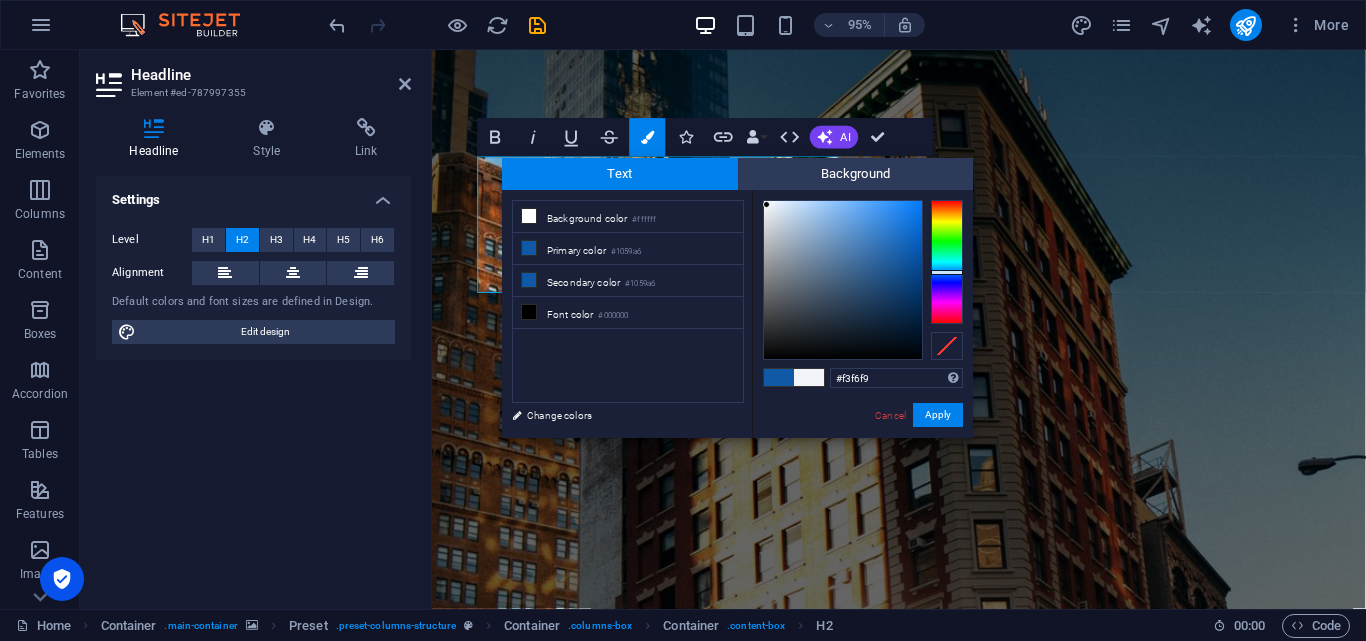 click at bounding box center (766, 204) 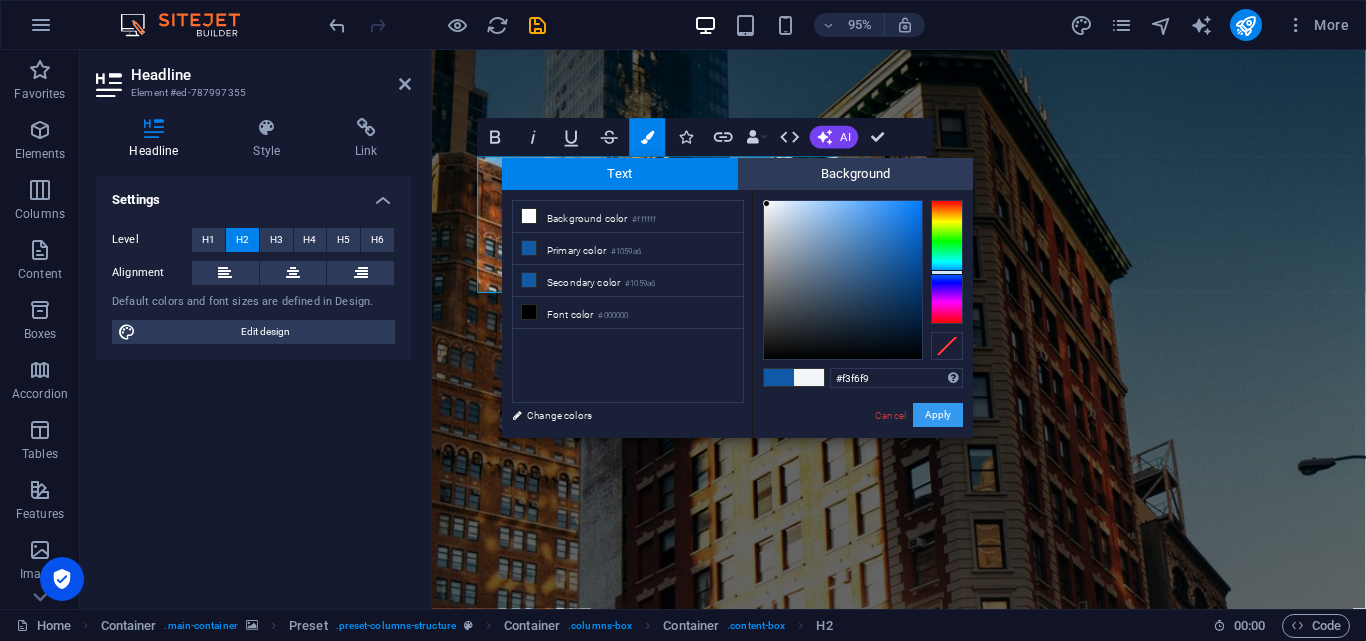 click on "Apply" at bounding box center (938, 415) 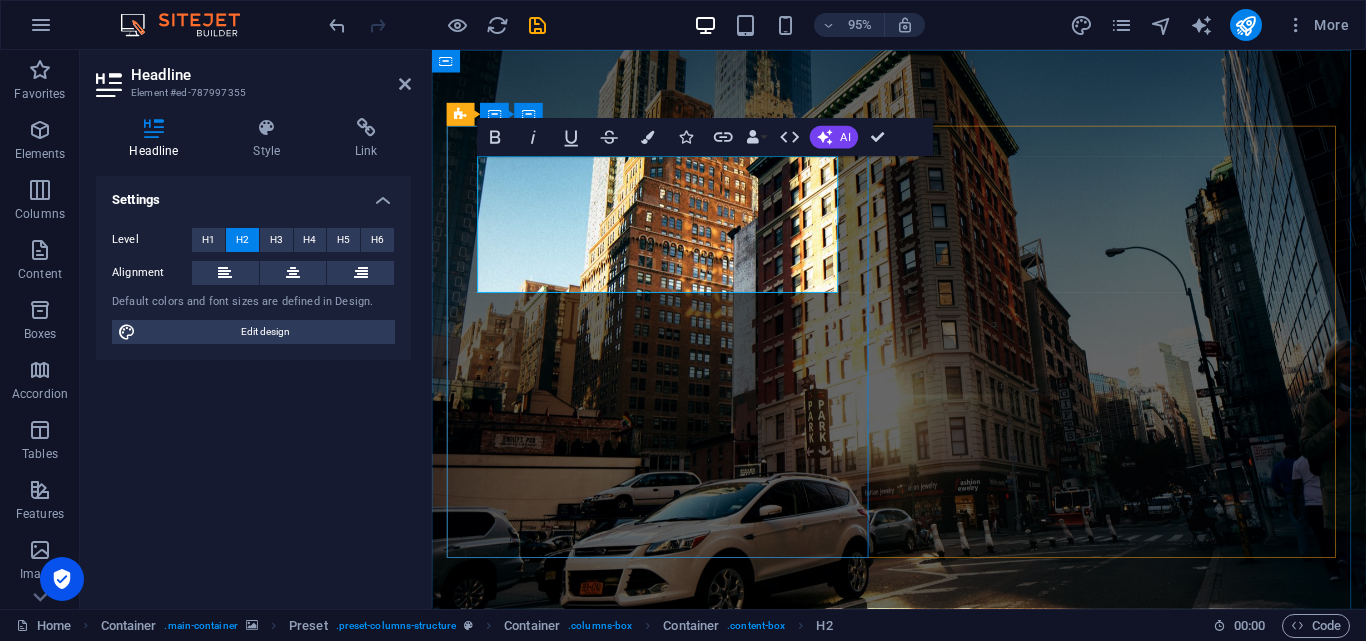 click on "Struggling to stand out online?" at bounding box center [924, 800] 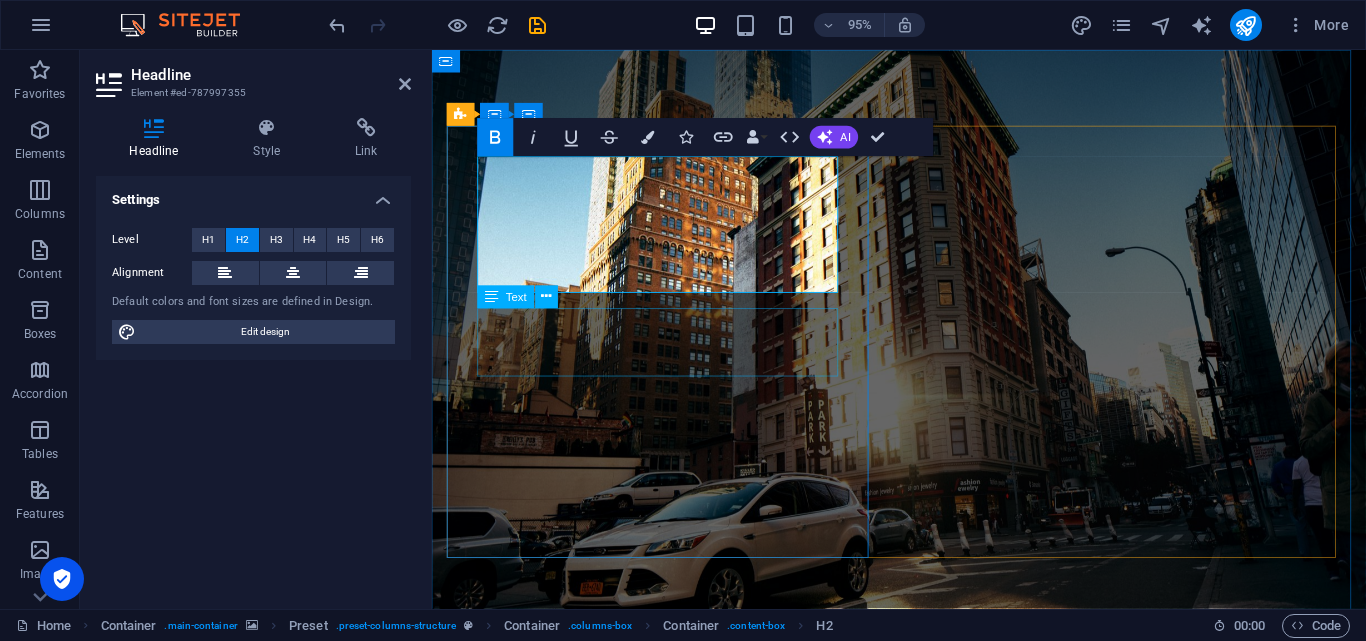click on "Your content shouldn’t blend in. At Eyeconic, we create scroll-stopping visuals, smart strategies, and bold campaigns that help brands look good  and  grow fast." at bounding box center [924, 865] 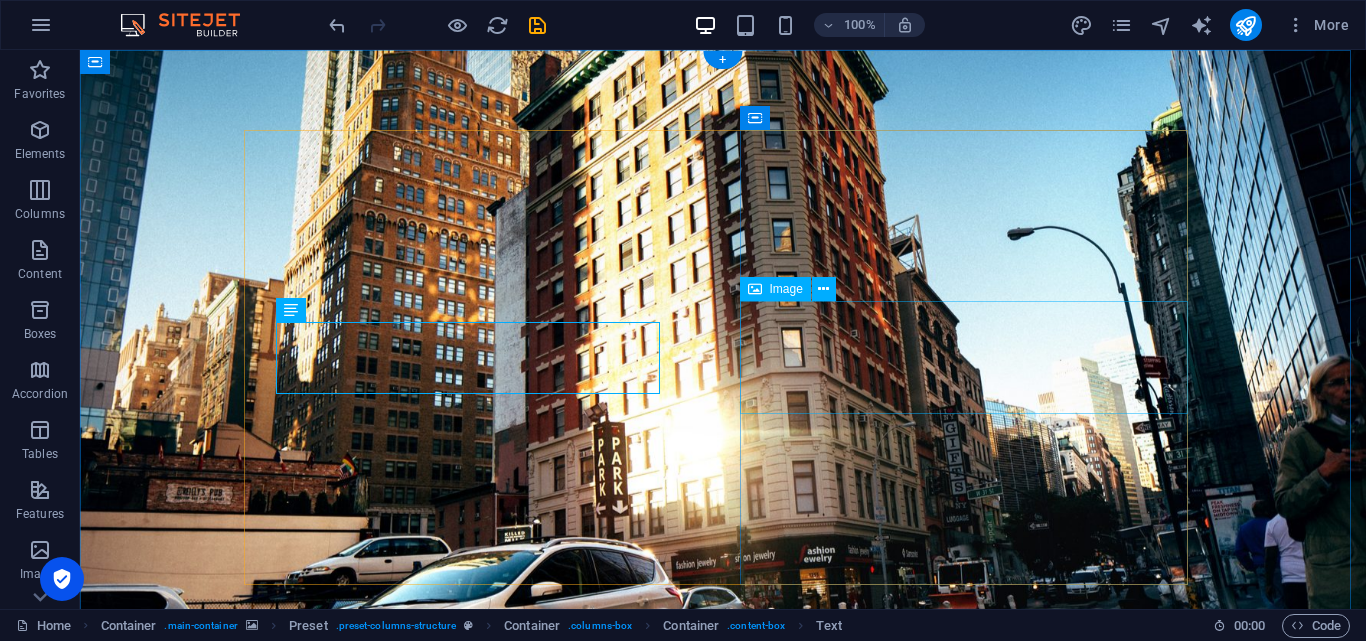 click at bounding box center [723, 1138] 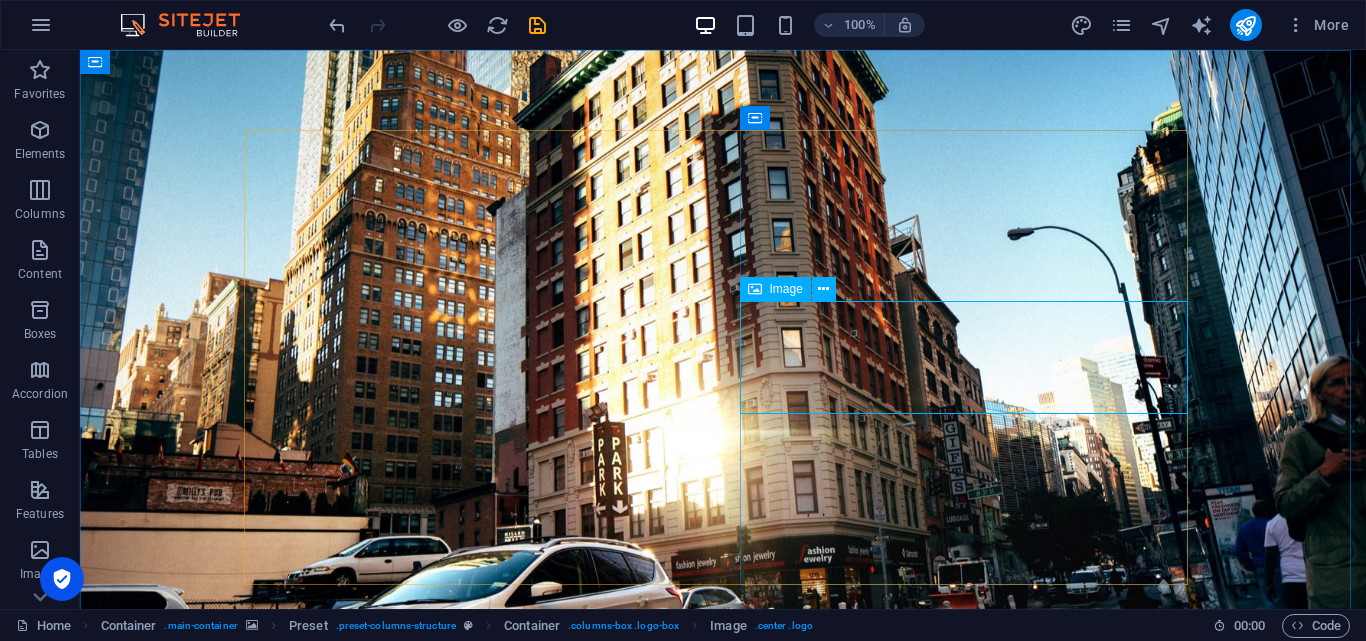 click on "Image" at bounding box center (786, 289) 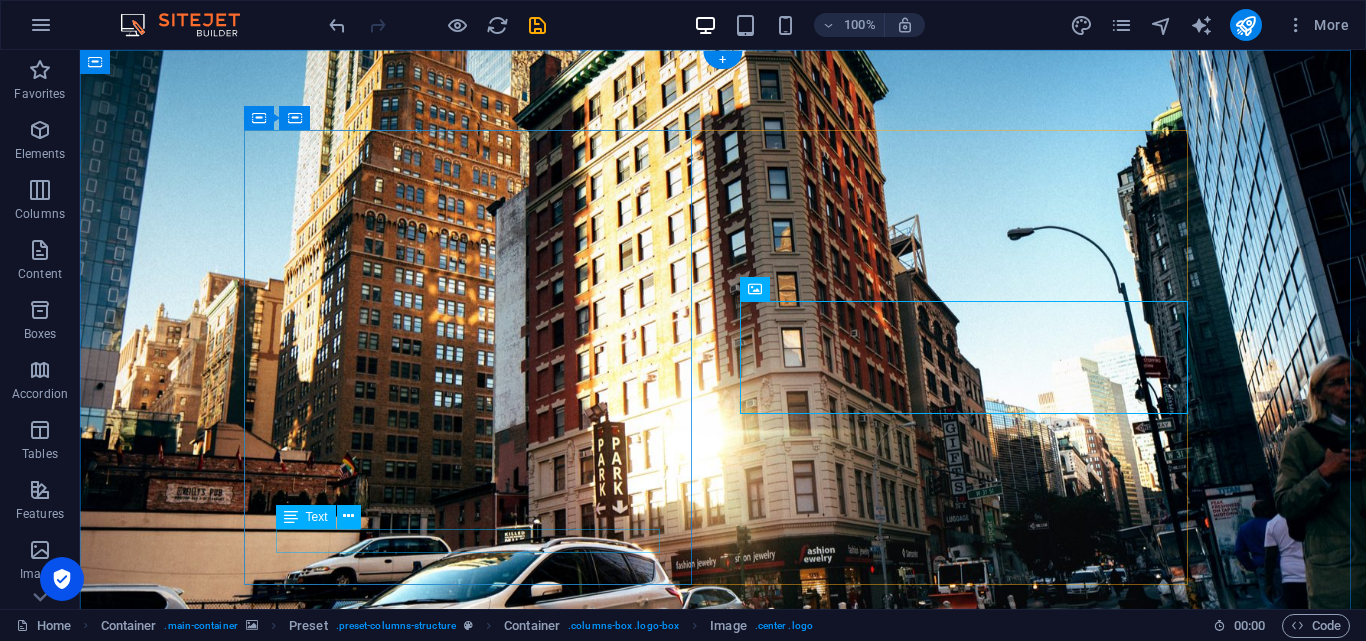 click on "Lorem ipsum dolor sit amet consetetur." at bounding box center (723, 1014) 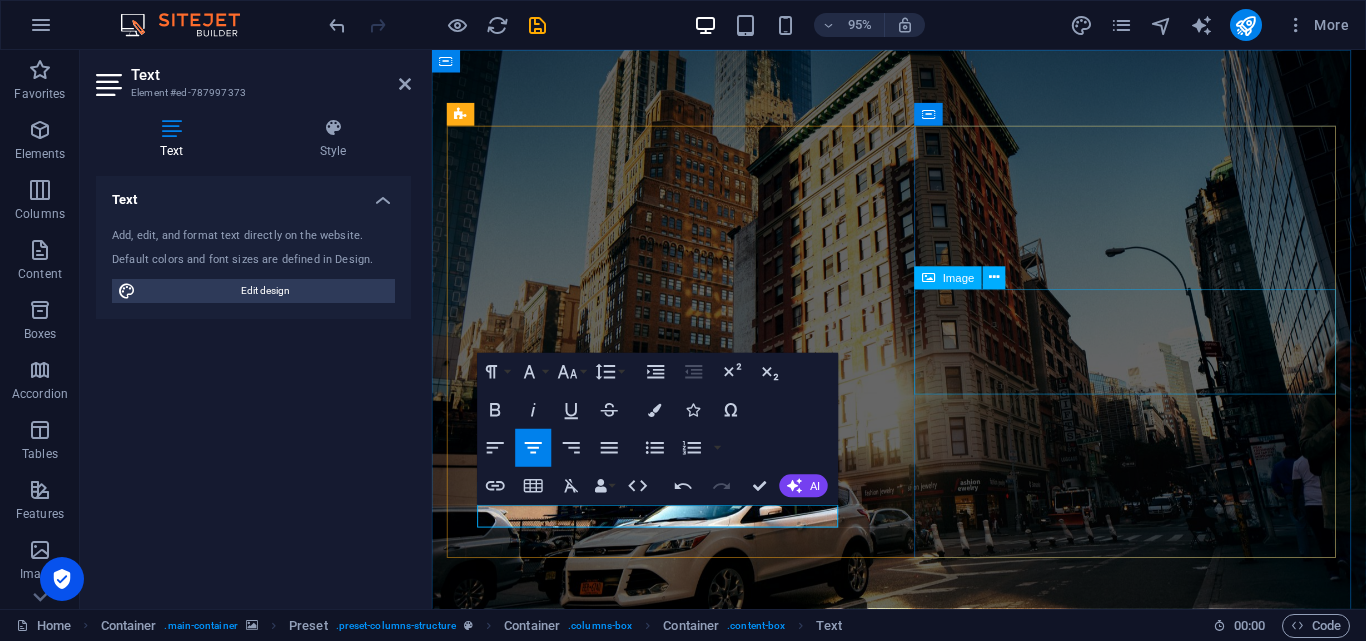 click at bounding box center (924, 1138) 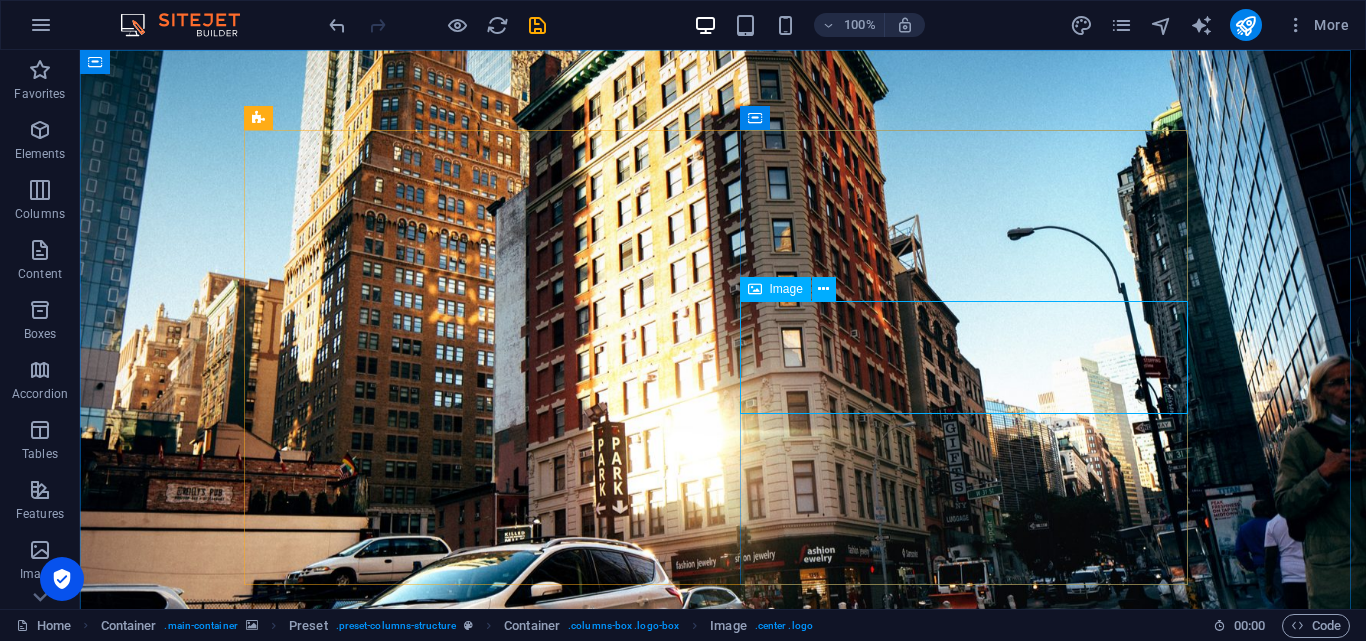 click on "Image" at bounding box center (786, 289) 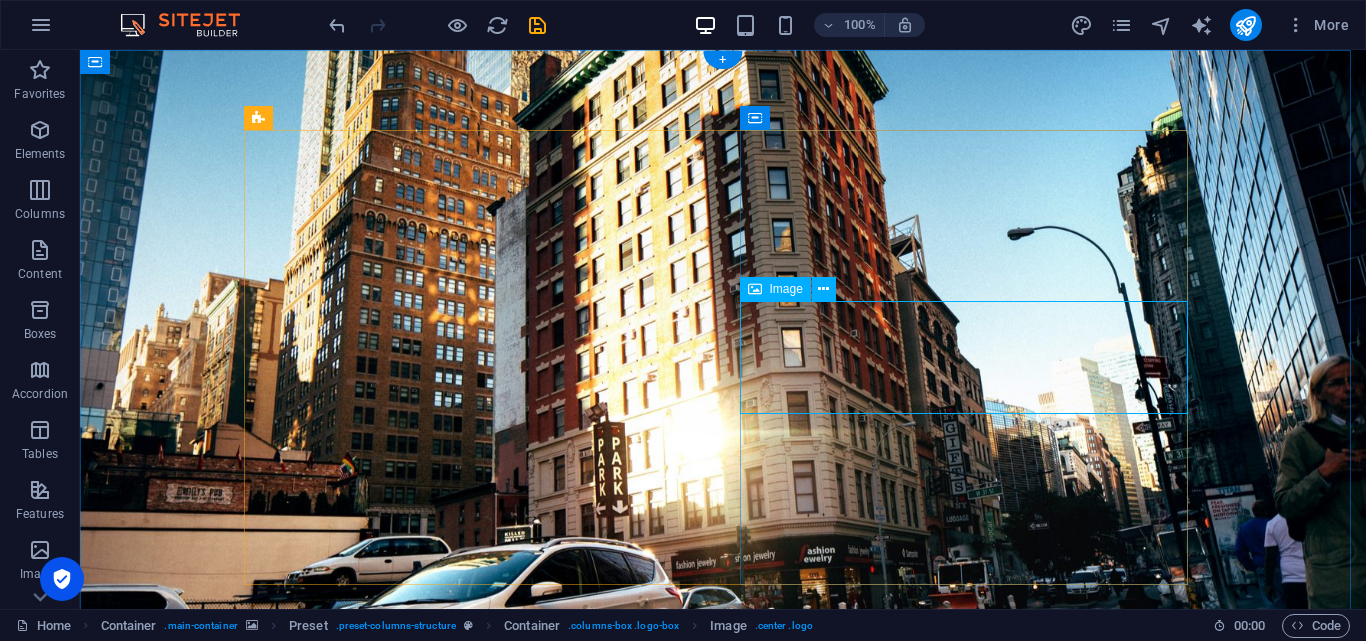 click at bounding box center (723, 1138) 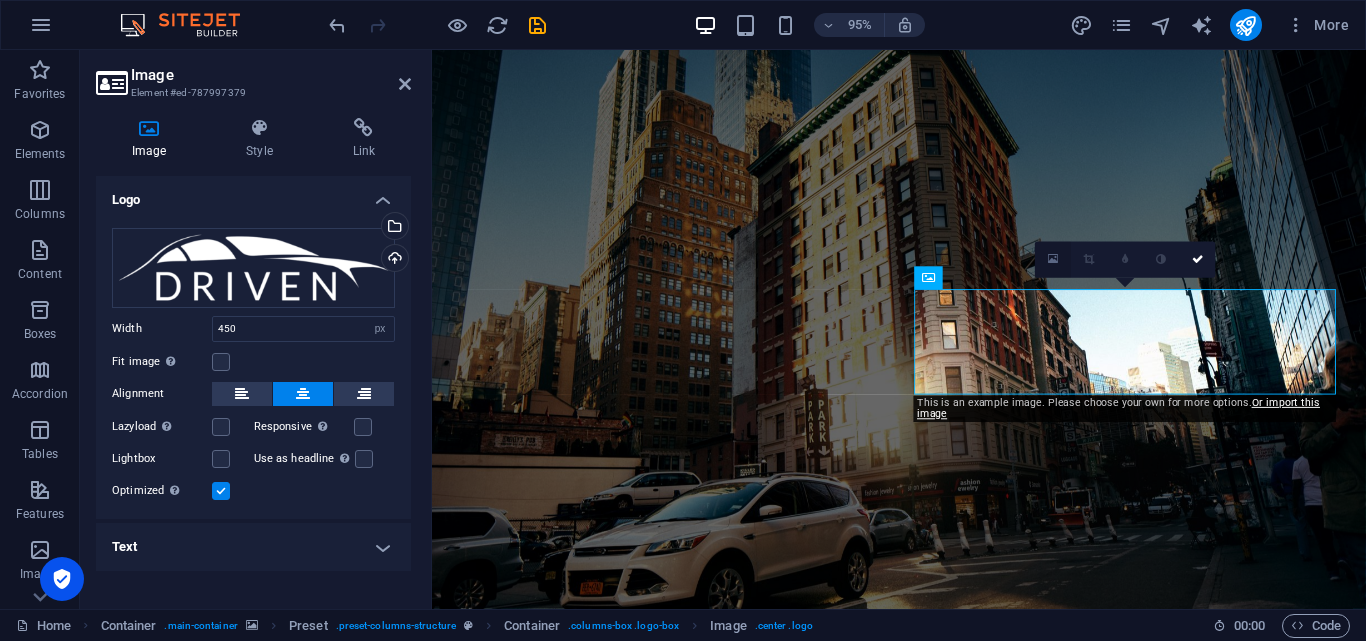 click at bounding box center [1053, 260] 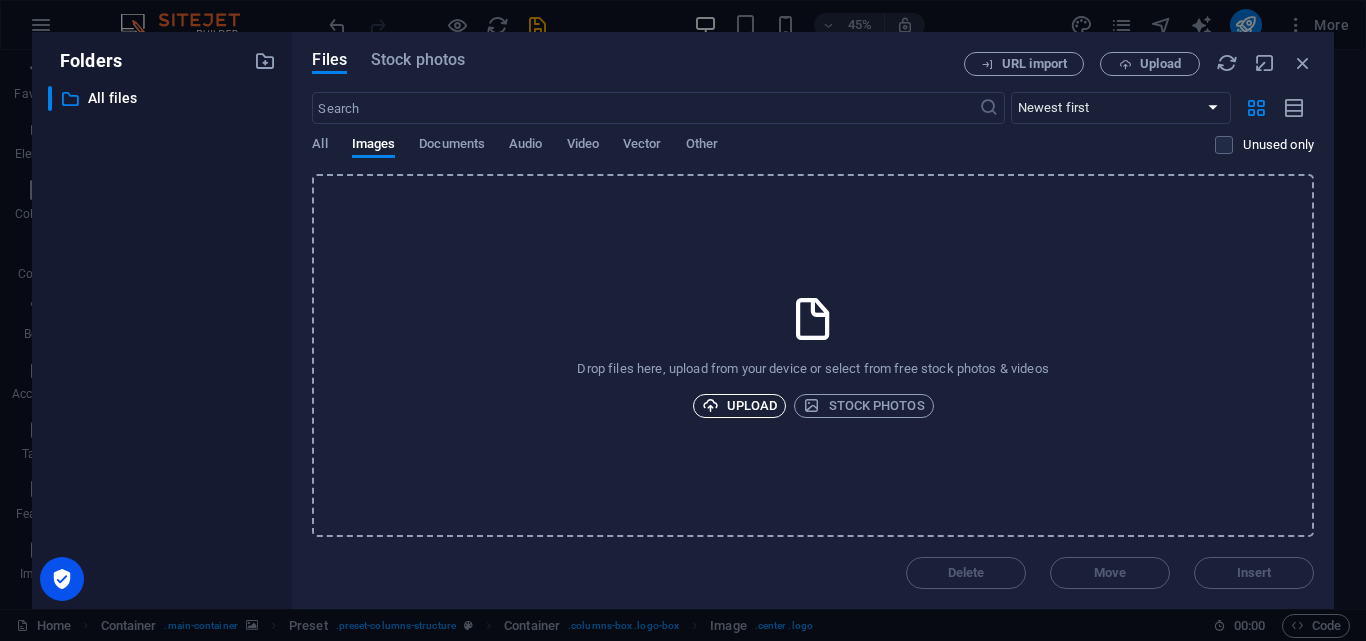 click on "Upload" at bounding box center [740, 406] 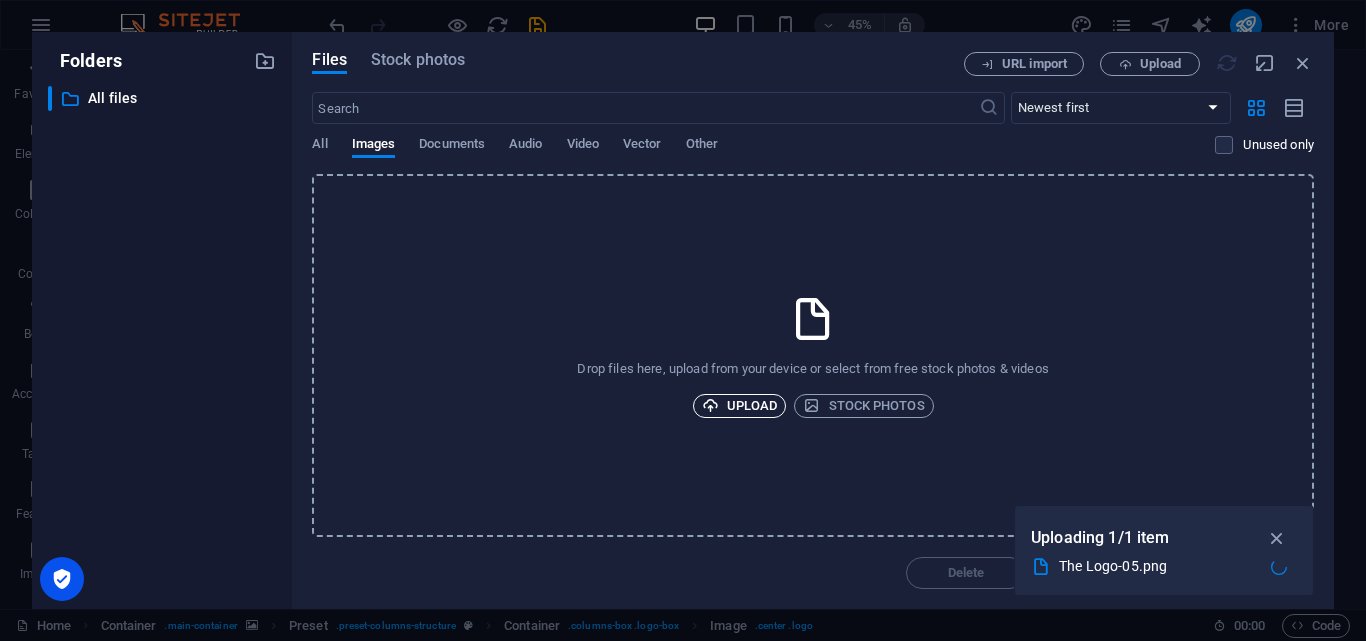type on "446" 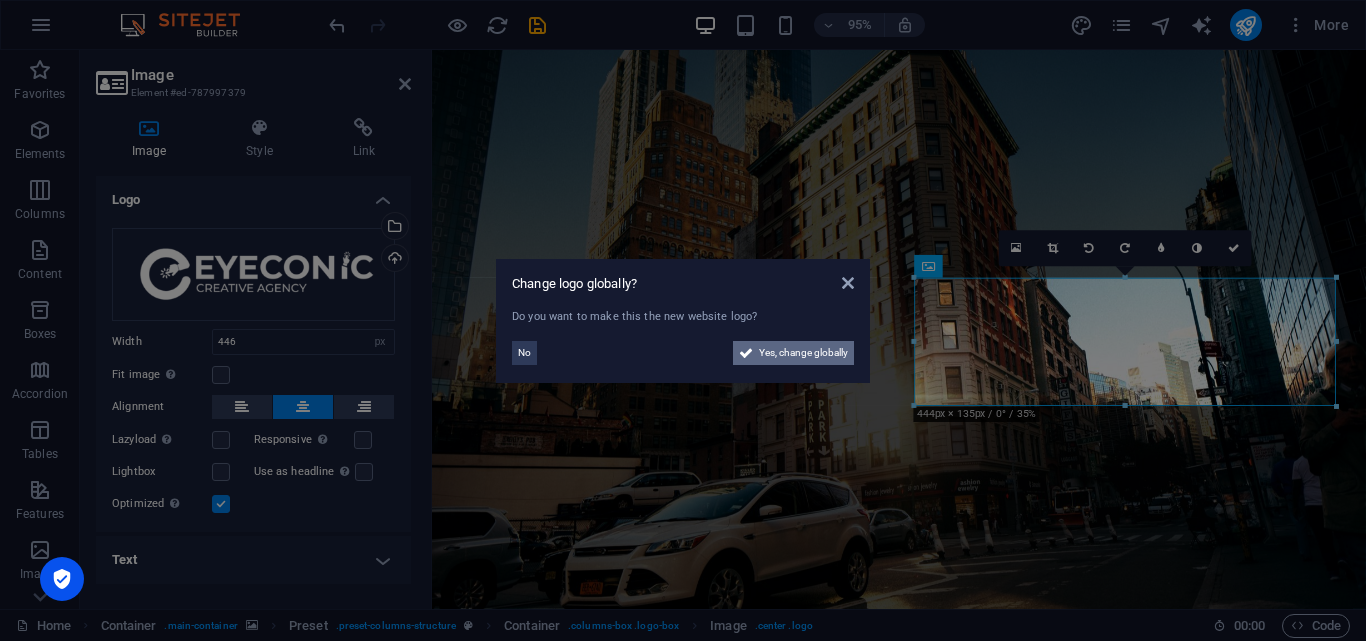 click on "Yes, change globally" at bounding box center (803, 353) 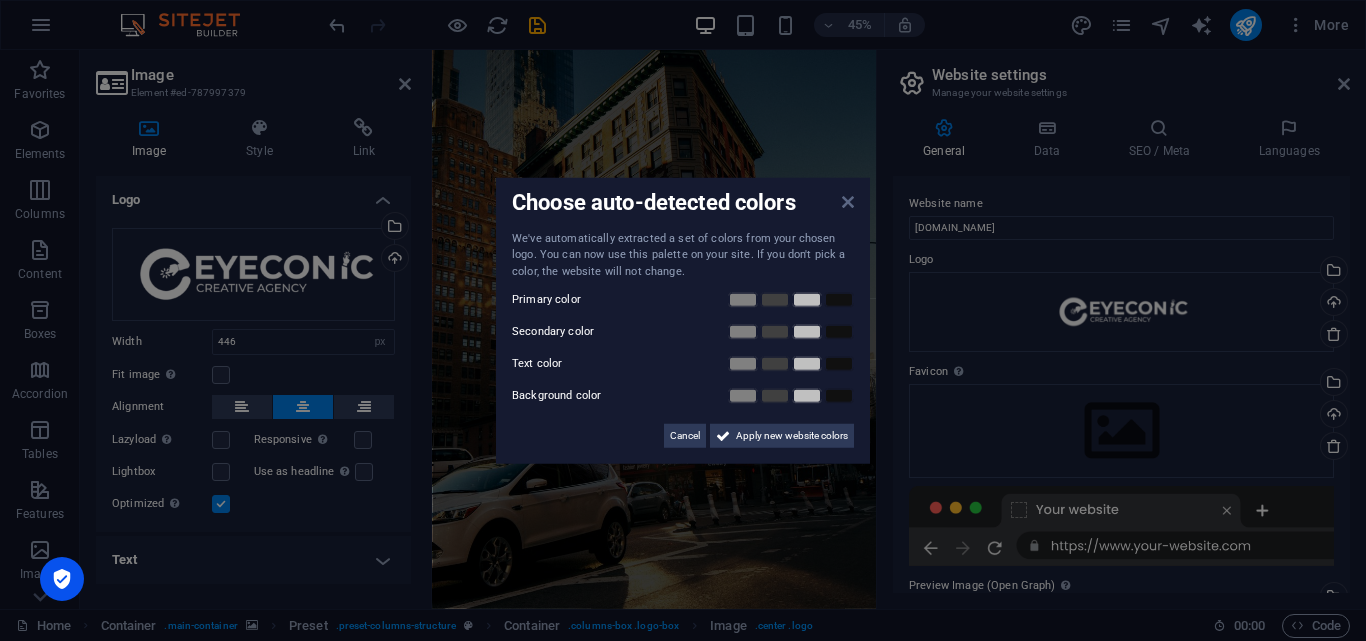 click at bounding box center [848, 201] 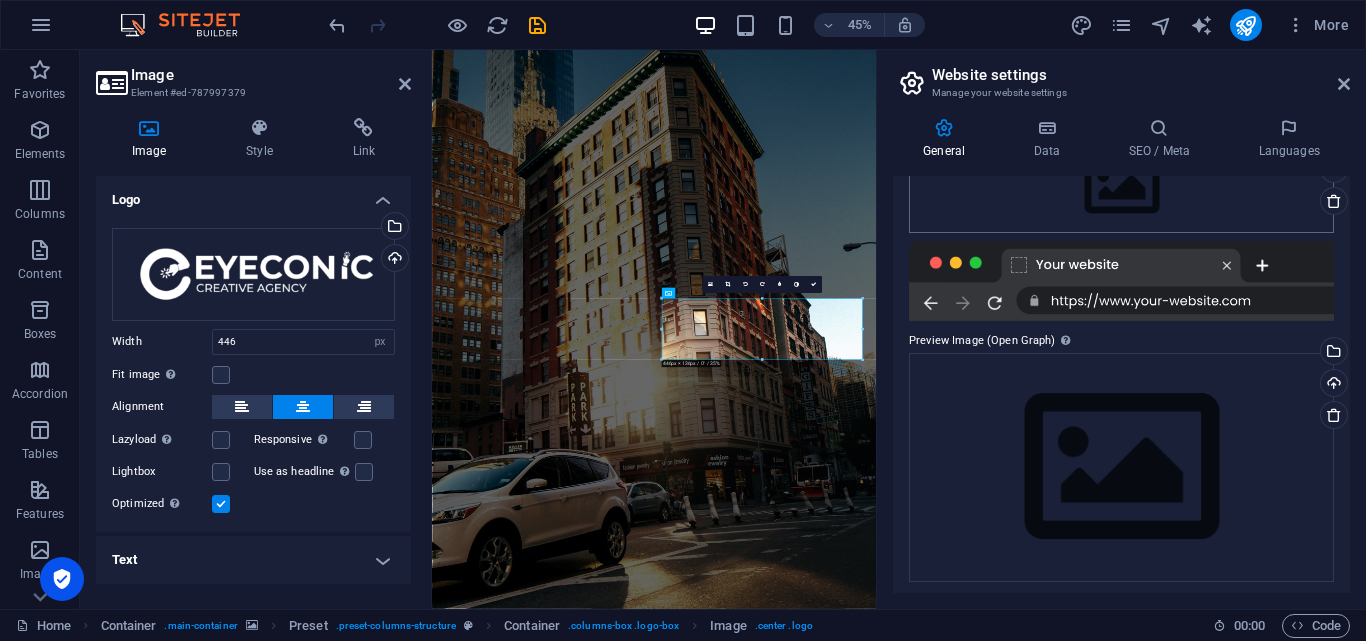scroll, scrollTop: 250, scrollLeft: 0, axis: vertical 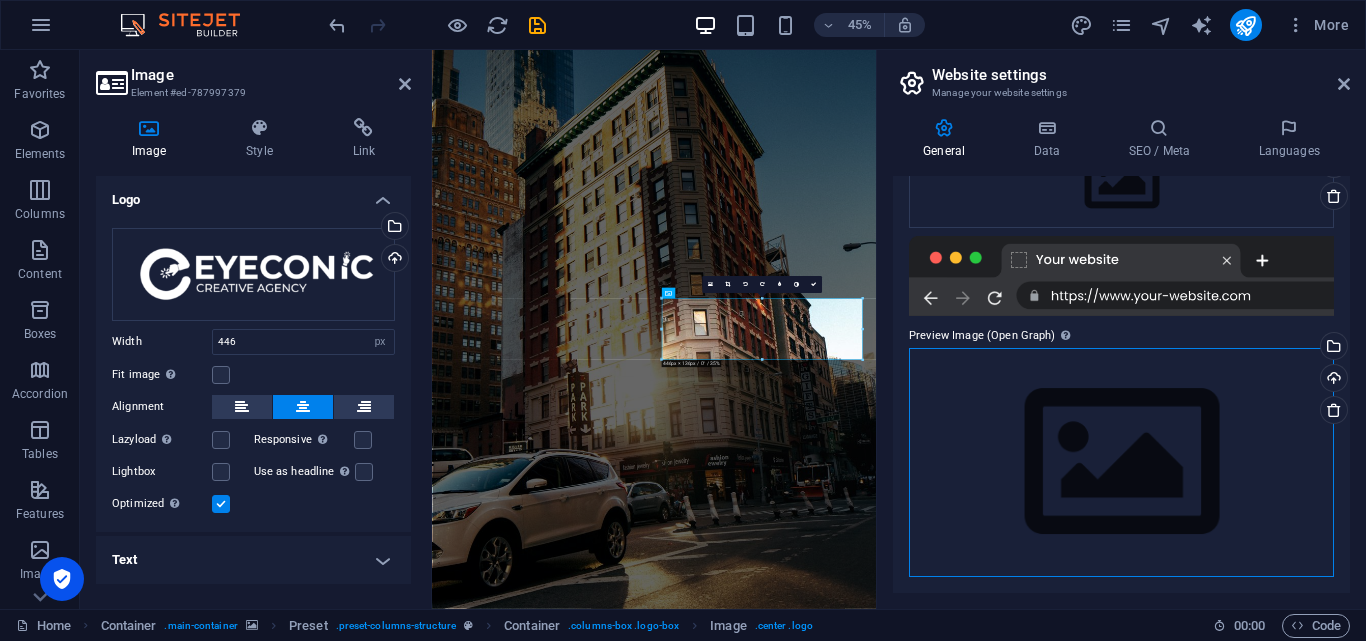 click on "Drag files here, click to choose files or select files from Files or our free stock photos & videos" at bounding box center (1121, 462) 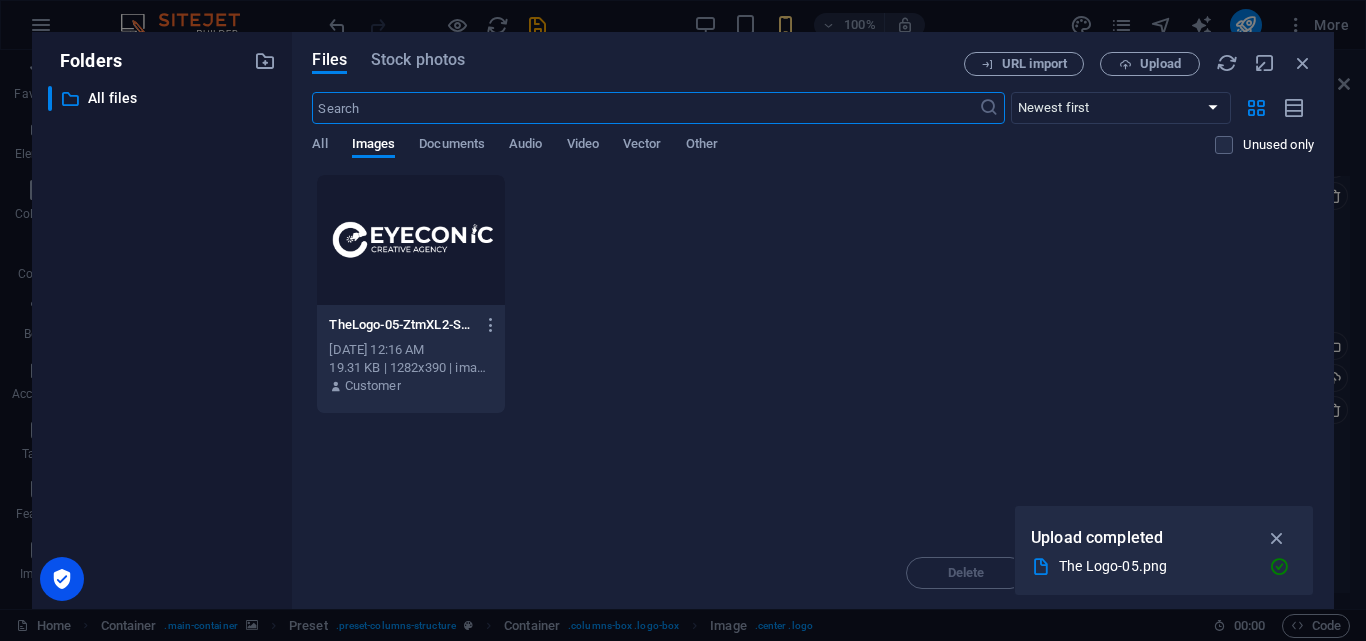 click at bounding box center [1277, 538] 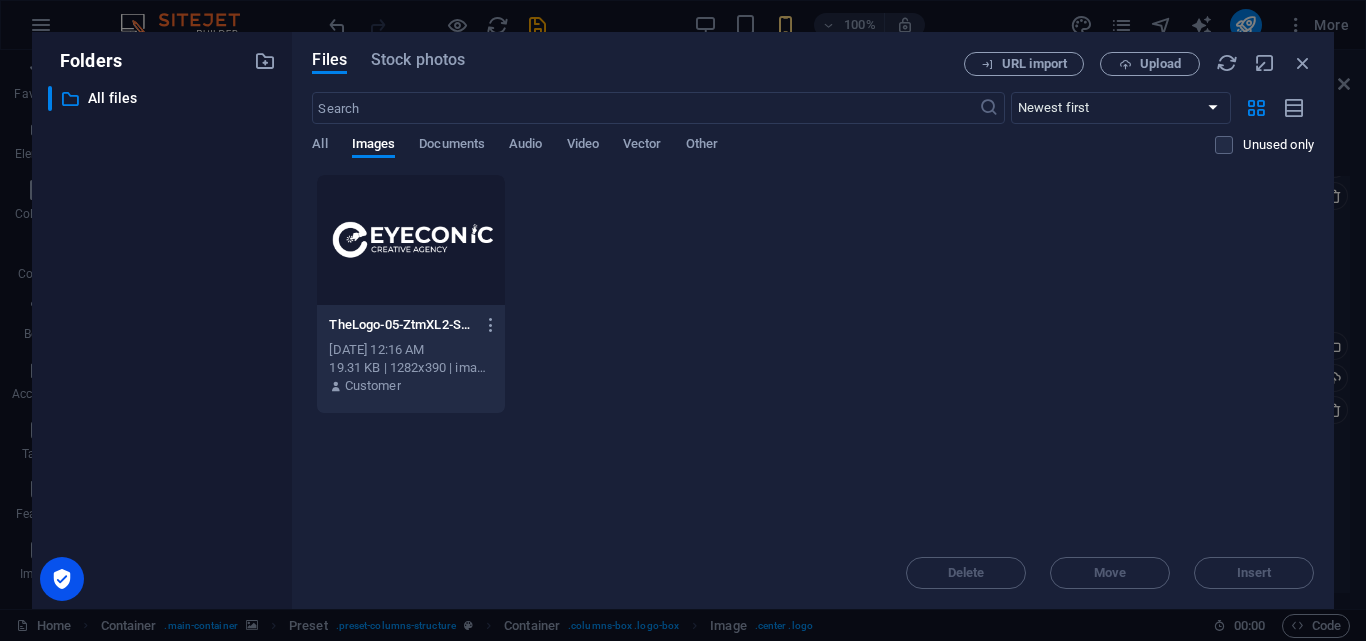 drag, startPoint x: 1141, startPoint y: 186, endPoint x: 1051, endPoint y: 186, distance: 90 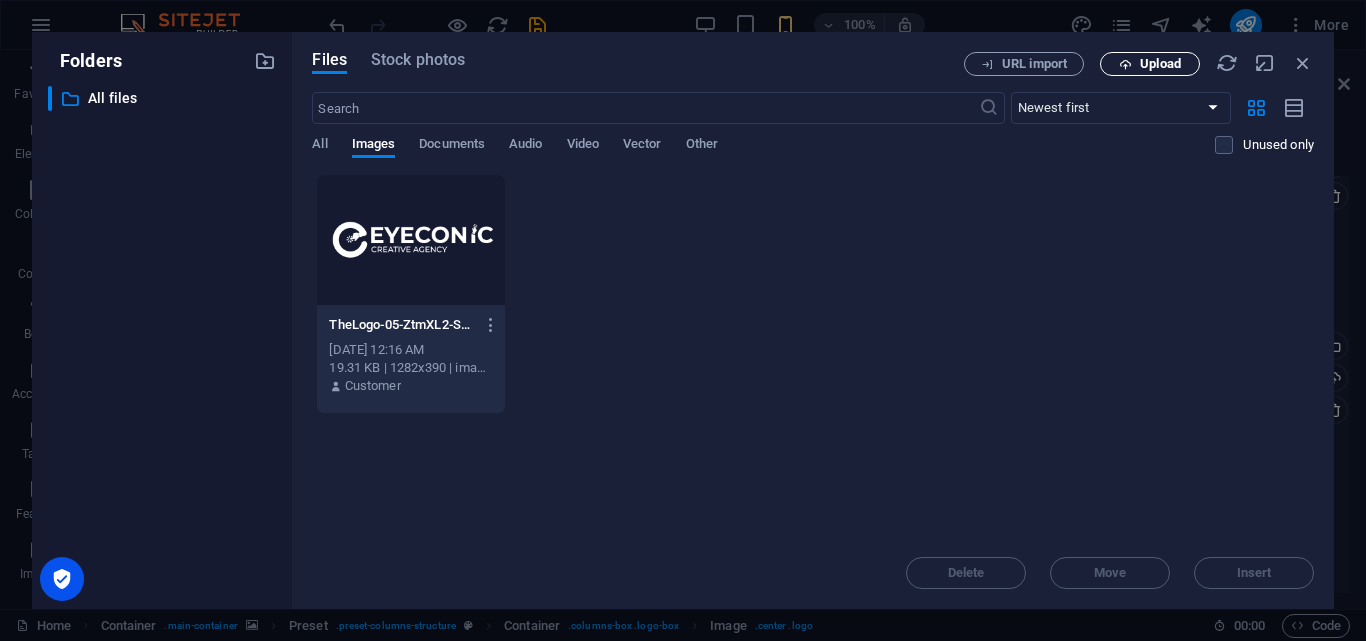 click on "Upload" at bounding box center (1160, 64) 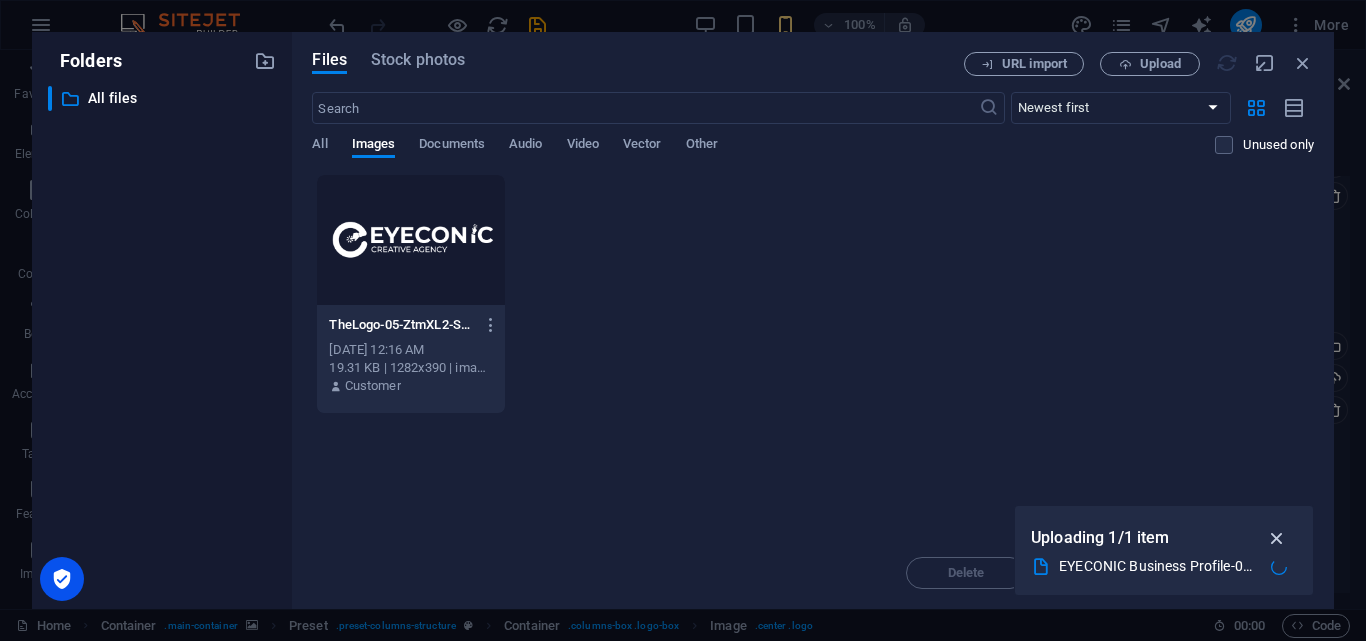 click at bounding box center (1277, 538) 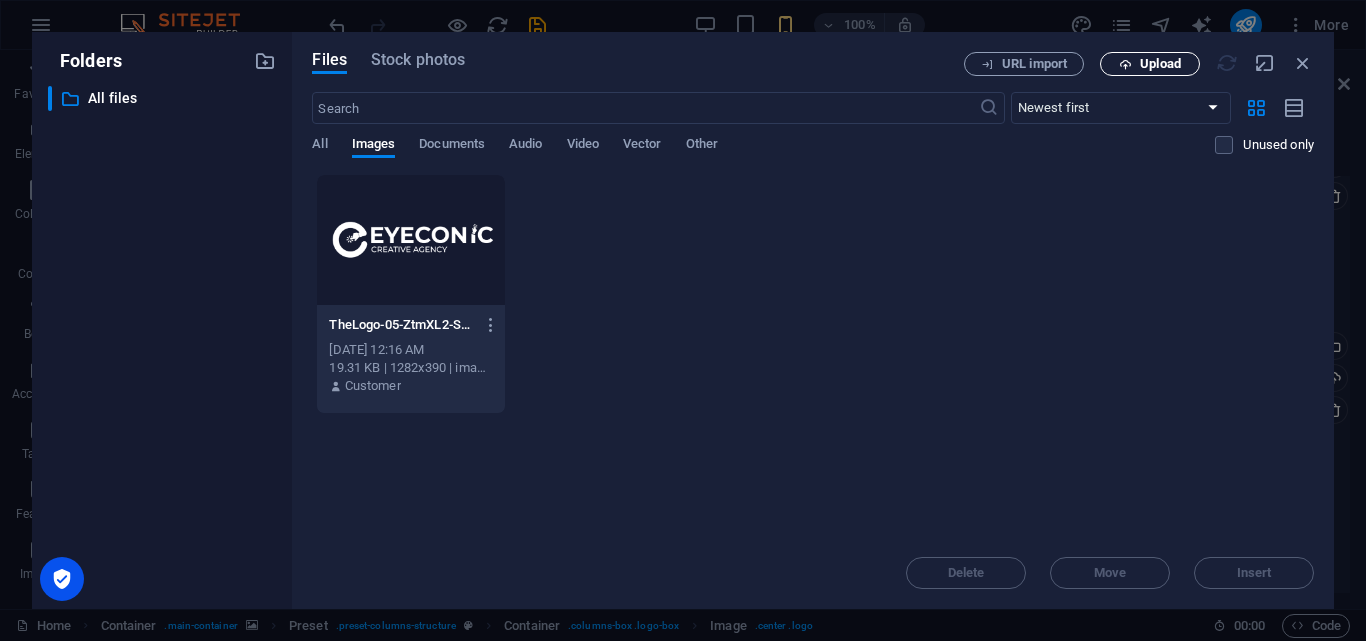 click on "Upload" at bounding box center [1150, 64] 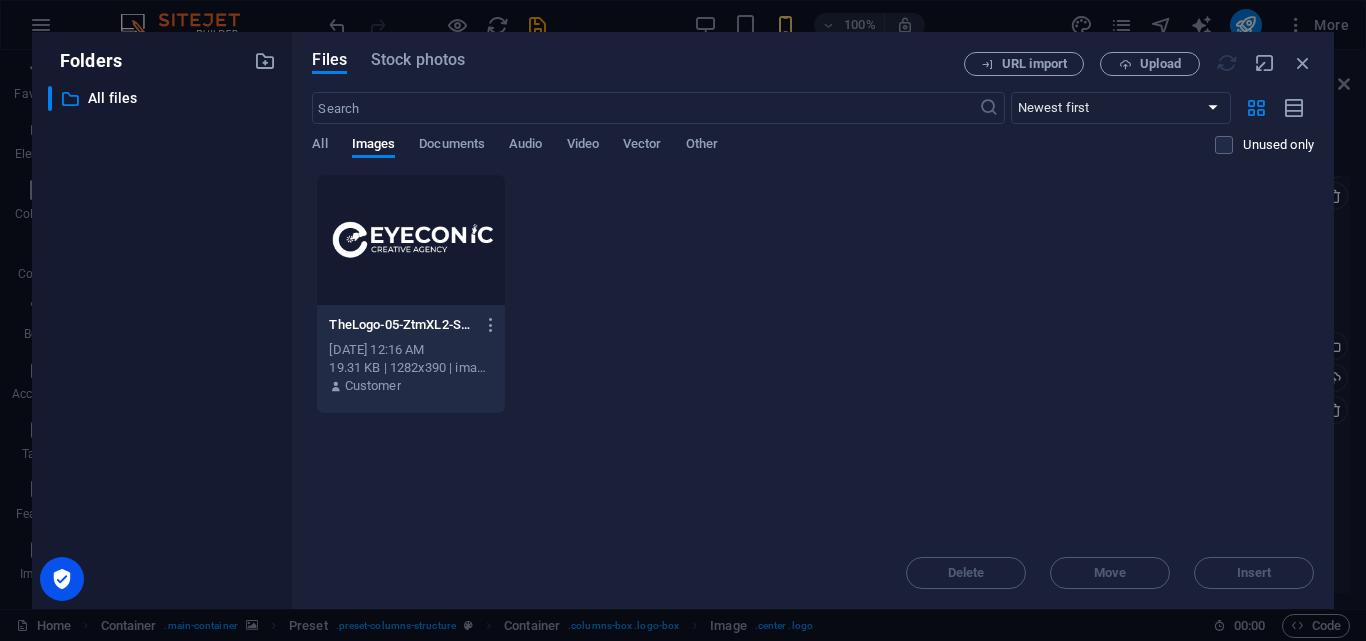 click on "TheLogo-05-ZtmXL2-SO_AUxLDHoIUSDw.png TheLogo-05-ZtmXL2-SO_AUxLDHoIUSDw.png Jul 14, 2025 12:16 AM 19.31 KB | 1282x390 | image/png Customer" at bounding box center (813, 294) 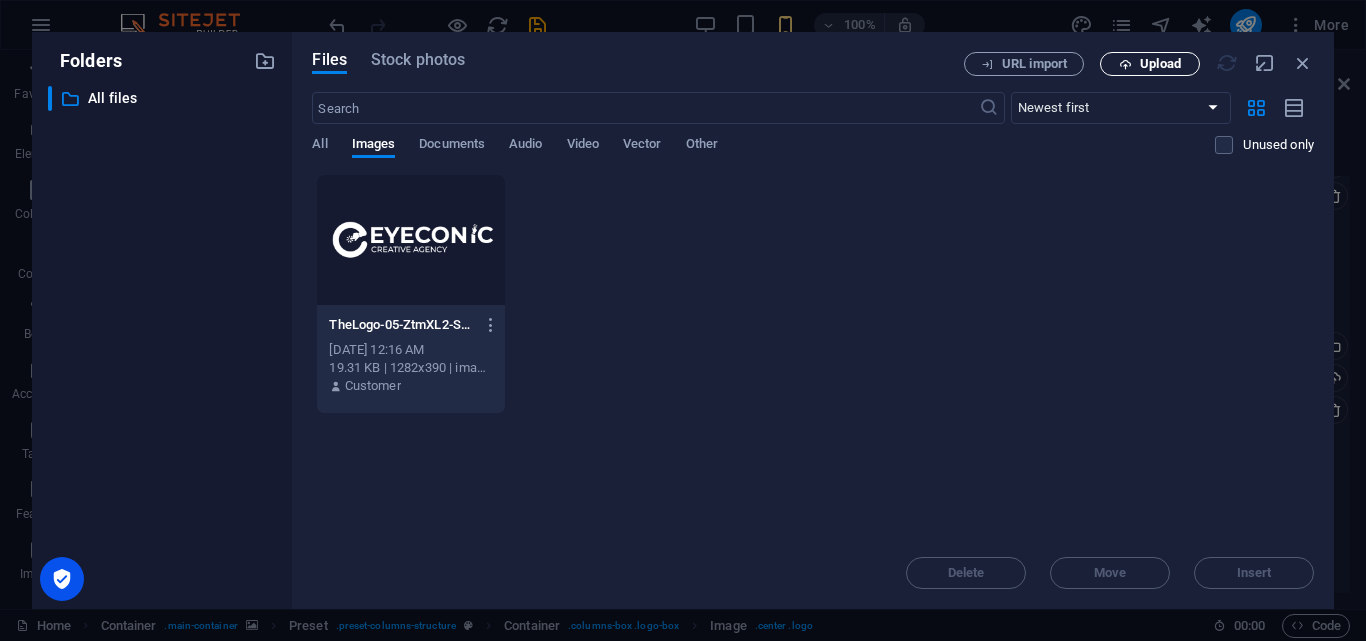 click on "Upload" at bounding box center [1150, 64] 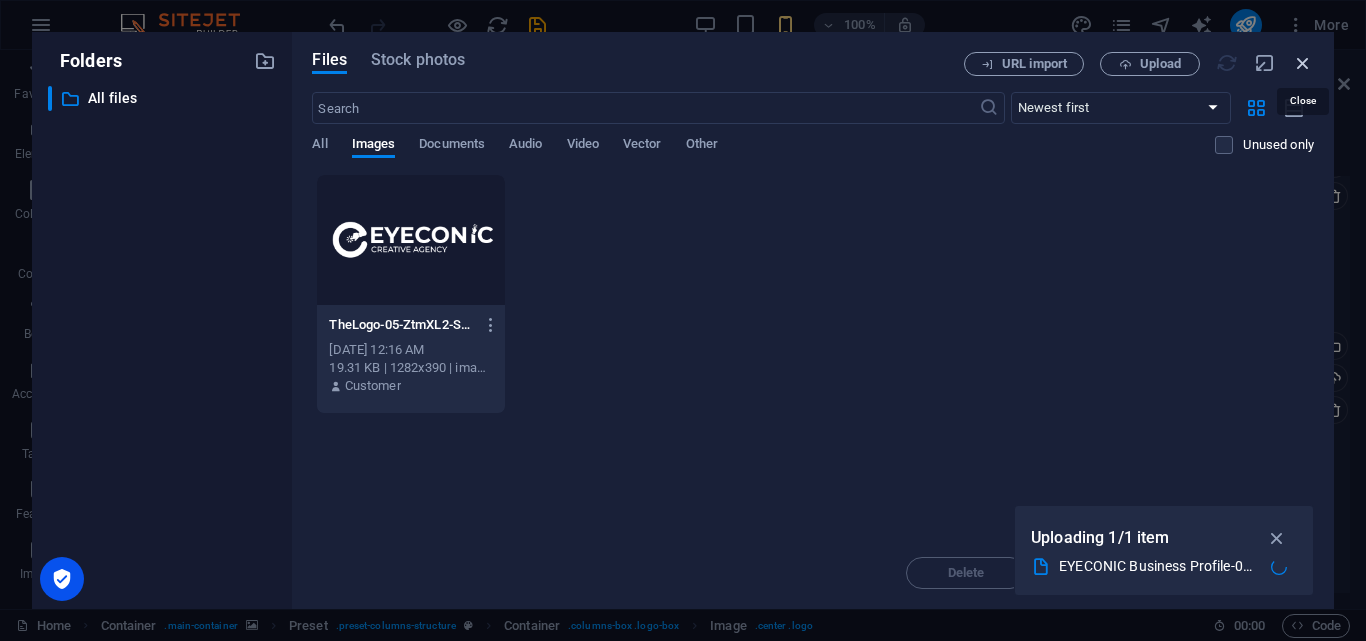 click at bounding box center [1303, 63] 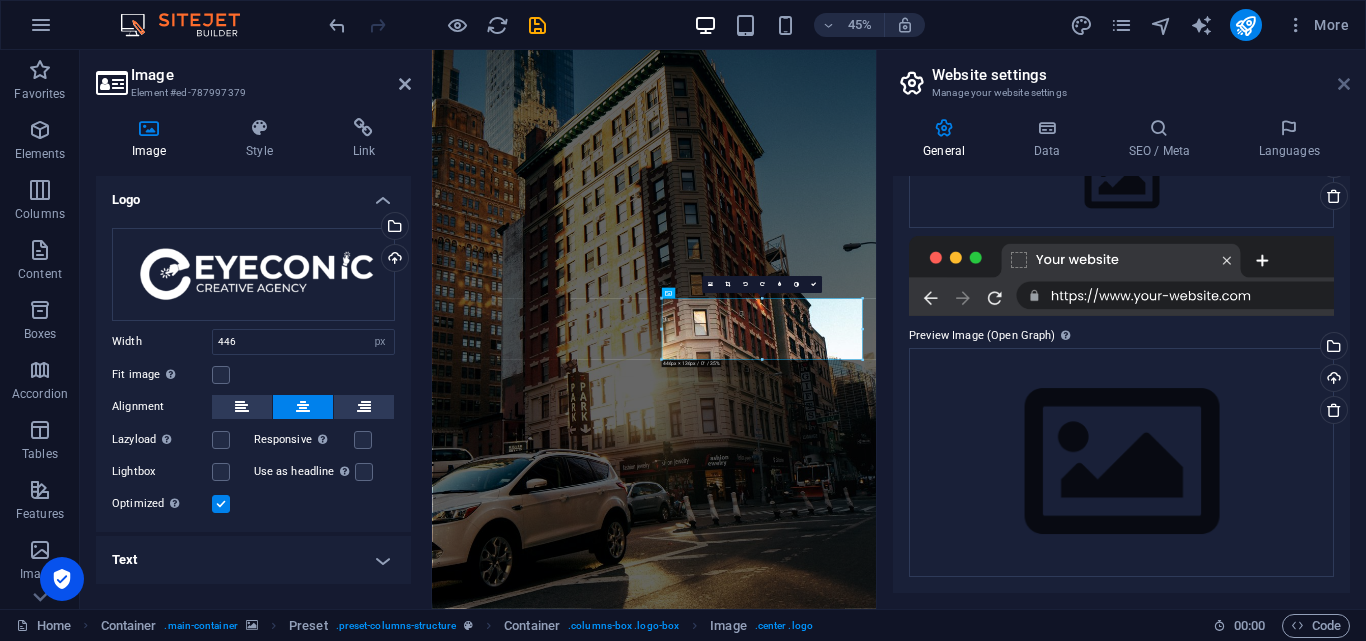 click at bounding box center [1344, 84] 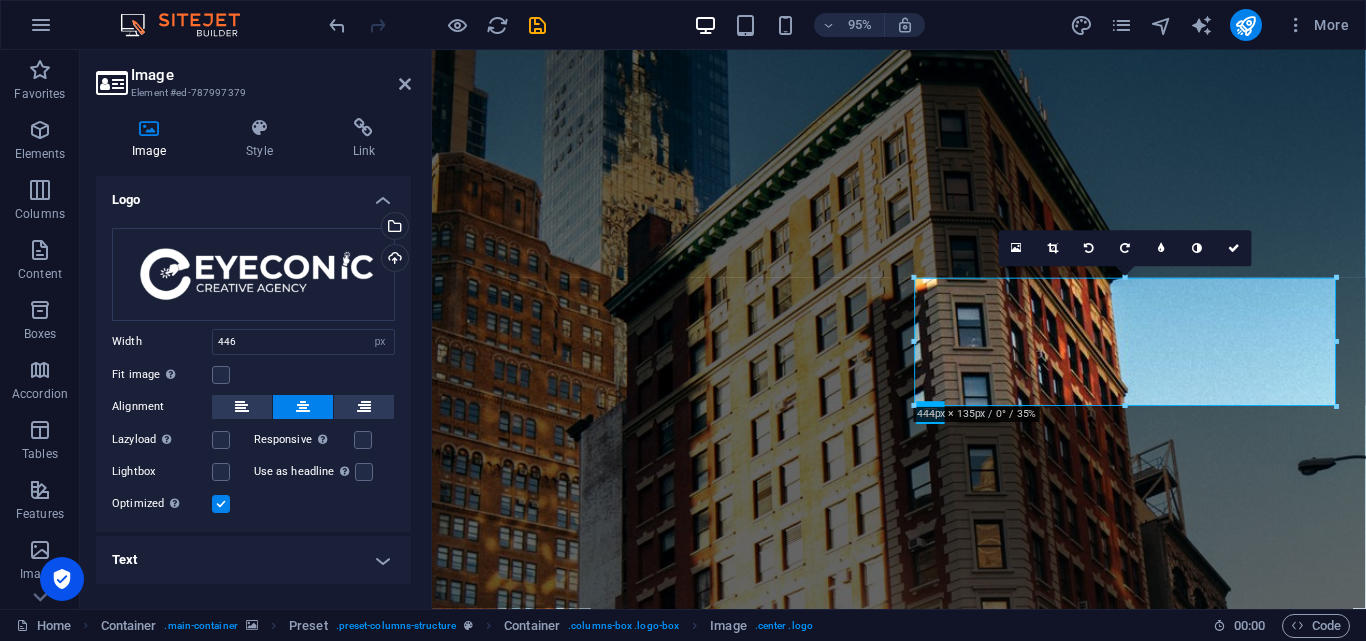 click at bounding box center [923, 671] 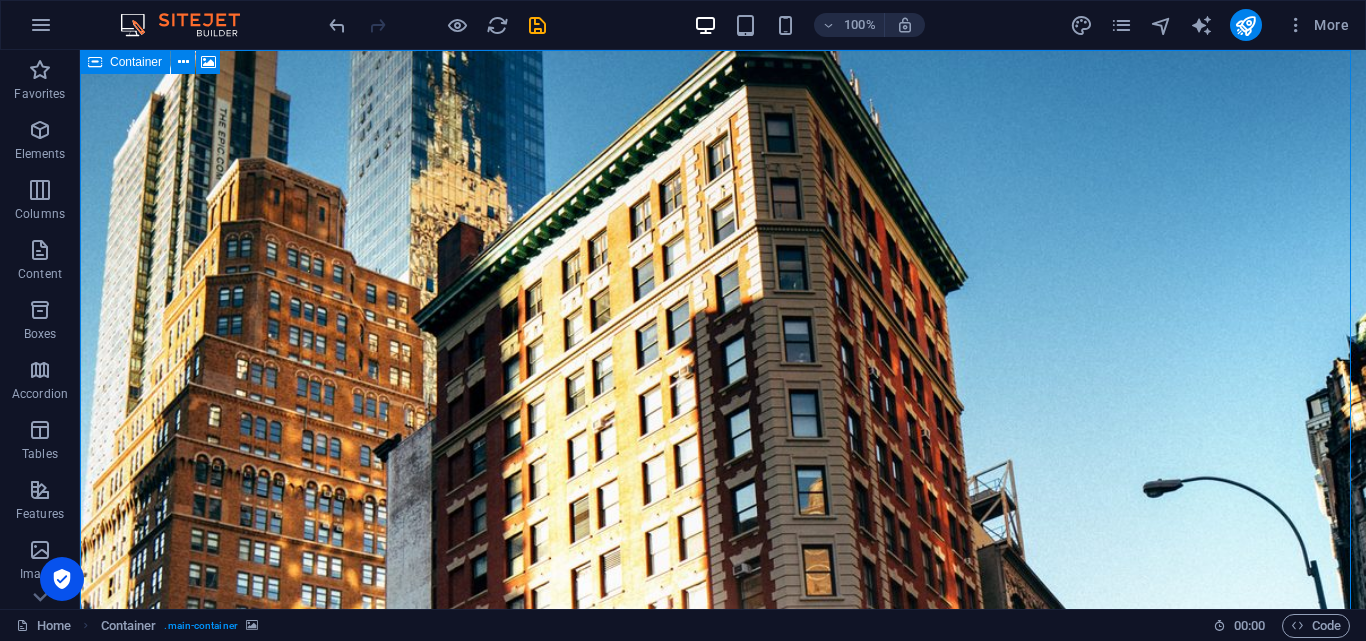 click on "Container" at bounding box center (125, 62) 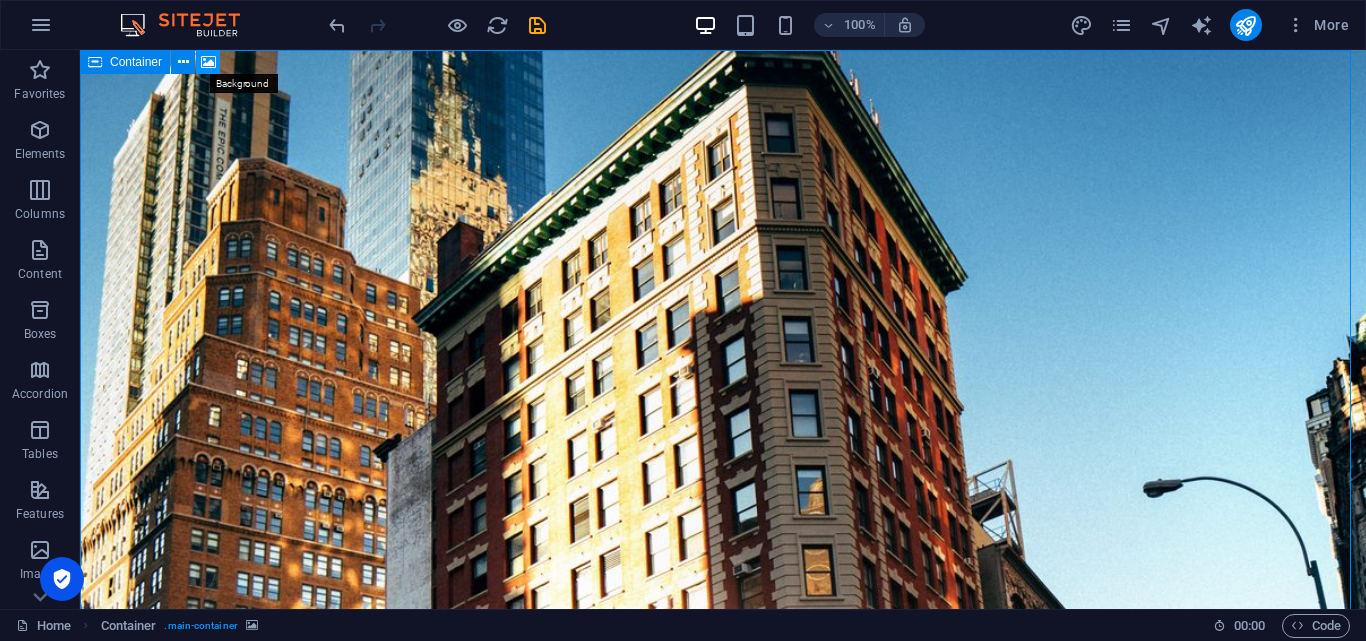 click at bounding box center [208, 62] 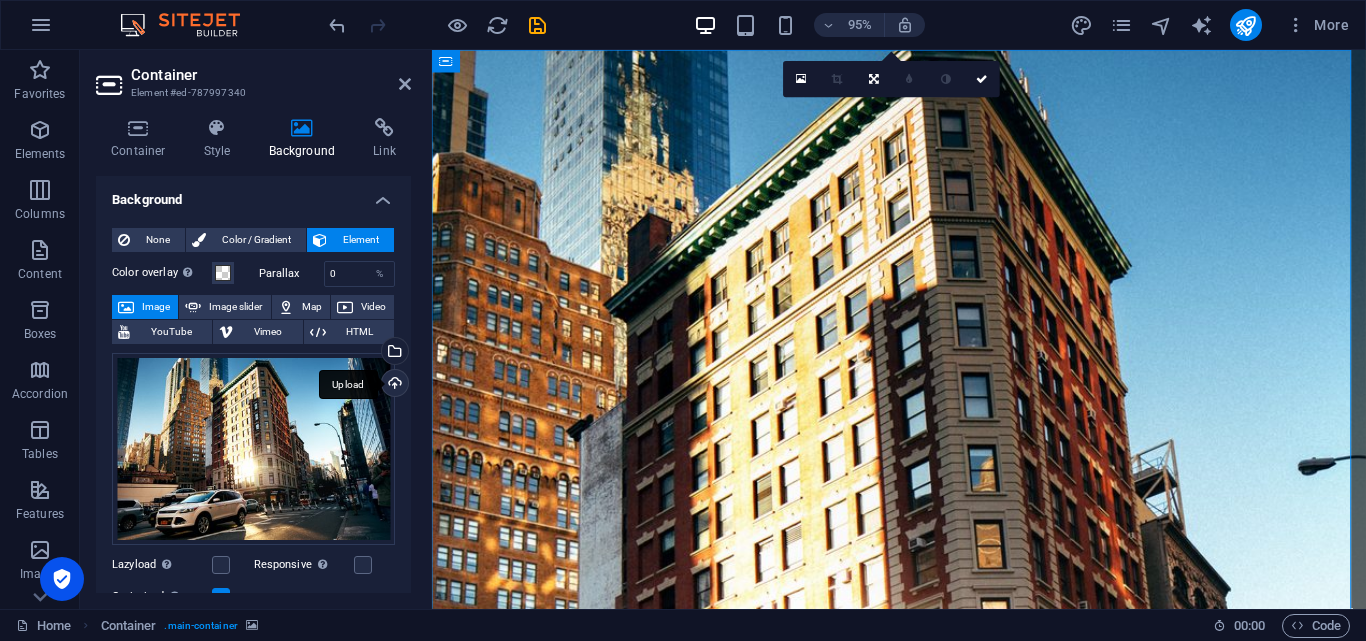 click on "Upload" at bounding box center (393, 385) 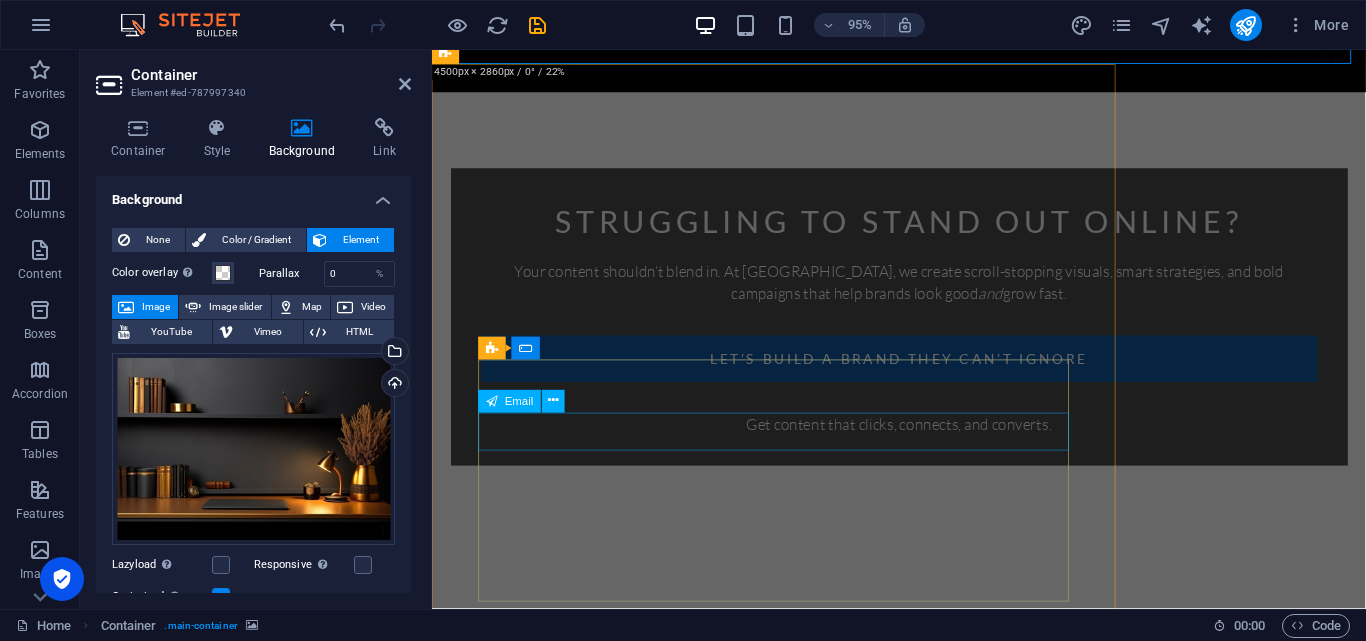 scroll, scrollTop: 600, scrollLeft: 0, axis: vertical 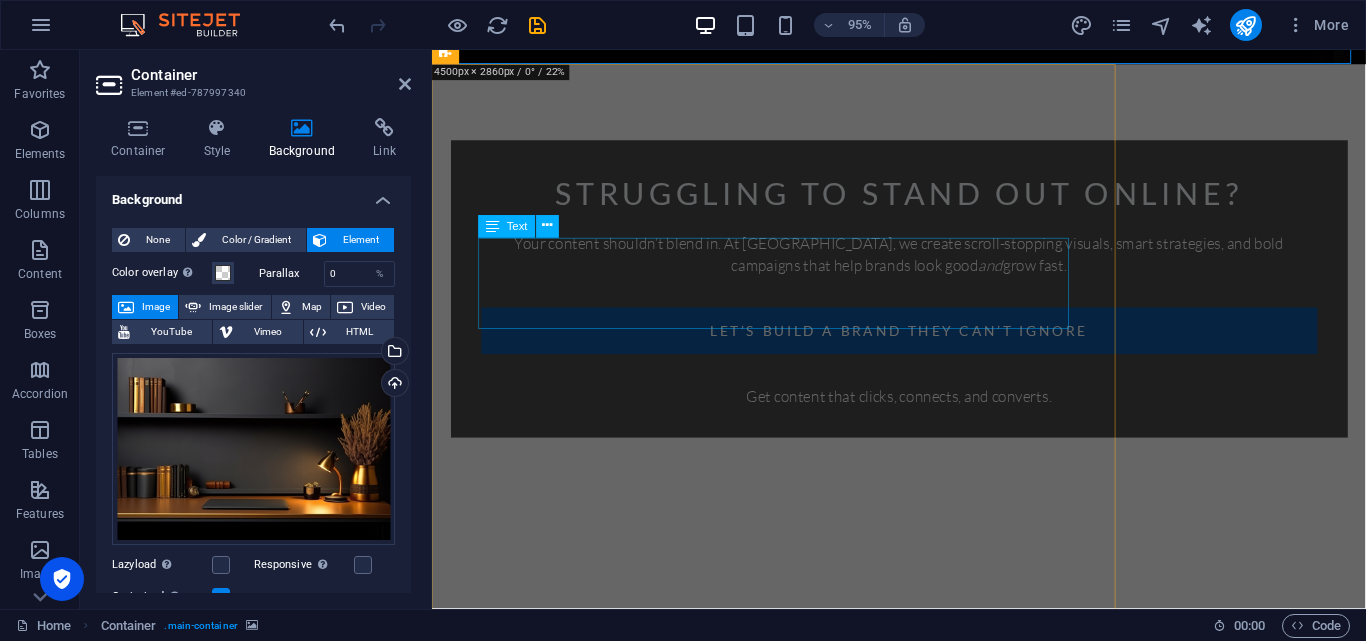 click on "Lorem ipsum dolor sit amet, consetetur sadipscing elitr, sed diam nonumy eirmod tempor invidunt ut labore et dolore magna aliquyam erat, sed diam voluptua. At vero eos et accusam et justo duo dolores et ea rebum. Stet clita kasd gubergren, no sea takimata sanctus est Lorem ipsum dolor sit amet." at bounding box center (792, 929) 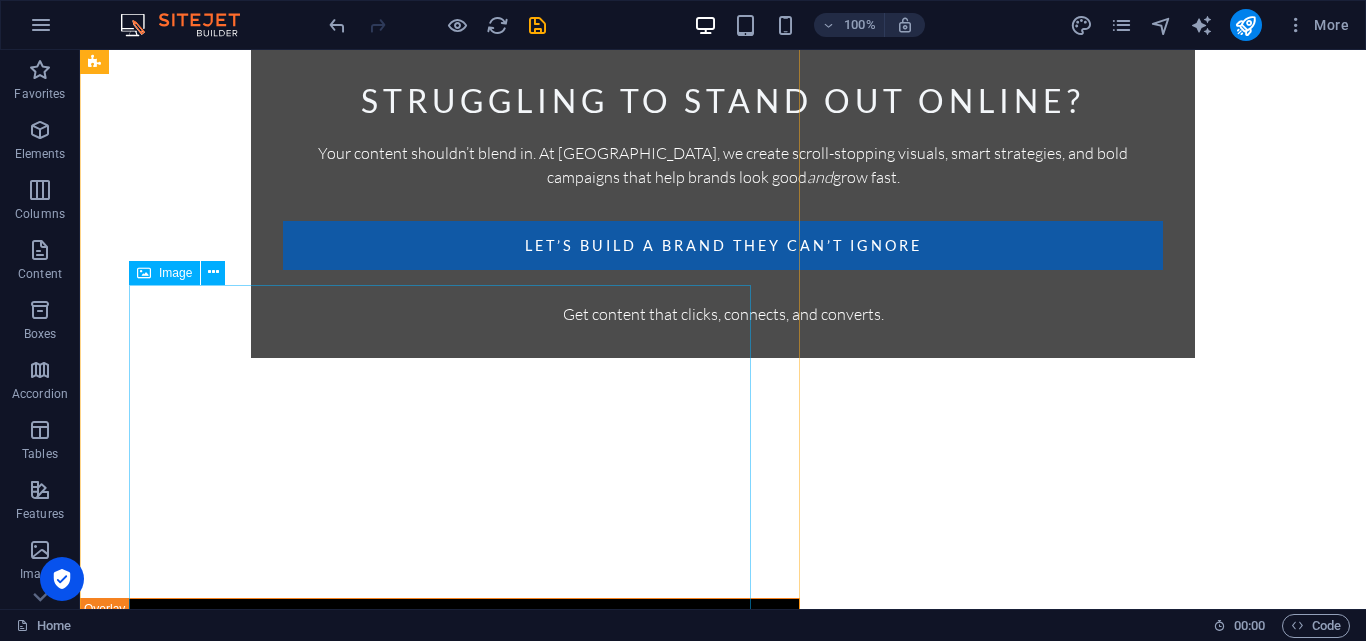 scroll, scrollTop: 600, scrollLeft: 0, axis: vertical 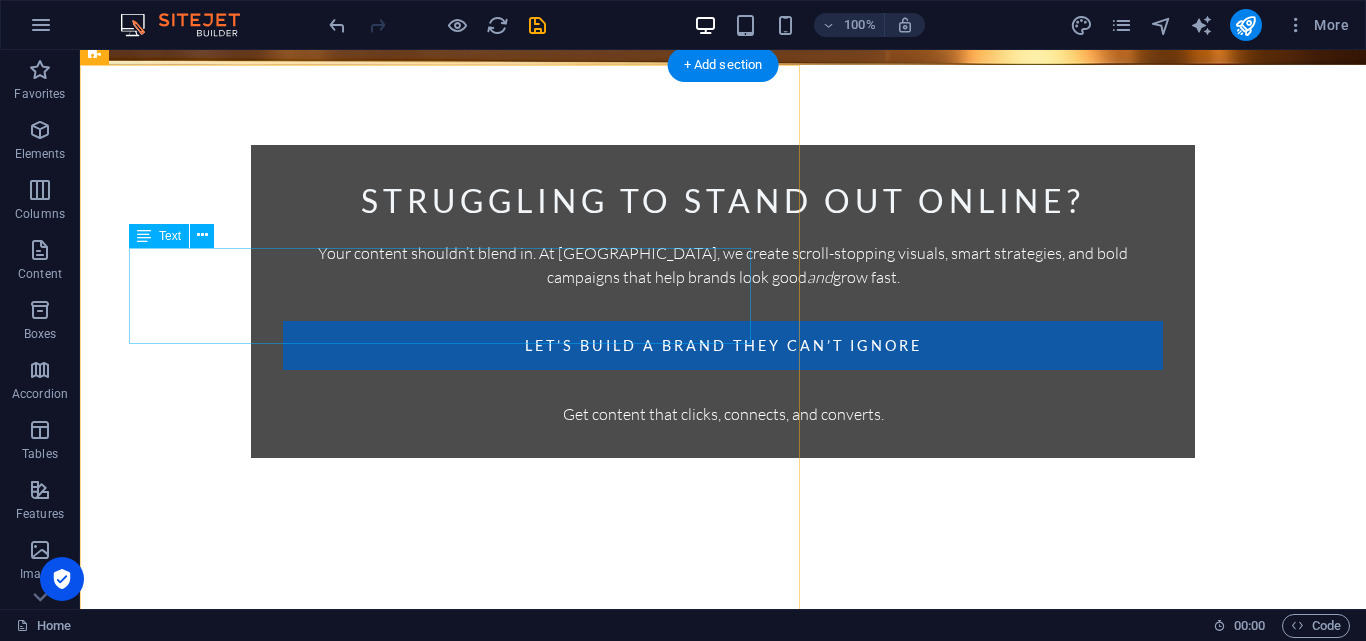 click on "Lorem ipsum dolor sit amet, consetetur sadipscing elitr, sed diam nonumy eirmod tempor invidunt ut labore et dolore magna aliquyam erat, sed diam voluptua. At vero eos et accusam et justo duo dolores et ea rebum. Stet clita kasd gubergren, no sea takimata sanctus est Lorem ipsum dolor sit amet." at bounding box center [440, 929] 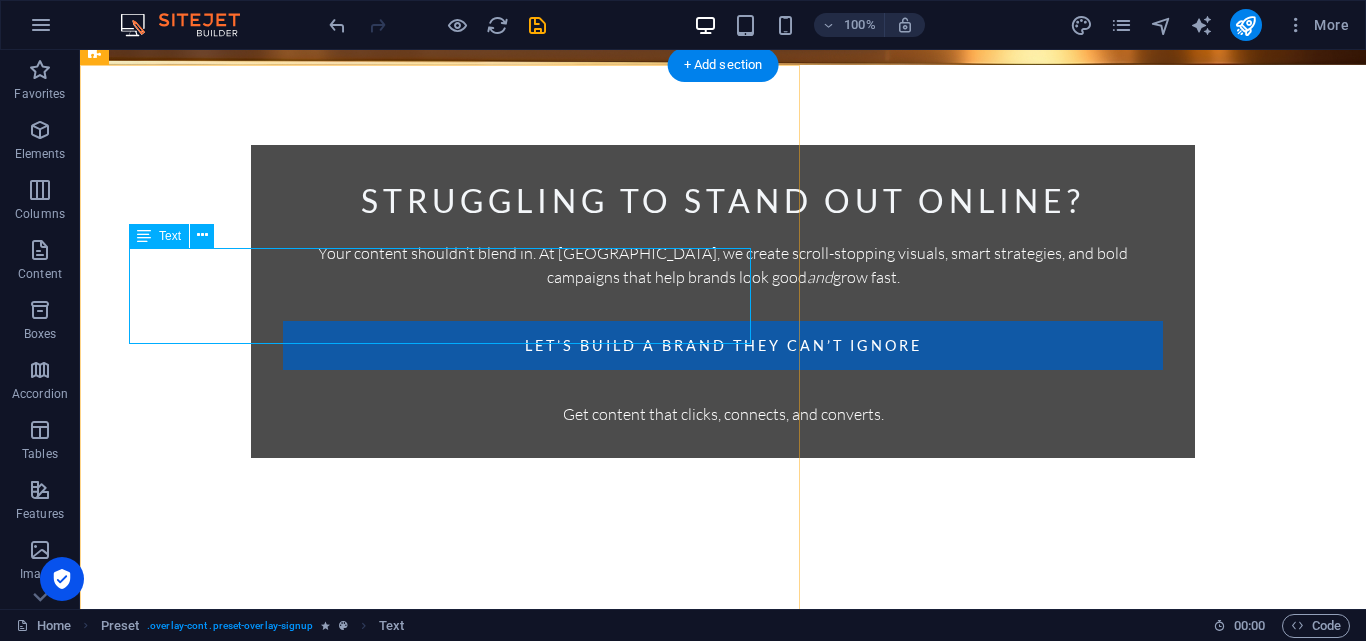 click on "Lorem ipsum dolor sit amet, consetetur sadipscing elitr, sed diam nonumy eirmod tempor invidunt ut labore et dolore magna aliquyam erat, sed diam voluptua. At vero eos et accusam et justo duo dolores et ea rebum. Stet clita kasd gubergren, no sea takimata sanctus est Lorem ipsum dolor sit amet." at bounding box center (440, 929) 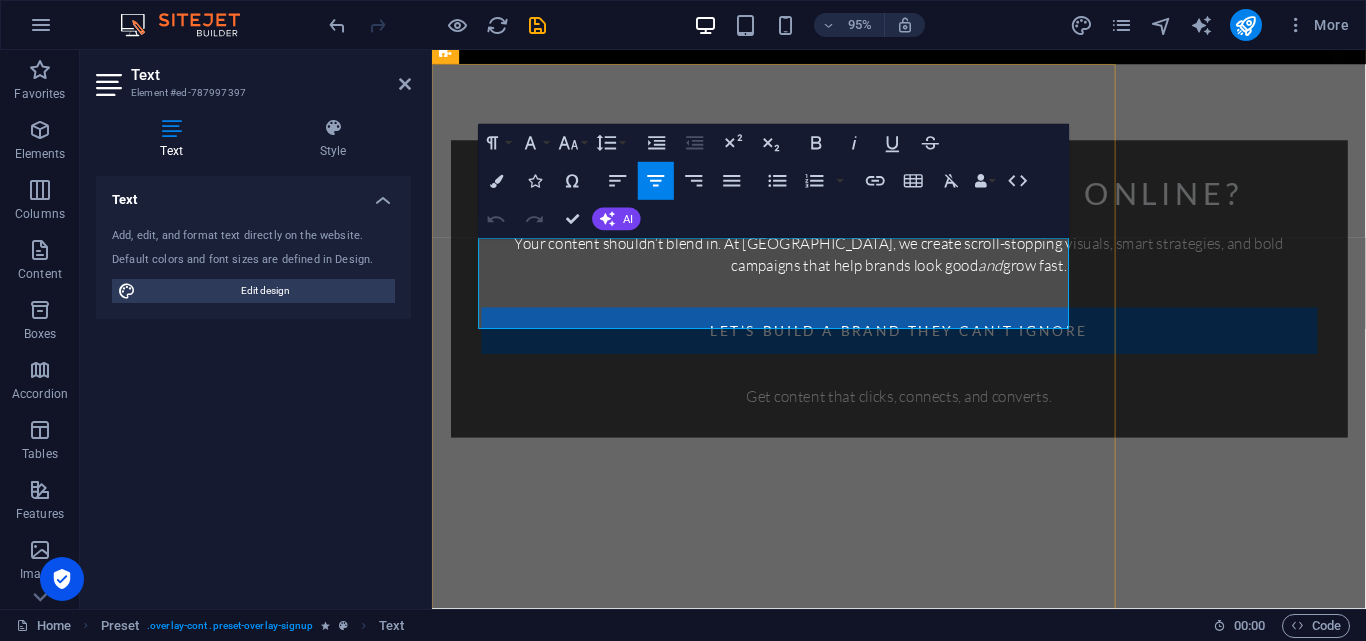 click on "Lorem ipsum dolor sit amet, consetetur sadipscing elitr, sed diam nonumy eirmod tempor invidunt ut labore et dolore magna aliquyam erat, sed diam voluptua. At vero eos et accusam et justo duo dolores et ea rebum. Stet clita kasd gubergren, no sea takimata sanctus est Lorem ipsum dolor sit amet." at bounding box center (792, 929) 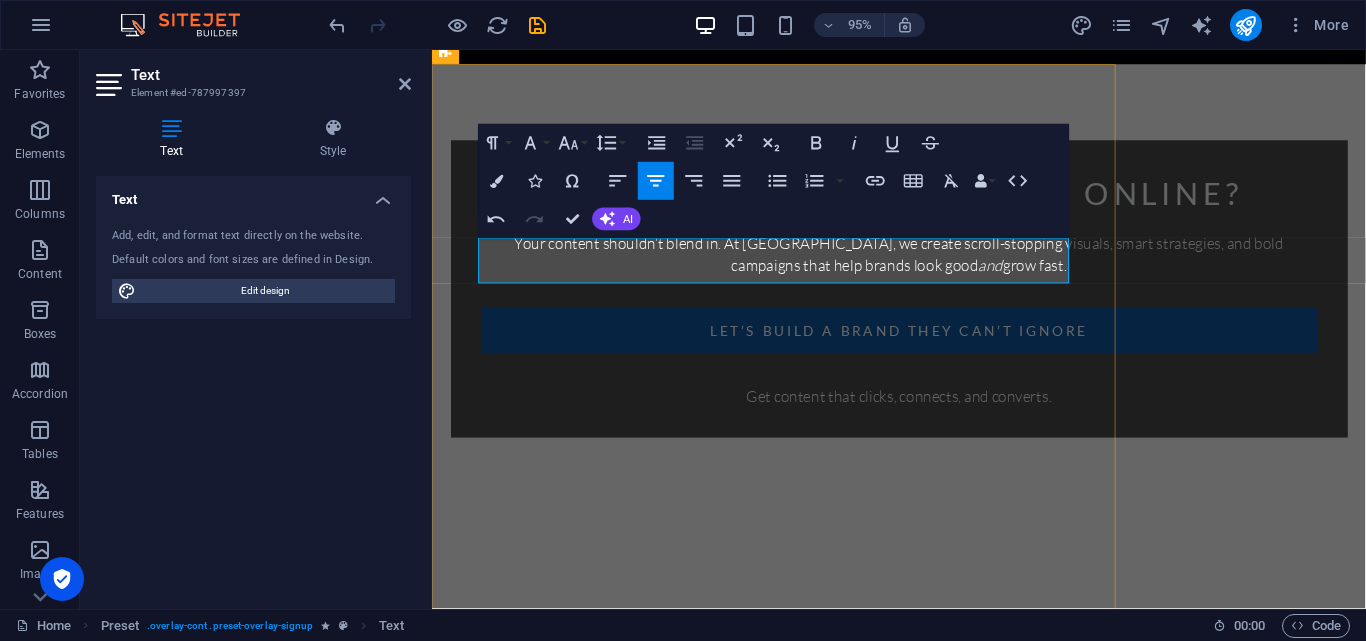 click on "Drop your name and email—we’ll reach out with creative ideas and ways we can grow your brand. No spam. Just strategy." at bounding box center [792, 905] 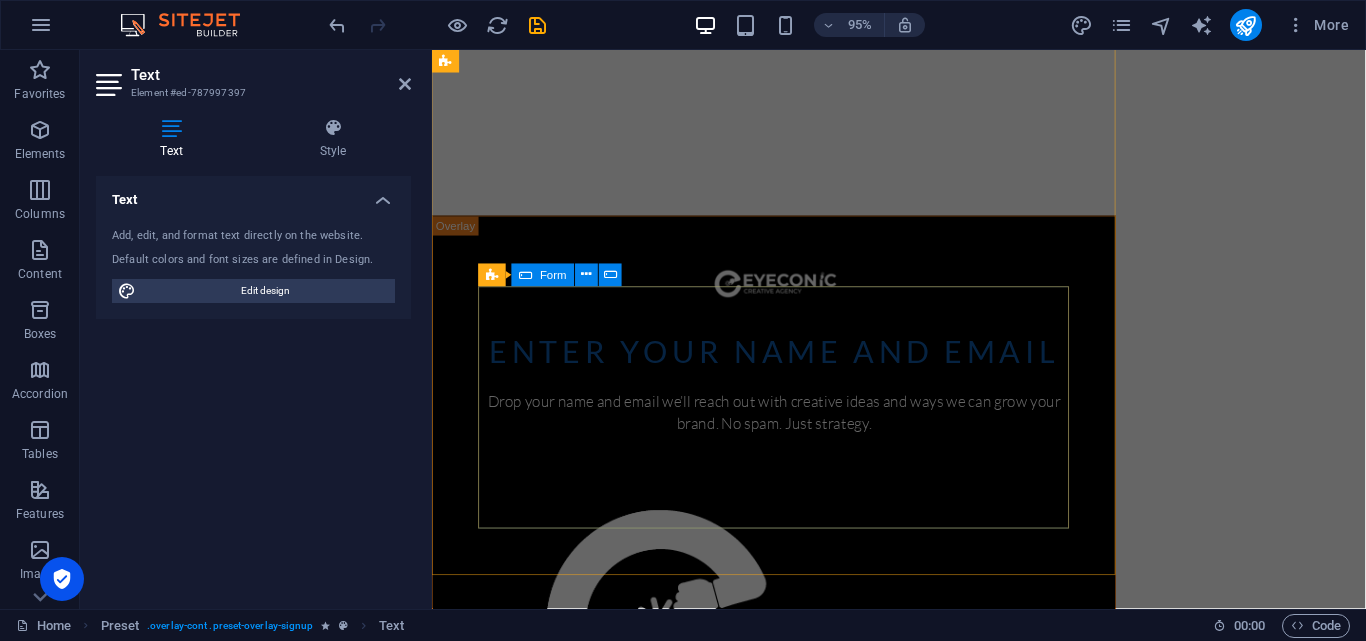 scroll, scrollTop: 1280, scrollLeft: 0, axis: vertical 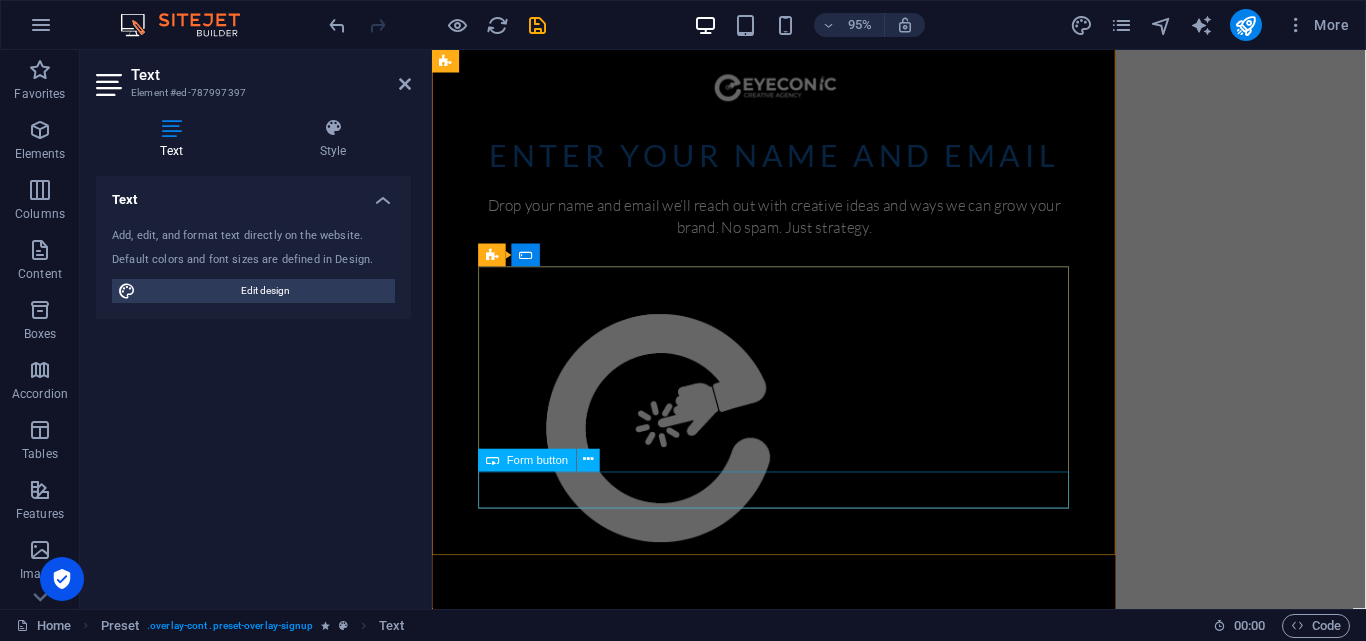 click on "Get your estimate now" 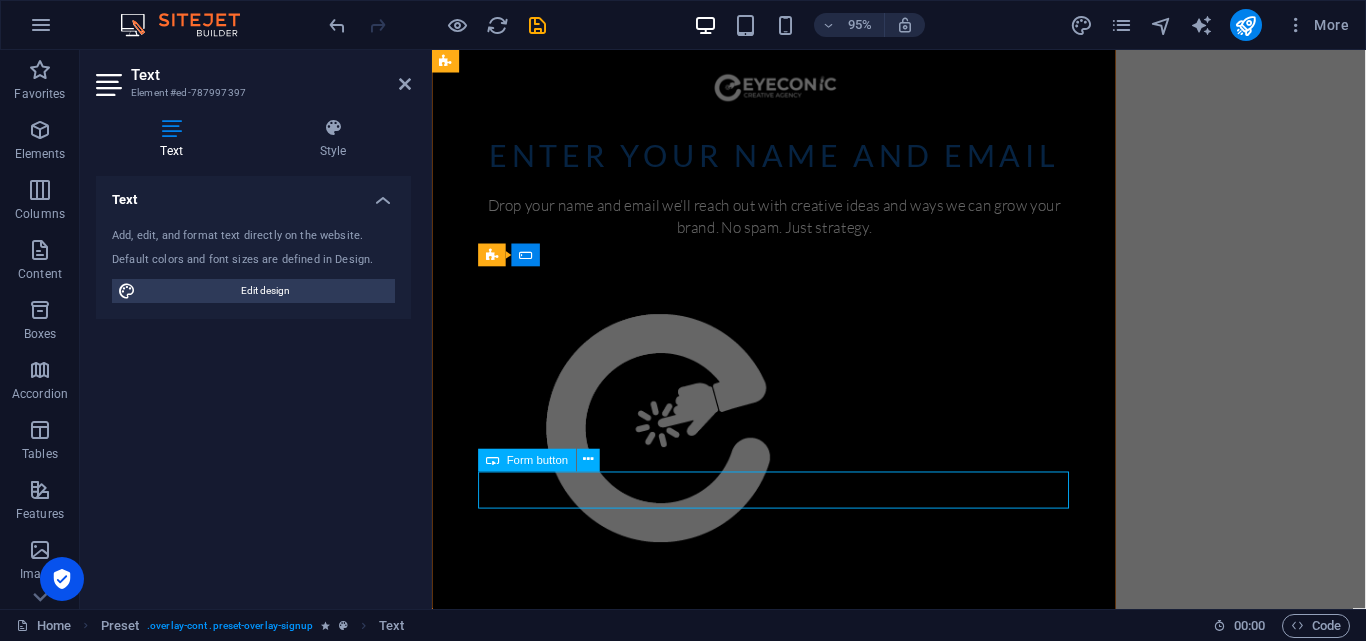 click on "Get your estimate now" 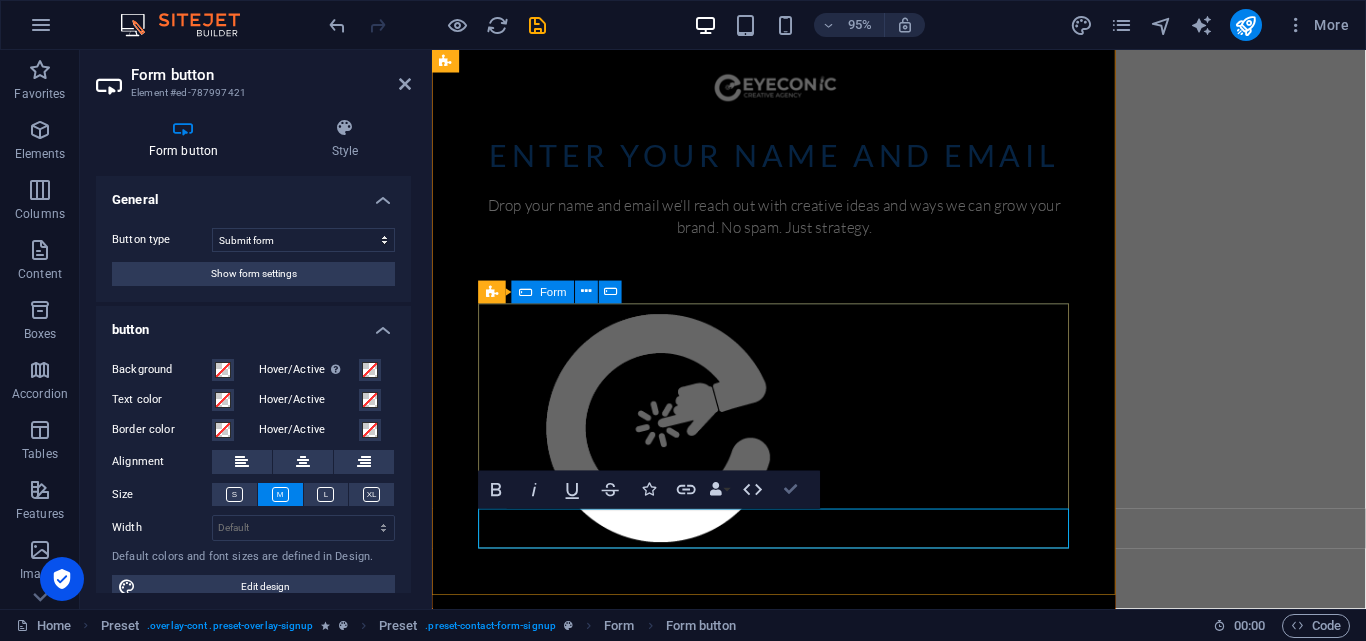 scroll, scrollTop: 1283, scrollLeft: 0, axis: vertical 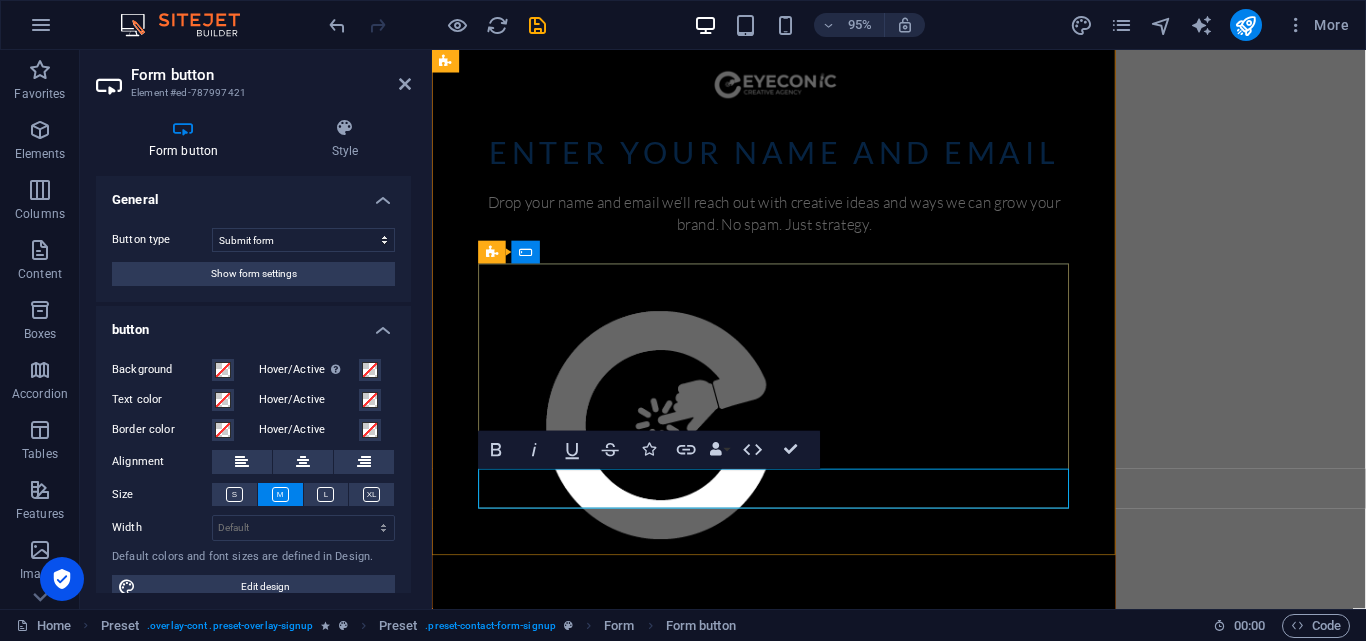type on "Get your estimate now" 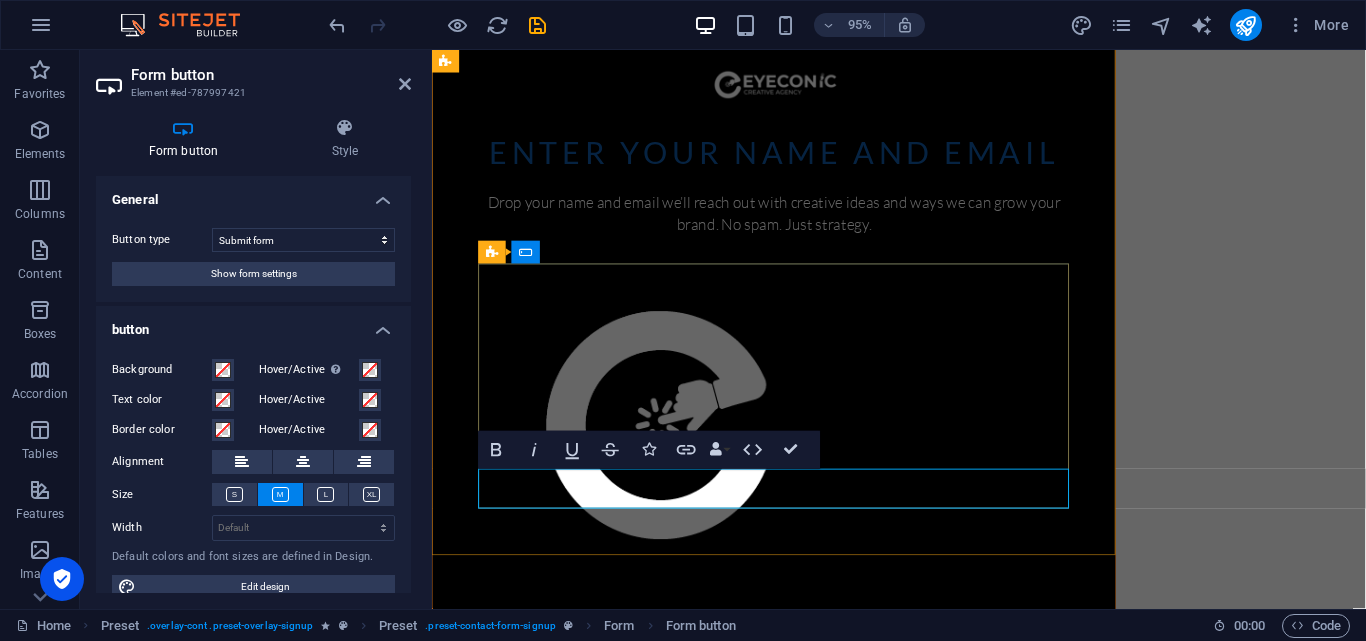 click on "Let us take over—creatively." 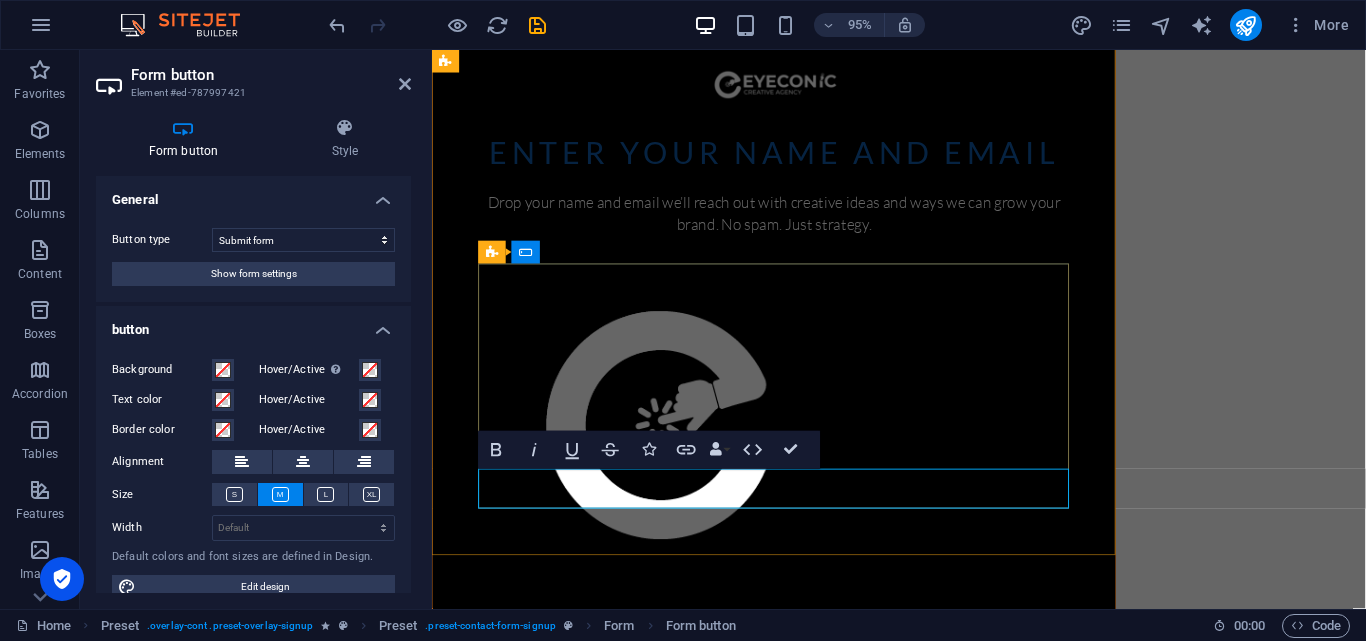 click on "Let us take overcreatively." 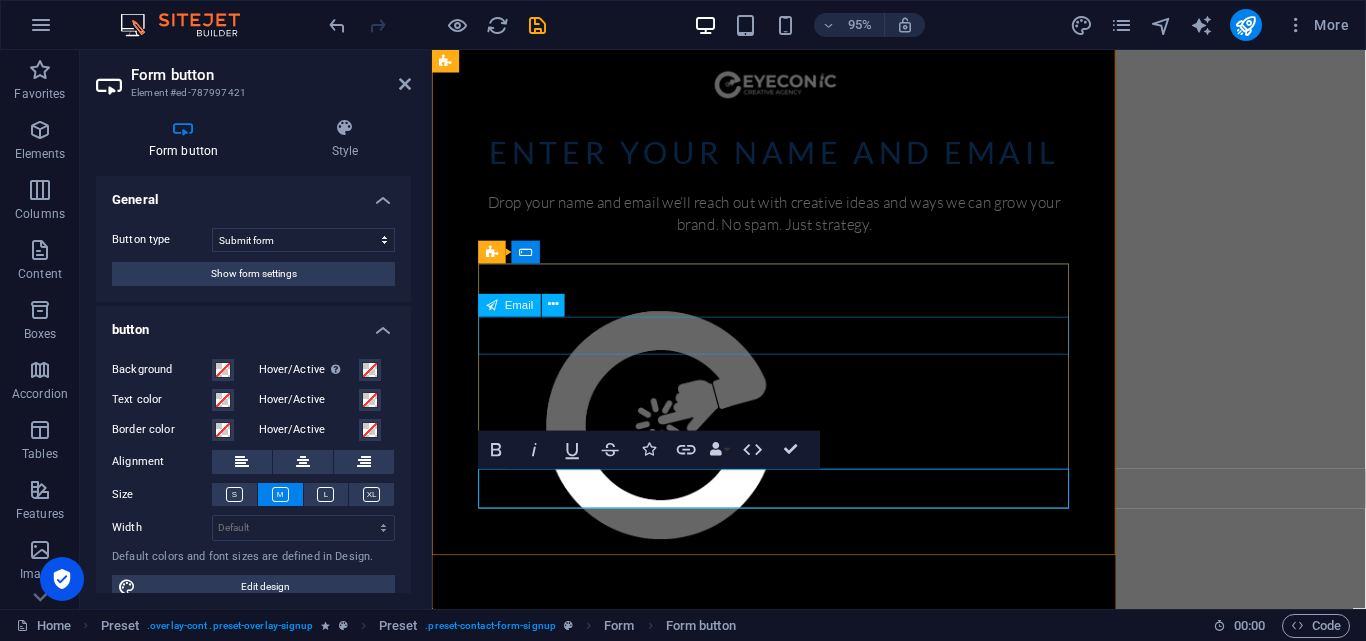 click 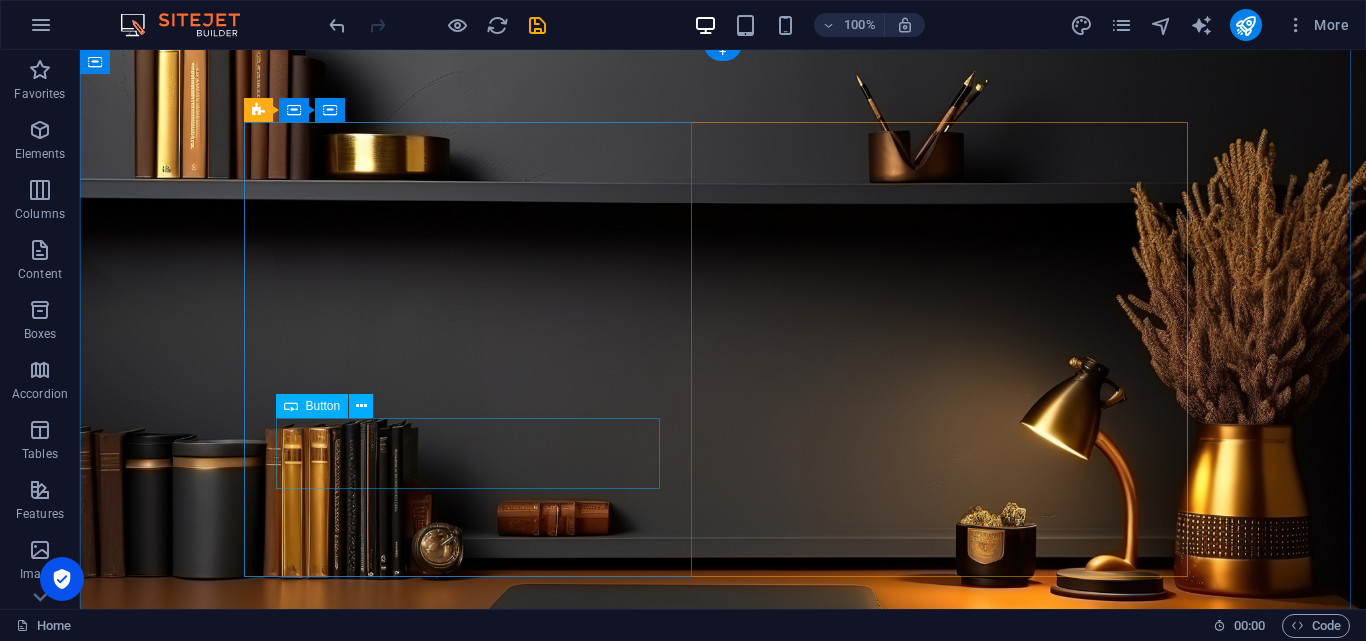 scroll, scrollTop: 0, scrollLeft: 0, axis: both 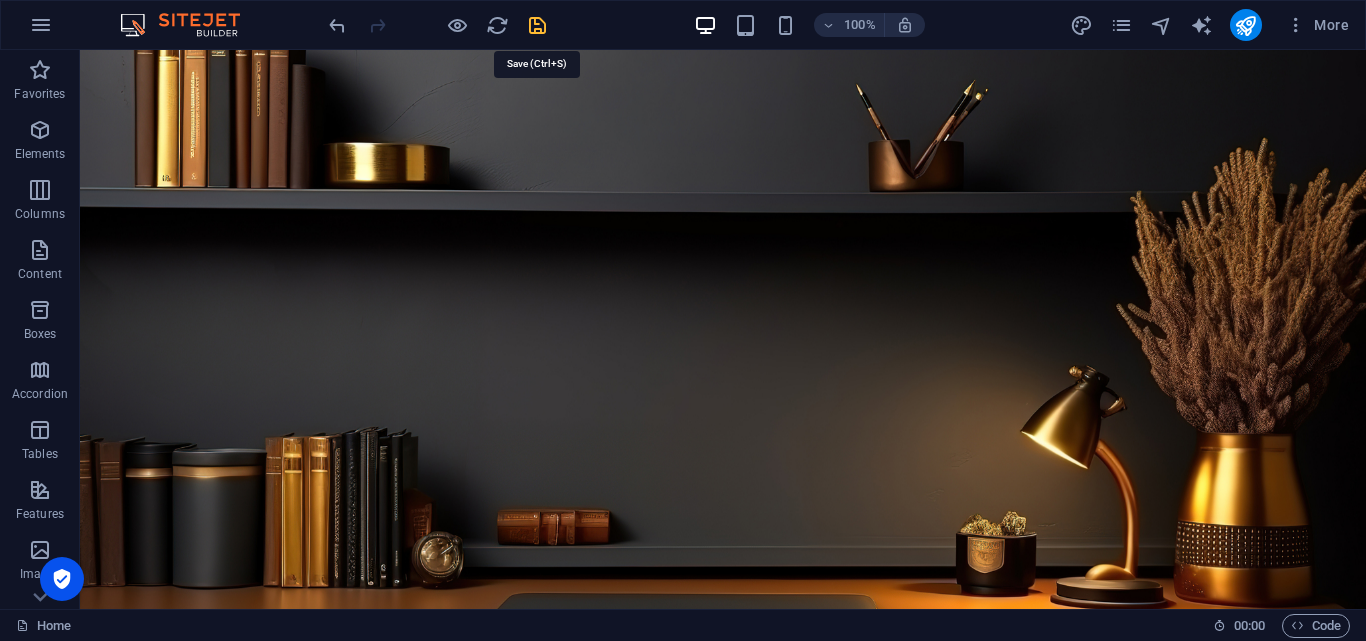 click at bounding box center (537, 25) 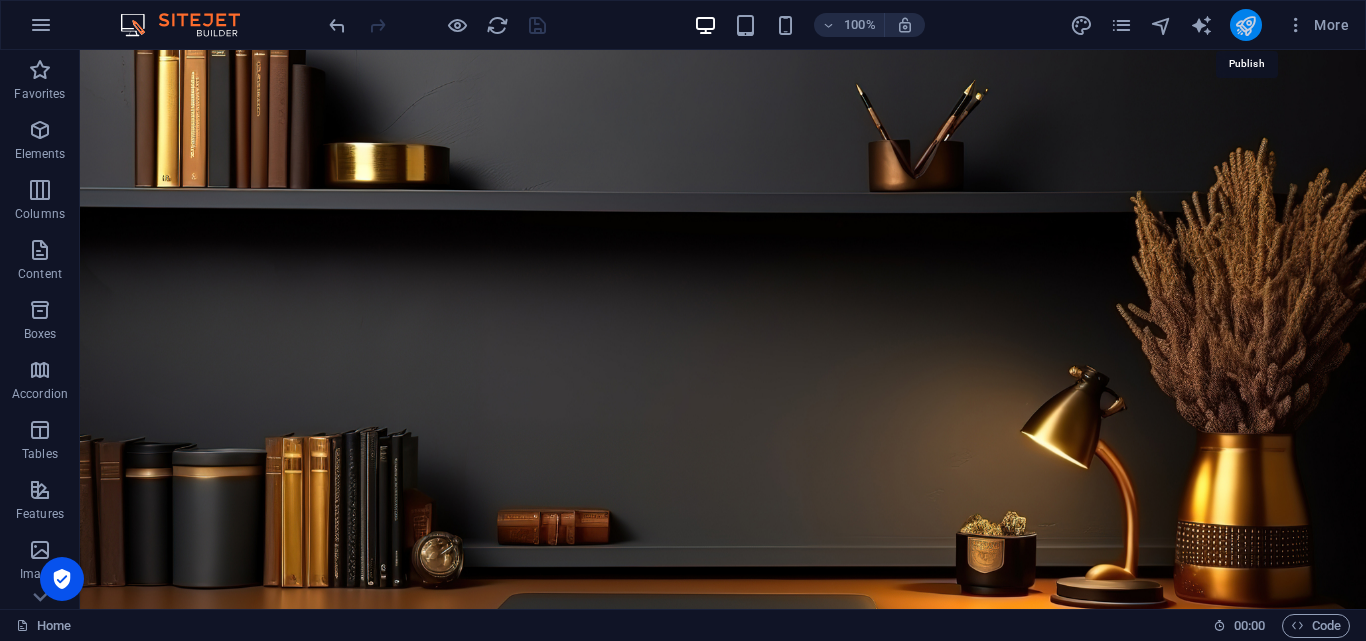 click at bounding box center (1245, 25) 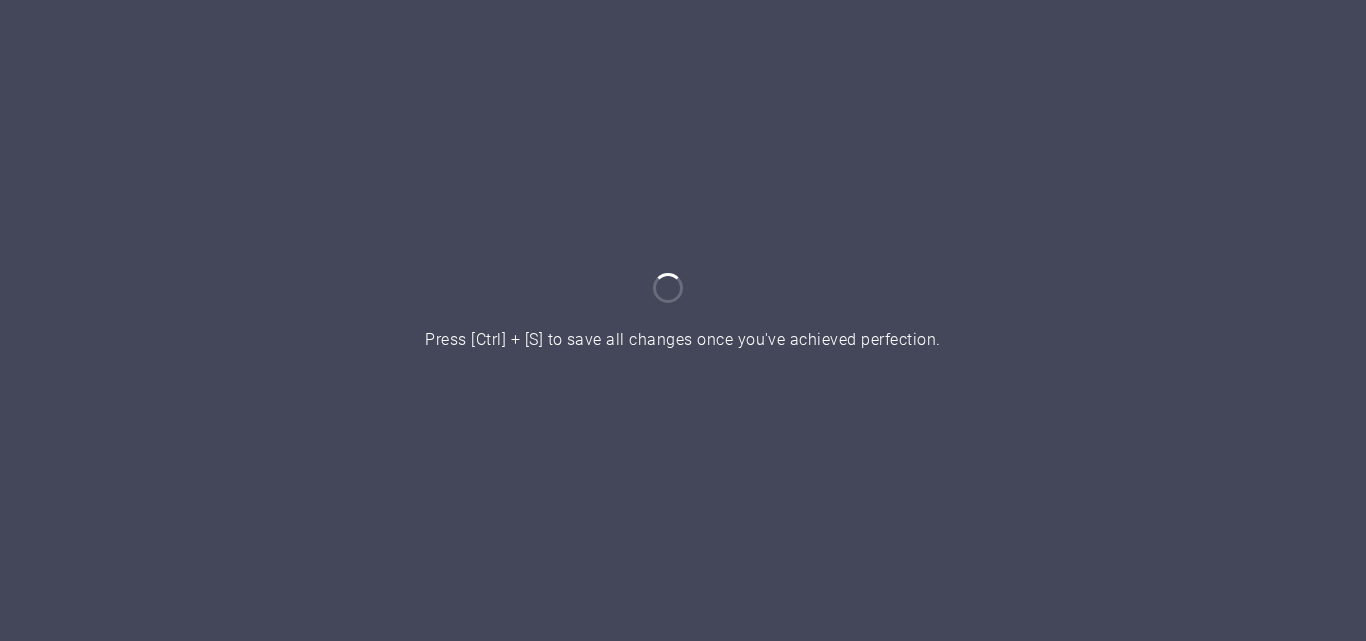 scroll, scrollTop: 0, scrollLeft: 0, axis: both 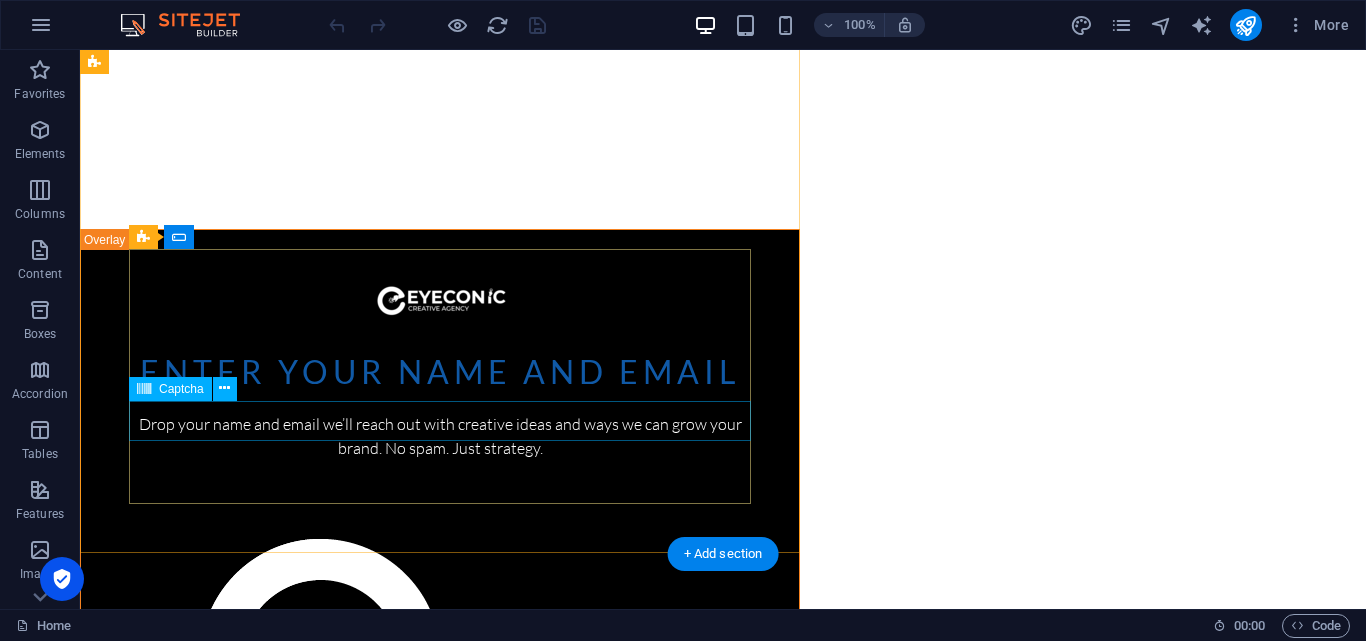 click on "Unreadable? Regenerate" 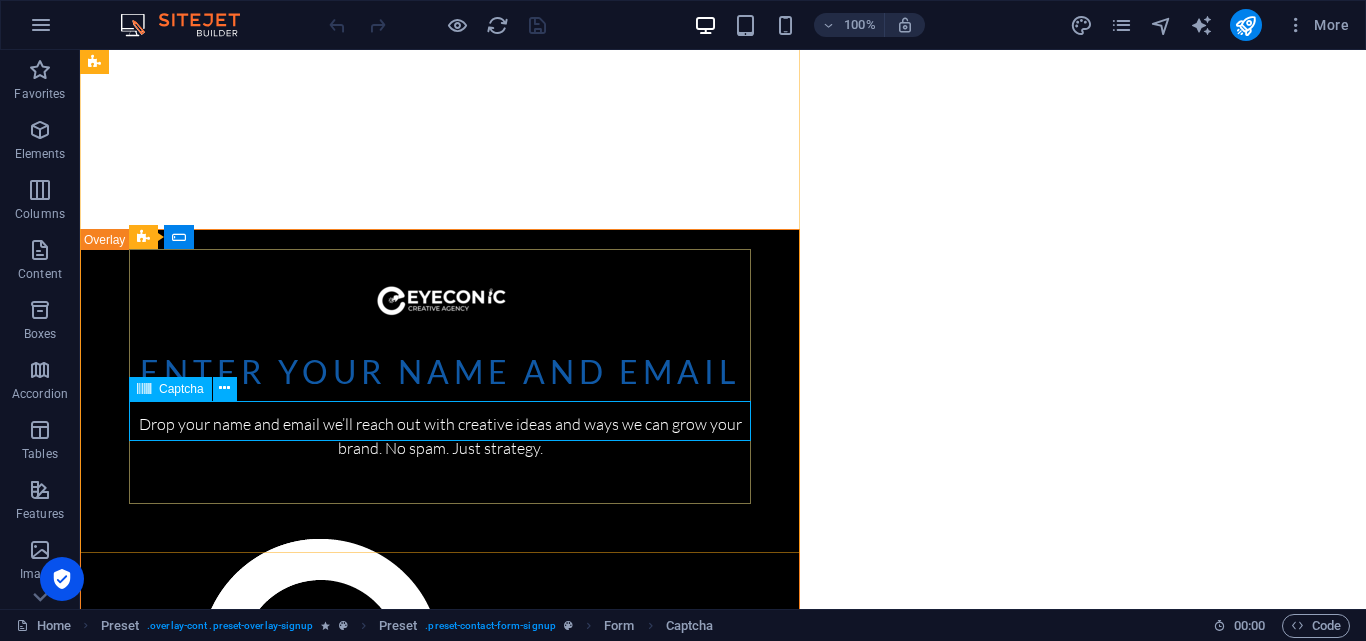 click on "Captcha" at bounding box center (181, 389) 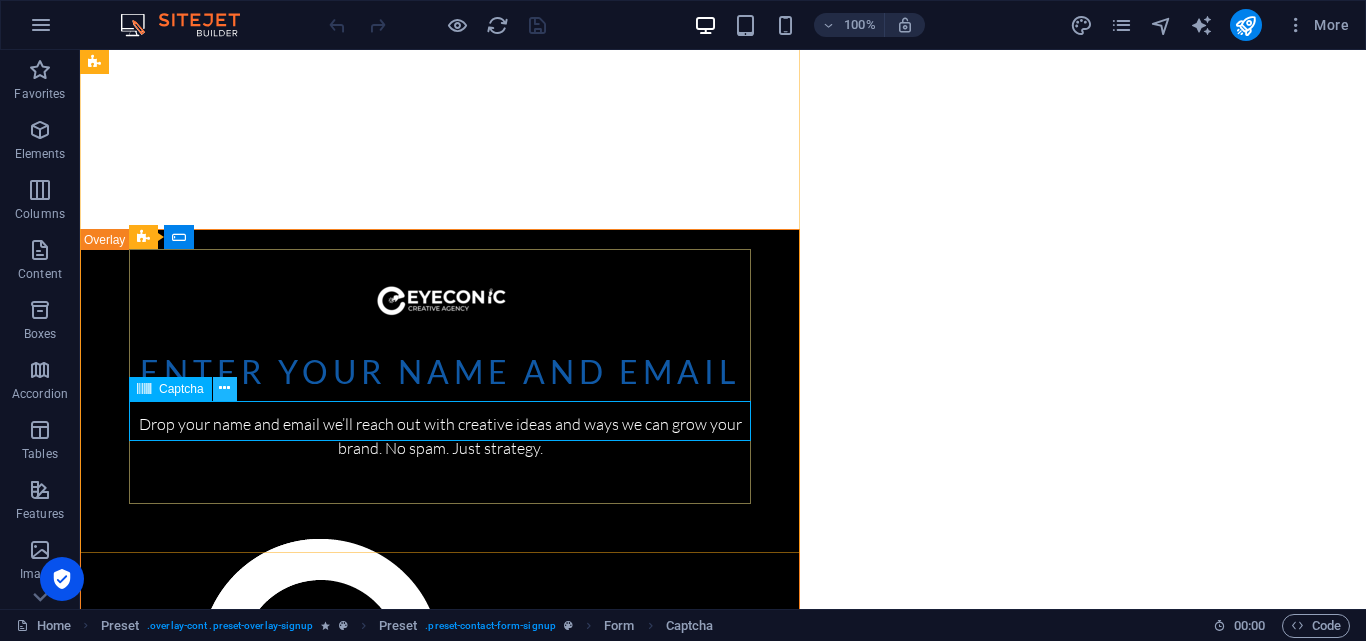 click at bounding box center [224, 388] 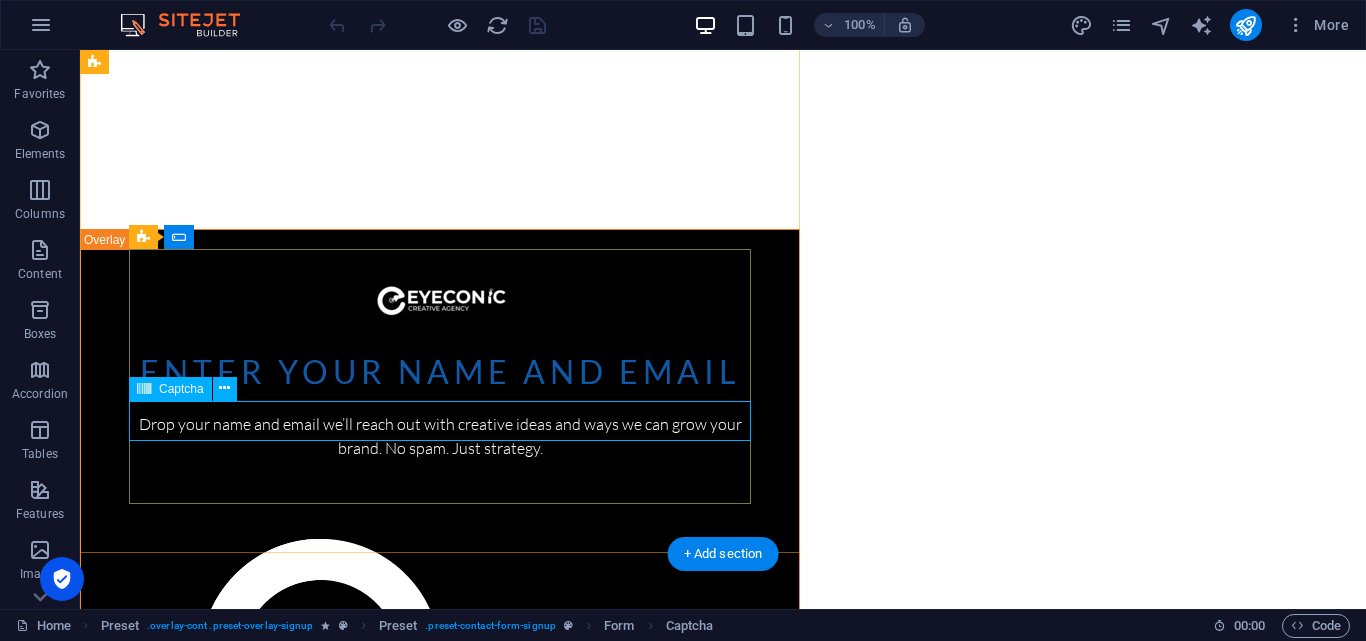 click on "Unreadable? Regenerate" 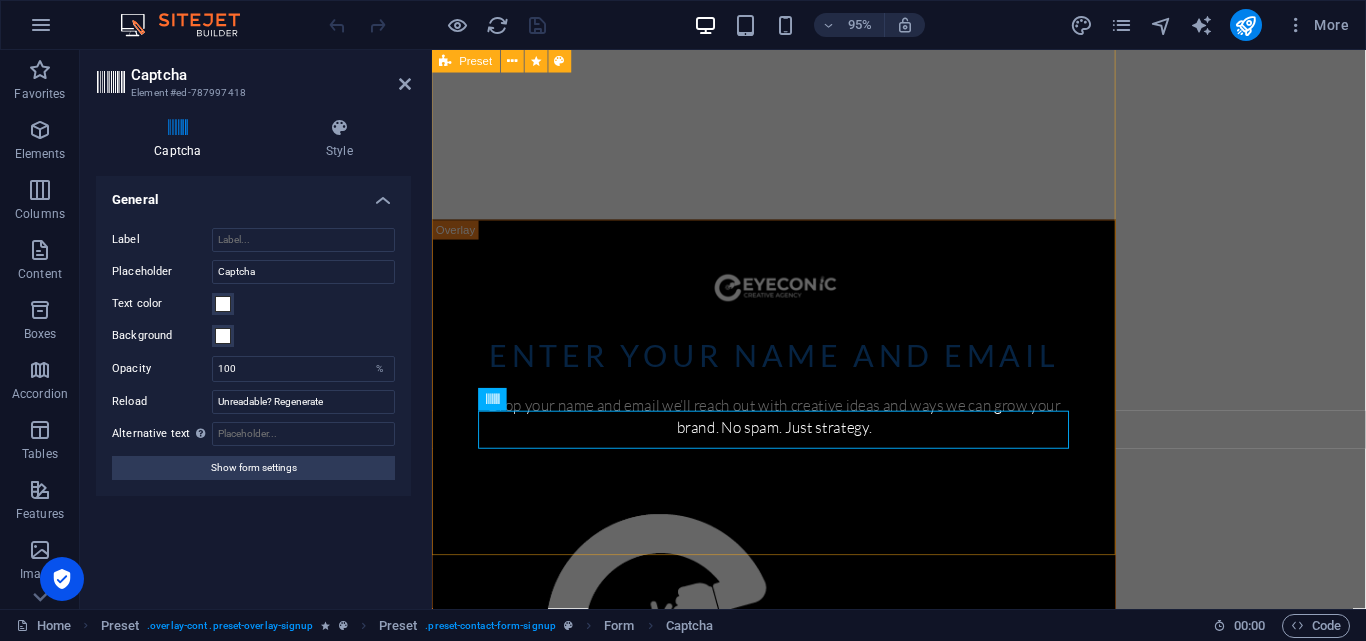 scroll, scrollTop: 1040, scrollLeft: 0, axis: vertical 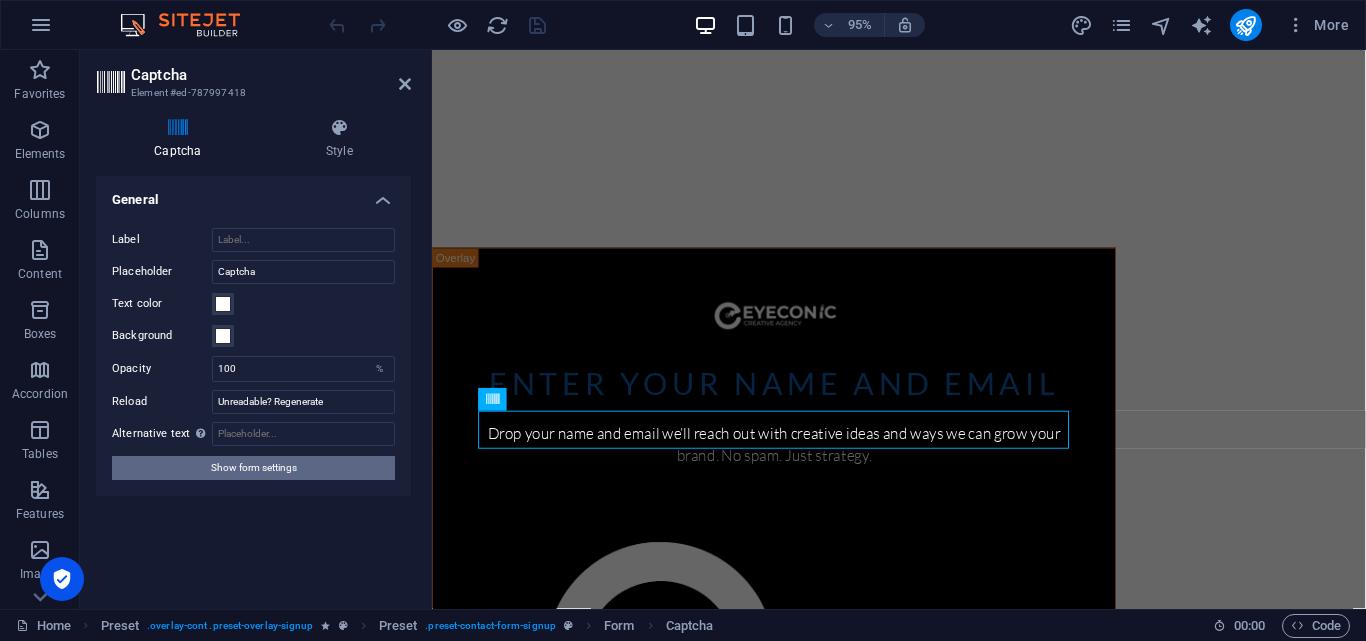 click on "Show form settings" at bounding box center (254, 468) 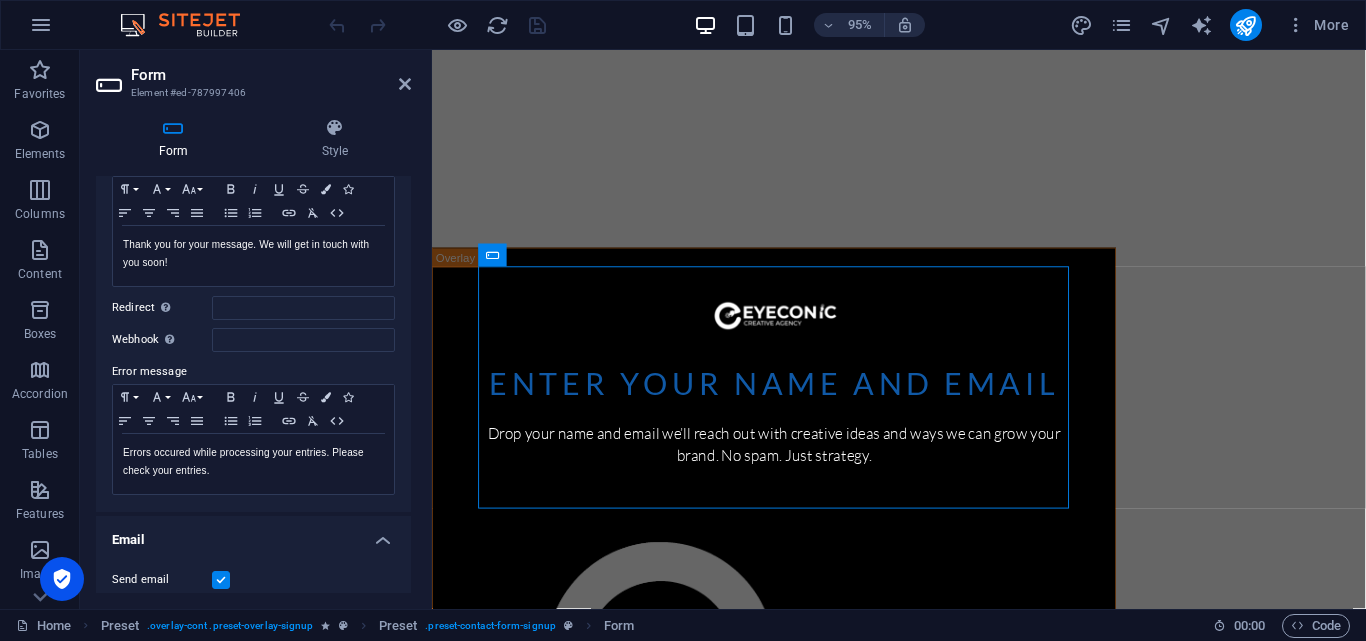 scroll, scrollTop: 200, scrollLeft: 0, axis: vertical 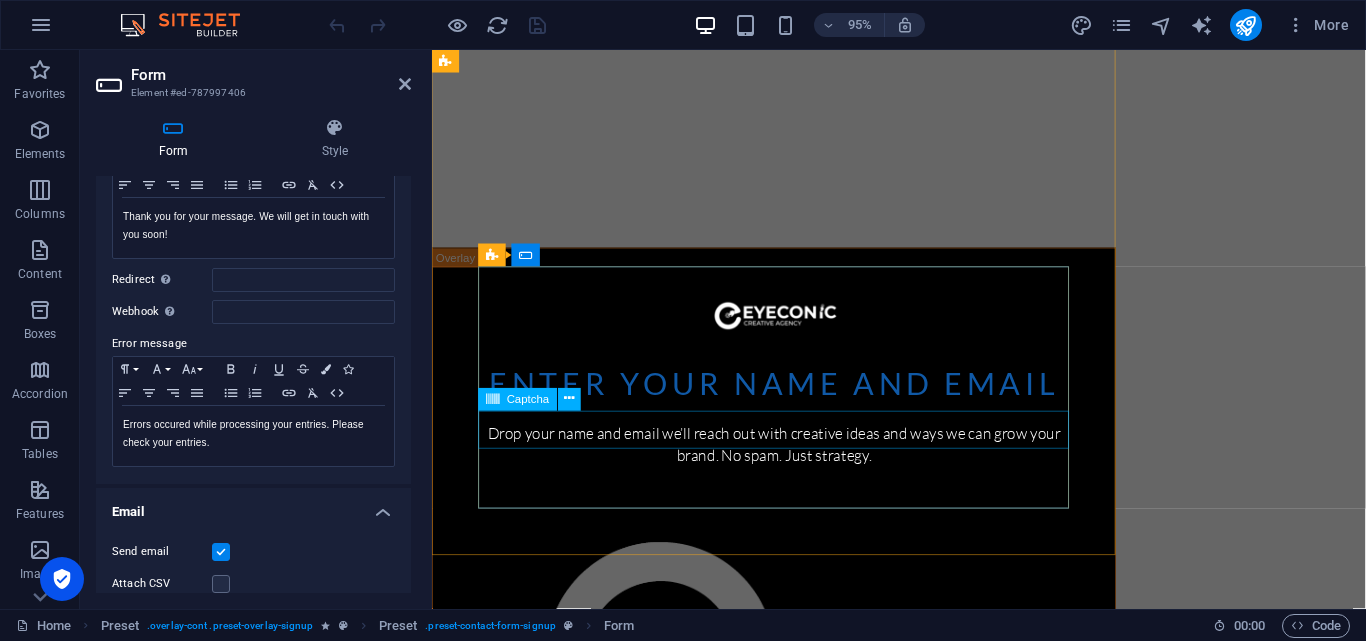 click on "Captcha" at bounding box center [528, 399] 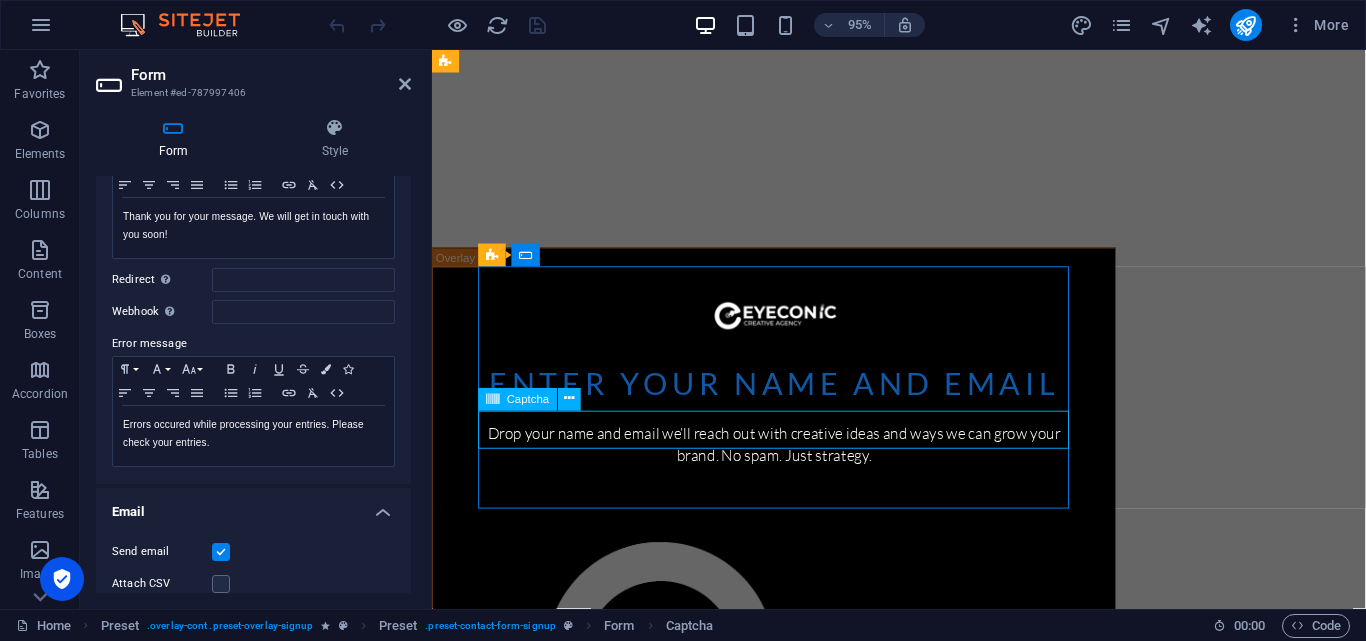 click on "Captcha" at bounding box center (528, 399) 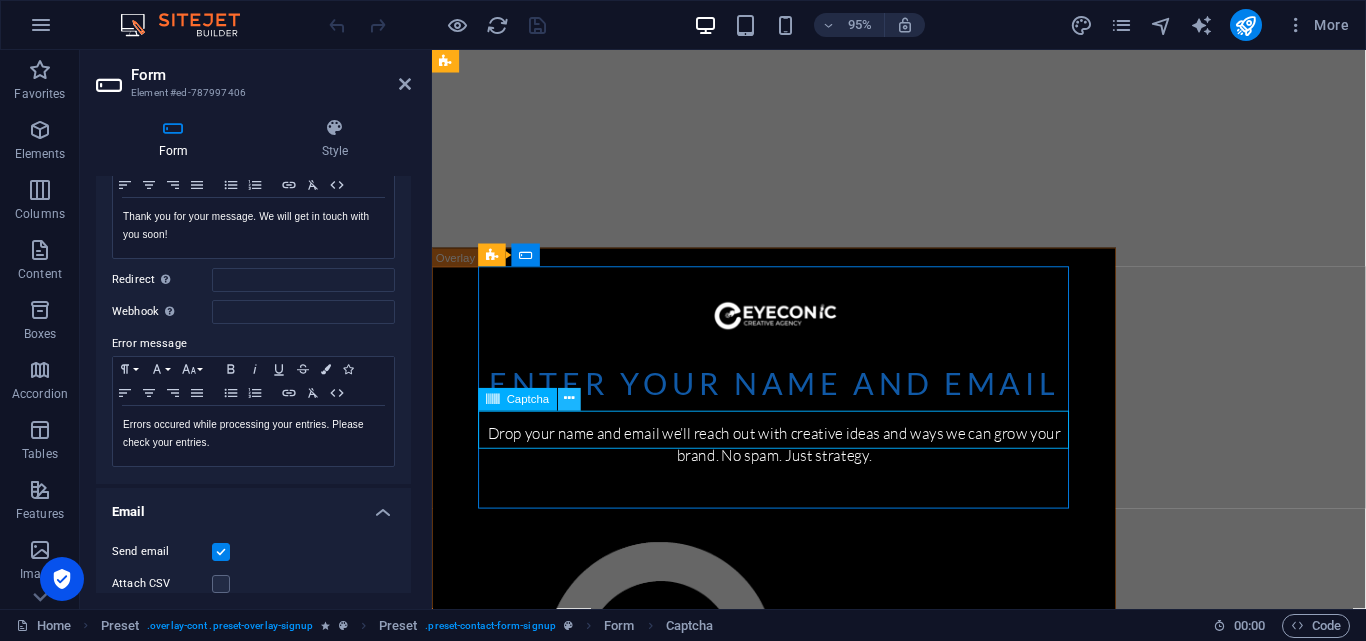click at bounding box center [569, 399] 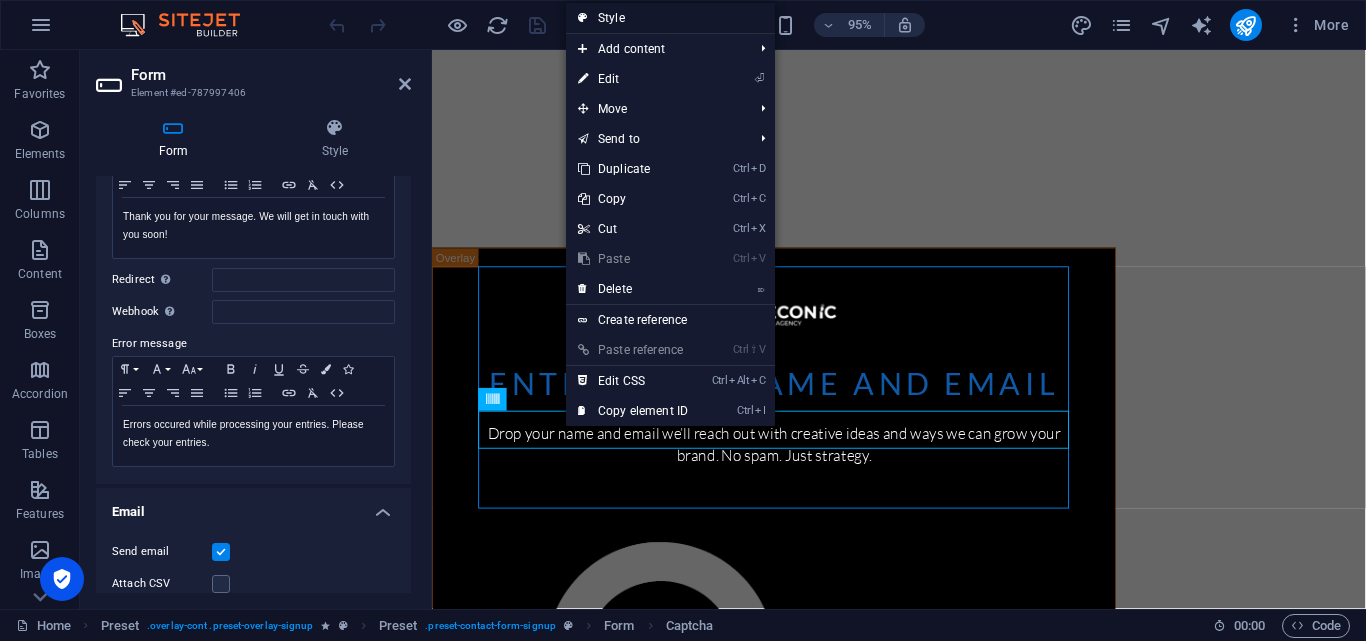 click on "Style" at bounding box center [670, 18] 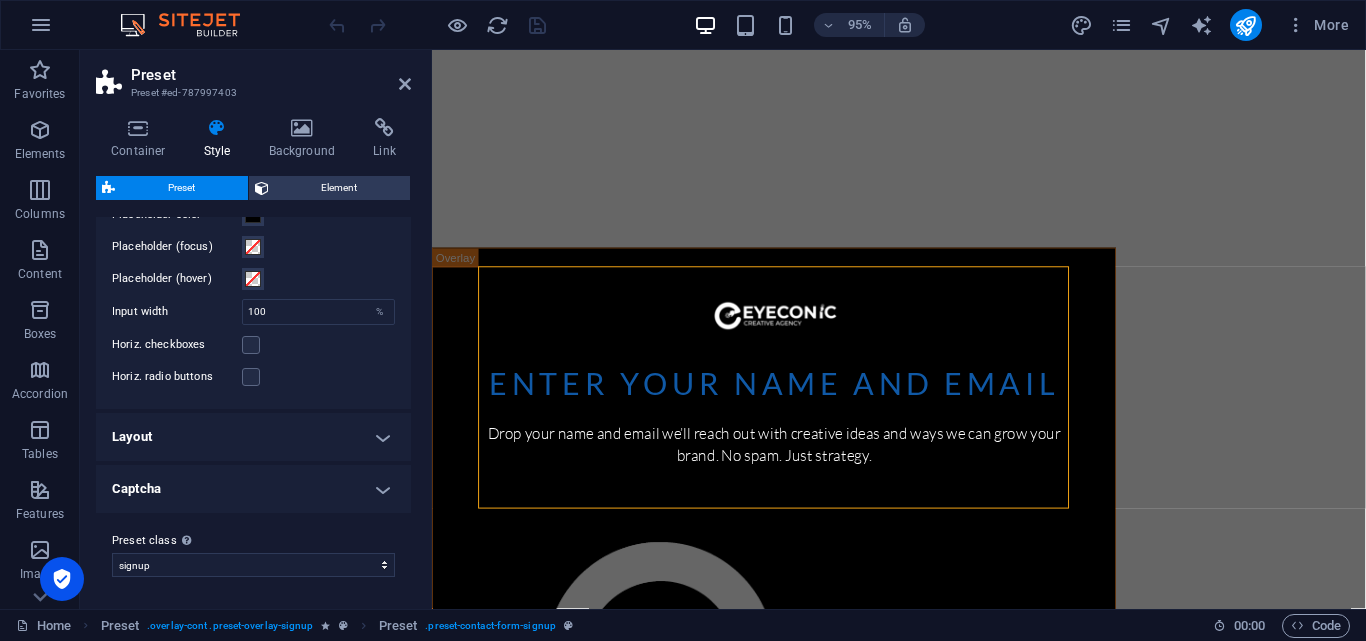 scroll, scrollTop: 730, scrollLeft: 0, axis: vertical 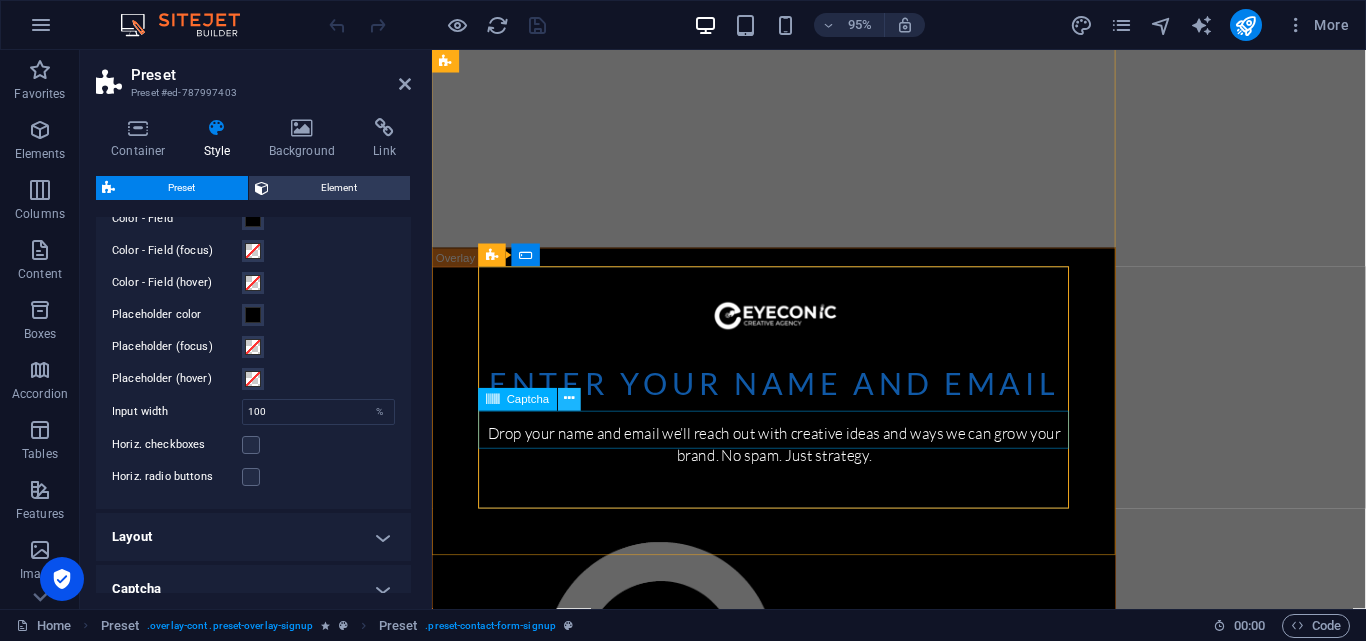 click at bounding box center [569, 399] 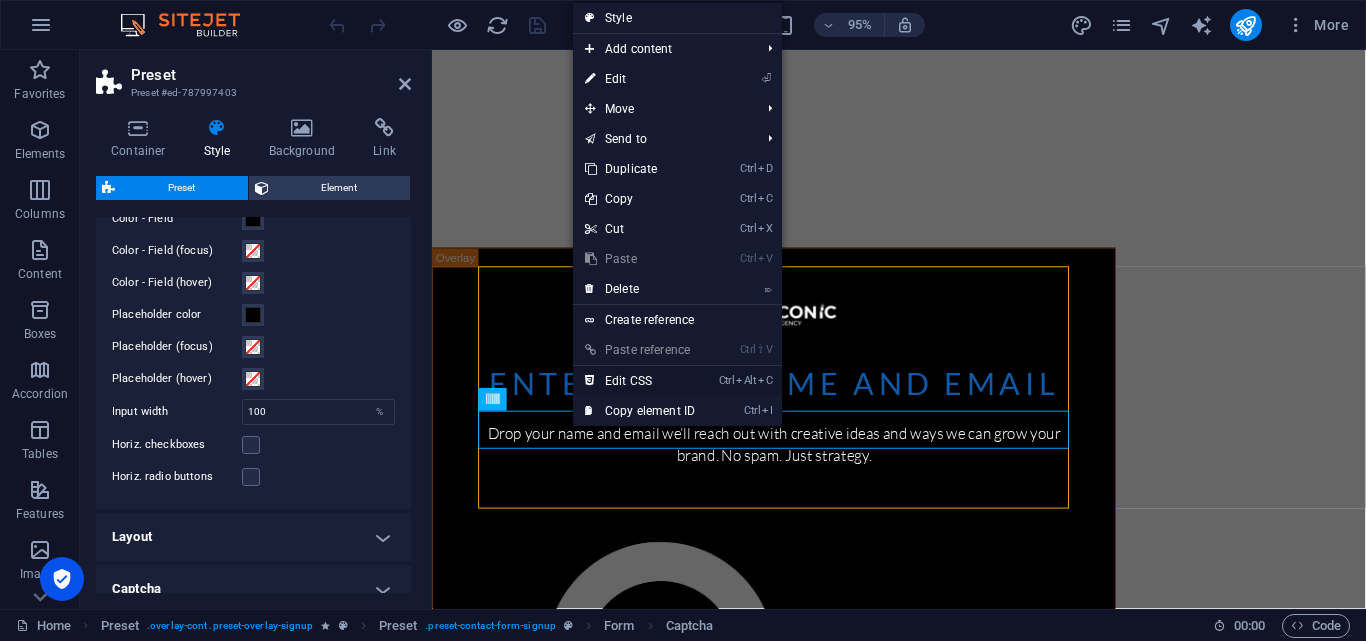 click on "Ctrl Alt C  Edit CSS" at bounding box center [640, 381] 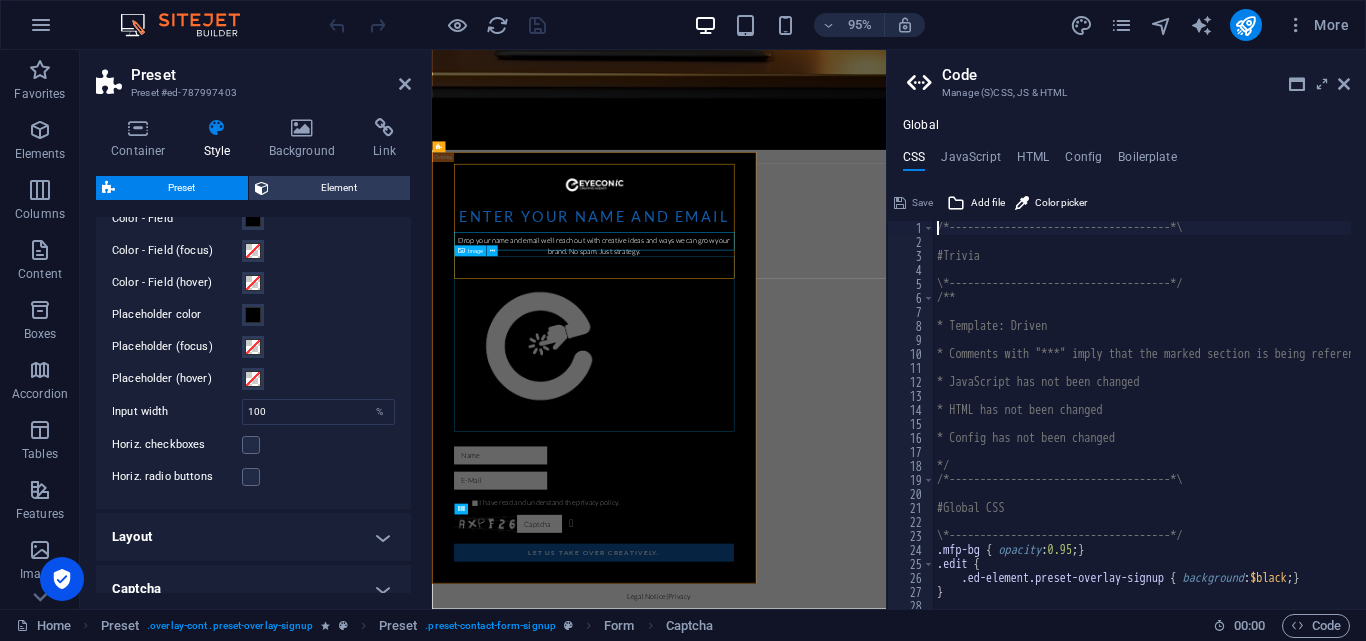 type on "> .regenerate > a:before { color: $white; }" 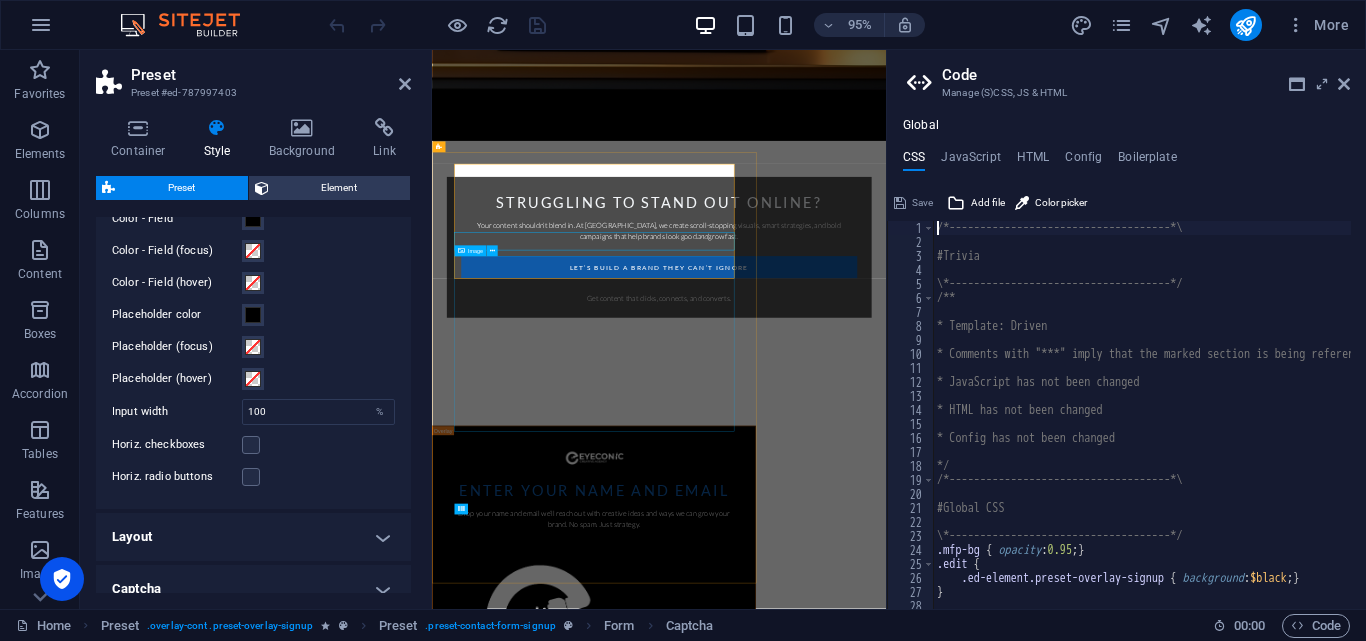 scroll, scrollTop: 1014, scrollLeft: 0, axis: vertical 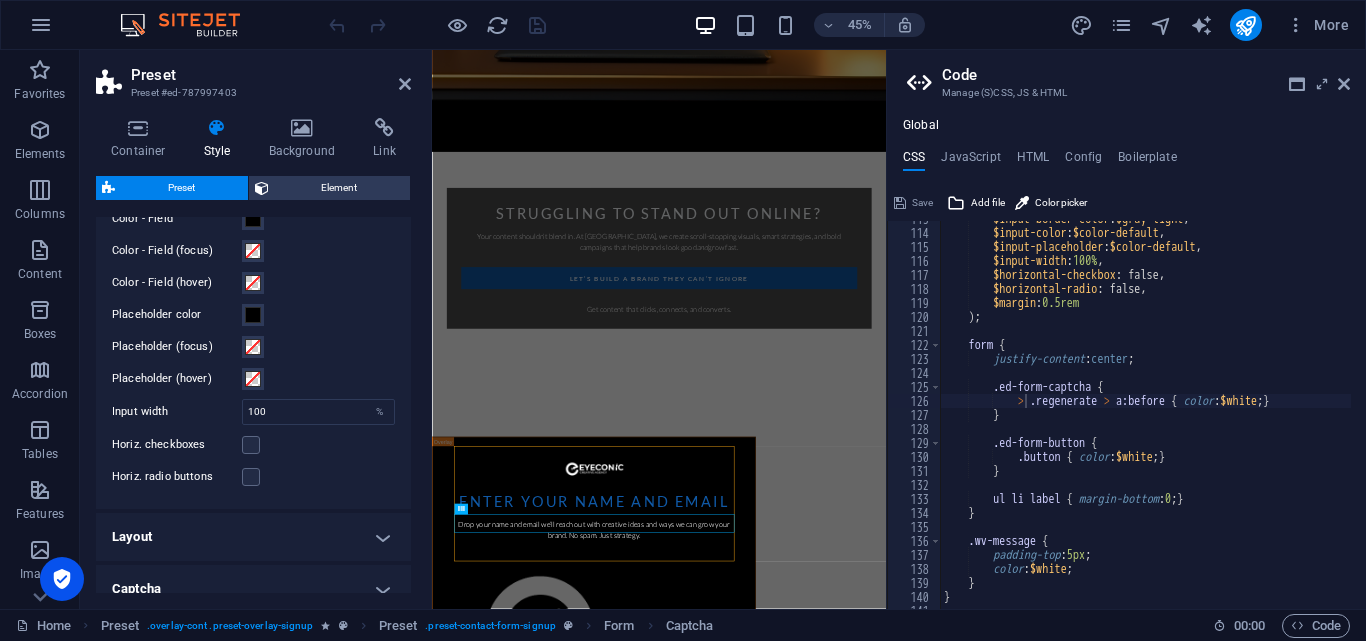 type 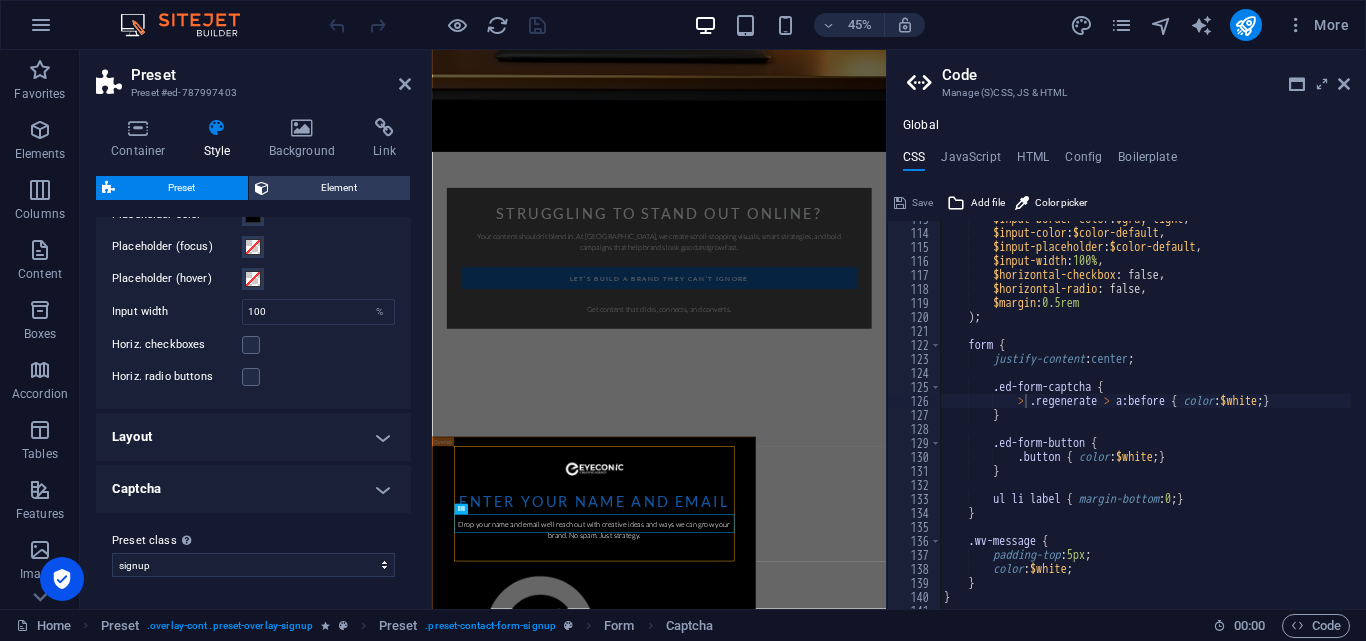 click on "Captcha" at bounding box center (253, 489) 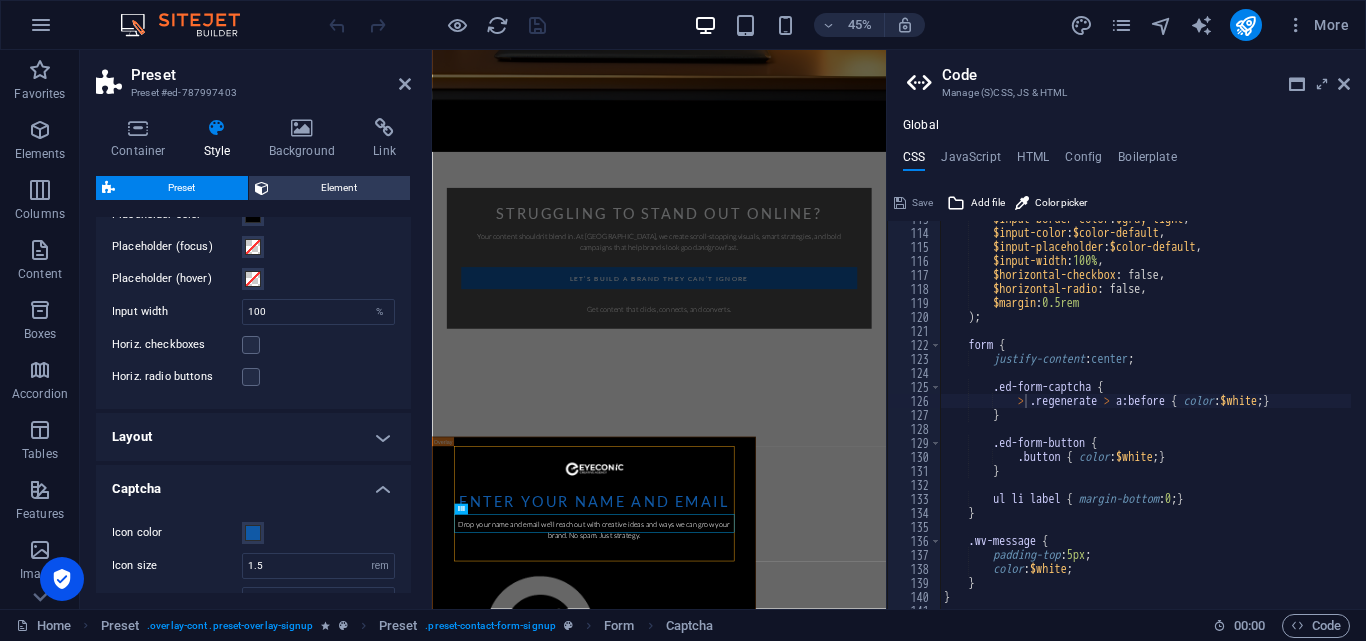 scroll, scrollTop: 950, scrollLeft: 0, axis: vertical 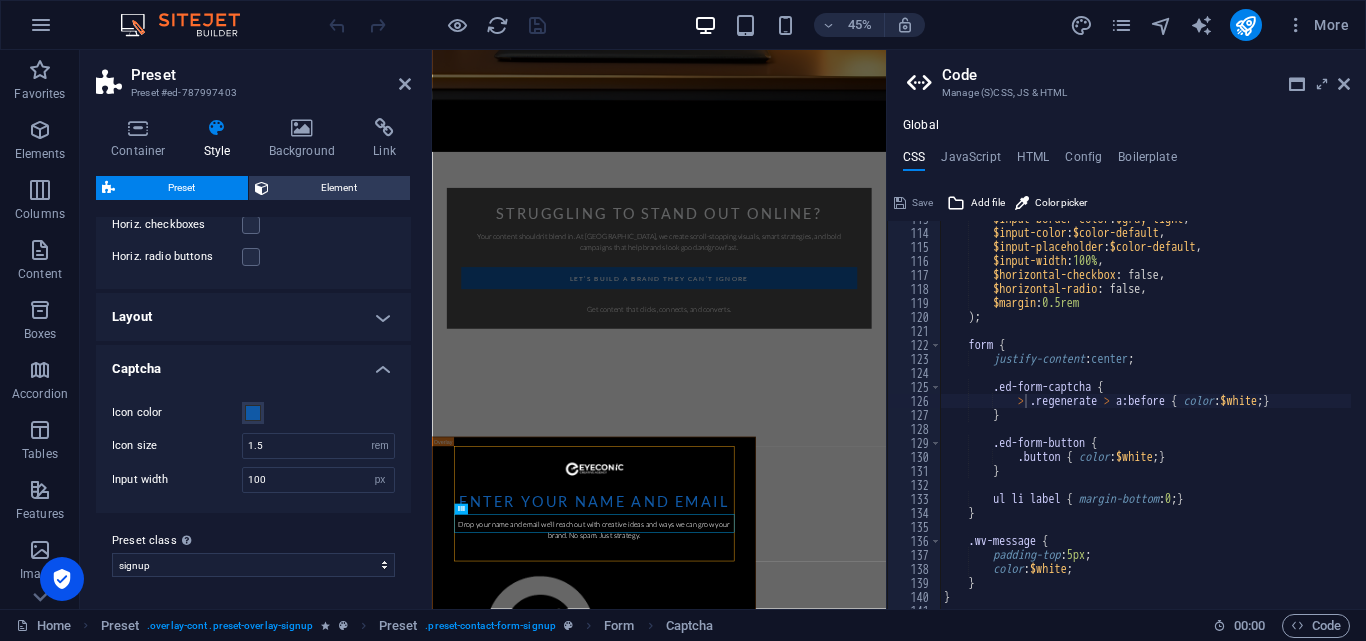 click on "Captcha" at bounding box center (253, 363) 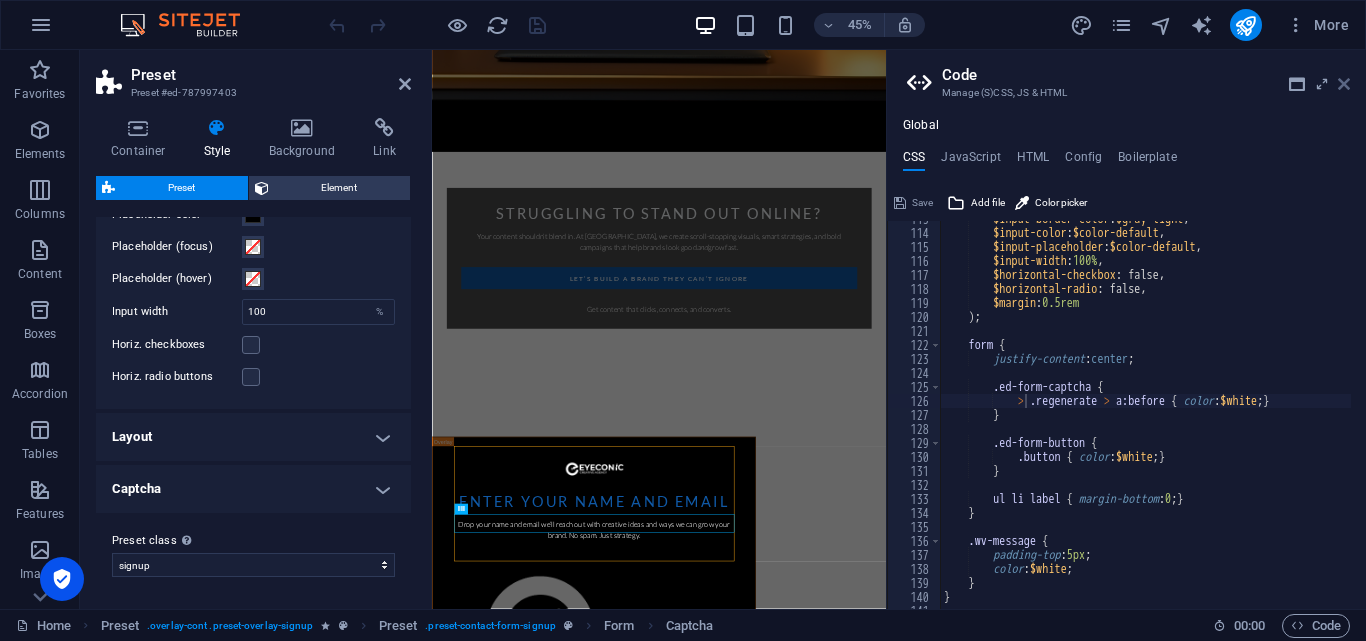 click at bounding box center [1344, 84] 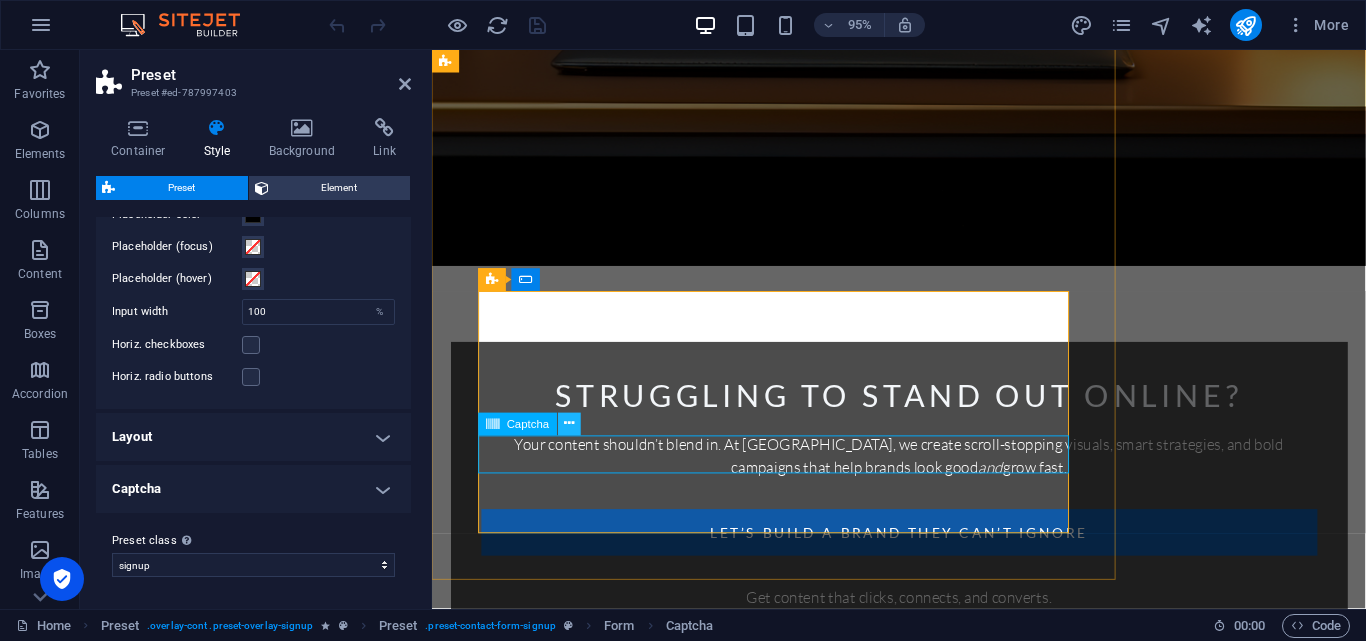 click at bounding box center (569, 424) 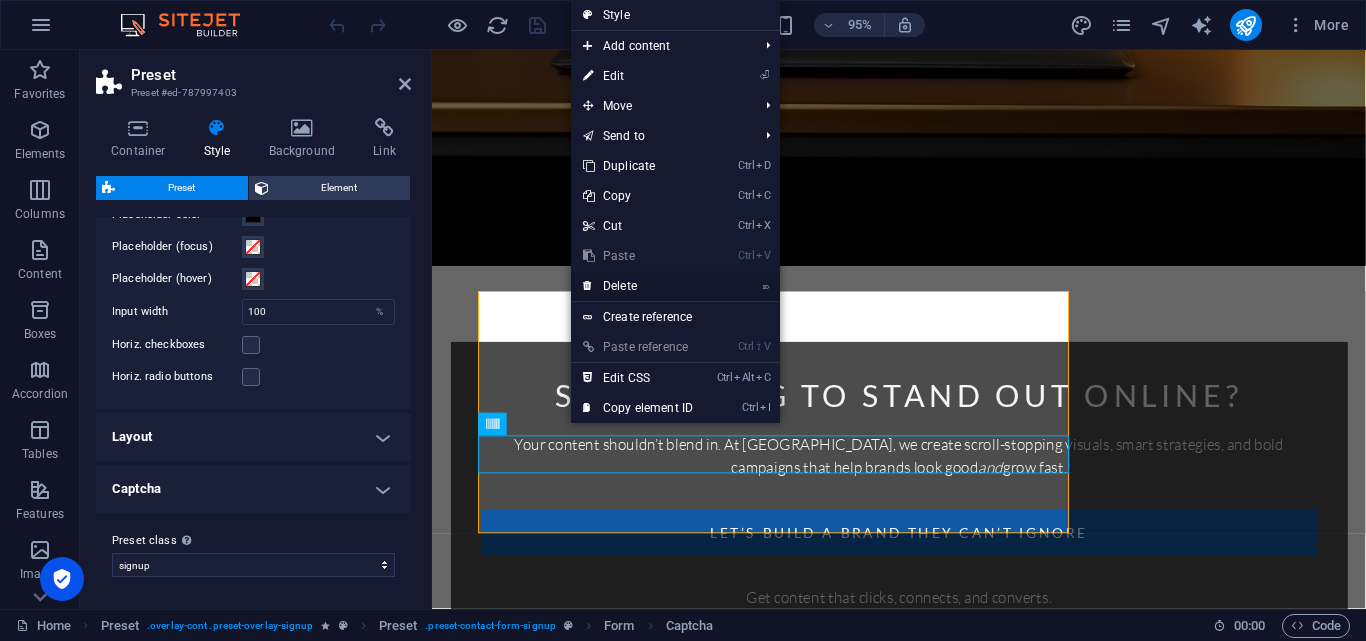 click on "⌦  Delete" at bounding box center (638, 286) 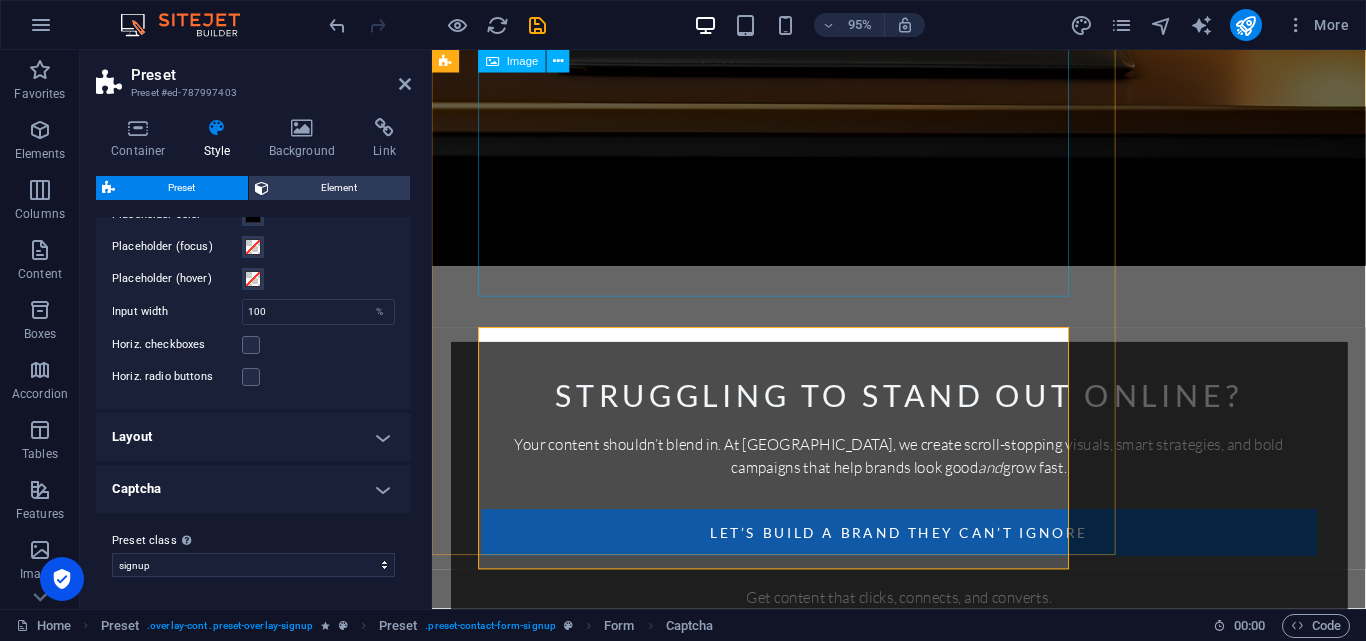 scroll, scrollTop: 976, scrollLeft: 0, axis: vertical 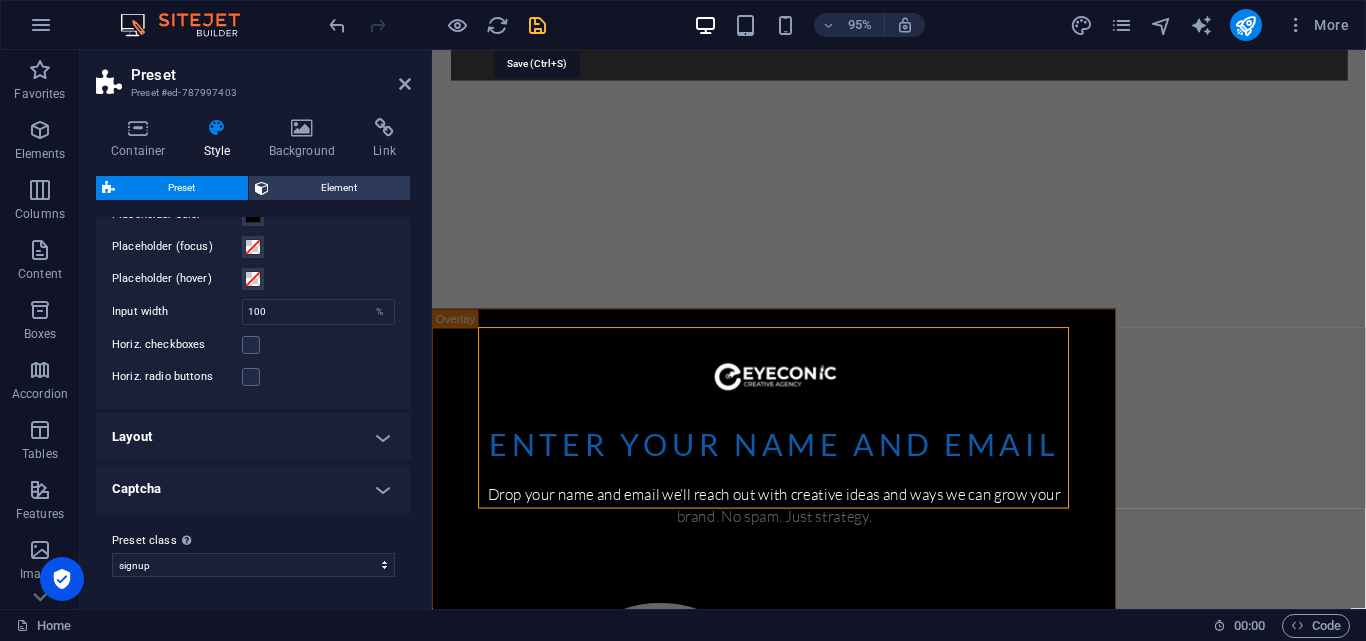 click at bounding box center (537, 25) 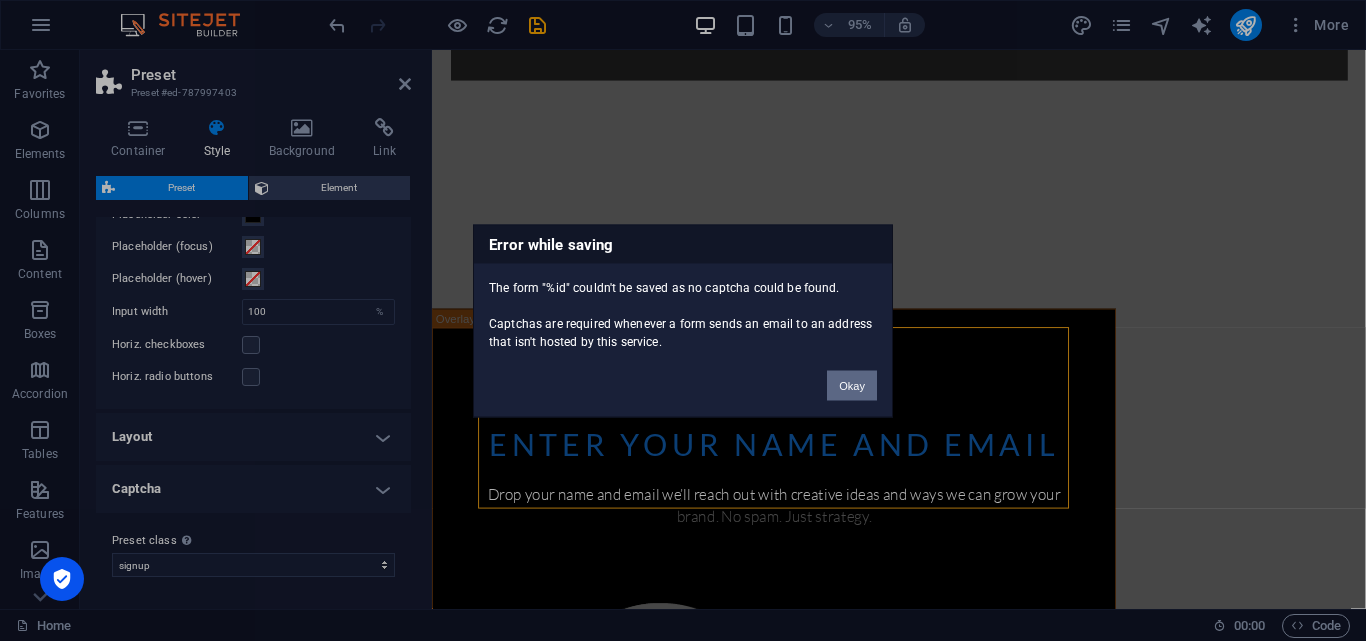 click on "Okay" at bounding box center [852, 385] 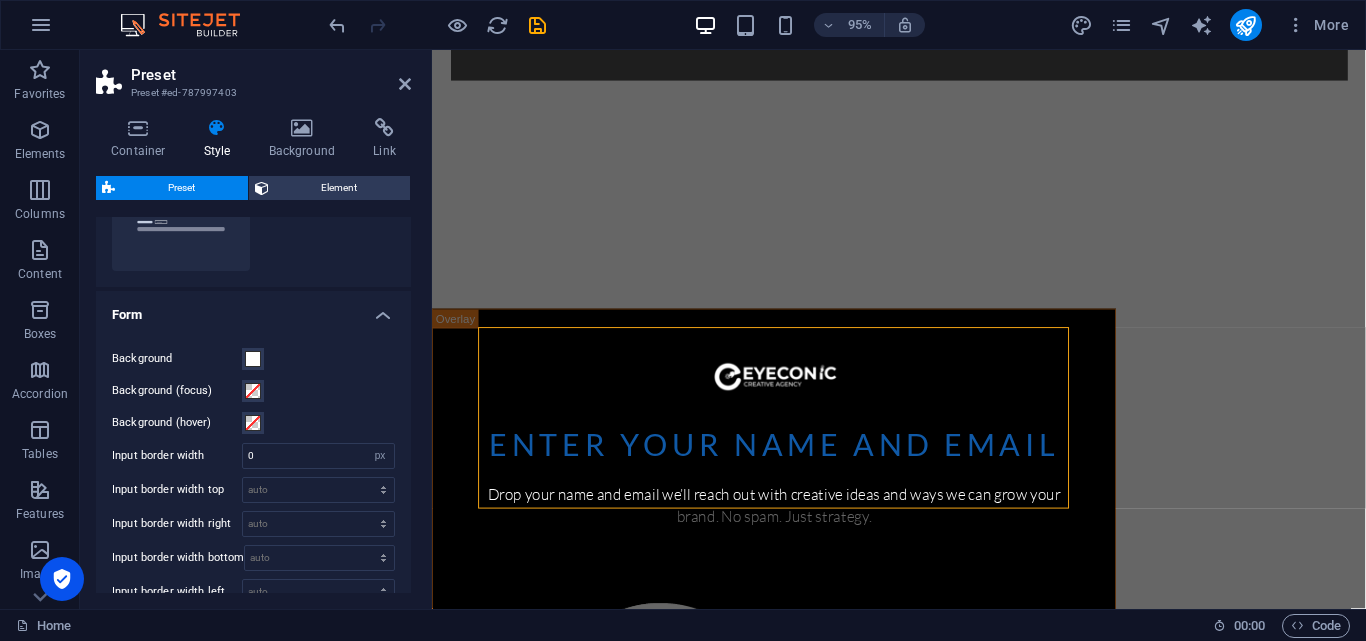 scroll, scrollTop: 0, scrollLeft: 0, axis: both 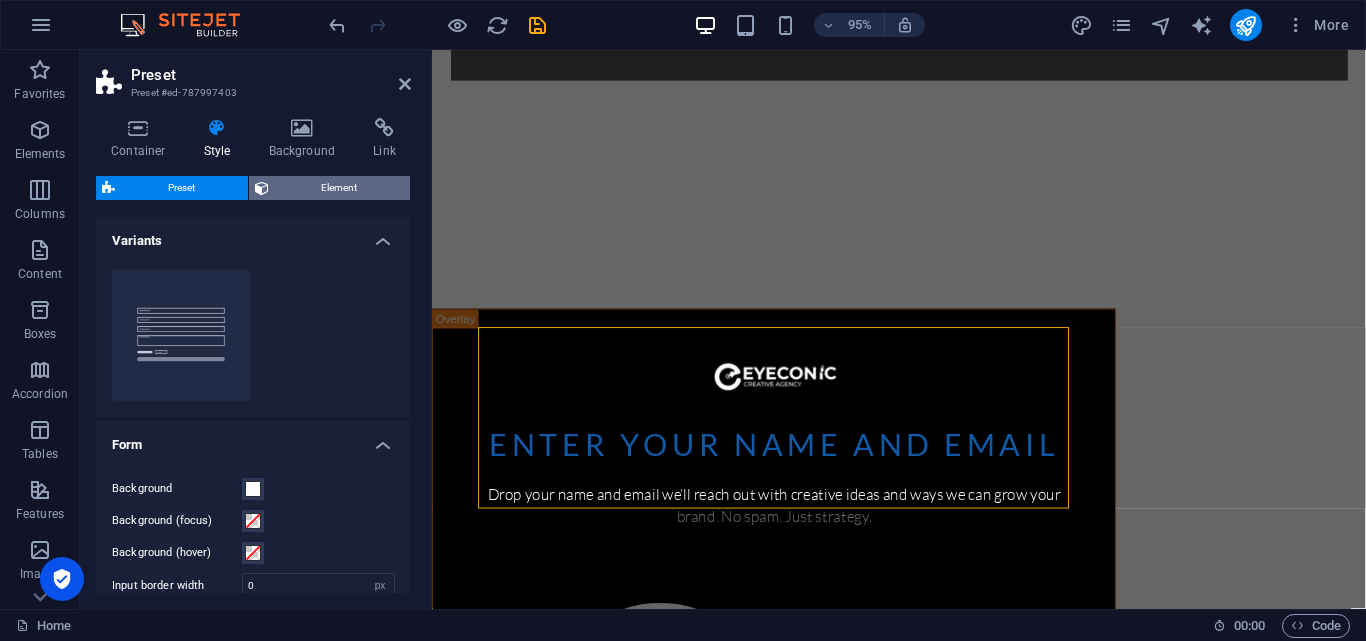 click on "Element" at bounding box center (340, 188) 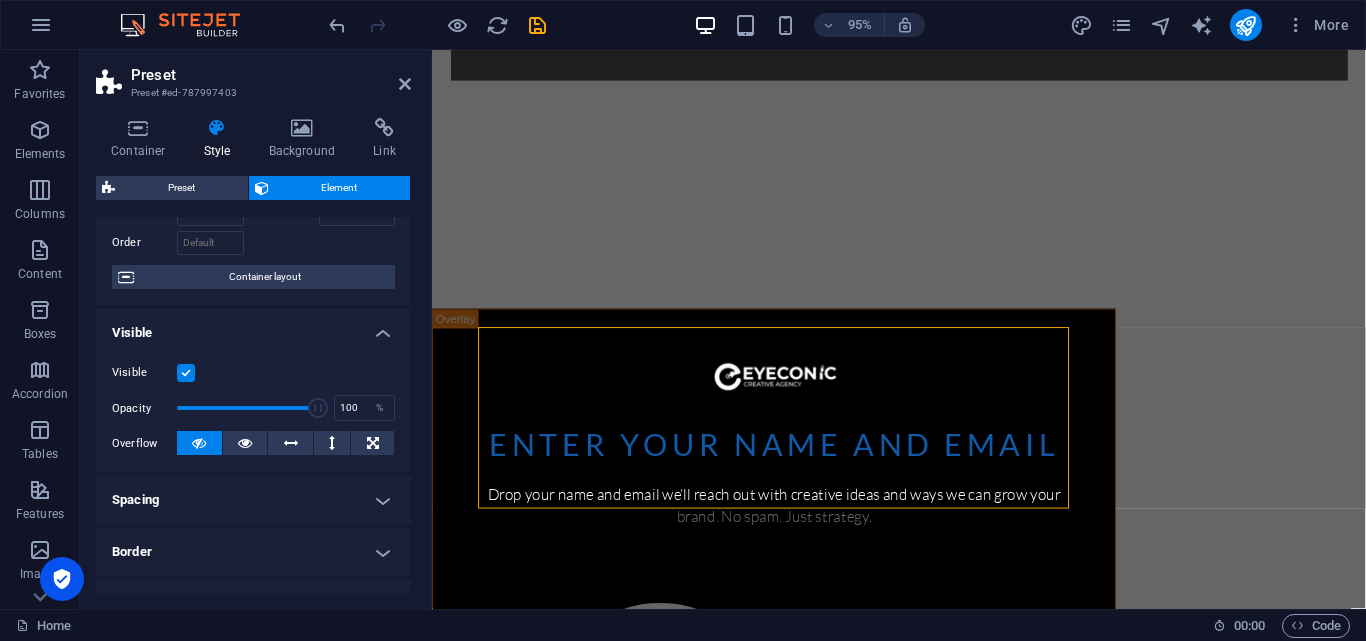scroll, scrollTop: 469, scrollLeft: 0, axis: vertical 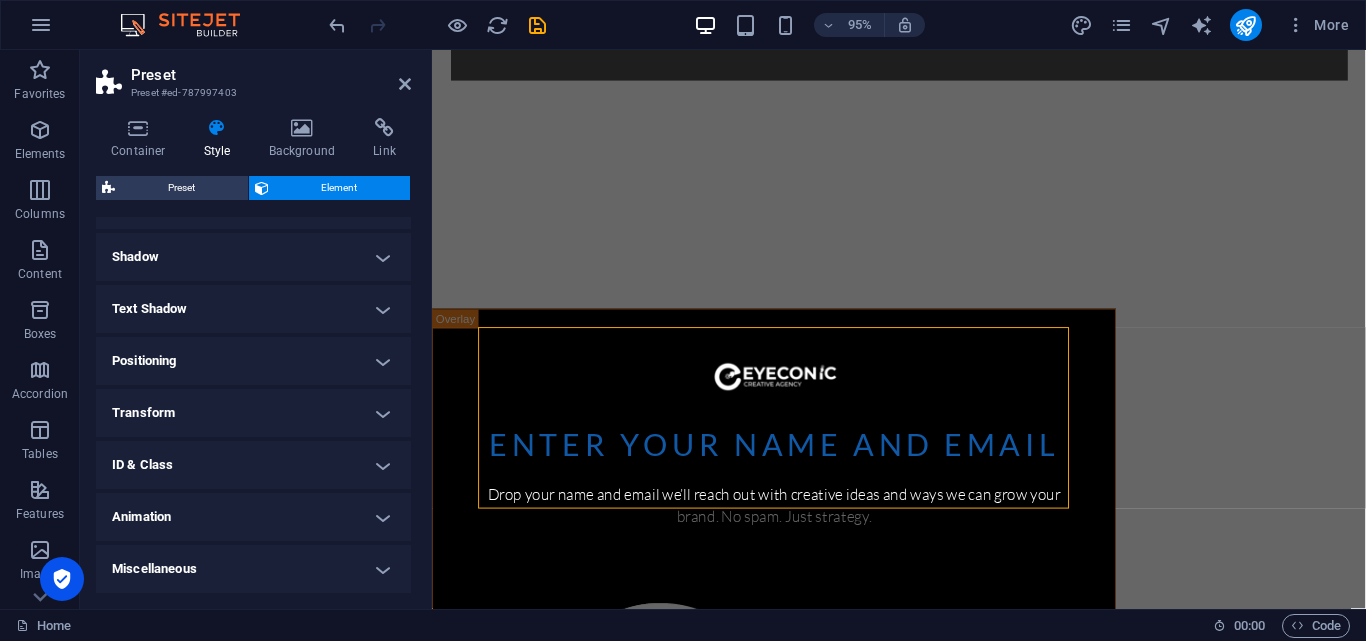 click on "Animation" at bounding box center (253, 517) 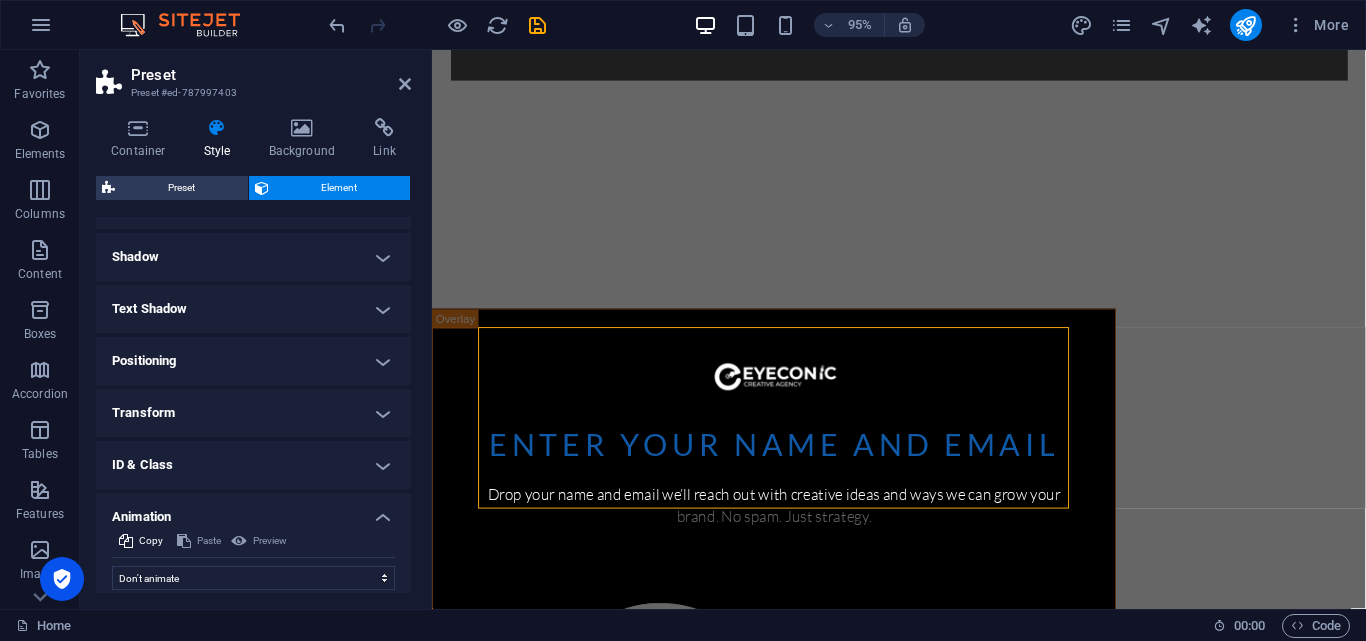 click on "Animation" at bounding box center (253, 511) 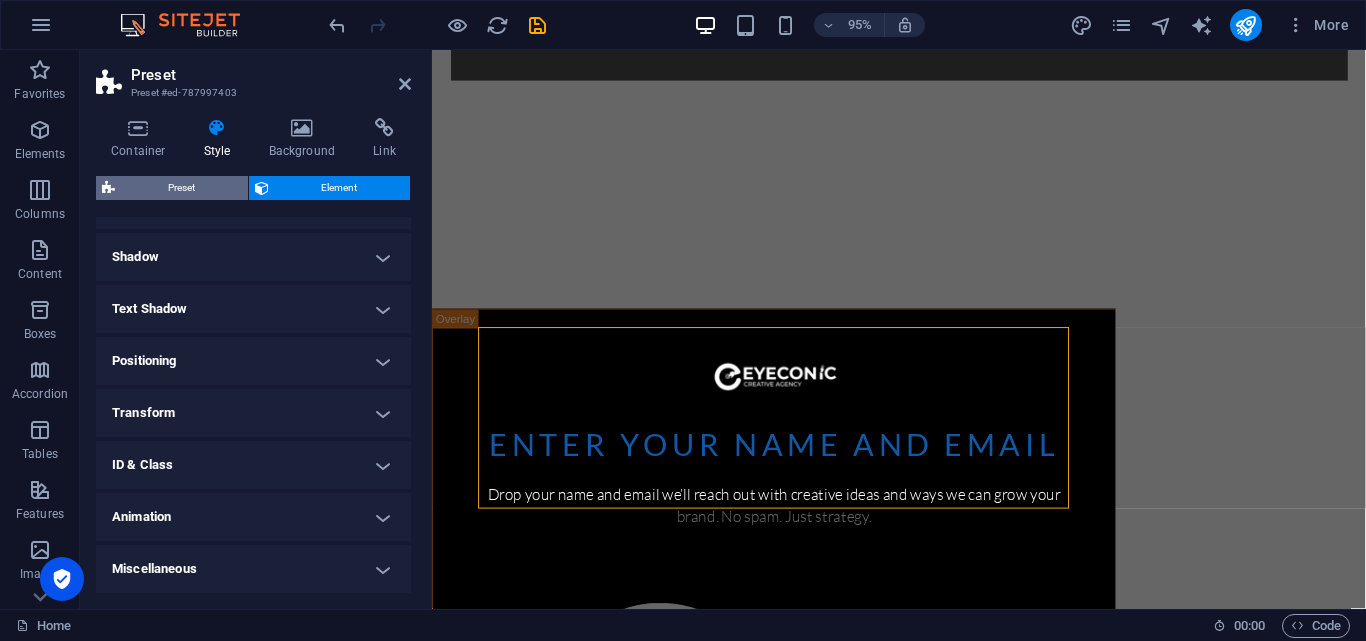 click on "Preset" at bounding box center [181, 188] 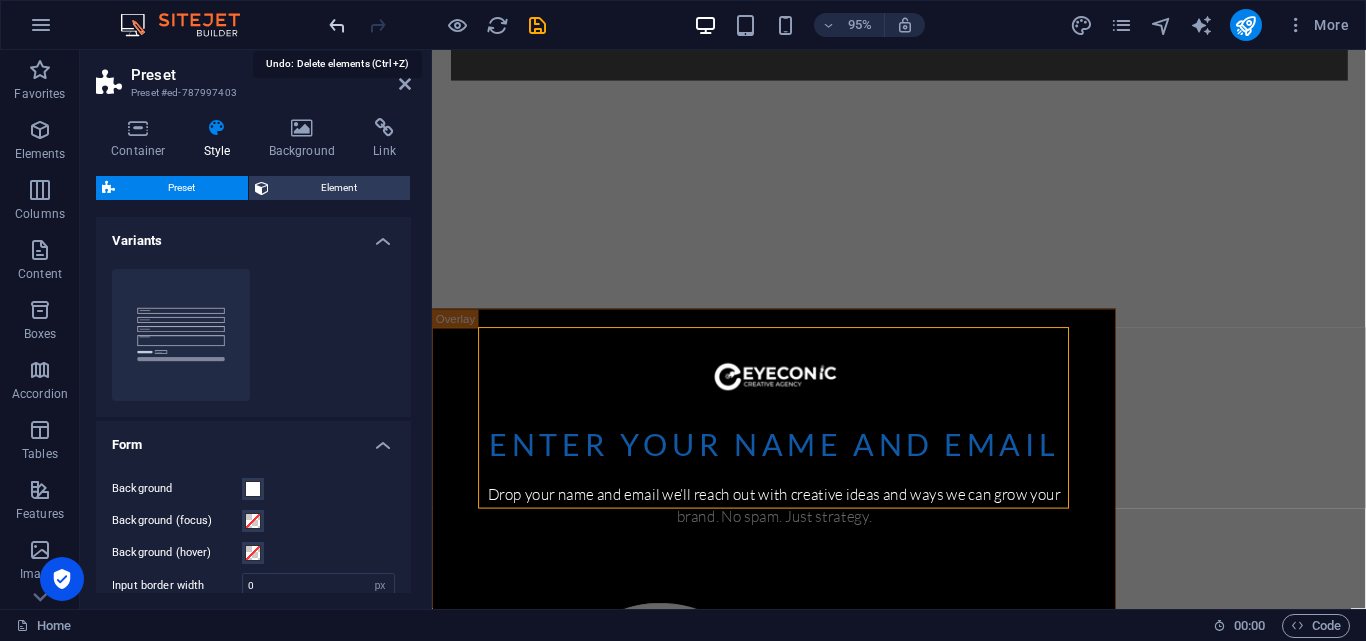 click at bounding box center (337, 25) 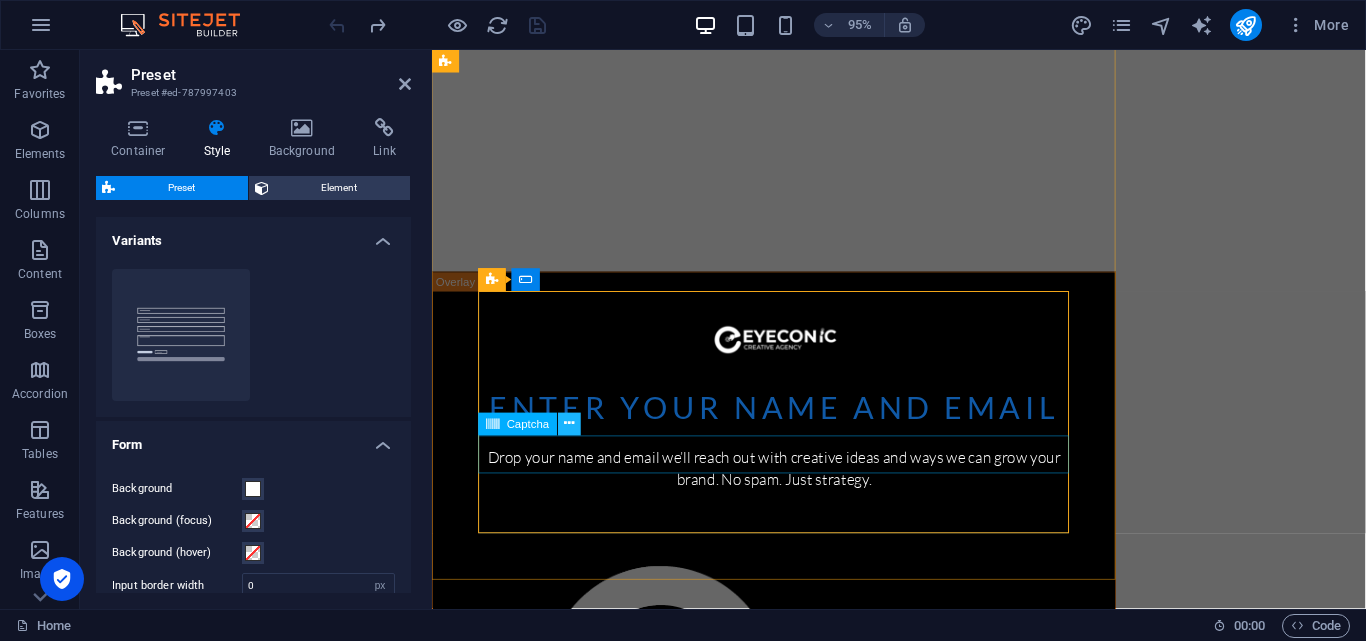 click at bounding box center [569, 424] 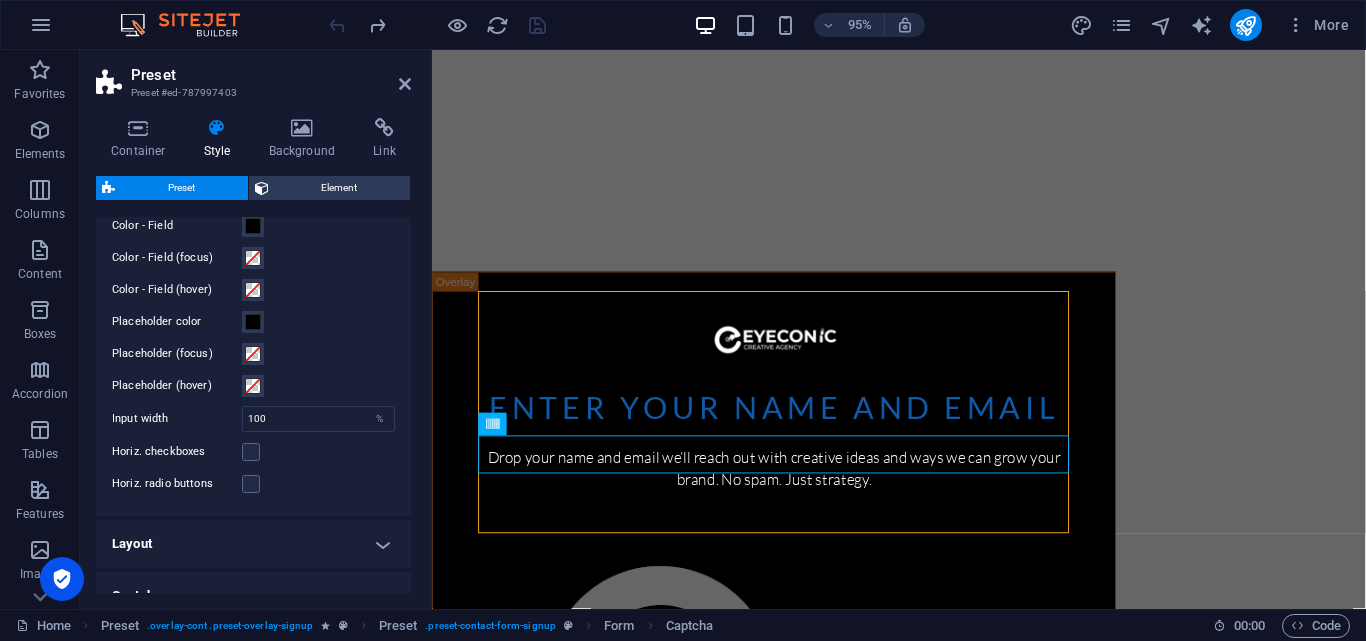 scroll, scrollTop: 830, scrollLeft: 0, axis: vertical 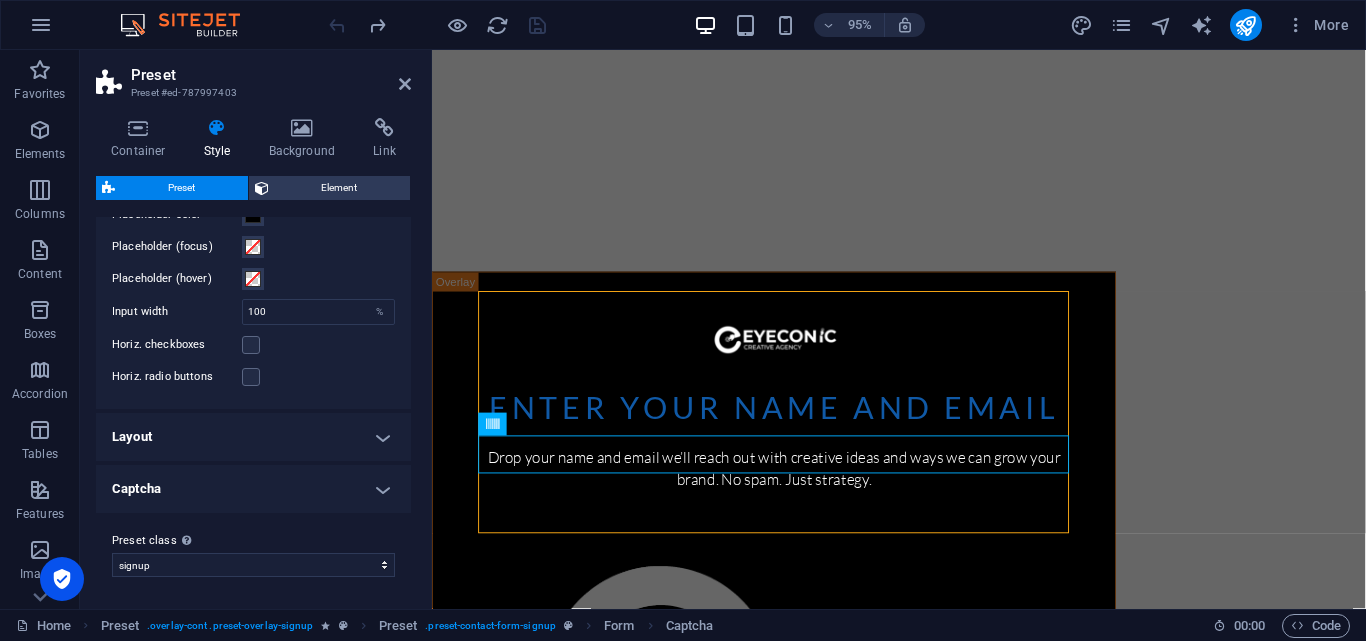 click on "Captcha" at bounding box center [253, 489] 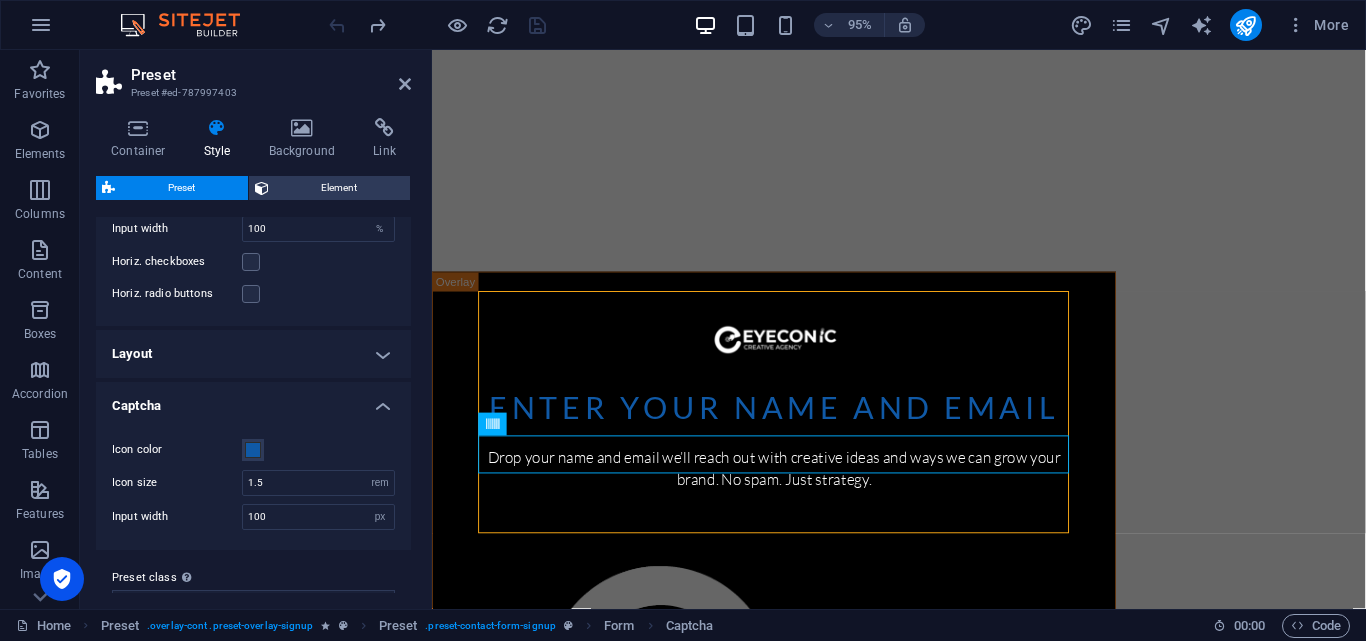 scroll, scrollTop: 950, scrollLeft: 0, axis: vertical 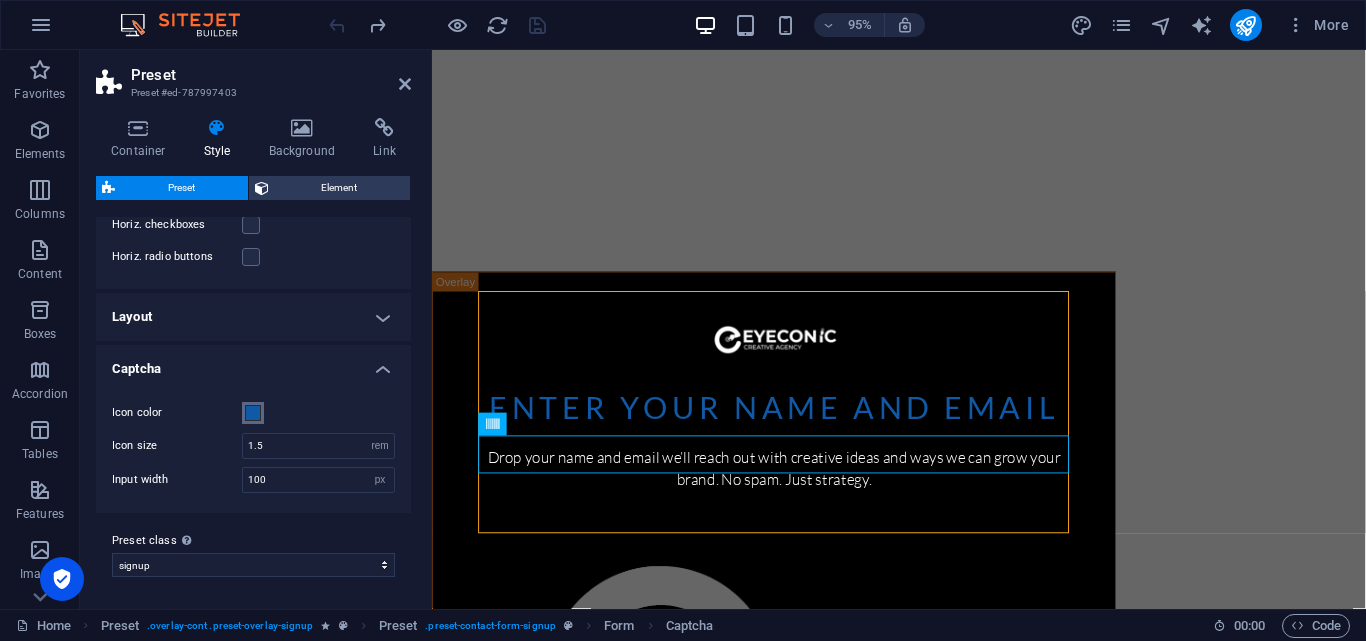click at bounding box center [253, 413] 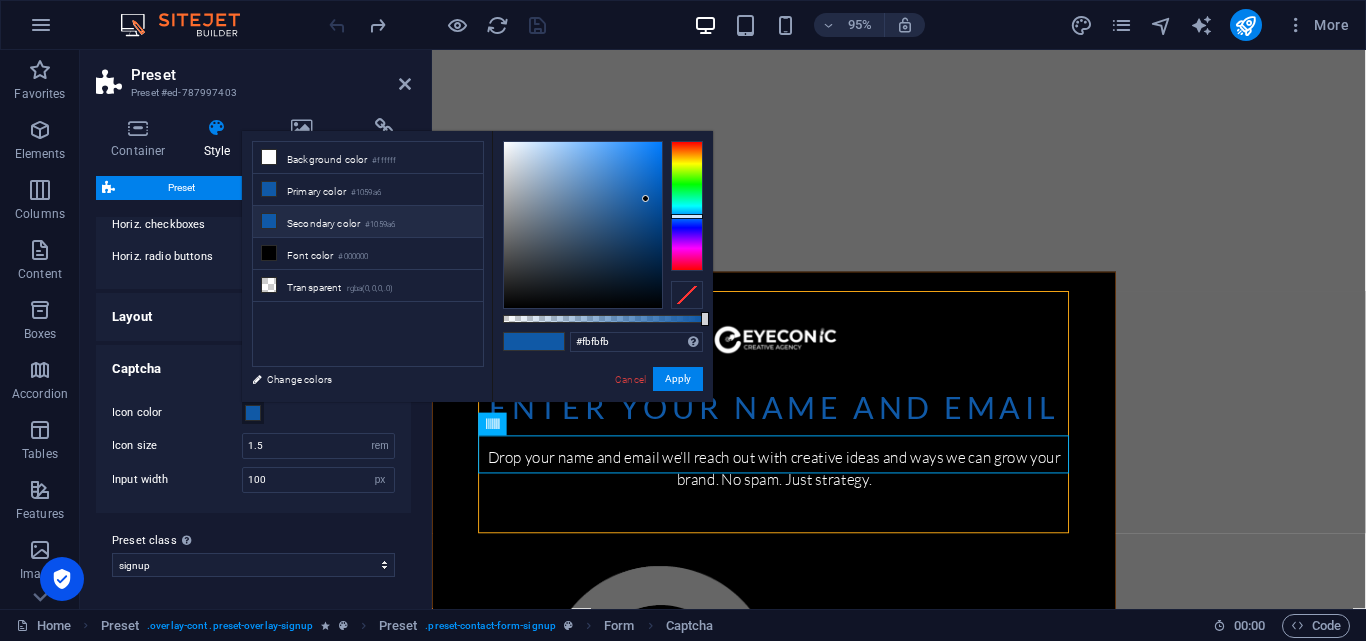 type on "#ffffff" 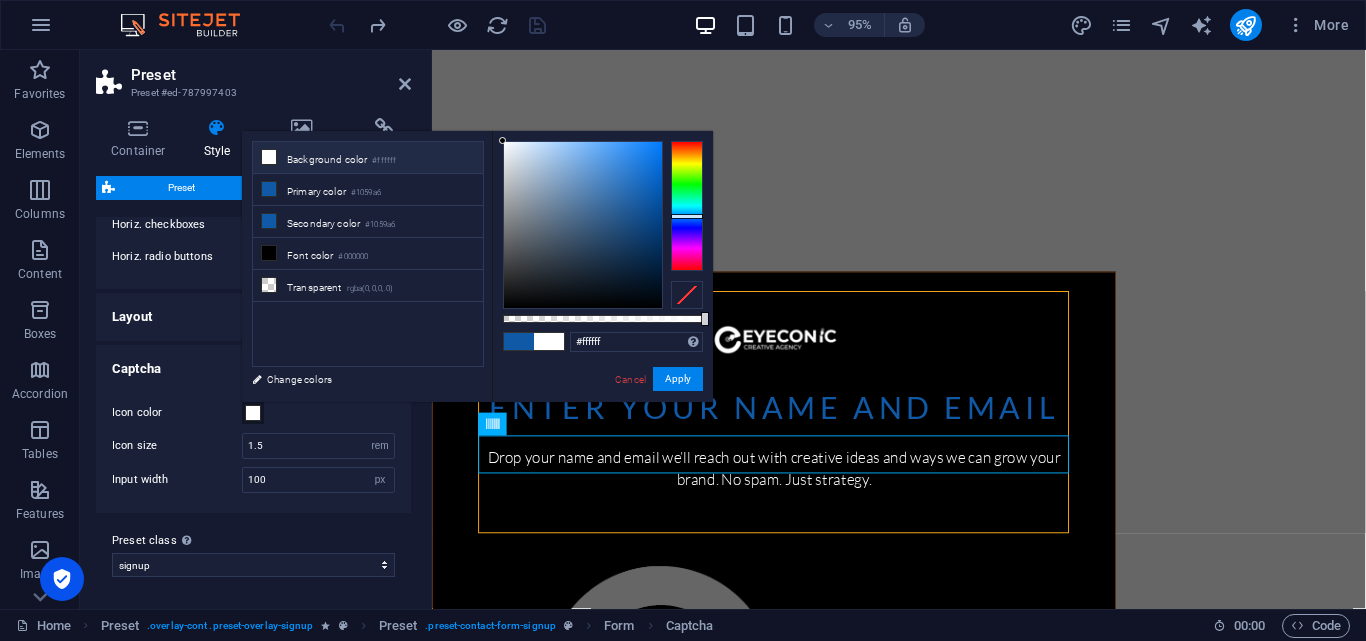 drag, startPoint x: 515, startPoint y: 154, endPoint x: 482, endPoint y: 130, distance: 40.804413 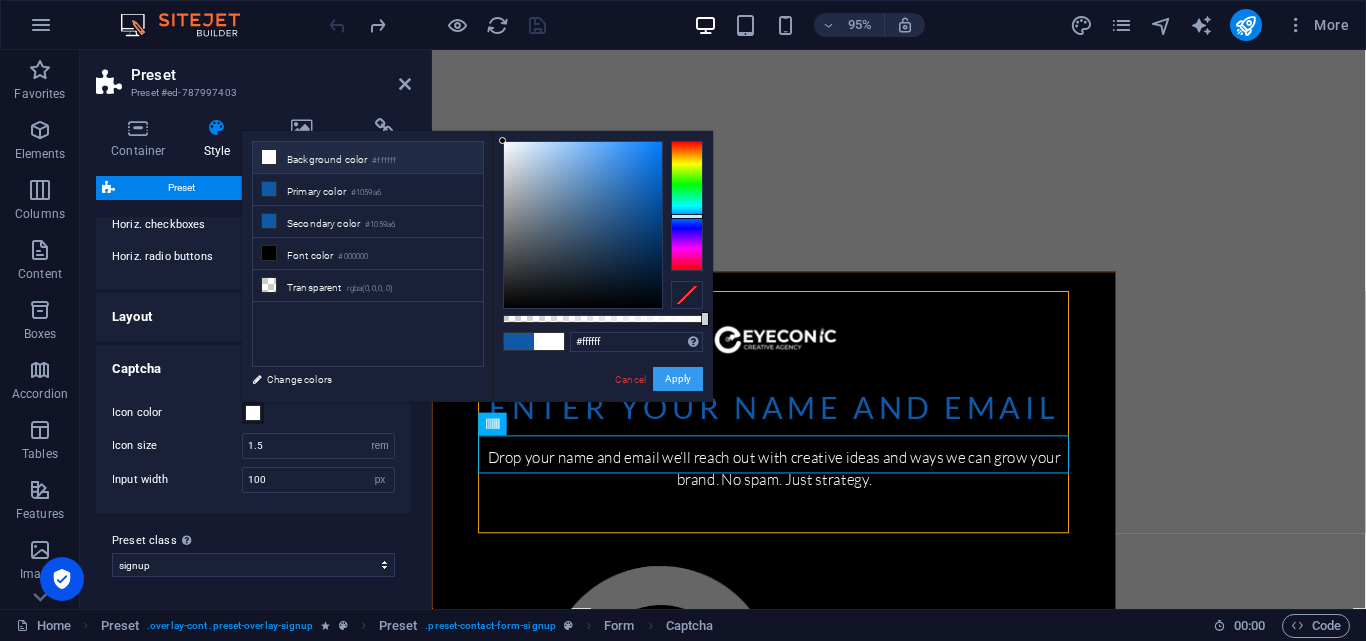 click on "Apply" at bounding box center [678, 379] 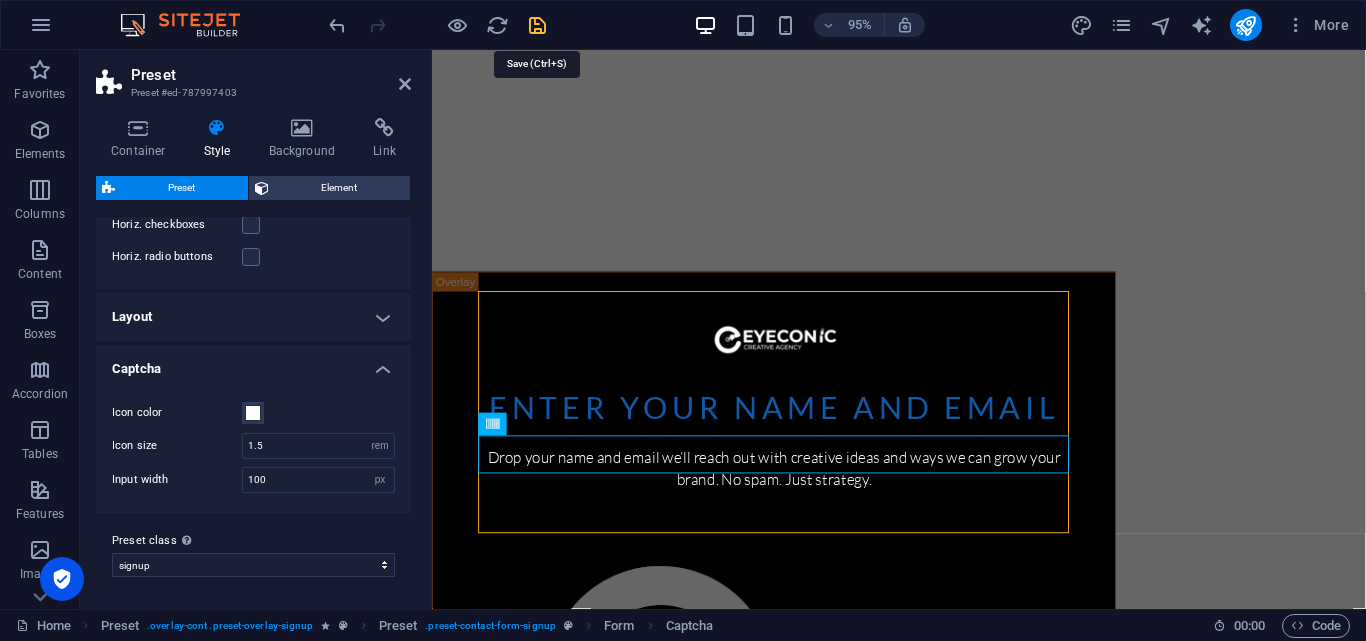 click at bounding box center [537, 25] 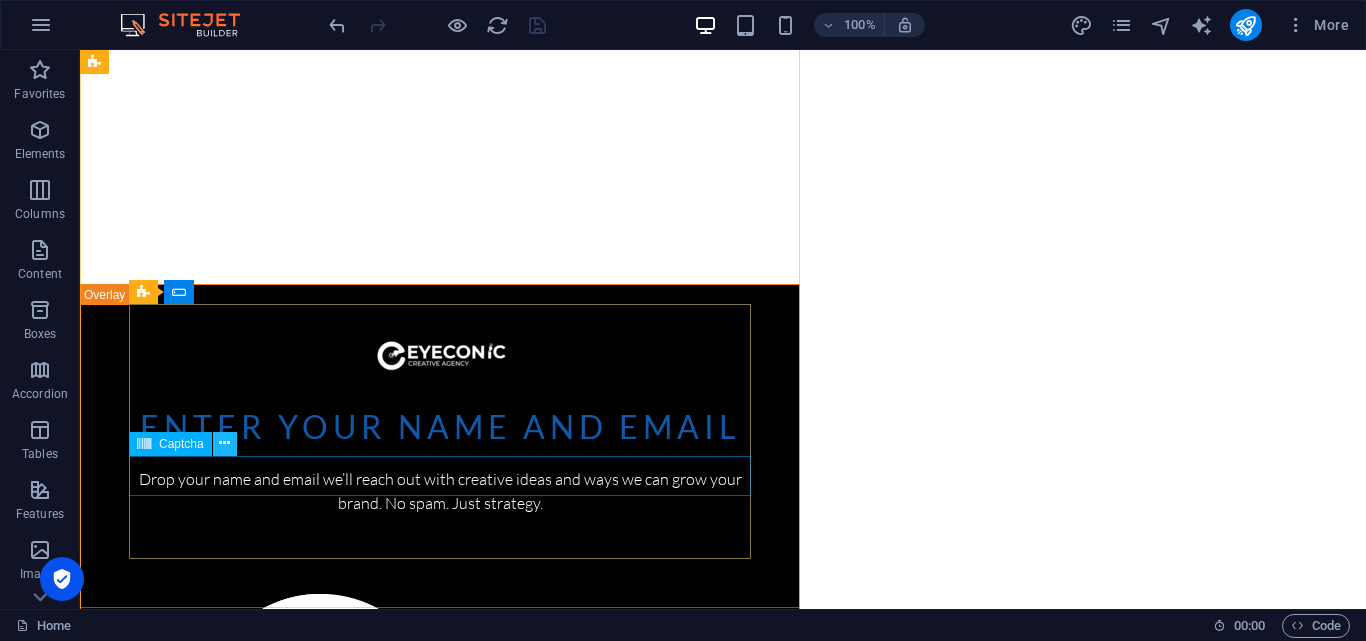click at bounding box center (224, 443) 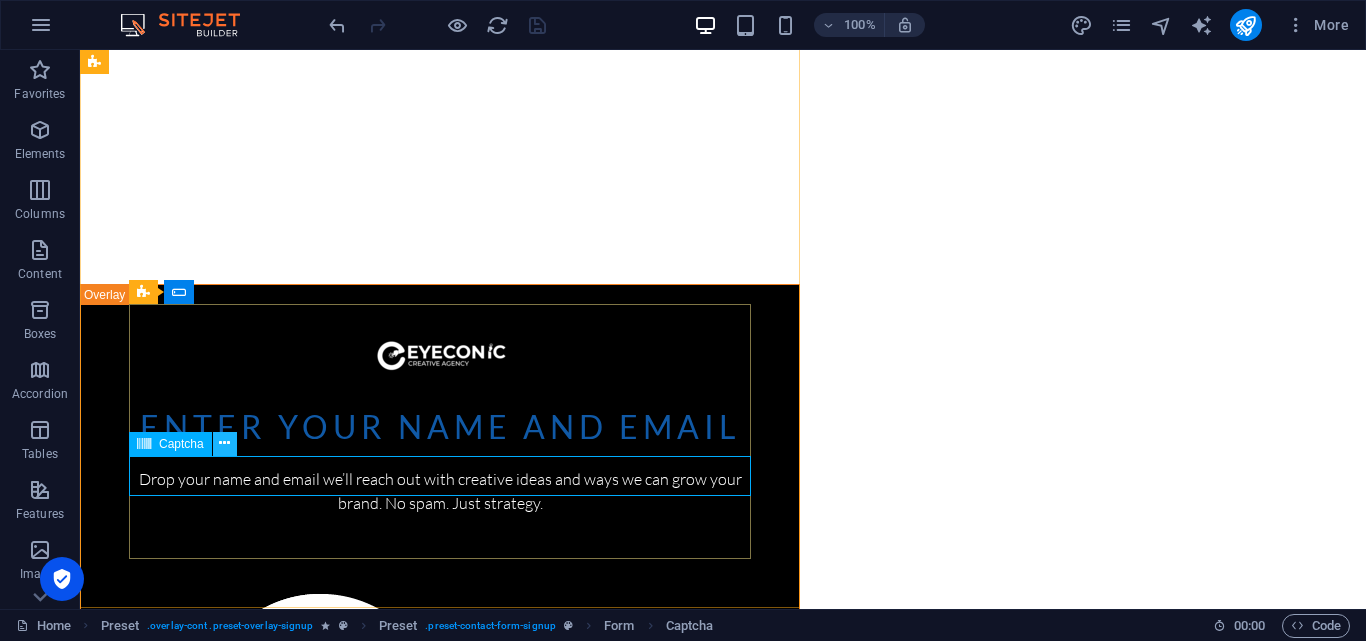 click at bounding box center [224, 443] 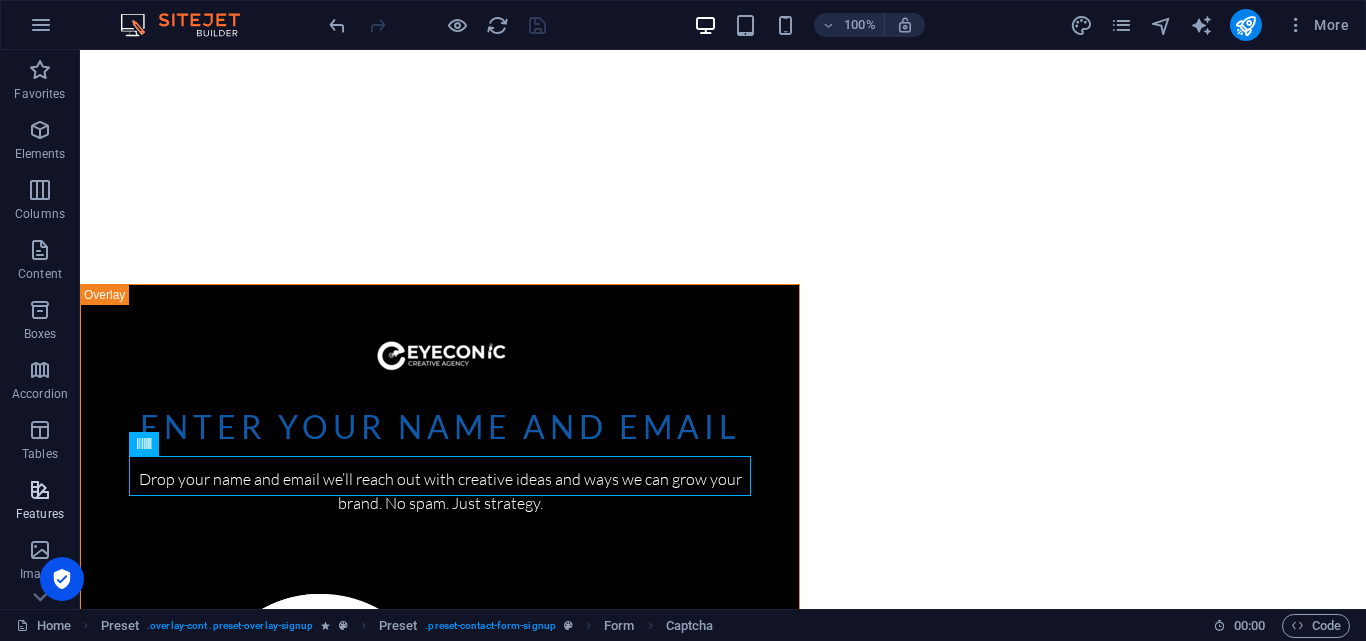 click on "Features" at bounding box center [40, 502] 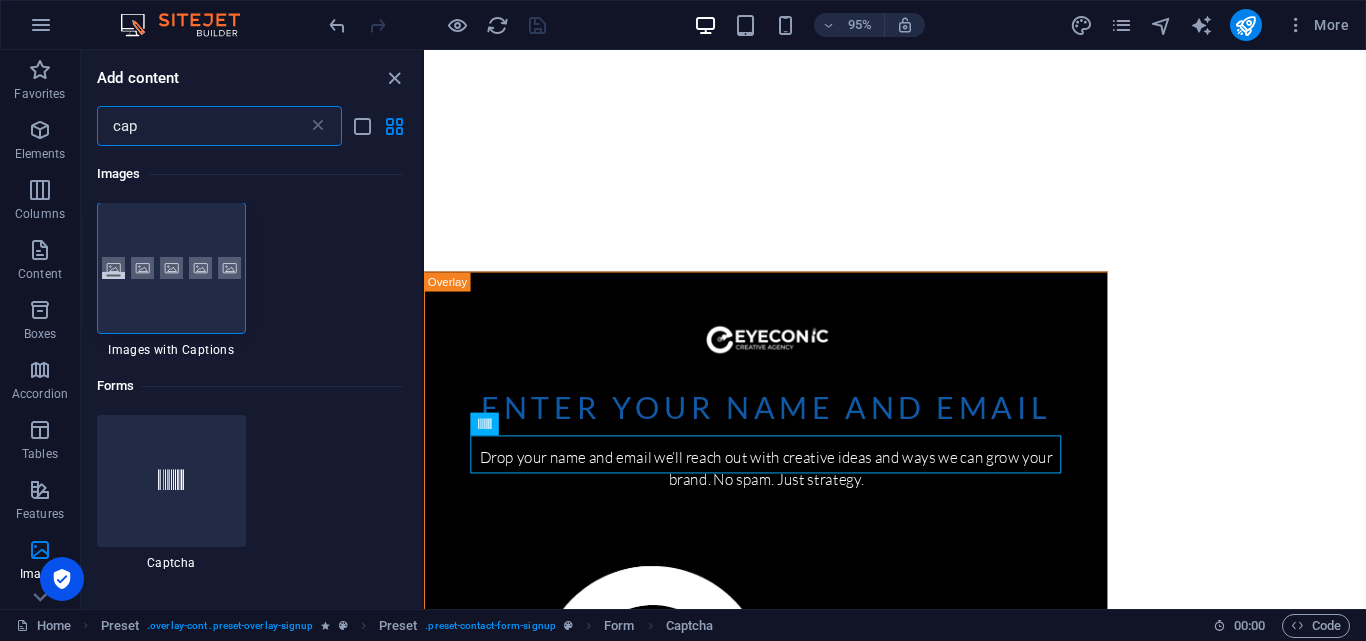 scroll, scrollTop: 0, scrollLeft: 0, axis: both 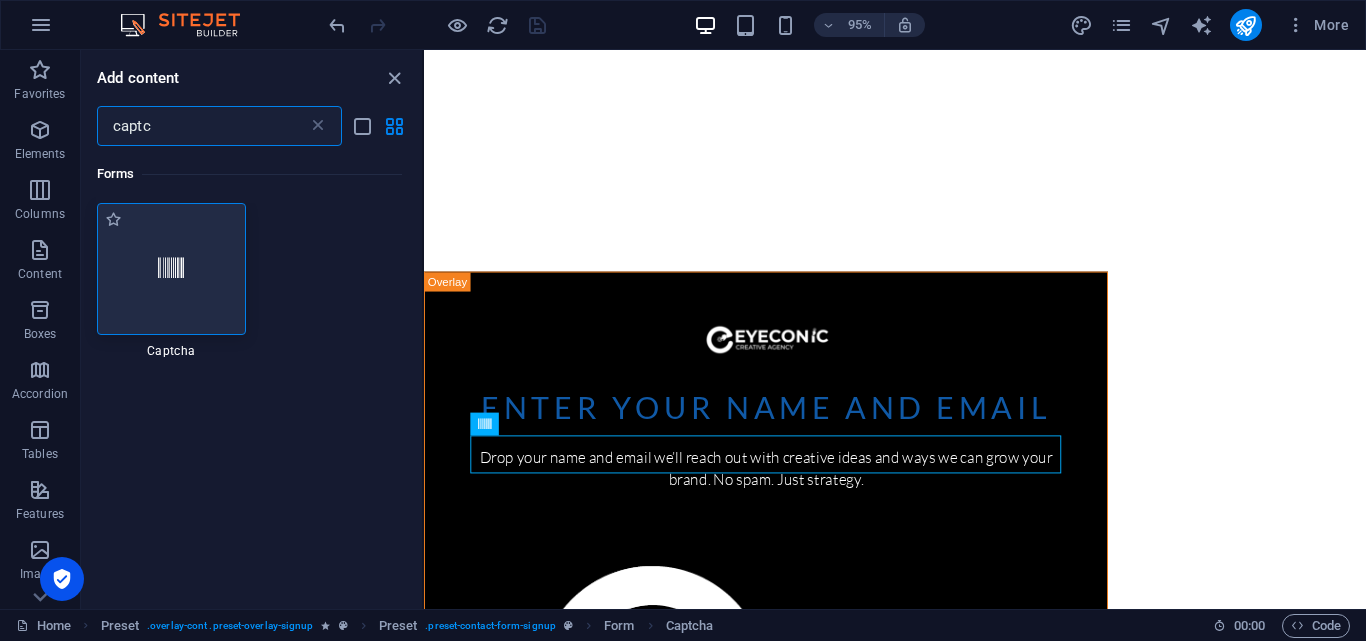 type on "captc" 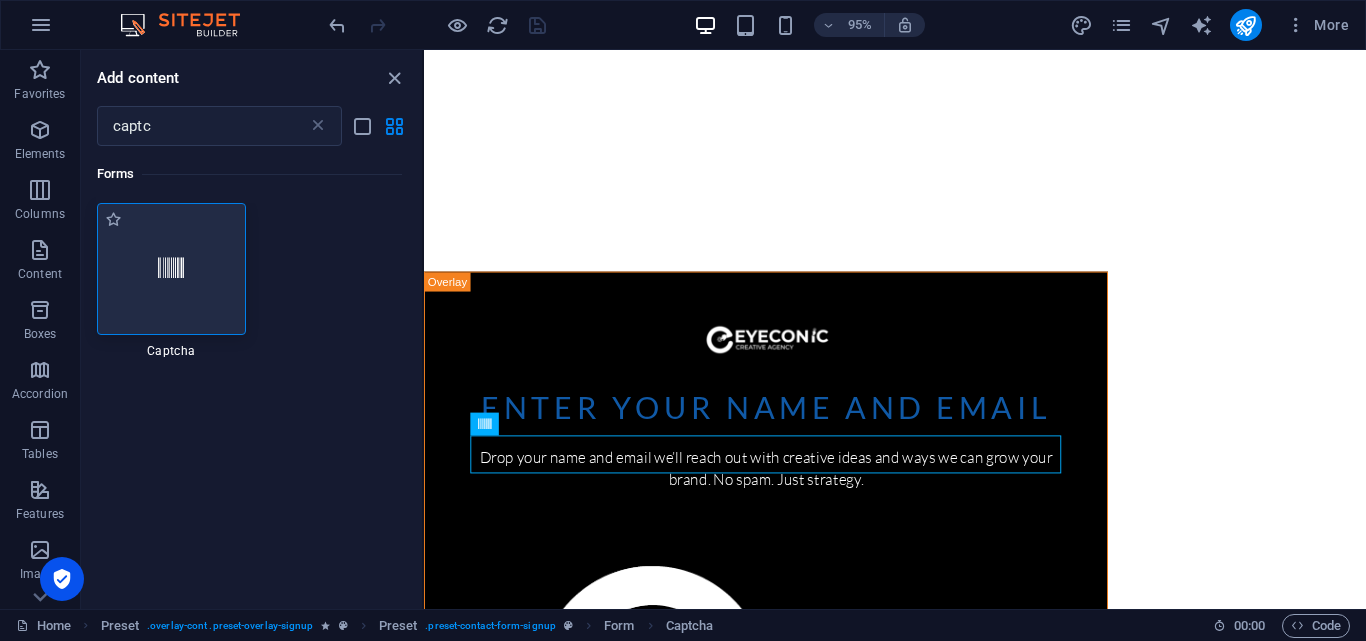 click at bounding box center [171, 269] 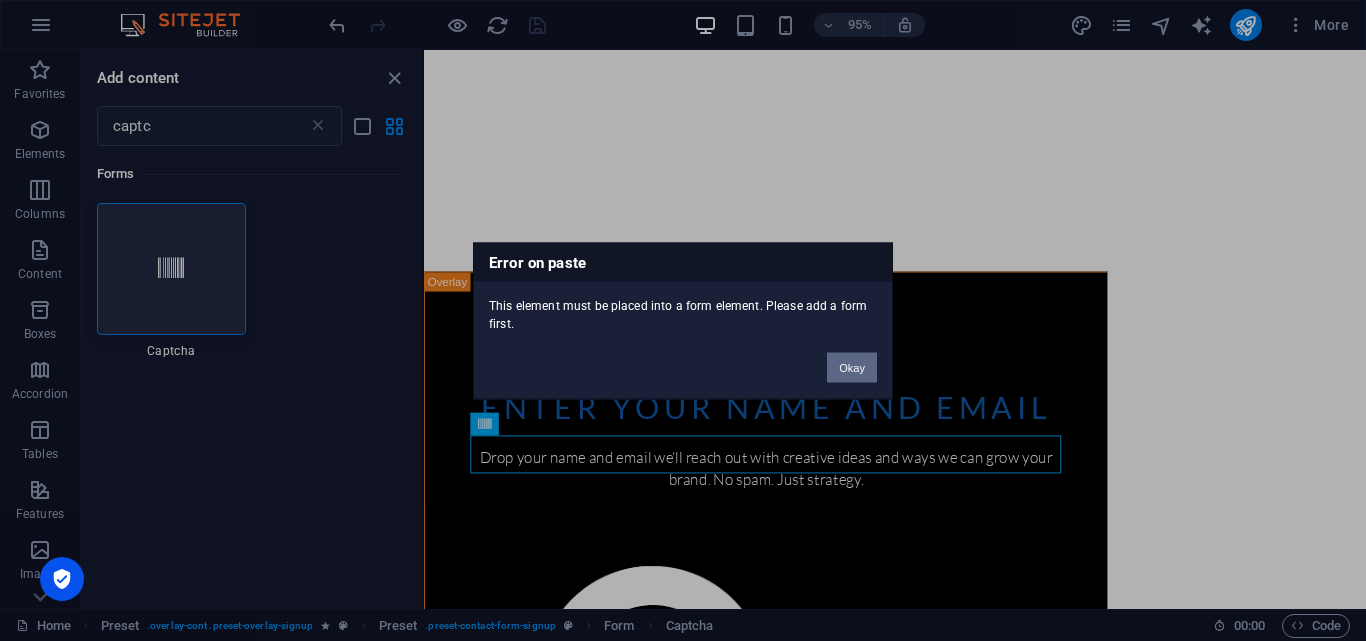 click on "Okay" at bounding box center (852, 367) 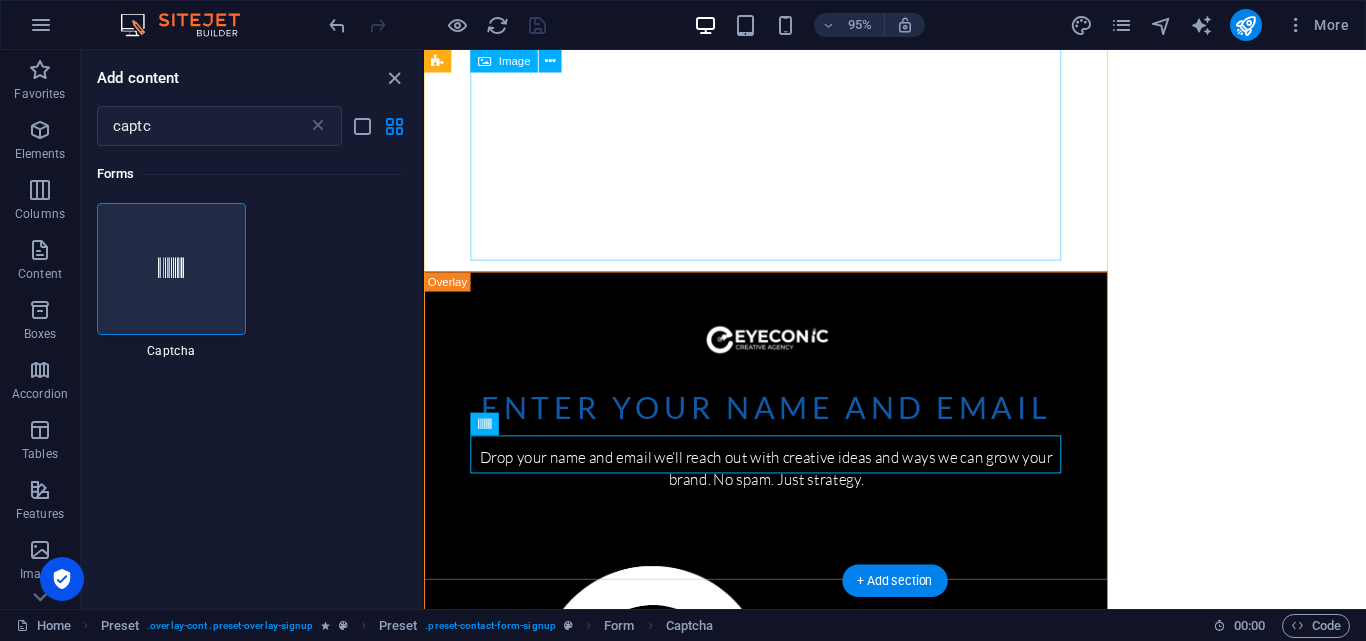 click at bounding box center (784, 710) 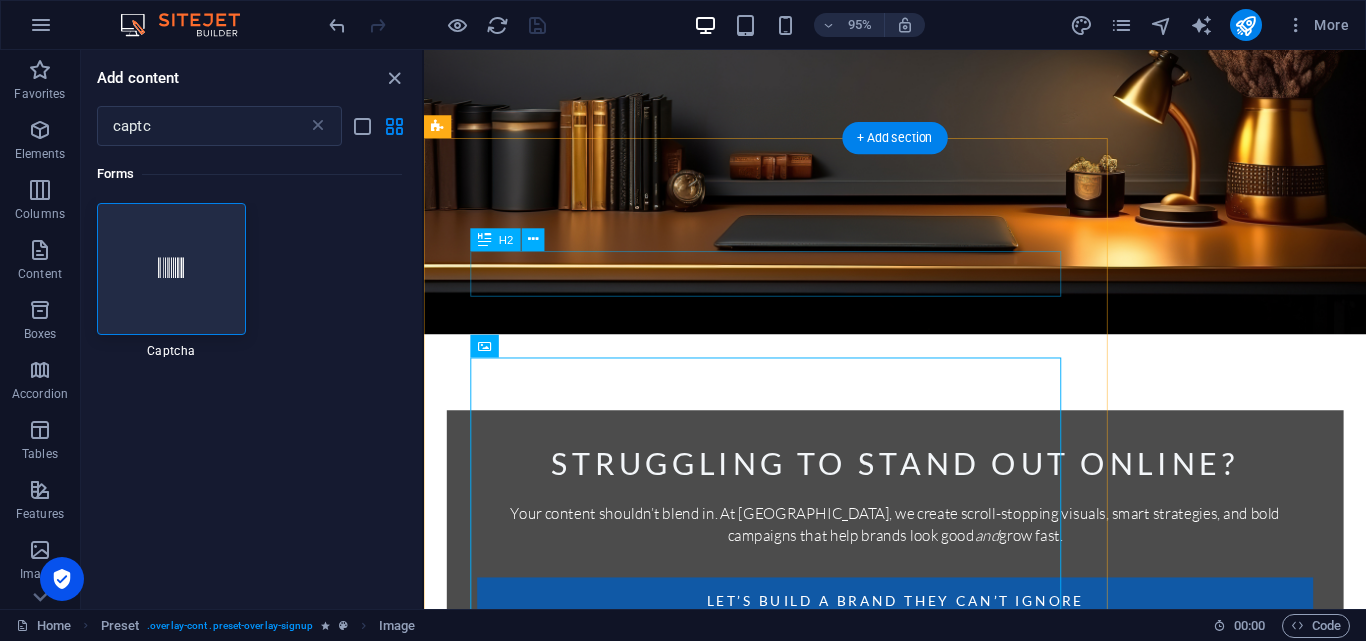 scroll, scrollTop: 314, scrollLeft: 0, axis: vertical 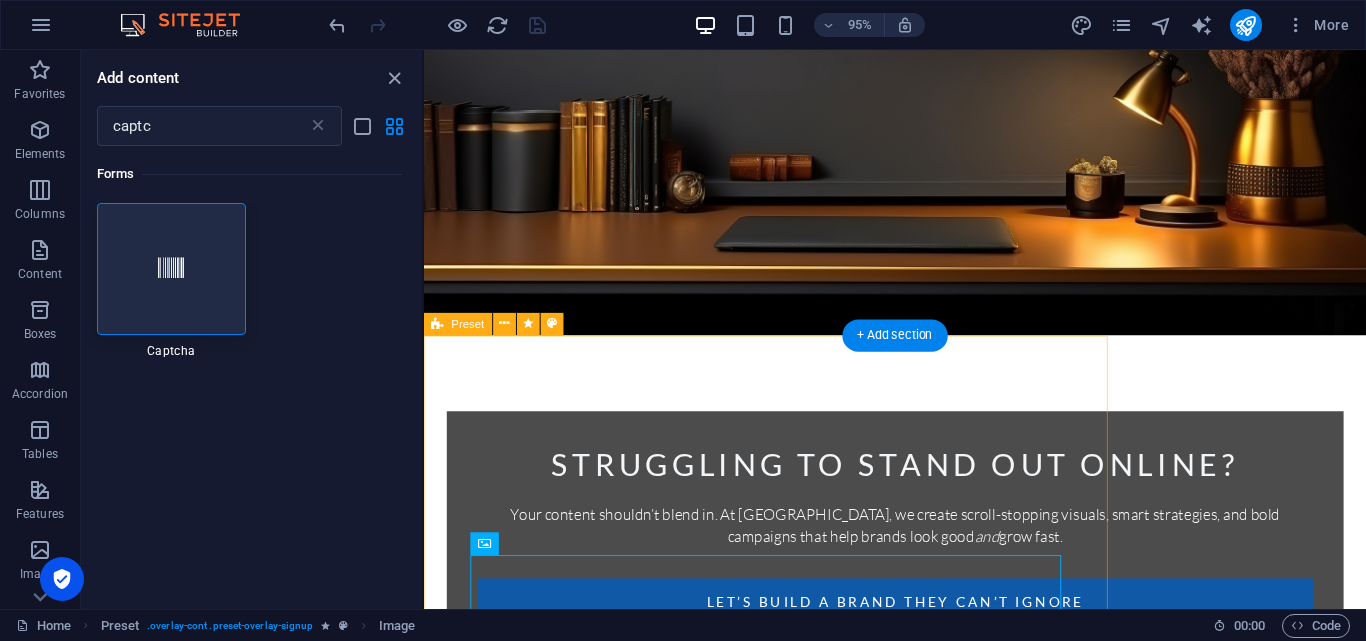 click on "Enter your name and email Drop your name and email we’ll reach out with creative ideas and ways we can grow your brand. No spam. Just strategy.   I have read and understand the privacy policy. Unreadable? Regenerate Let us take over creatively." at bounding box center (784, 1463) 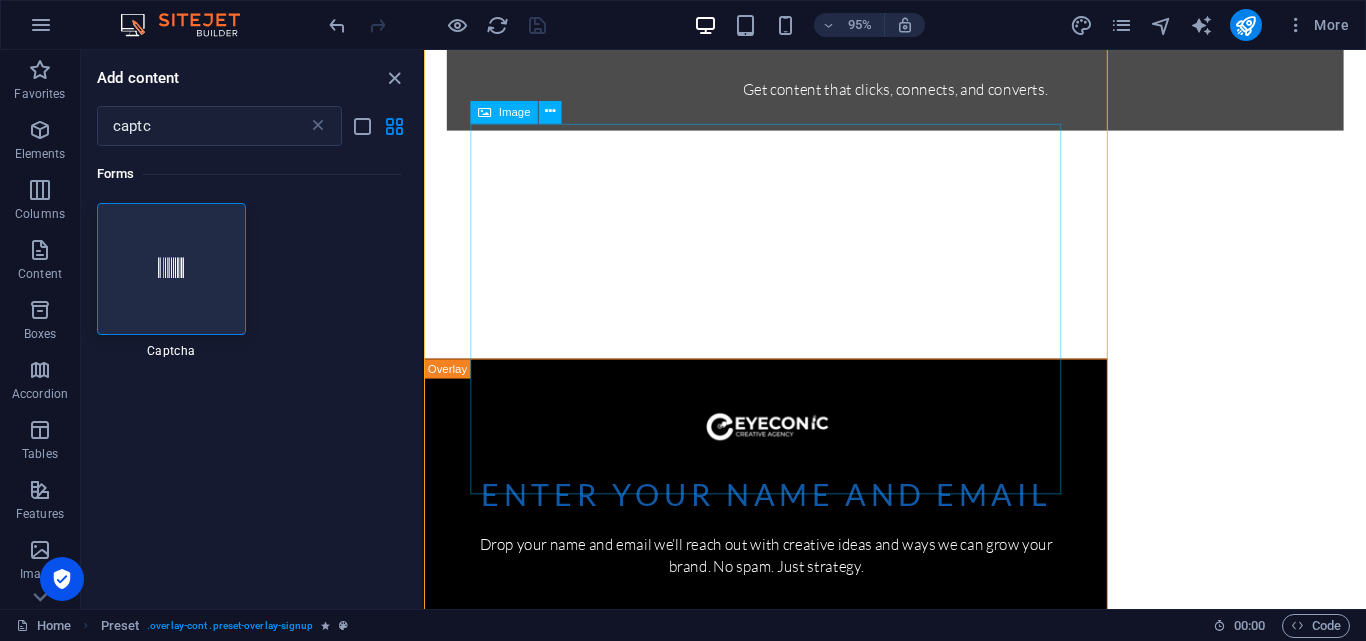 scroll, scrollTop: 1040, scrollLeft: 0, axis: vertical 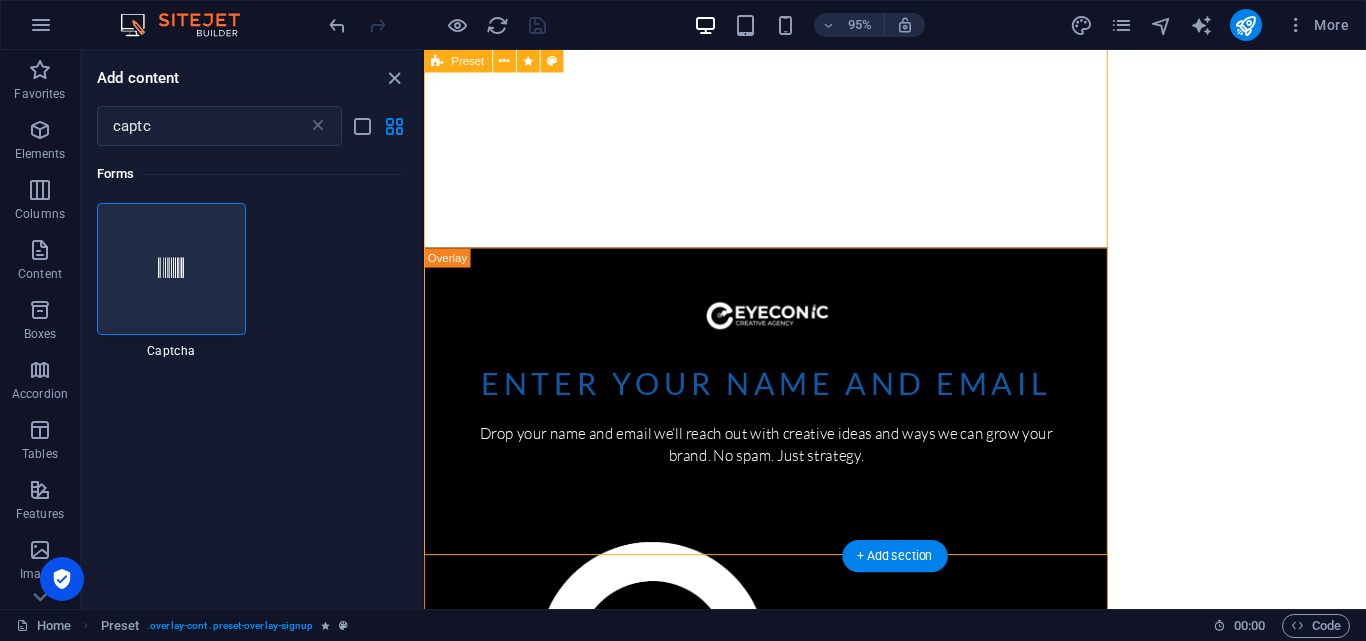 click on "Enter your name and email Drop your name and email we’ll reach out with creative ideas and ways we can grow your brand. No spam. Just strategy.   I have read and understand the privacy policy. Unreadable? Regenerate Let us take over creatively." at bounding box center (784, 737) 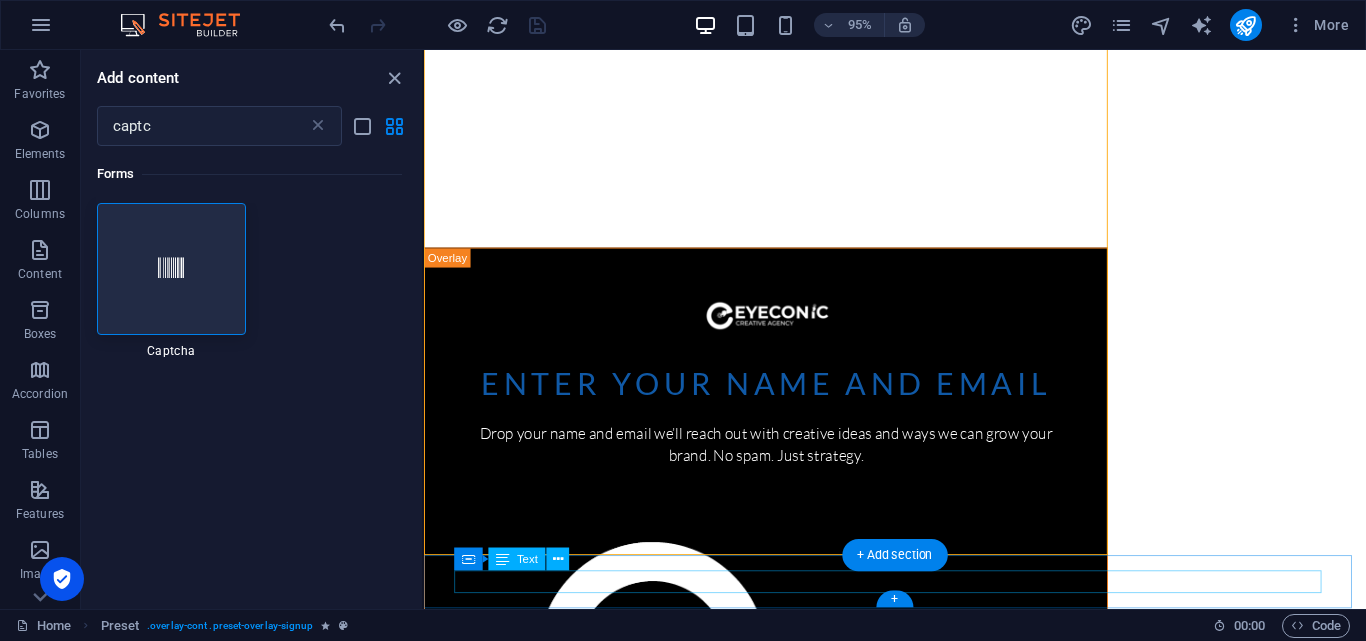 click on "Legal Notice  |  Privacy" at bounding box center [920, 1244] 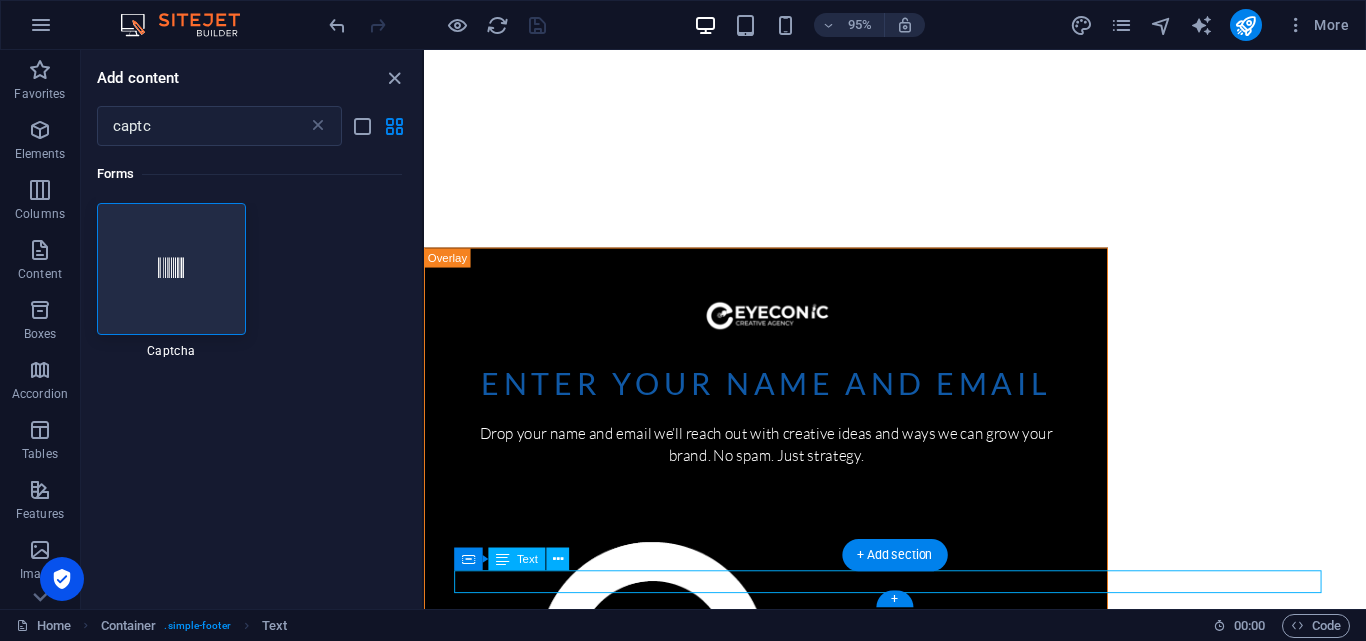 click on "Legal Notice  |  Privacy" at bounding box center (920, 1244) 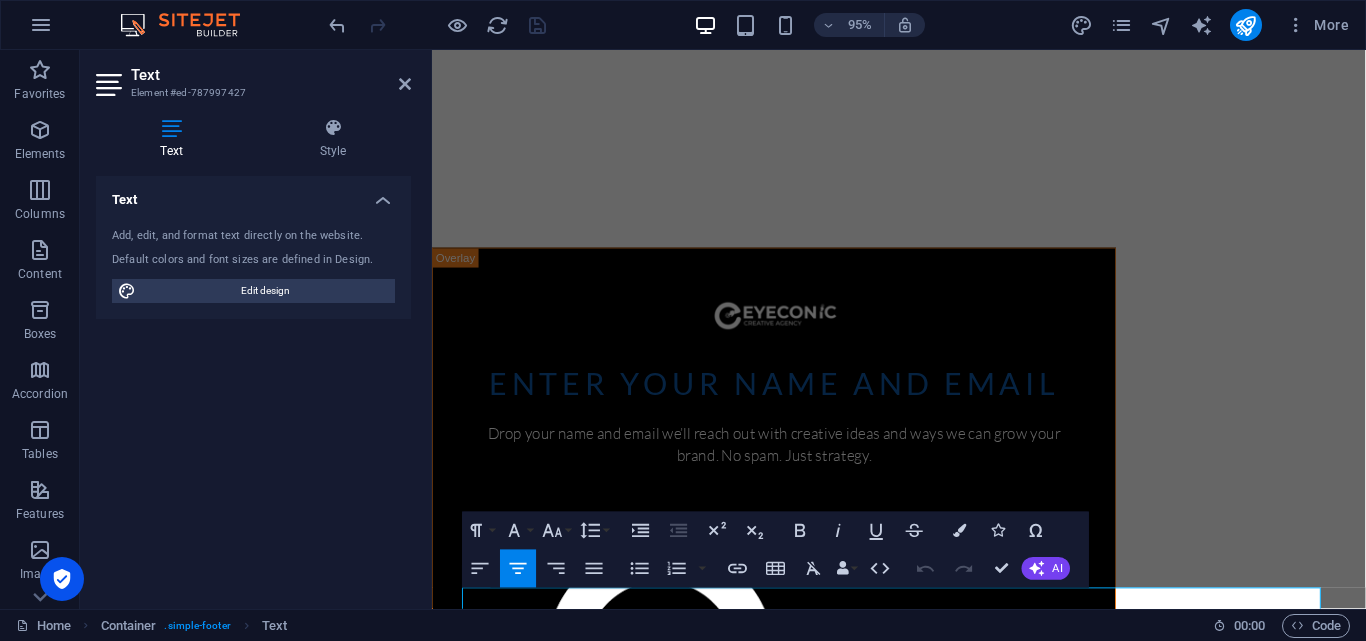 scroll, scrollTop: 1022, scrollLeft: 0, axis: vertical 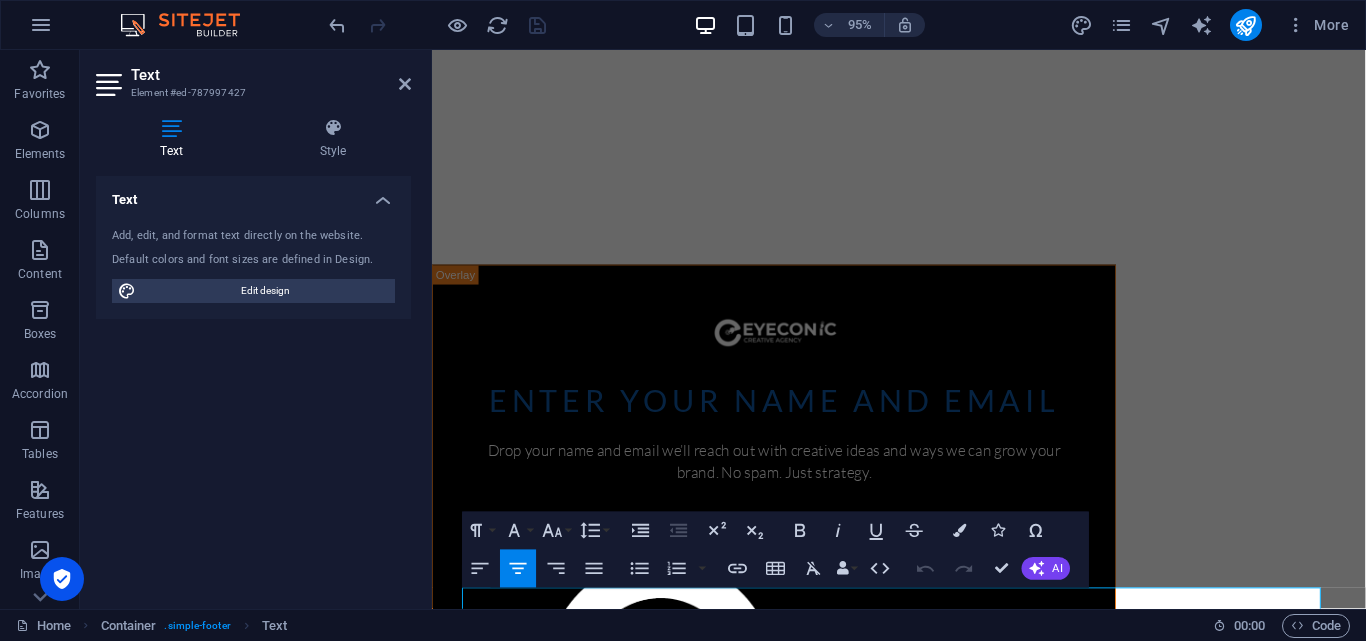 type 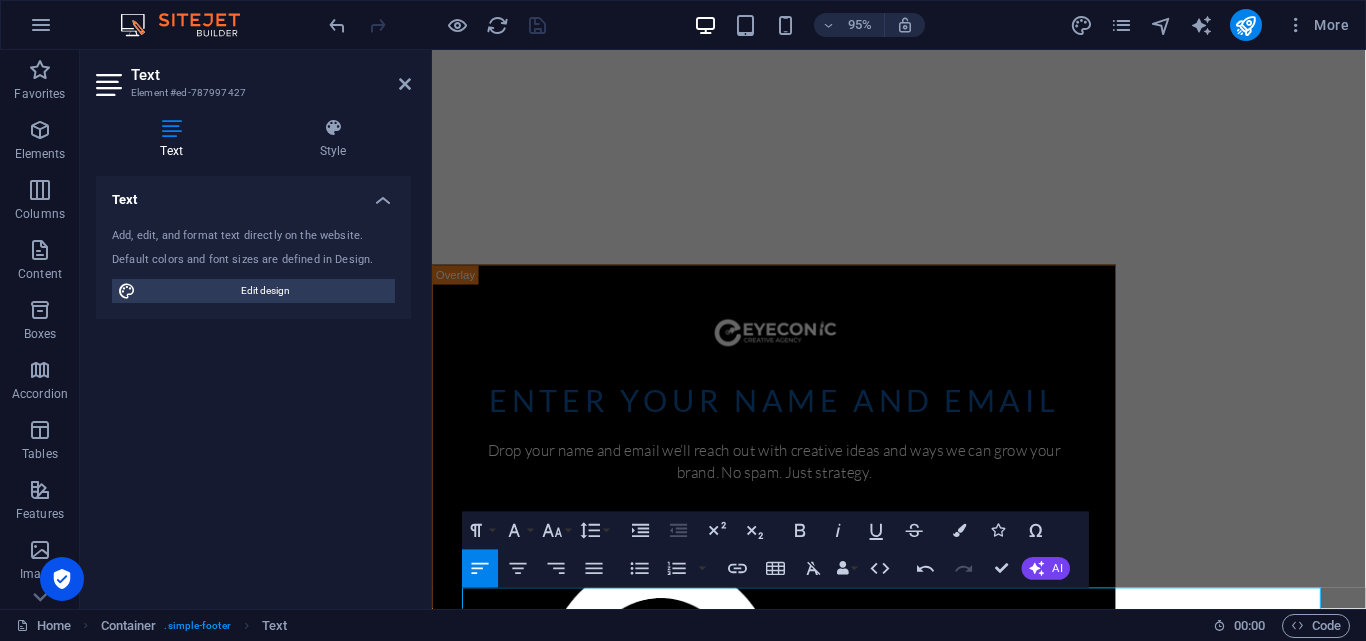 click on "Struggling to stand out online? Your content shouldn’t blend in. At Eyeconic, we create scroll-stopping visuals, smart strategies, and bold campaigns that help brands look good  and  grow fast. Let’s build a brand they can’t ignore Get content that clicks, connects, and converts. Enter your name and email Drop your name and email we’ll reach out with creative ideas and ways we can grow your brand. No spam. Just strategy.   I have read and understand the privacy policy. Unreadable? Regenerate Let us take over creatively. ​EYECONIC CREATIVE AGENCY 2025" at bounding box center [923, 159] 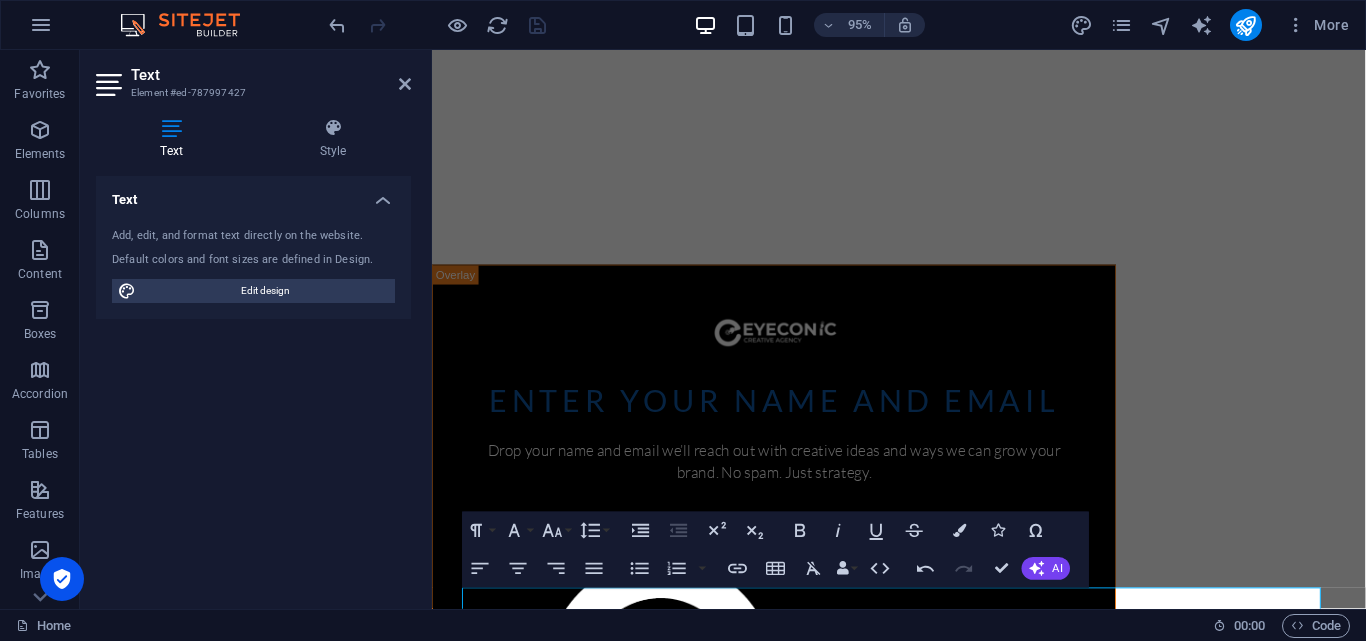 click on "Struggling to stand out online? Your content shouldn’t blend in. At Eyeconic, we create scroll-stopping visuals, smart strategies, and bold campaigns that help brands look good  and  grow fast. Let’s build a brand they can’t ignore Get content that clicks, connects, and converts. Enter your name and email Drop your name and email we’ll reach out with creative ideas and ways we can grow your brand. No spam. Just strategy.   I have read and understand the privacy policy. Unreadable? Regenerate Let us take over creatively. ​EYECONIC CREATIVE AGENCY 2025" at bounding box center (923, 159) 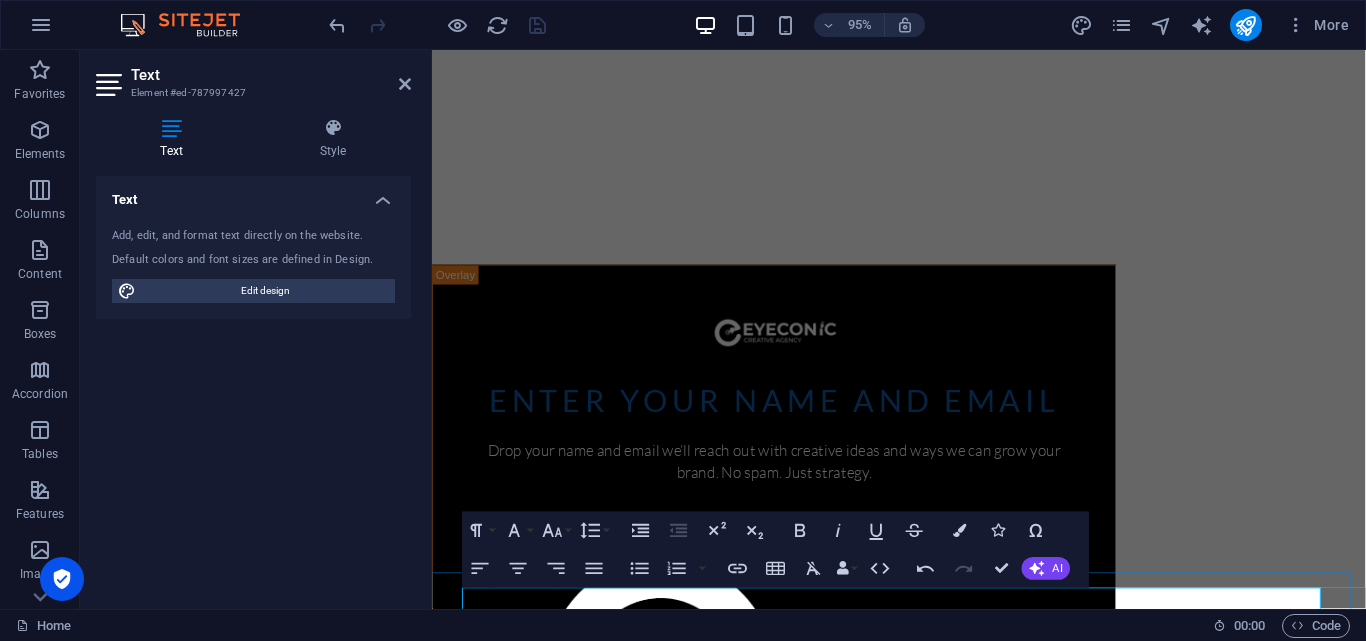 click on "​EYECONIC CREATIVE AGENCY 2025" at bounding box center [923, 1262] 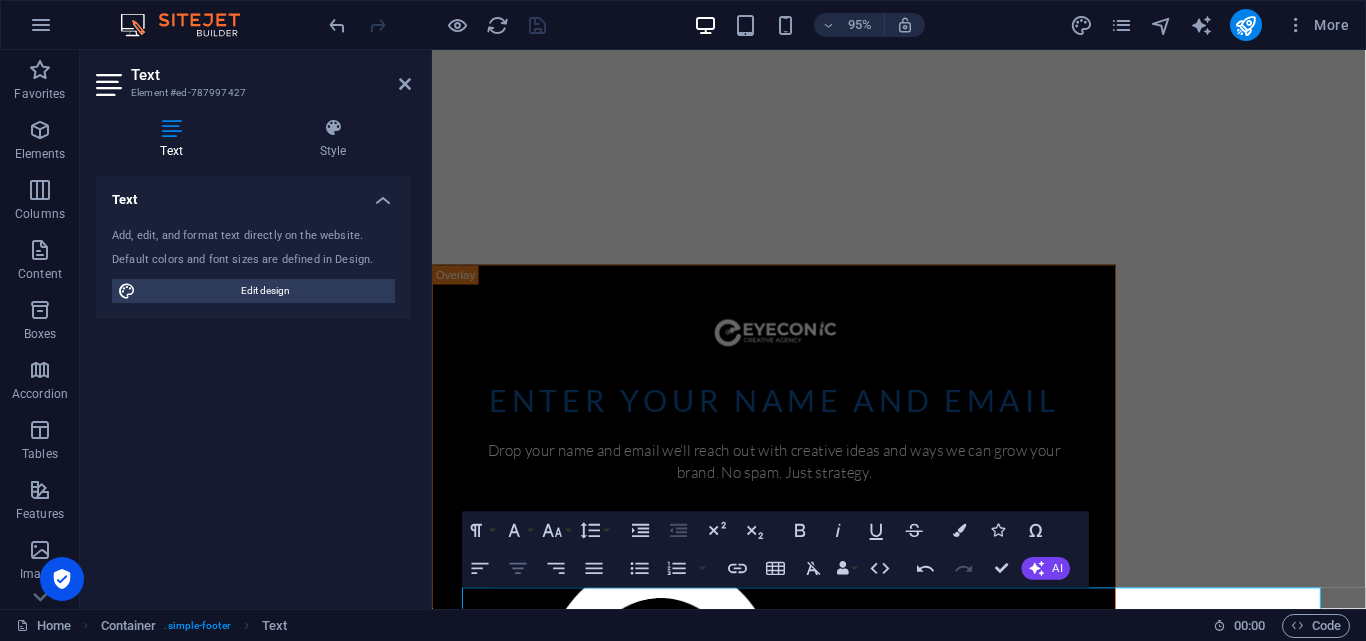 click 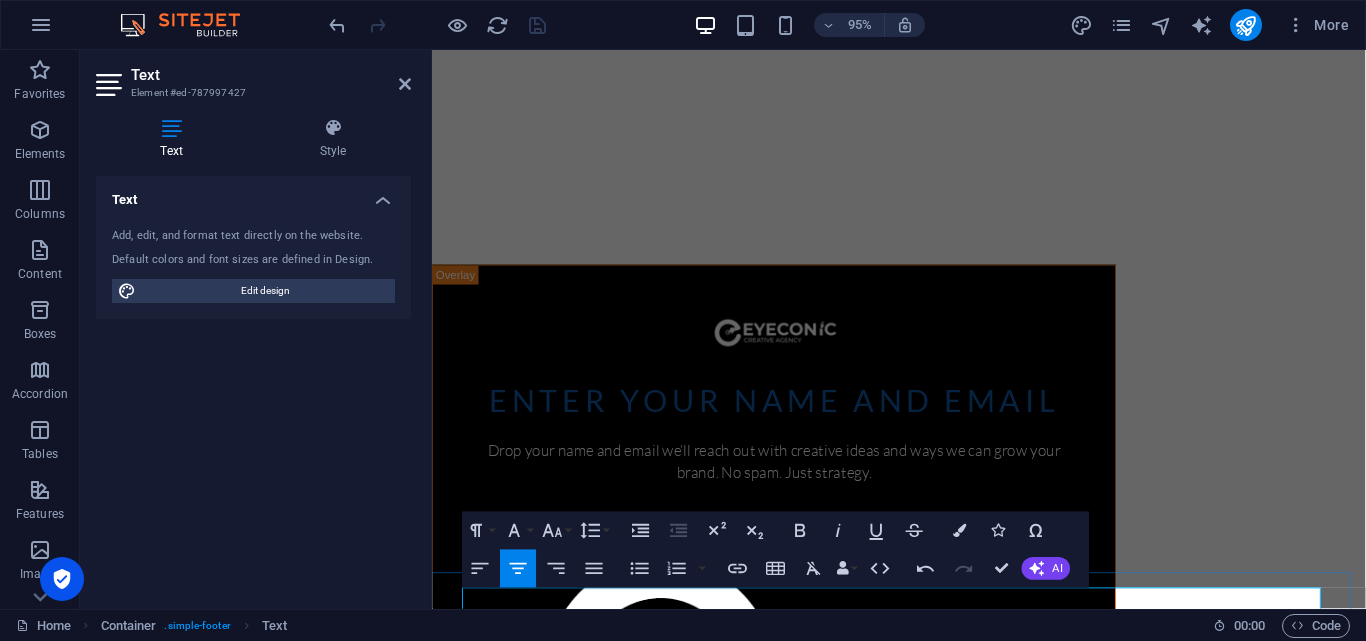 click on "​EYECONIC CREATIVE AGENCY 2025" at bounding box center [923, 1262] 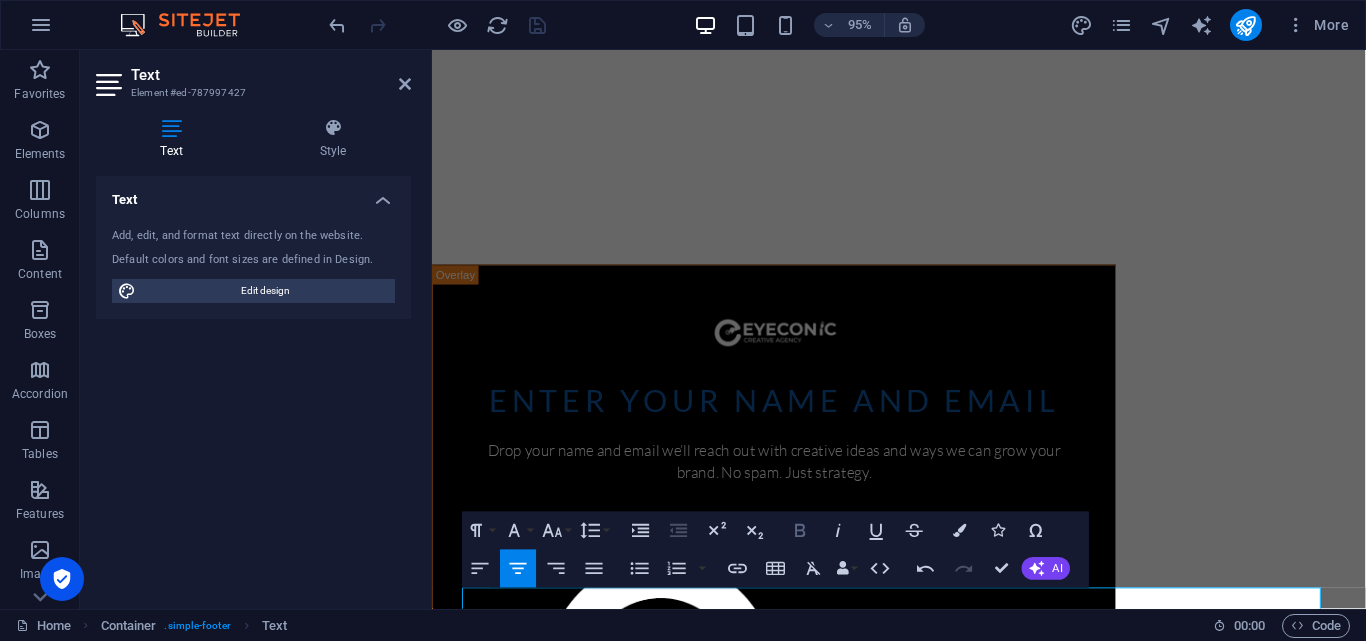 click 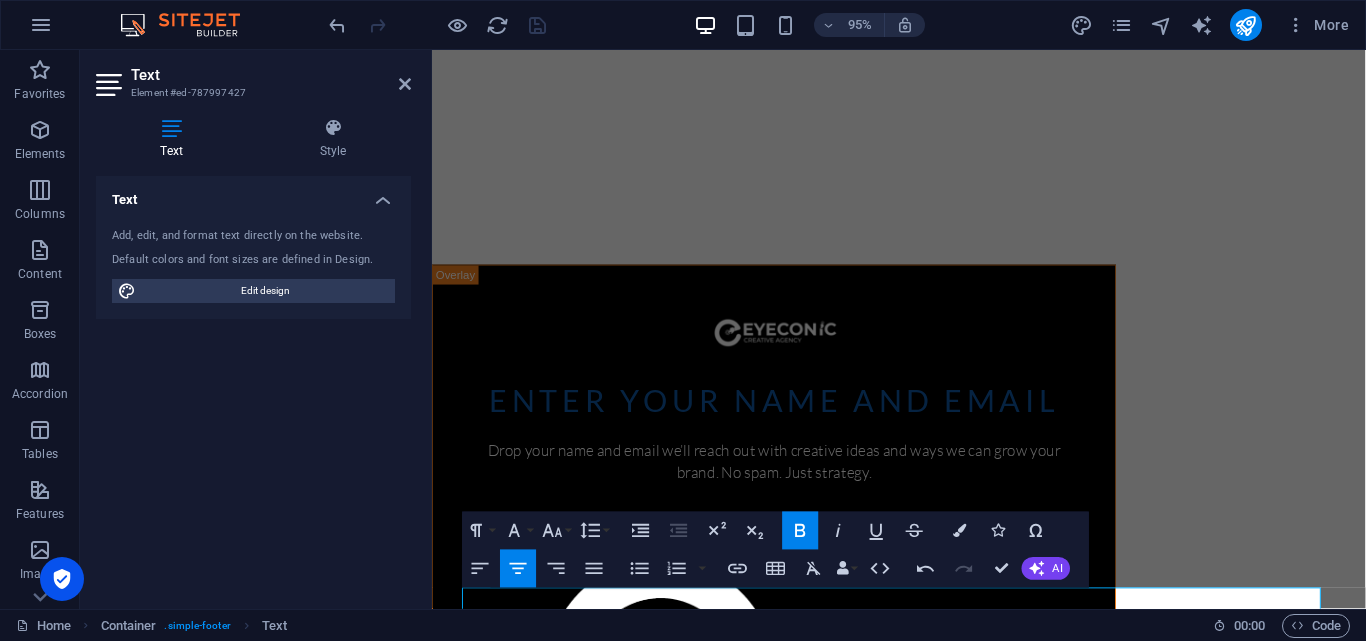 click on "Struggling to stand out online? Your content shouldn’t blend in. At Eyeconic, we create scroll-stopping visuals, smart strategies, and bold campaigns that help brands look good  and  grow fast. Let’s build a brand they can’t ignore Get content that clicks, connects, and converts. Enter your name and email Drop your name and email we’ll reach out with creative ideas and ways we can grow your brand. No spam. Just strategy.   I have read and understand the privacy policy. Unreadable? Regenerate Let us take over creatively. ​EYECONIC CREATIVE AGENCY 2025" at bounding box center [923, 159] 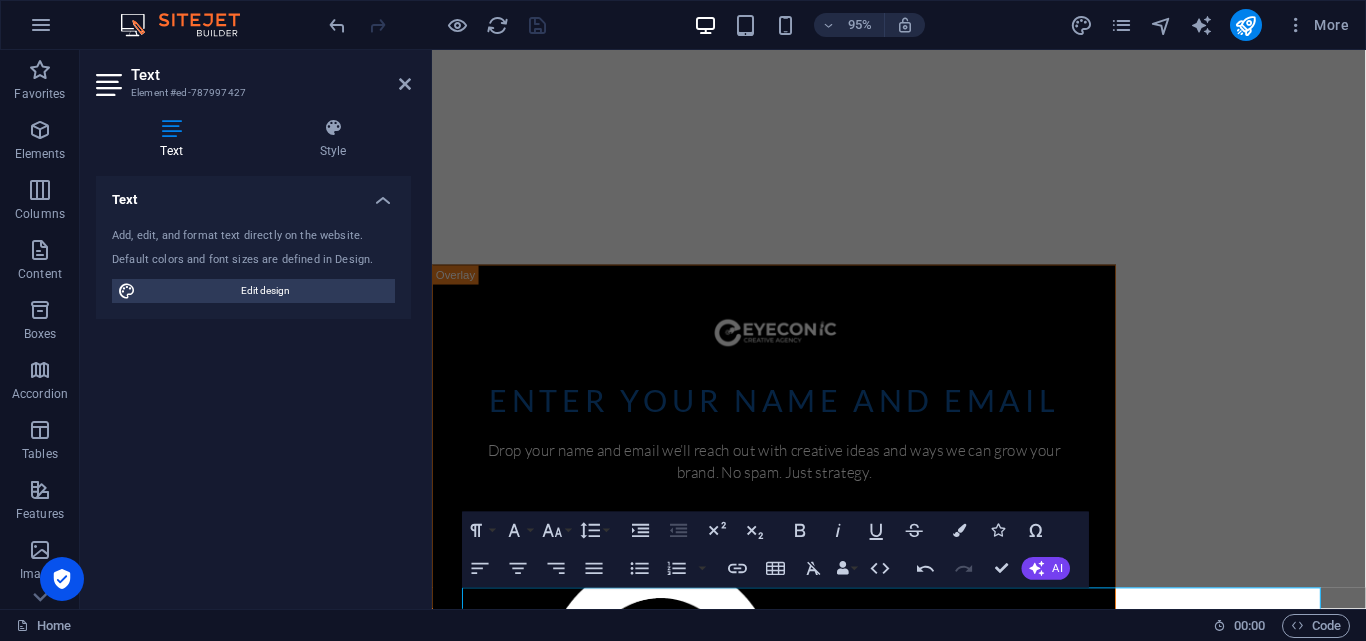 click on "Text Add, edit, and format text directly on the website. Default colors and font sizes are defined in Design. Edit design Alignment Left aligned Centered Right aligned" at bounding box center [253, 384] 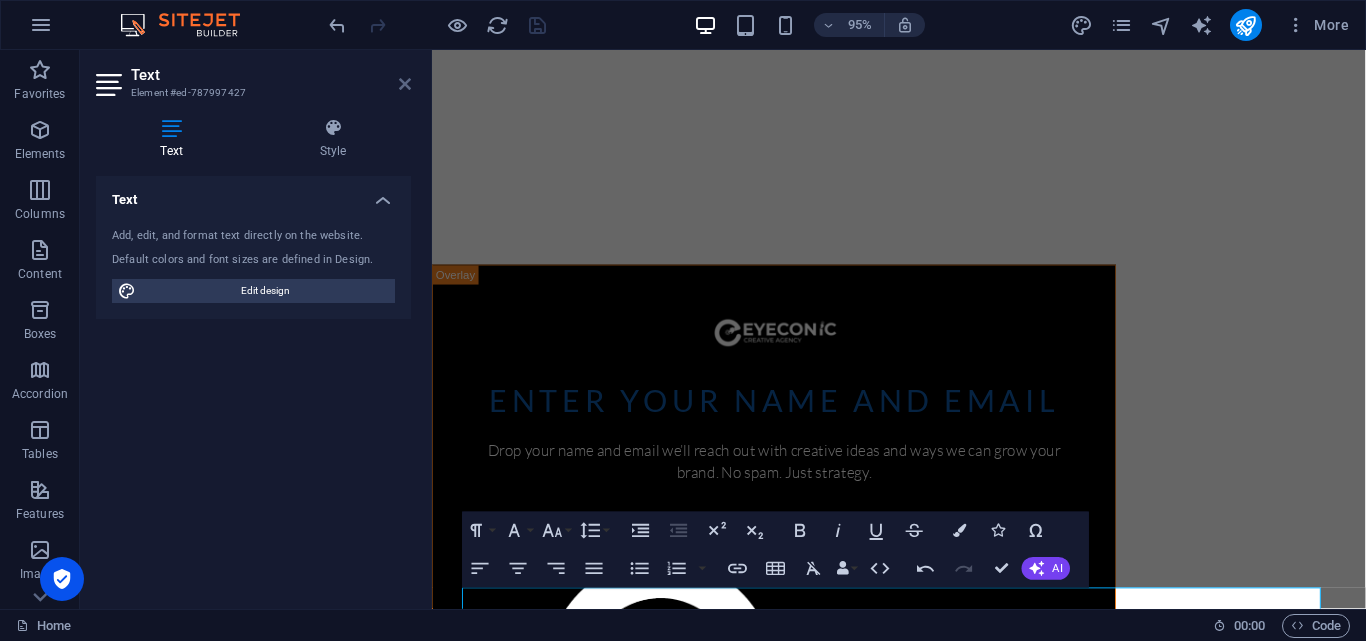 click at bounding box center [405, 84] 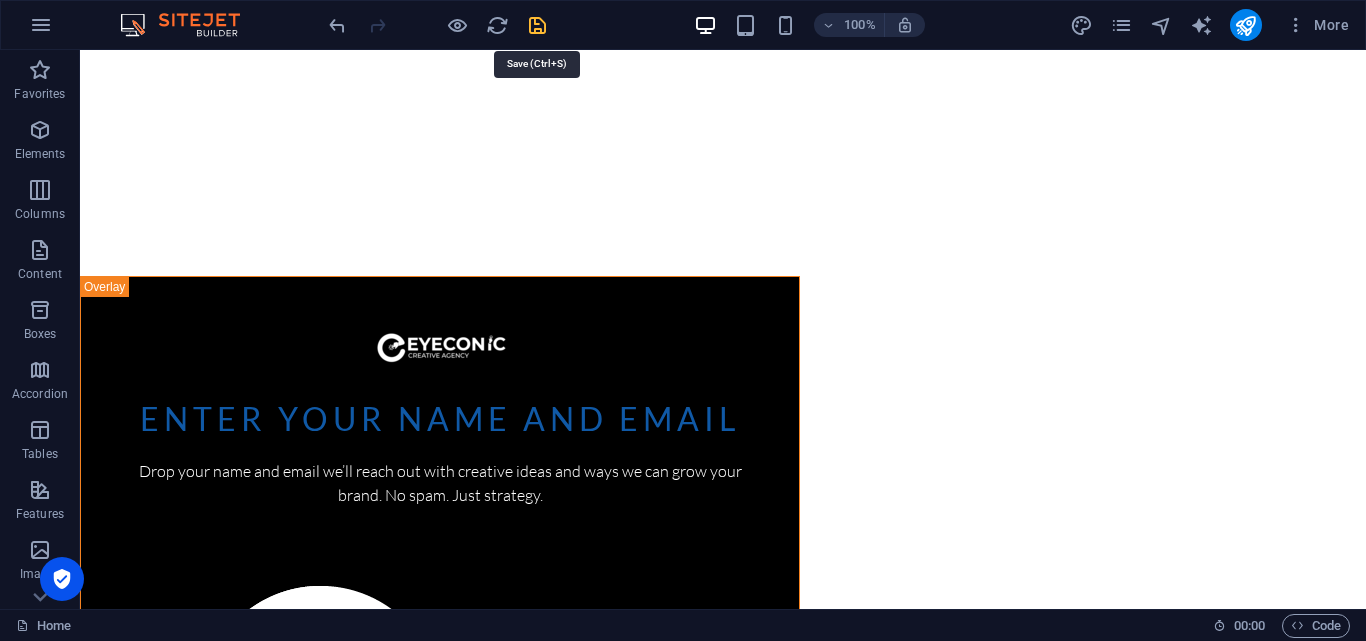 click at bounding box center (537, 25) 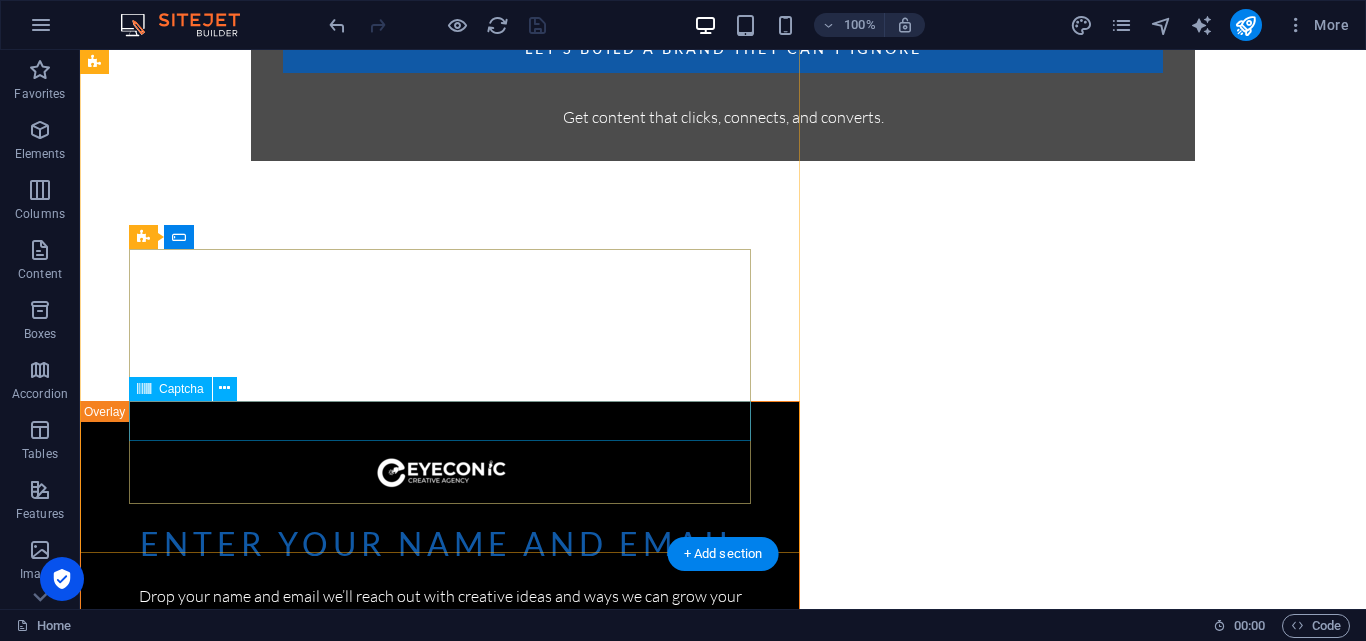 scroll, scrollTop: 769, scrollLeft: 0, axis: vertical 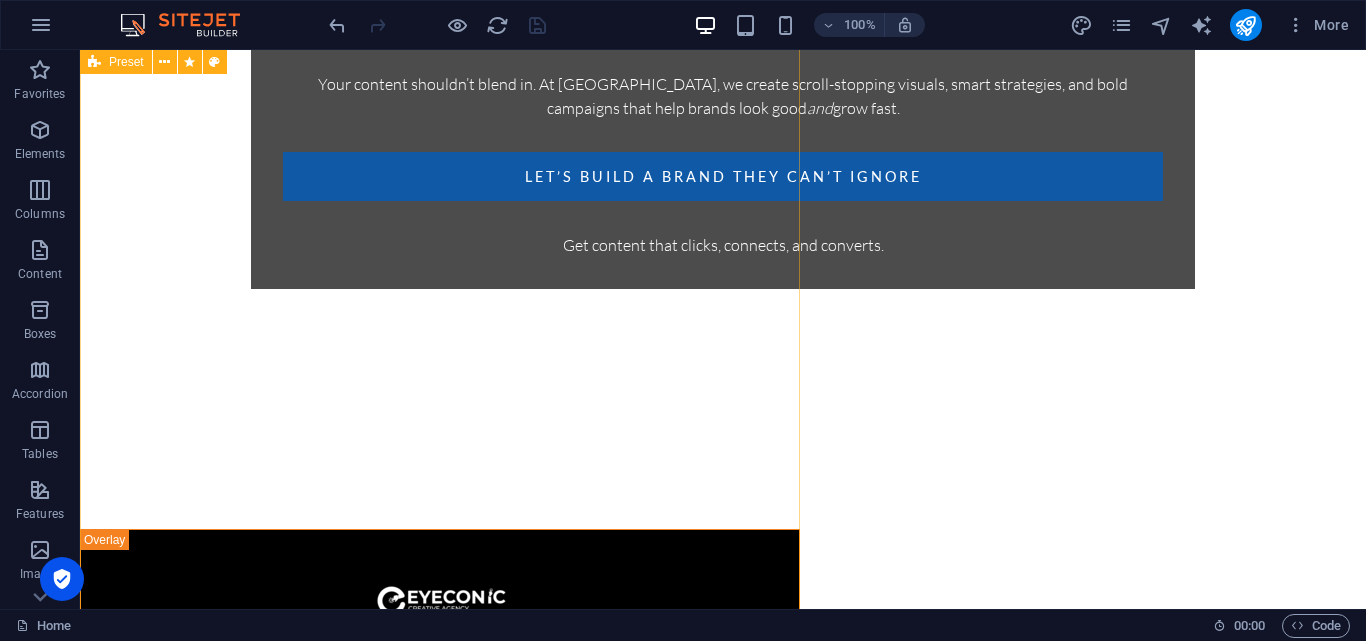 click on "Enter your name and email Drop your name and email we’ll reach out with creative ideas and ways we can grow your brand. No spam. Just strategy.   I have read and understand the privacy policy. Unreadable? Regenerate Let us take over creatively." at bounding box center (440, 1008) 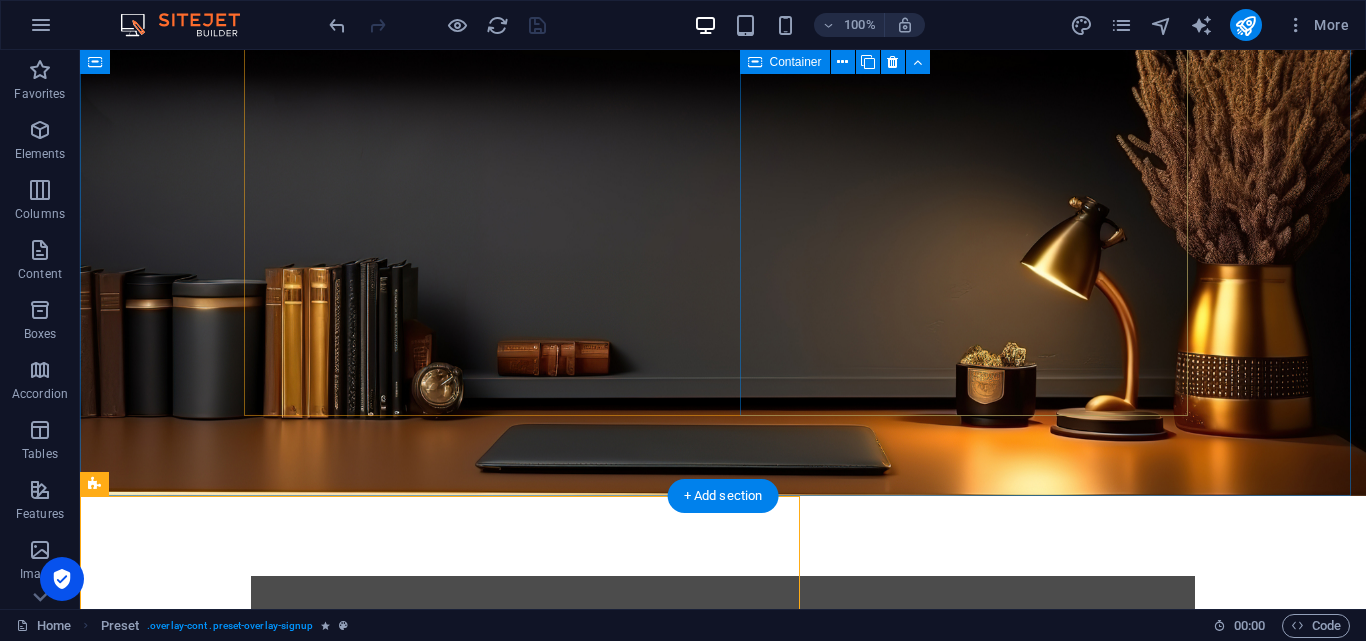 scroll, scrollTop: 469, scrollLeft: 0, axis: vertical 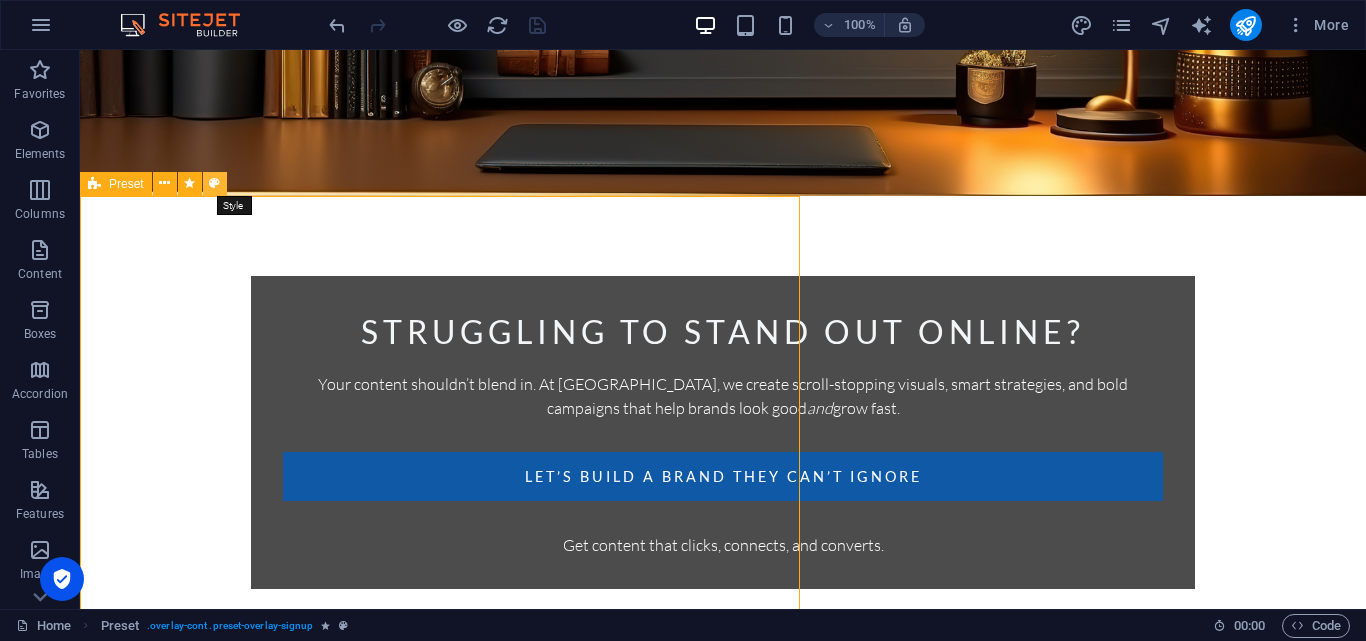 click at bounding box center (214, 183) 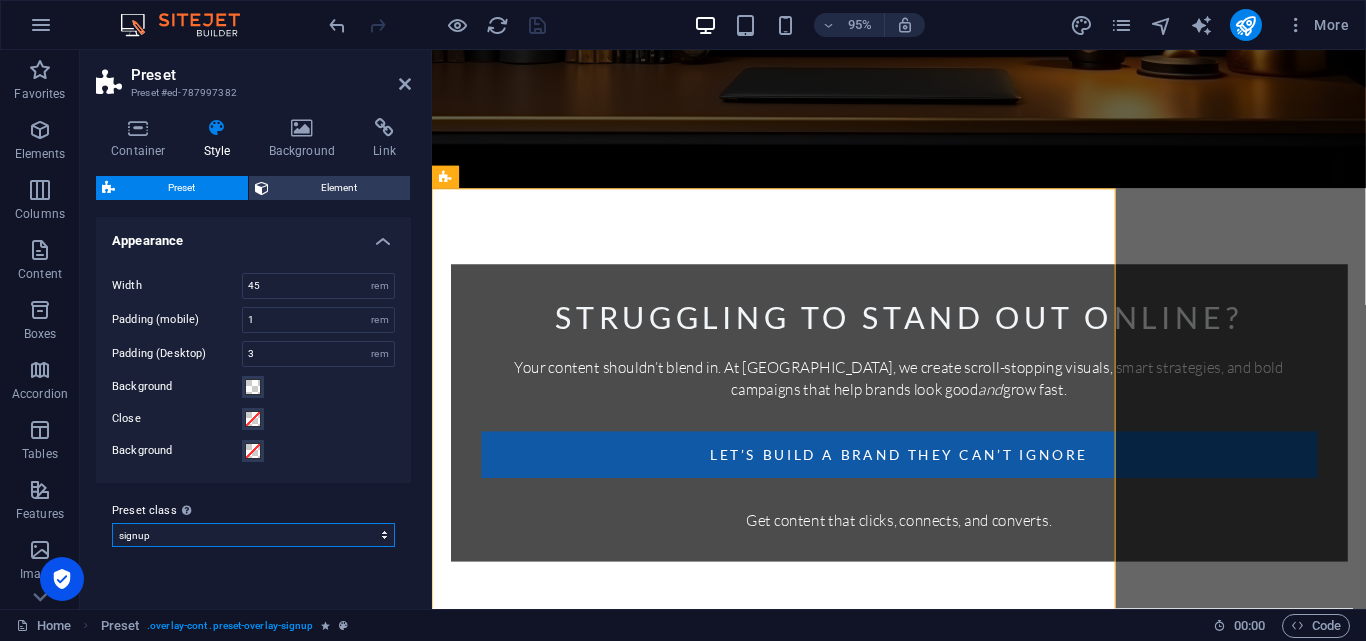 click on "signup Add preset class" at bounding box center (253, 535) 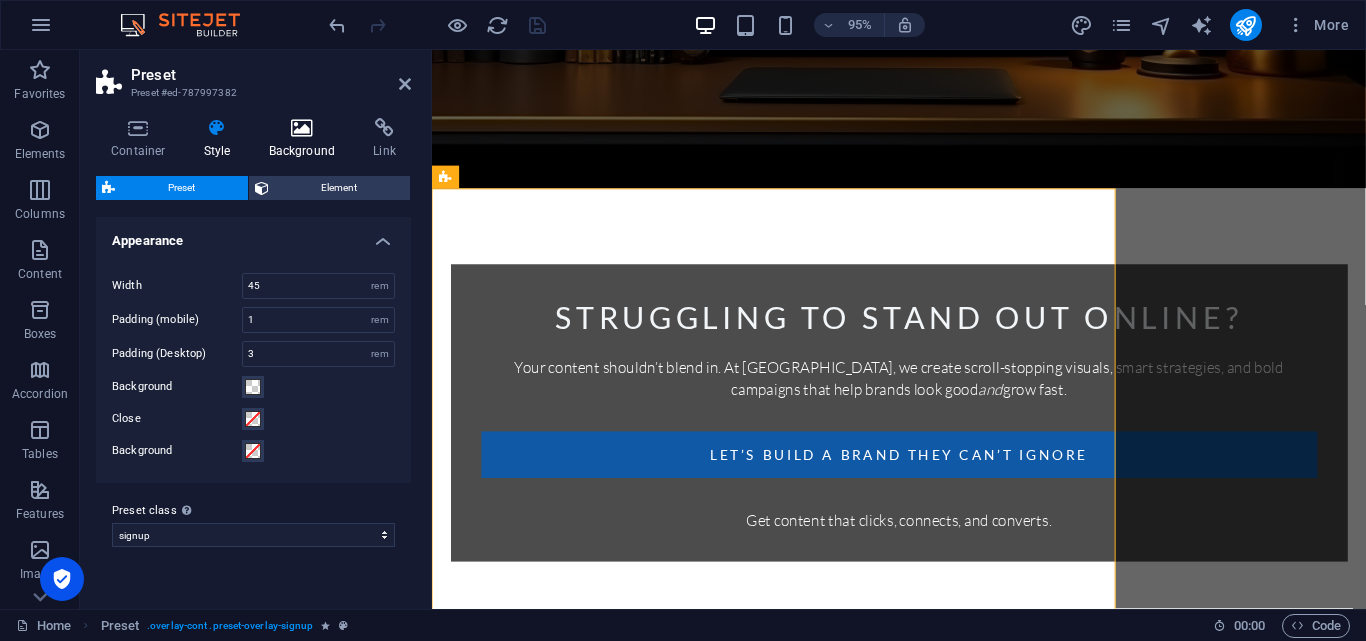 click at bounding box center (302, 128) 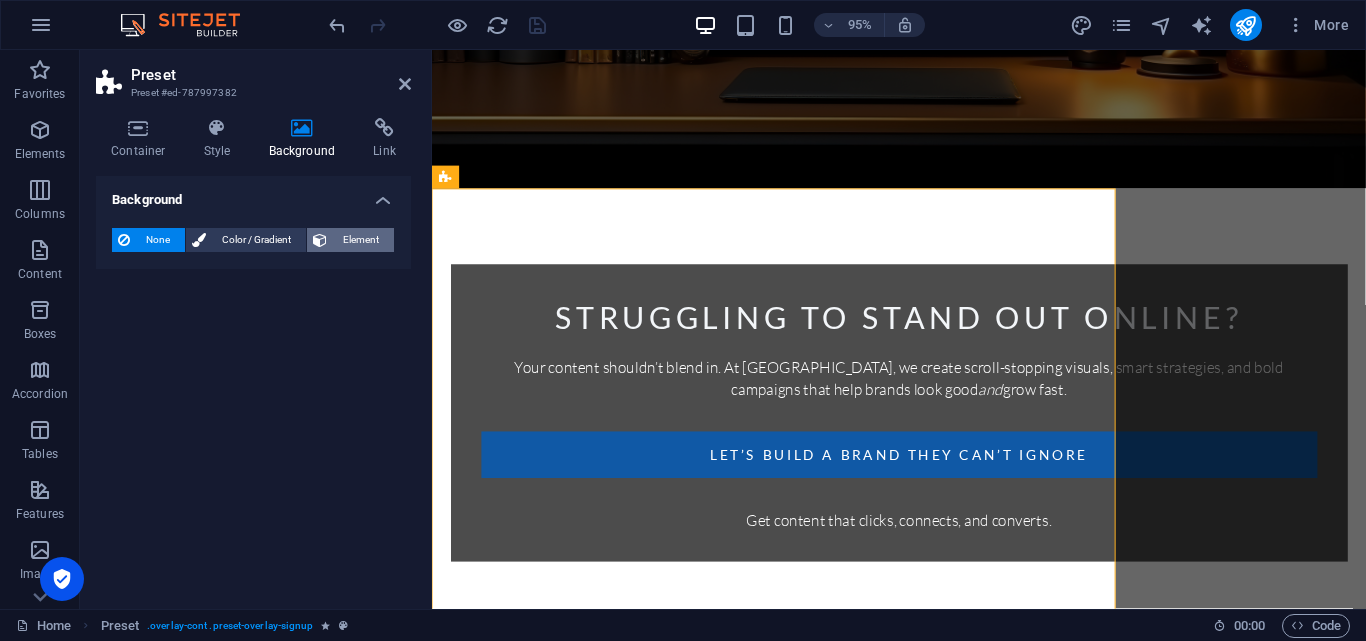 click on "Element" at bounding box center (360, 240) 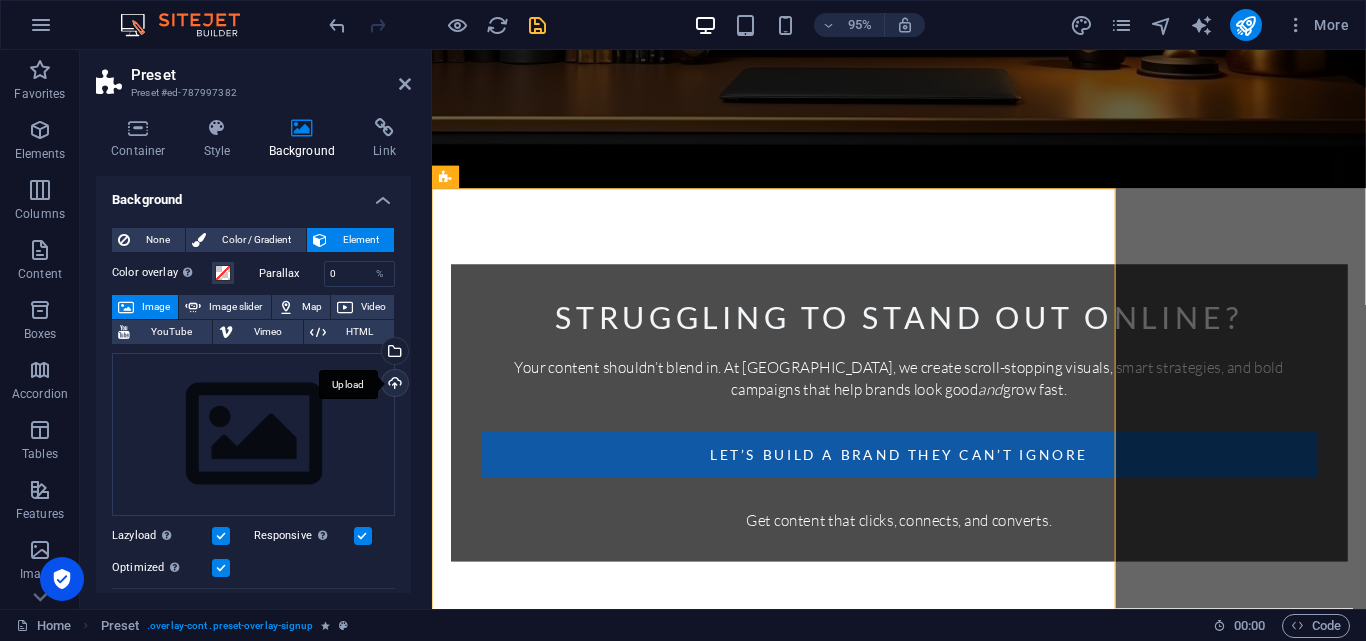 click on "Upload" at bounding box center [393, 385] 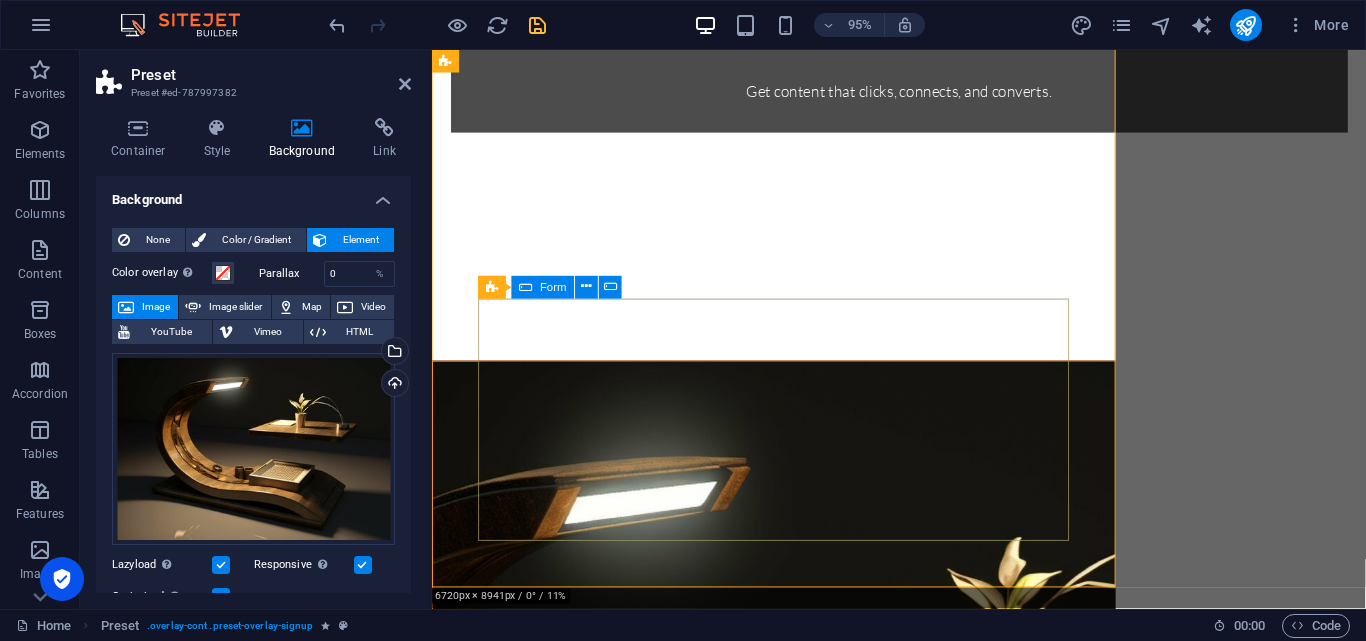 scroll, scrollTop: 740, scrollLeft: 0, axis: vertical 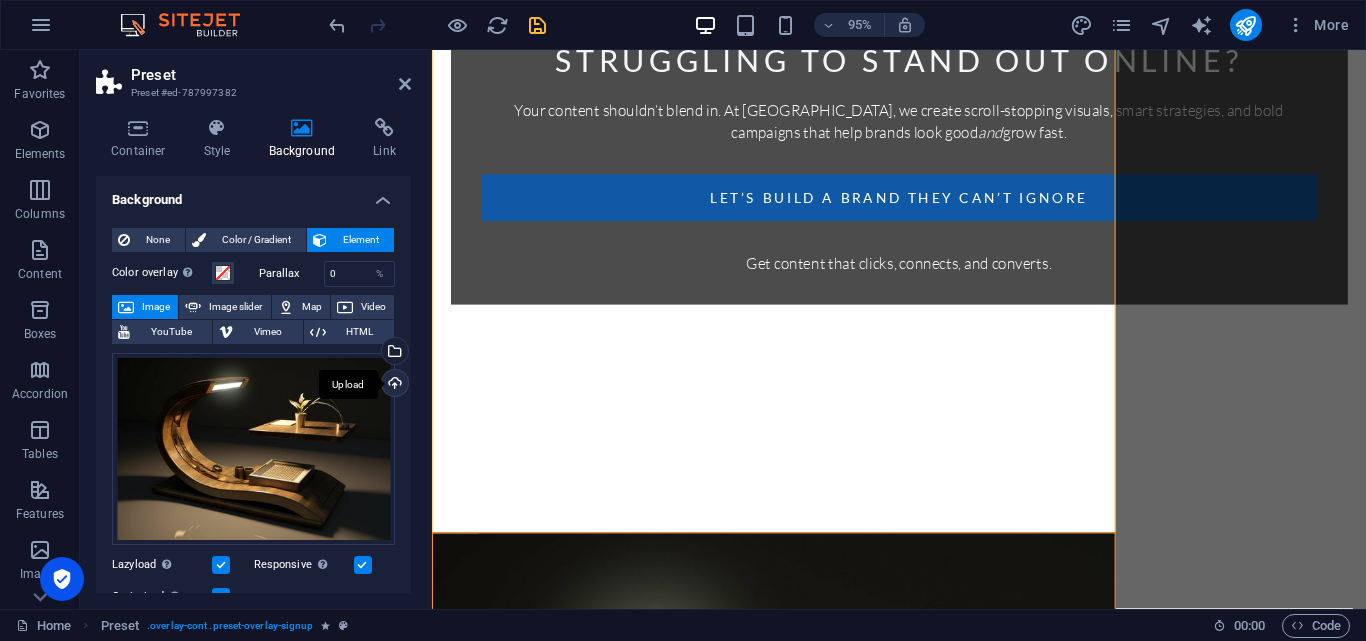 click on "Upload" at bounding box center [393, 385] 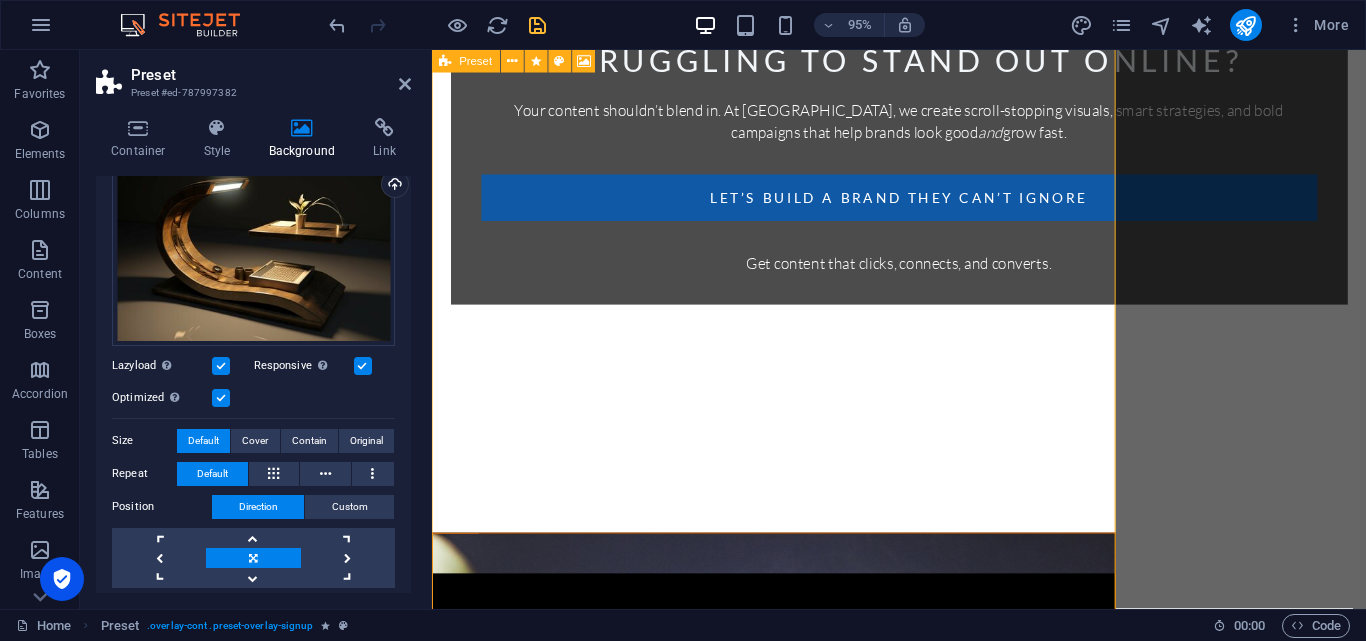scroll, scrollTop: 200, scrollLeft: 0, axis: vertical 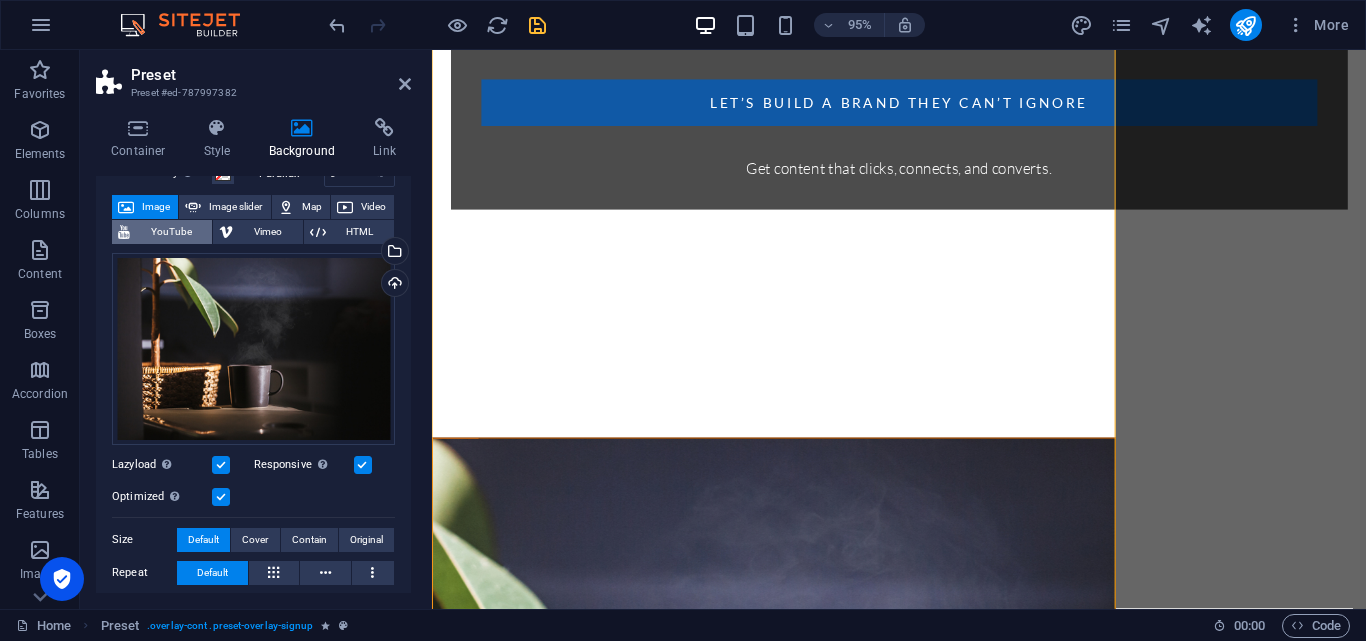 click on "YouTube" at bounding box center (171, 232) 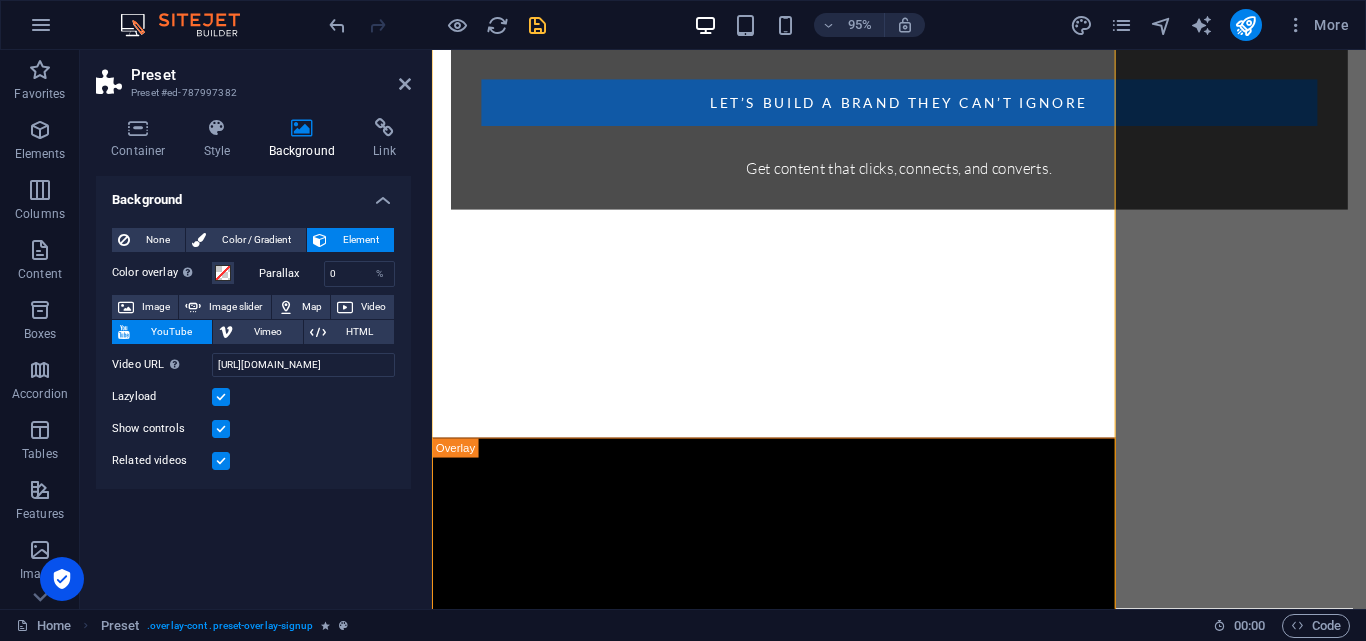 scroll, scrollTop: 0, scrollLeft: 0, axis: both 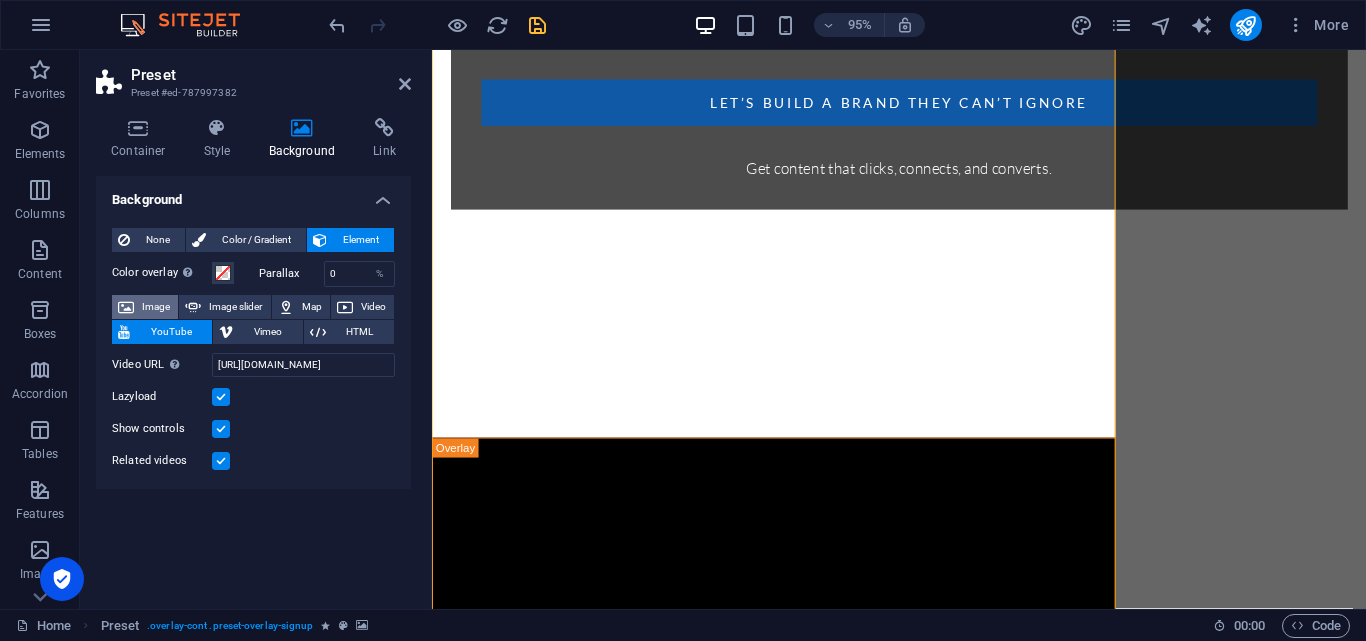 click on "Image" at bounding box center (156, 307) 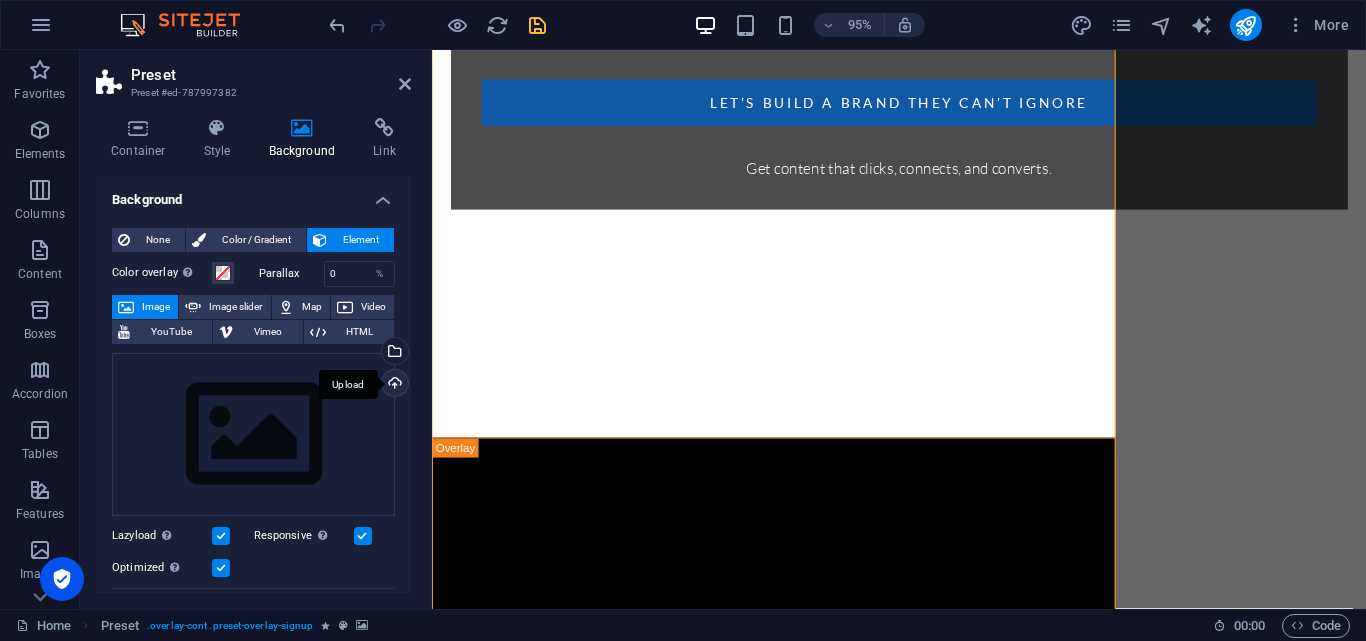 click on "Upload" at bounding box center (393, 385) 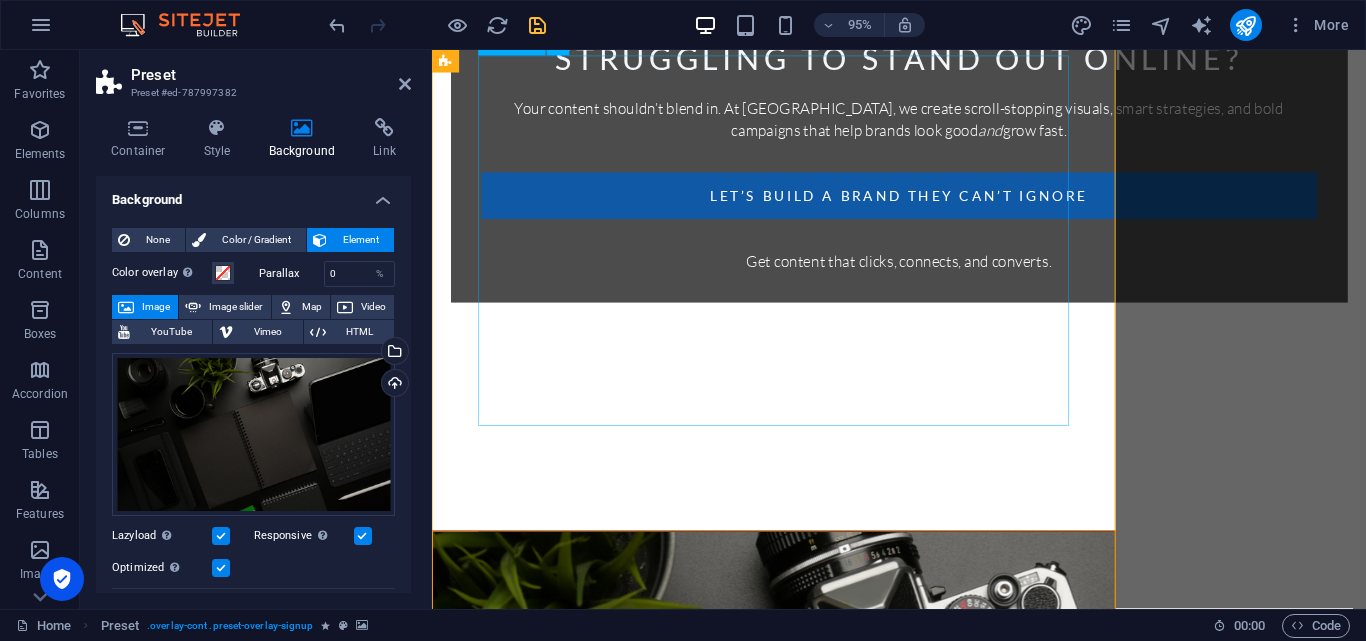 scroll, scrollTop: 640, scrollLeft: 0, axis: vertical 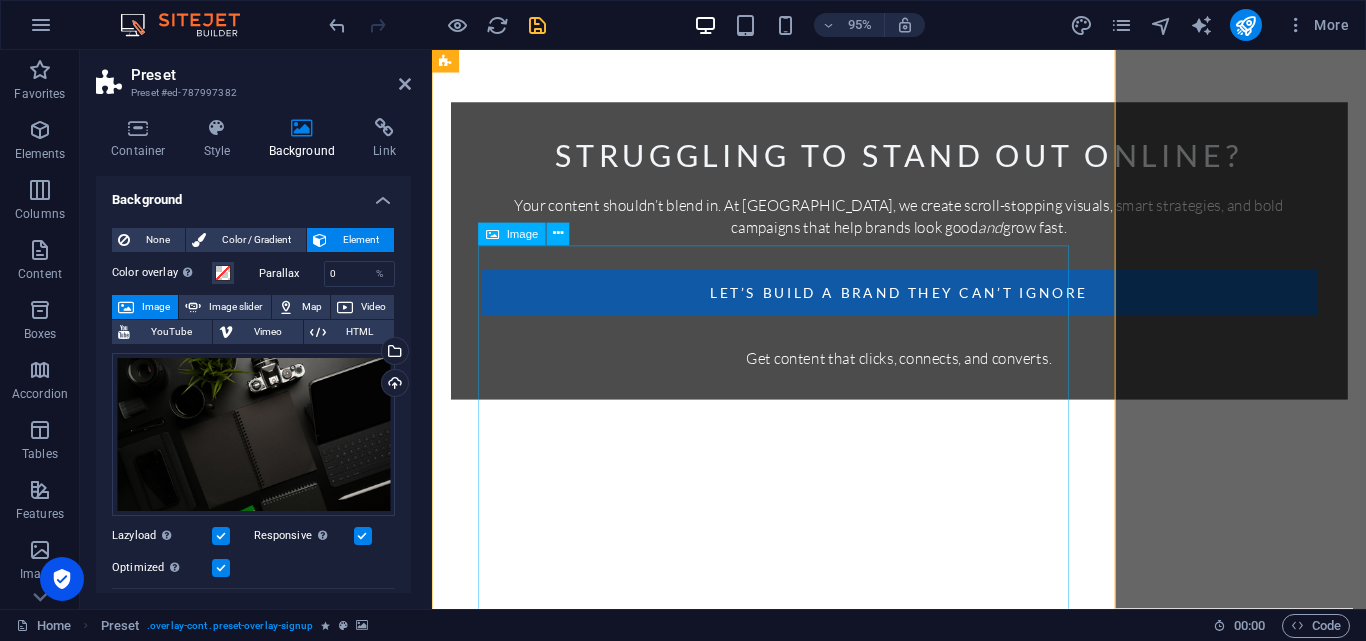click at bounding box center [792, 2042] 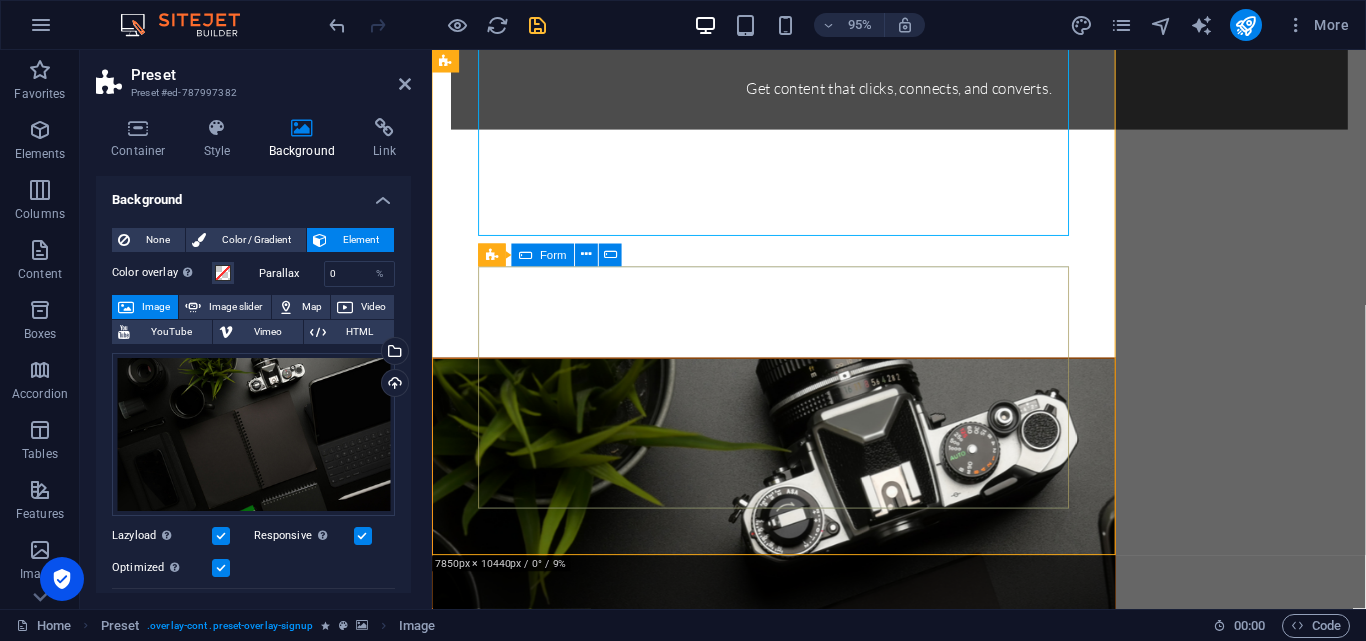 scroll, scrollTop: 740, scrollLeft: 0, axis: vertical 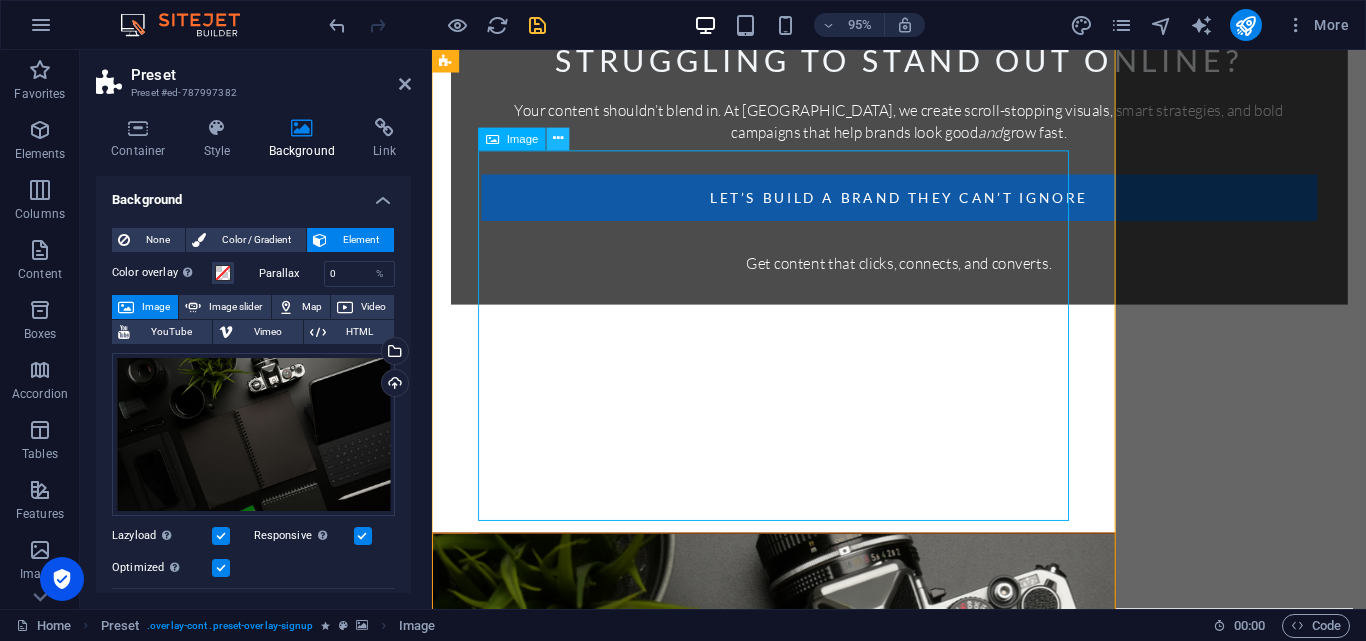 click at bounding box center (558, 139) 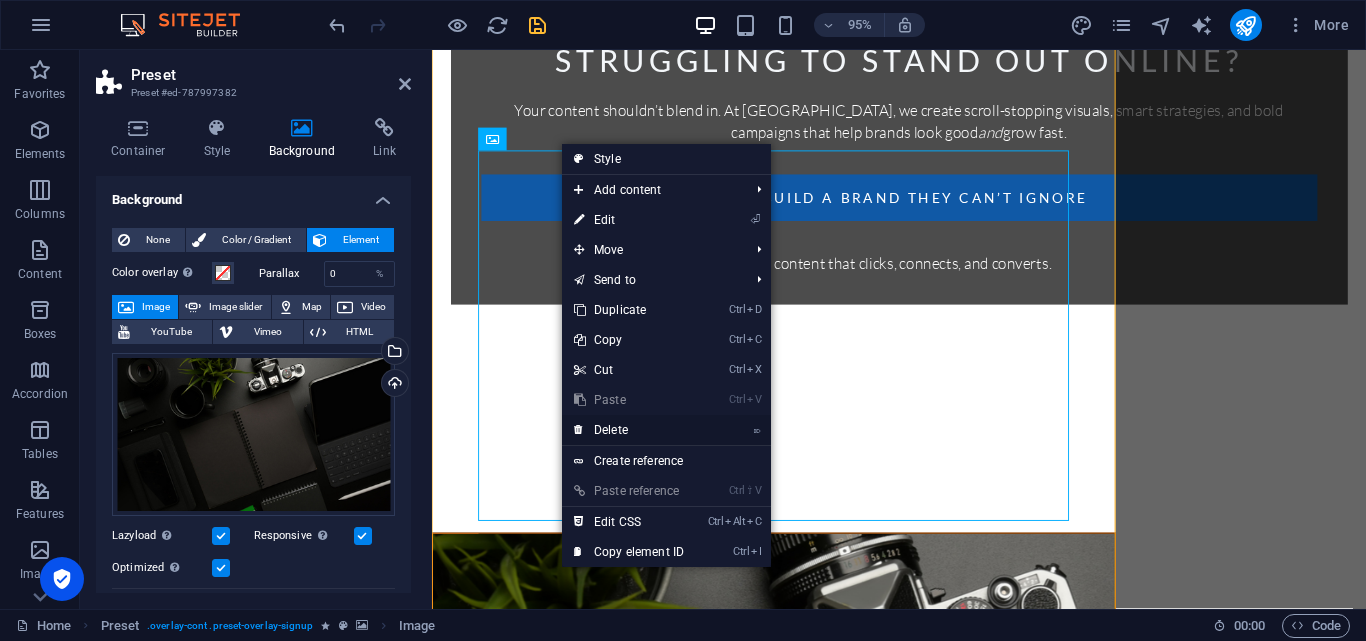 click on "⌦  Delete" at bounding box center [629, 430] 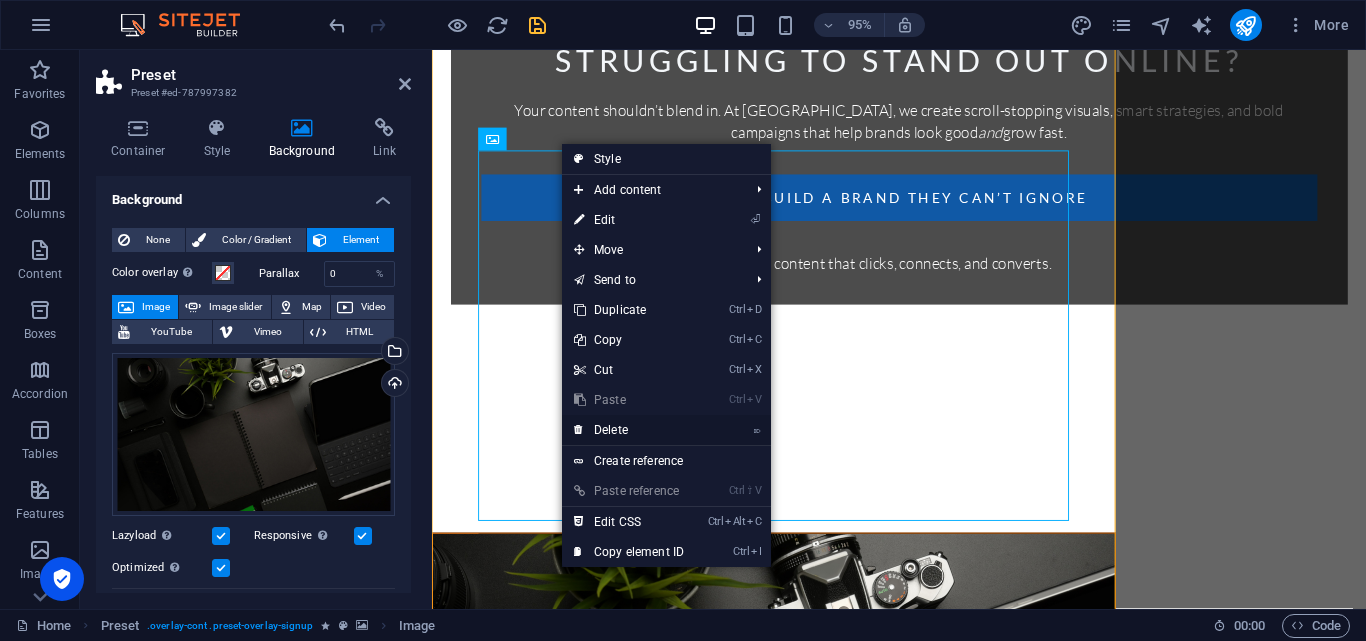 scroll, scrollTop: 650, scrollLeft: 0, axis: vertical 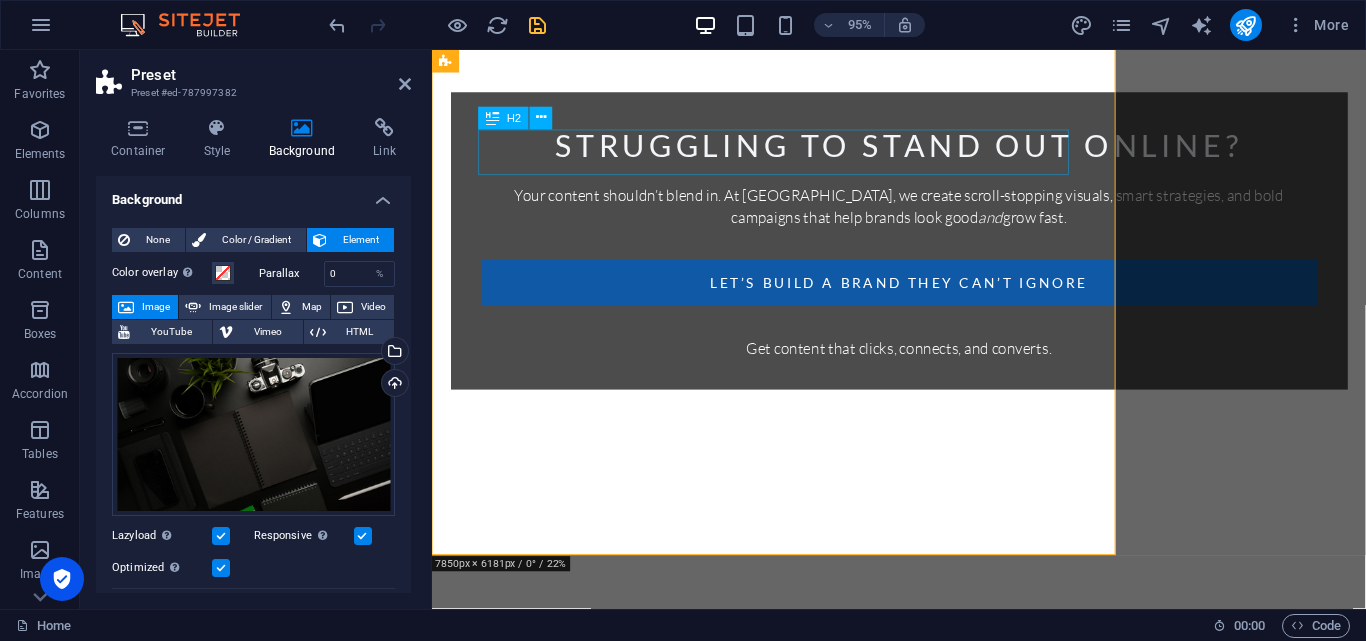 click on "Enter your name and email" at bounding box center [792, 1359] 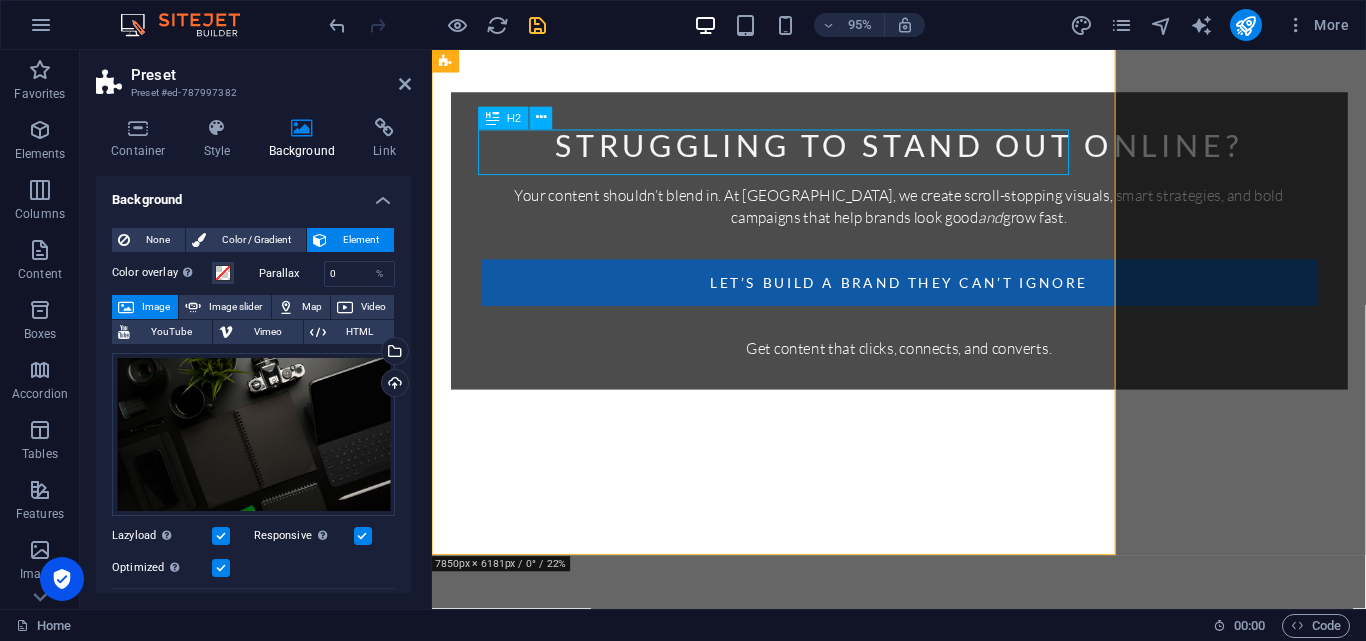 click on "Enter your name and email" at bounding box center [792, 1359] 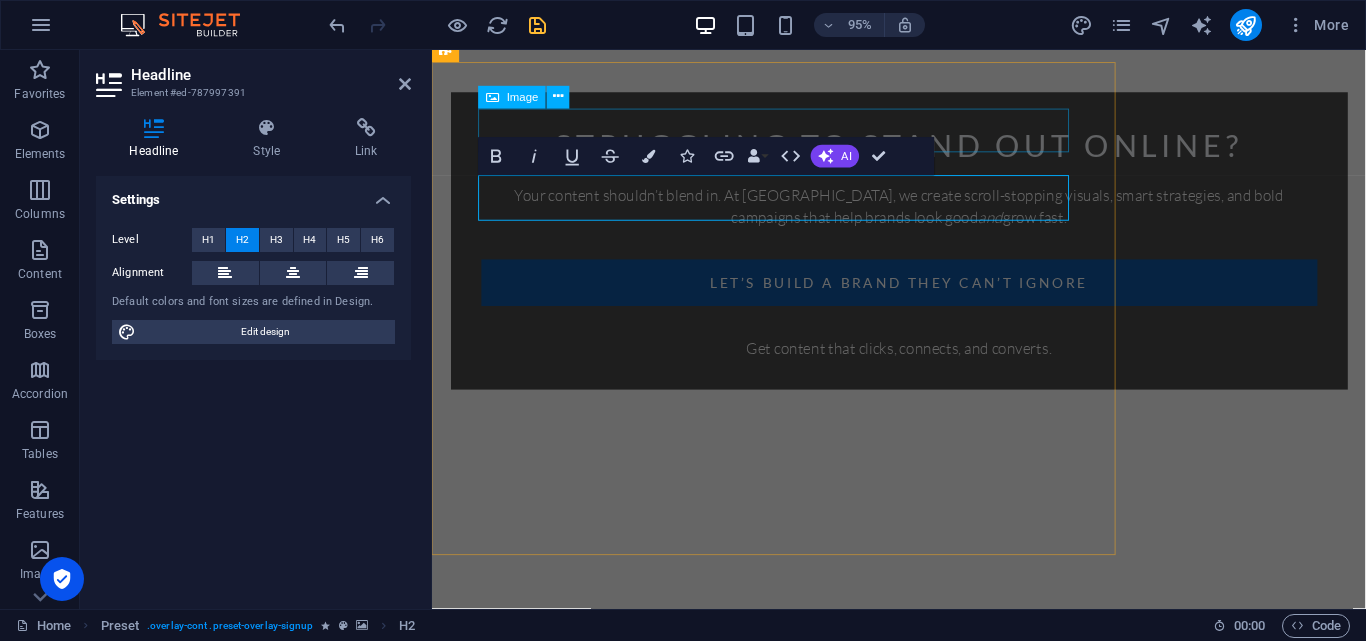 scroll, scrollTop: 602, scrollLeft: 0, axis: vertical 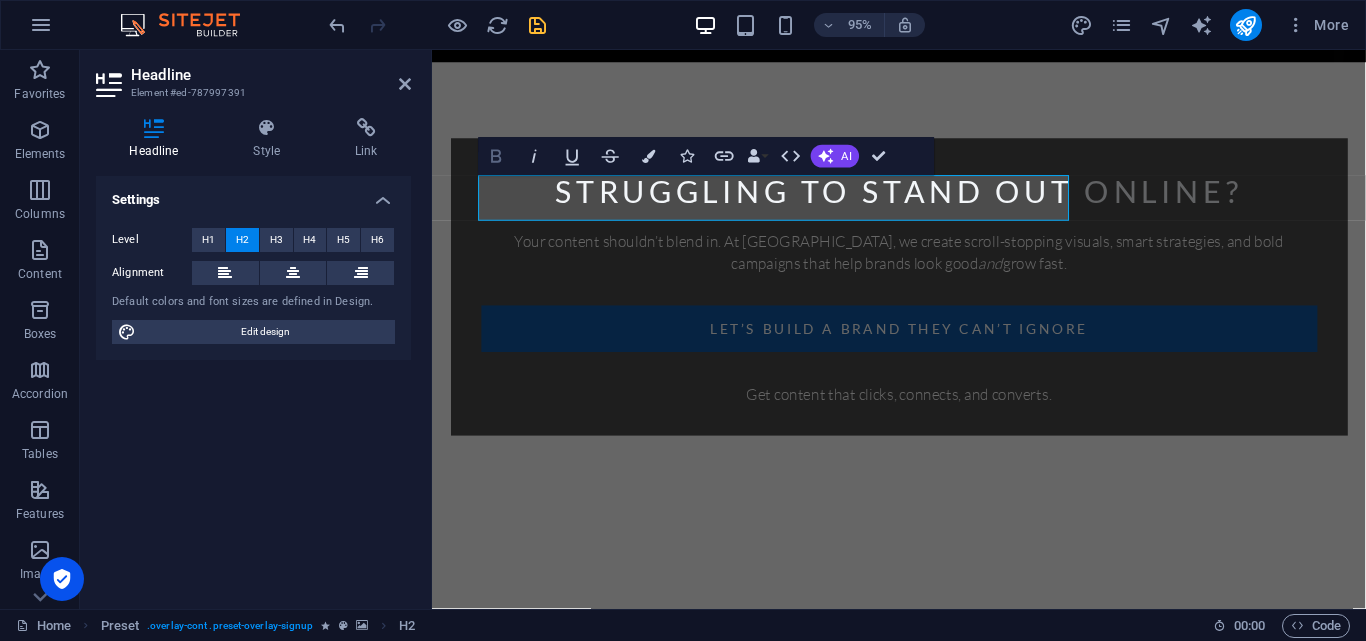 click 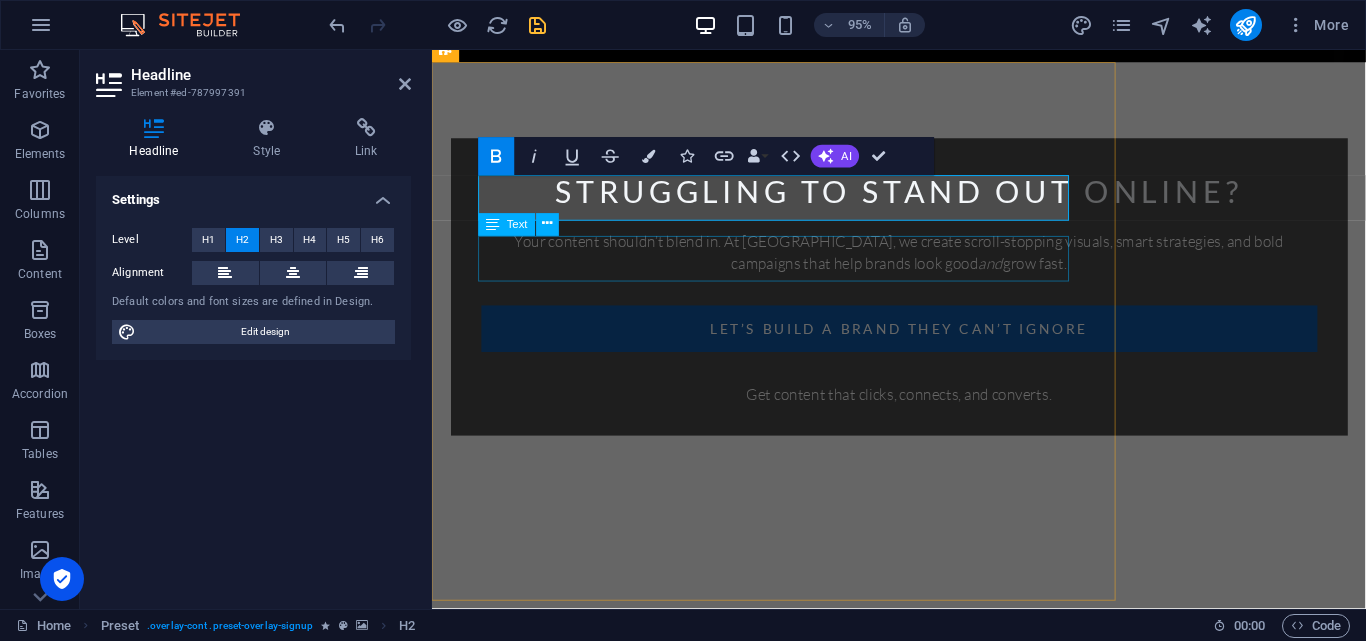 click on "Drop your name and email we’ll reach out with creative ideas and ways we can grow your brand. No spam. Just strategy." at bounding box center [792, 1471] 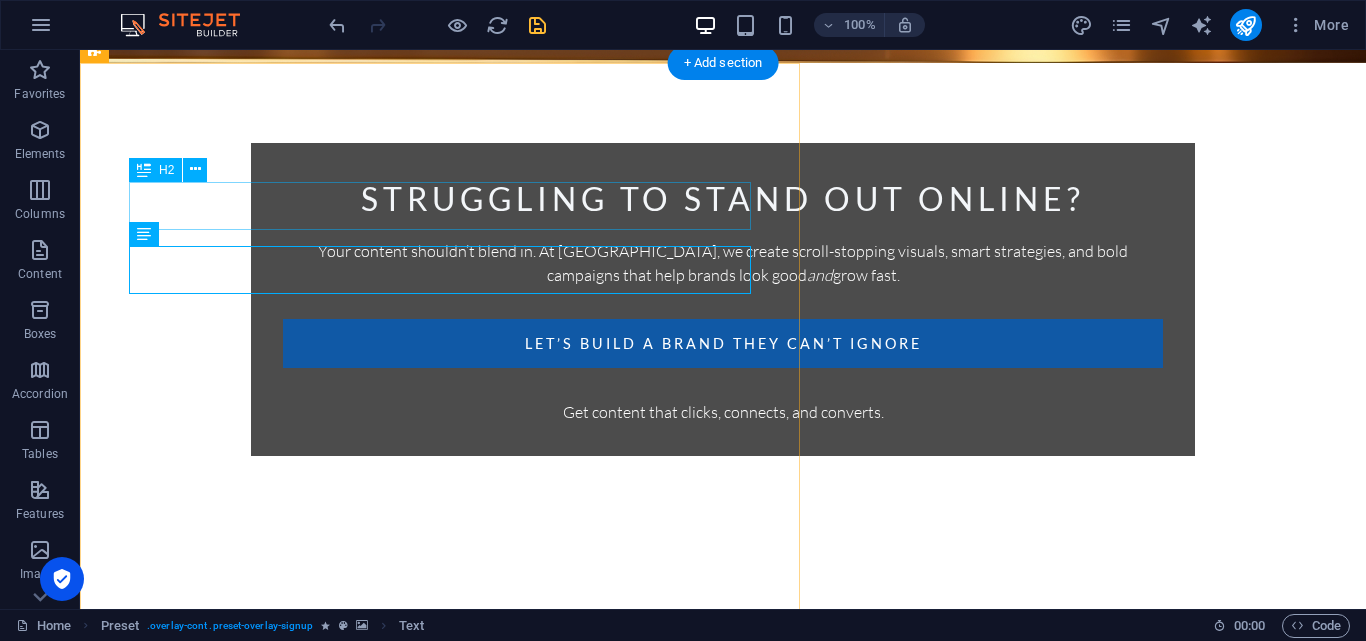 click on "Enter your name and email" at bounding box center [440, 1407] 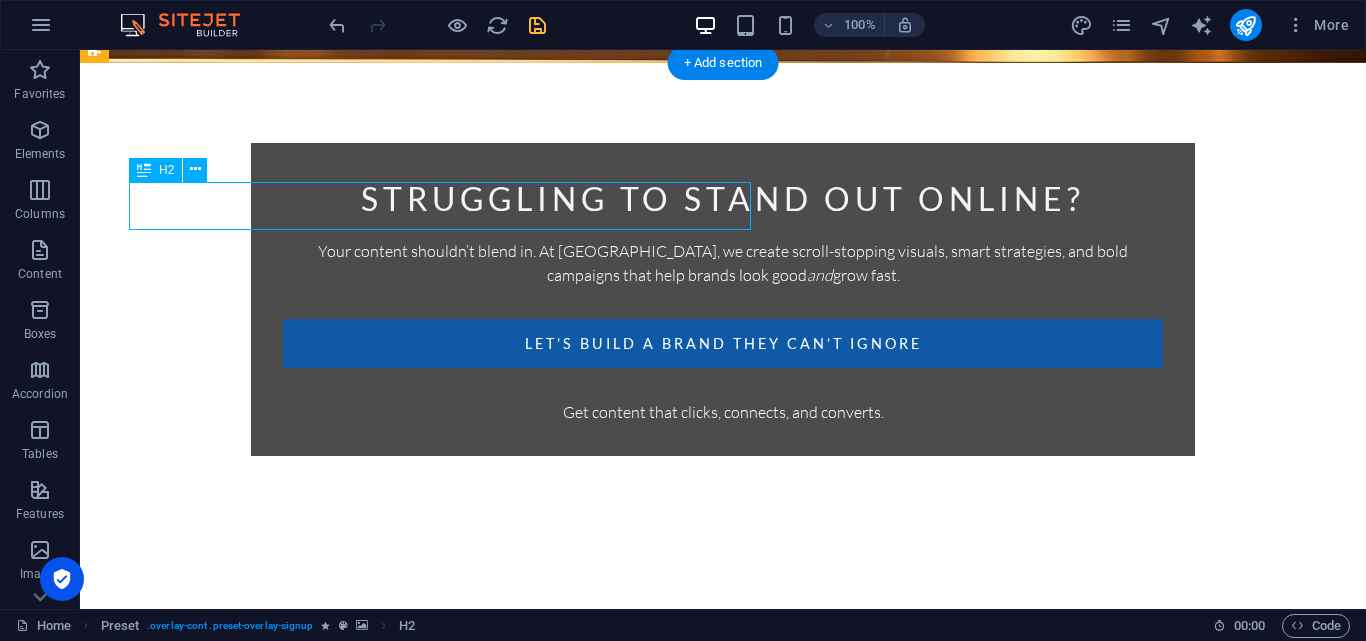 click on "Enter your name and email" at bounding box center (440, 1407) 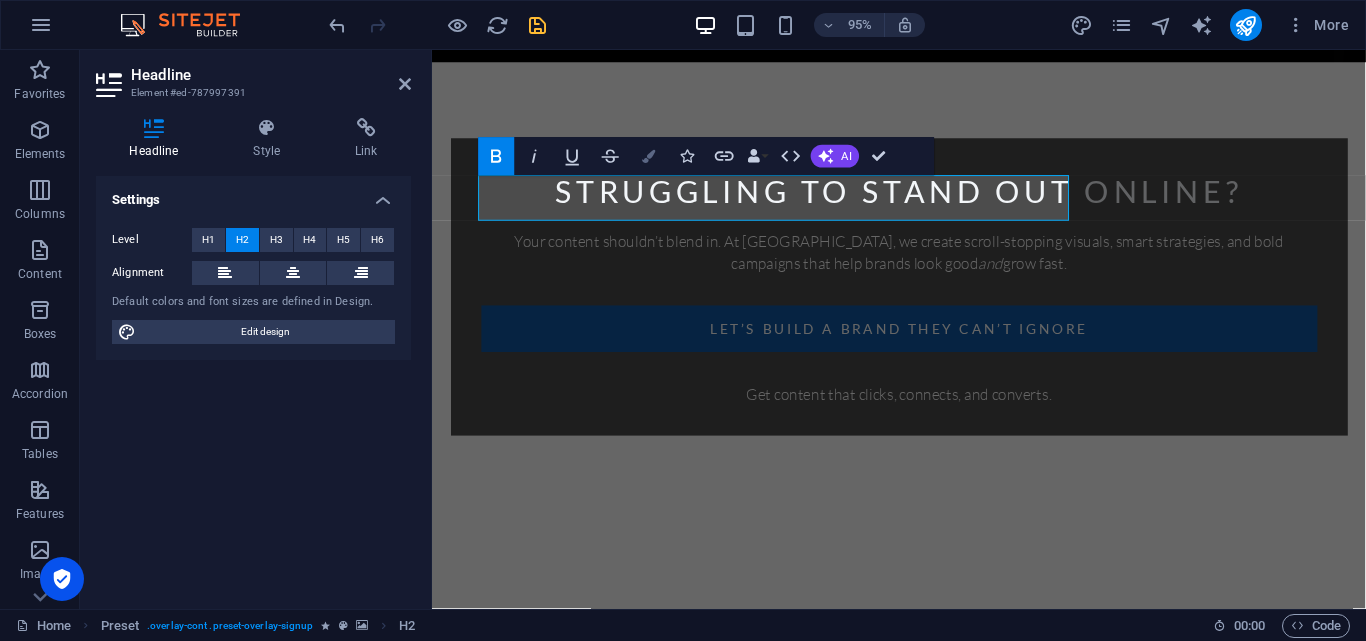 click on "Colors" at bounding box center [649, 156] 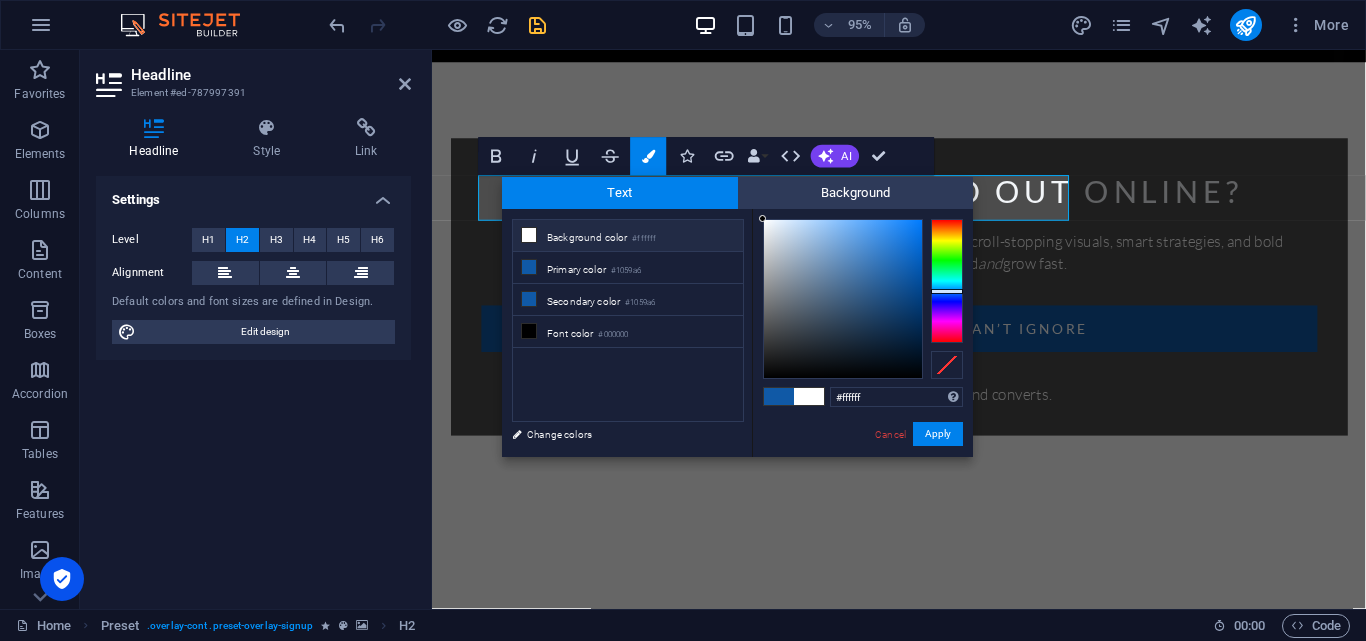 drag, startPoint x: 777, startPoint y: 233, endPoint x: 754, endPoint y: 215, distance: 29.206163 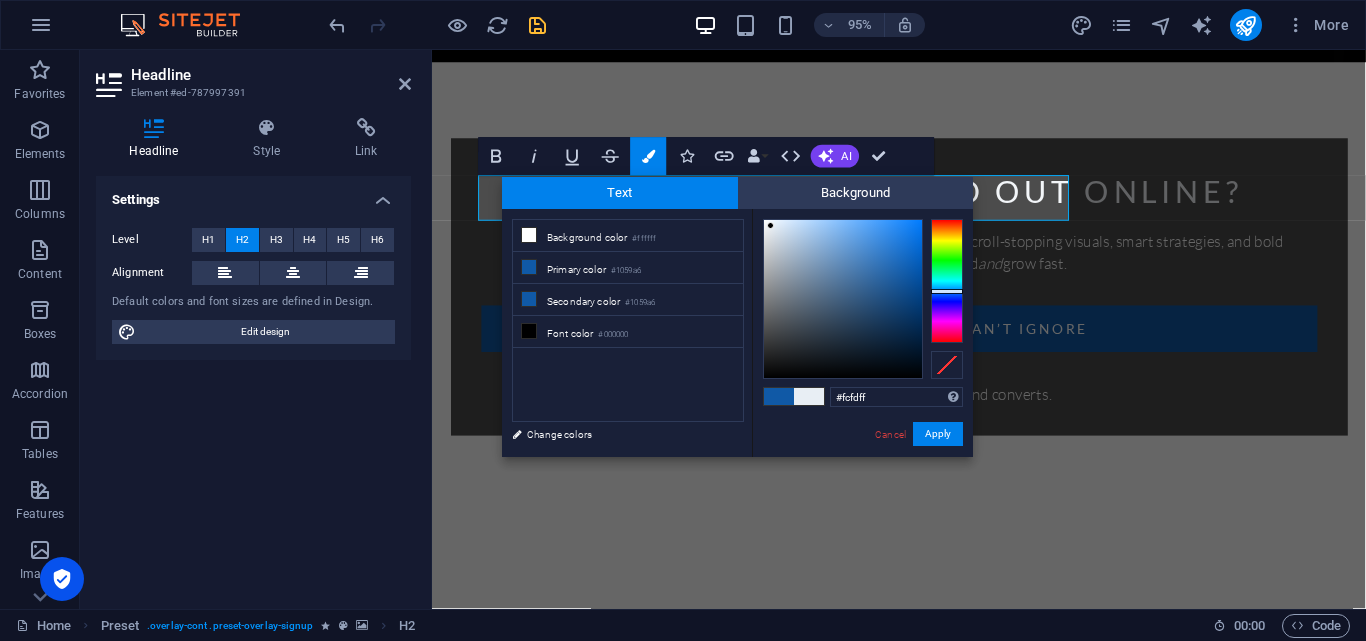 type on "#ffffff" 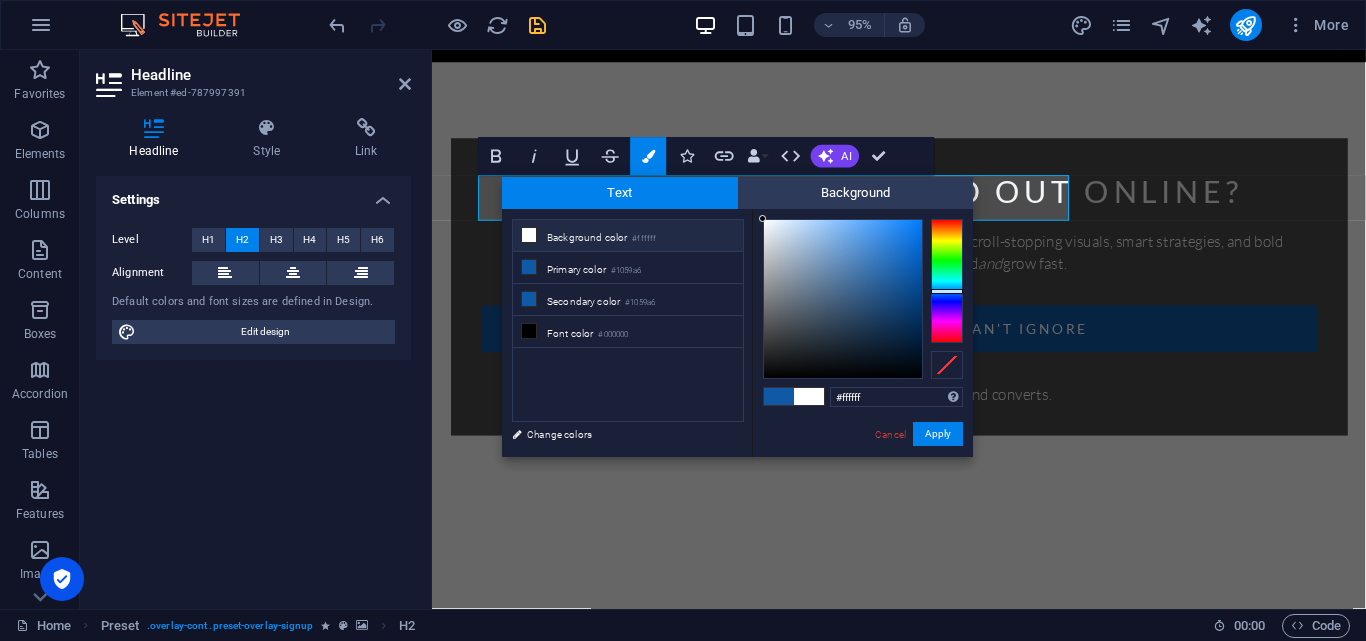 drag, startPoint x: 772, startPoint y: 229, endPoint x: 760, endPoint y: 216, distance: 17.691807 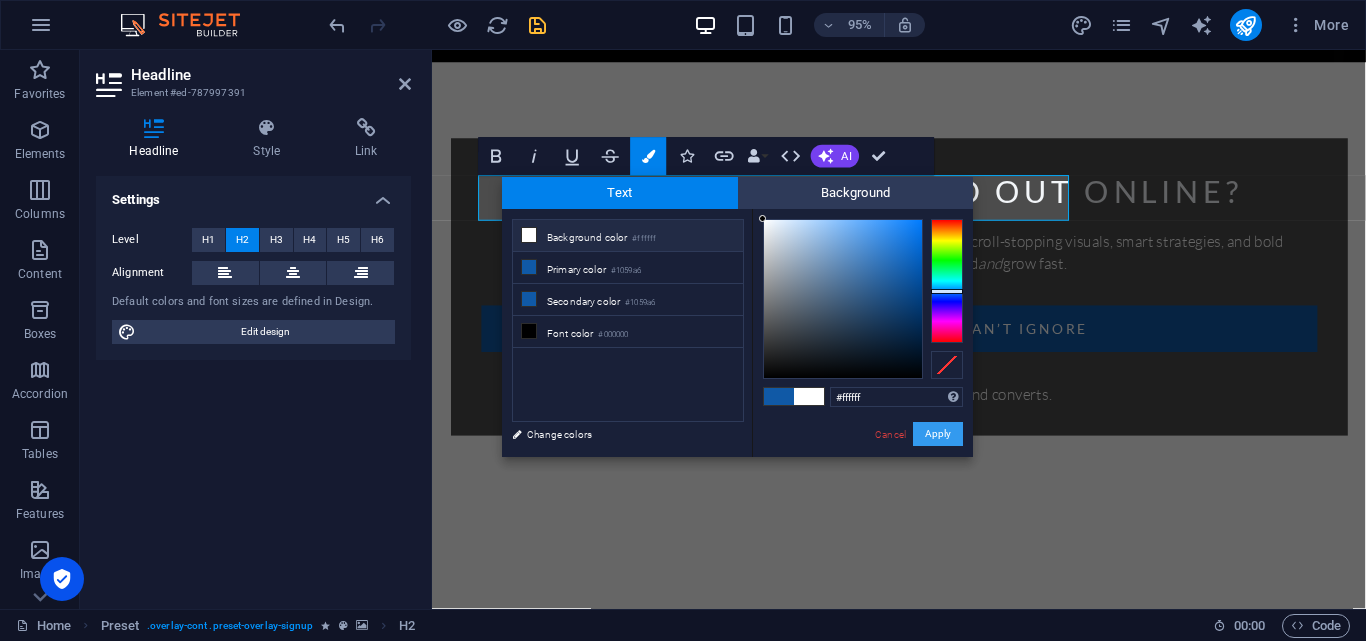 click on "Apply" at bounding box center (938, 434) 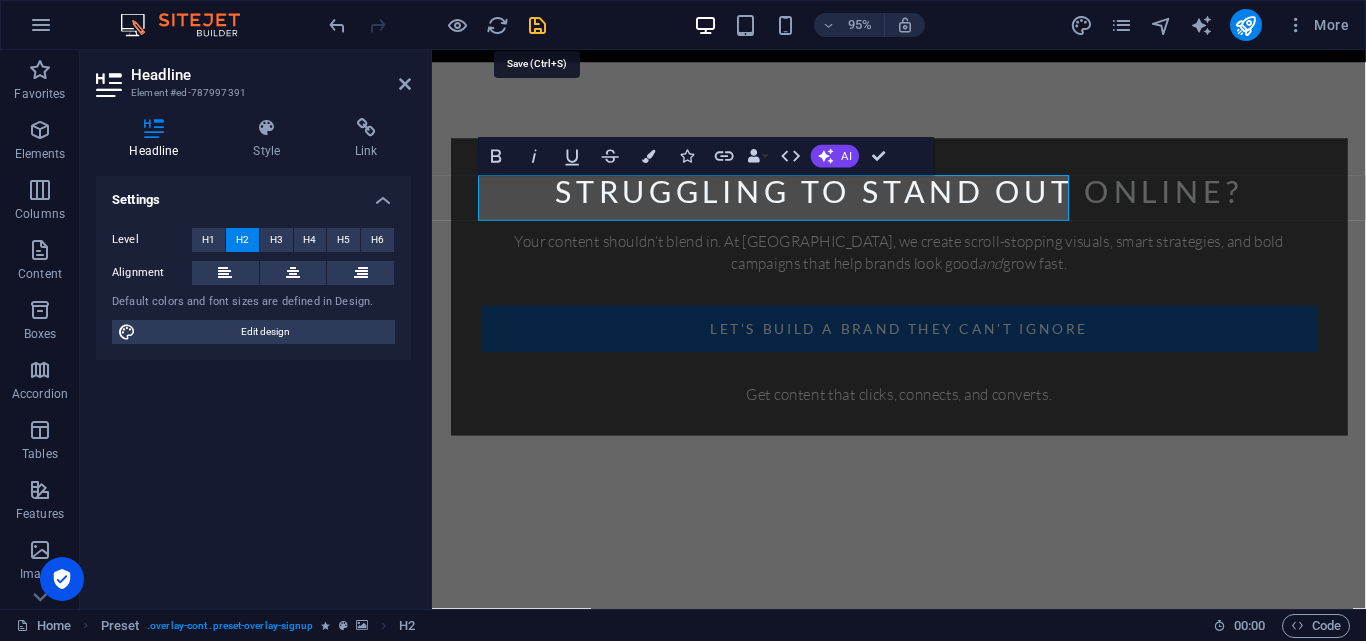 click at bounding box center [537, 25] 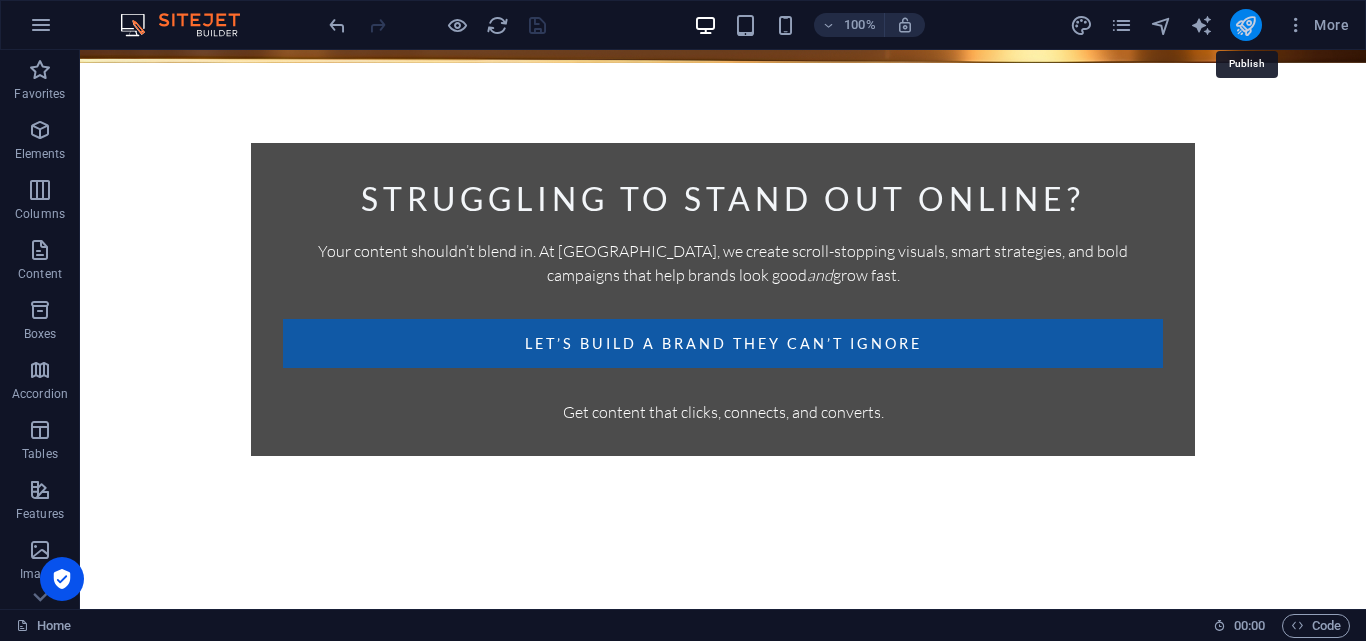 click at bounding box center [1245, 25] 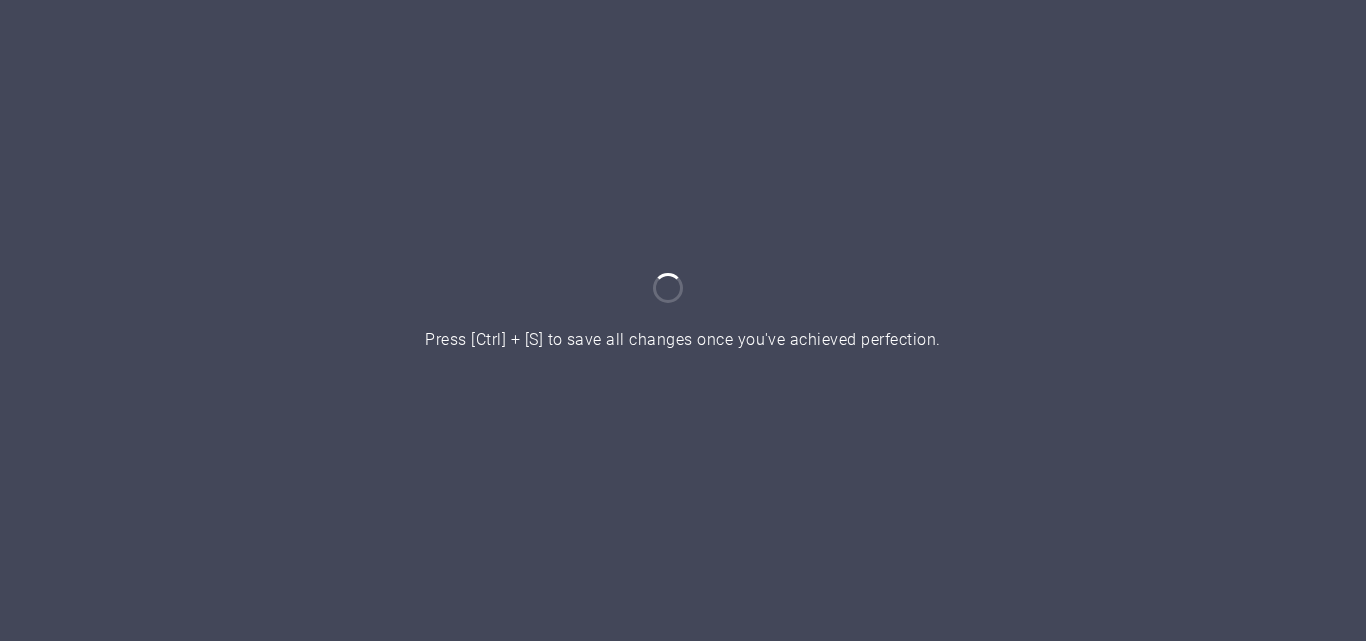 scroll, scrollTop: 0, scrollLeft: 0, axis: both 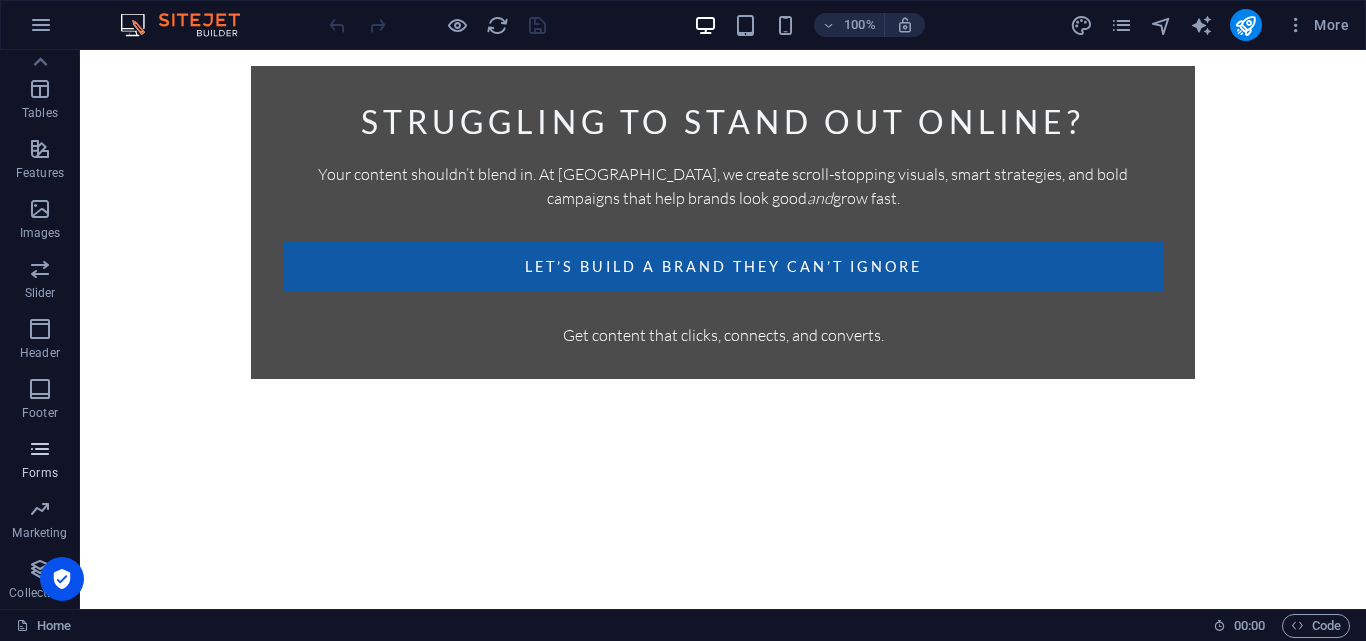 click at bounding box center [40, 449] 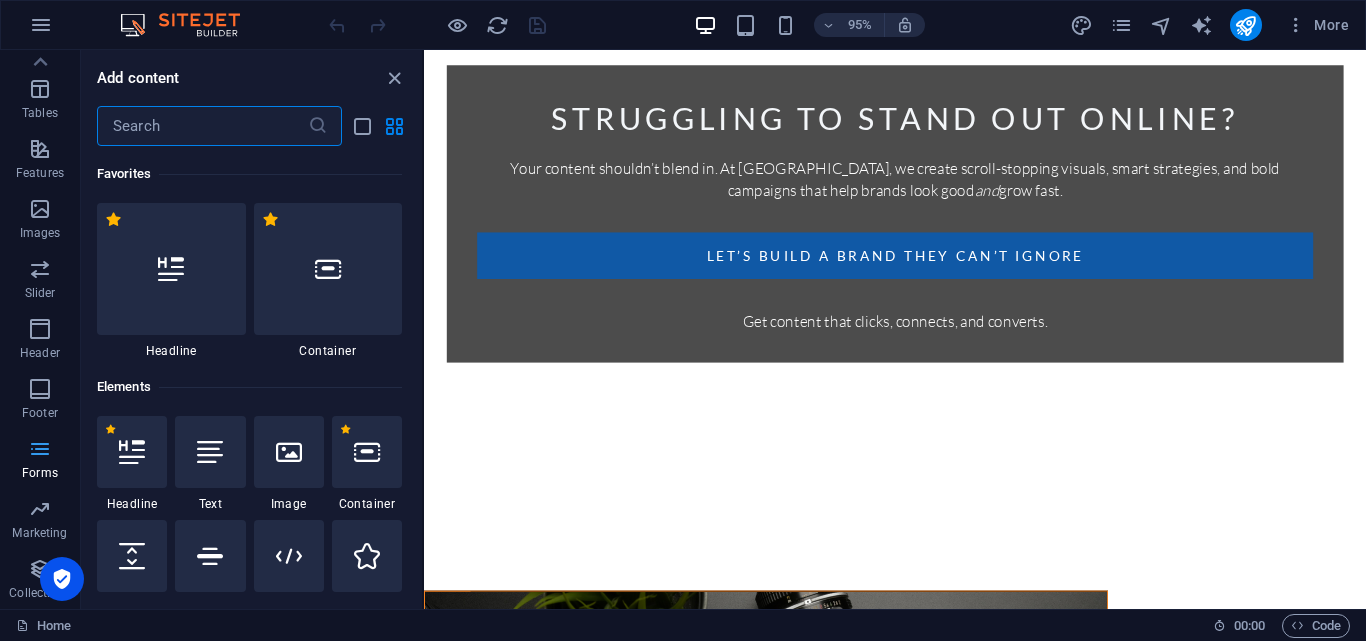 scroll, scrollTop: 633, scrollLeft: 0, axis: vertical 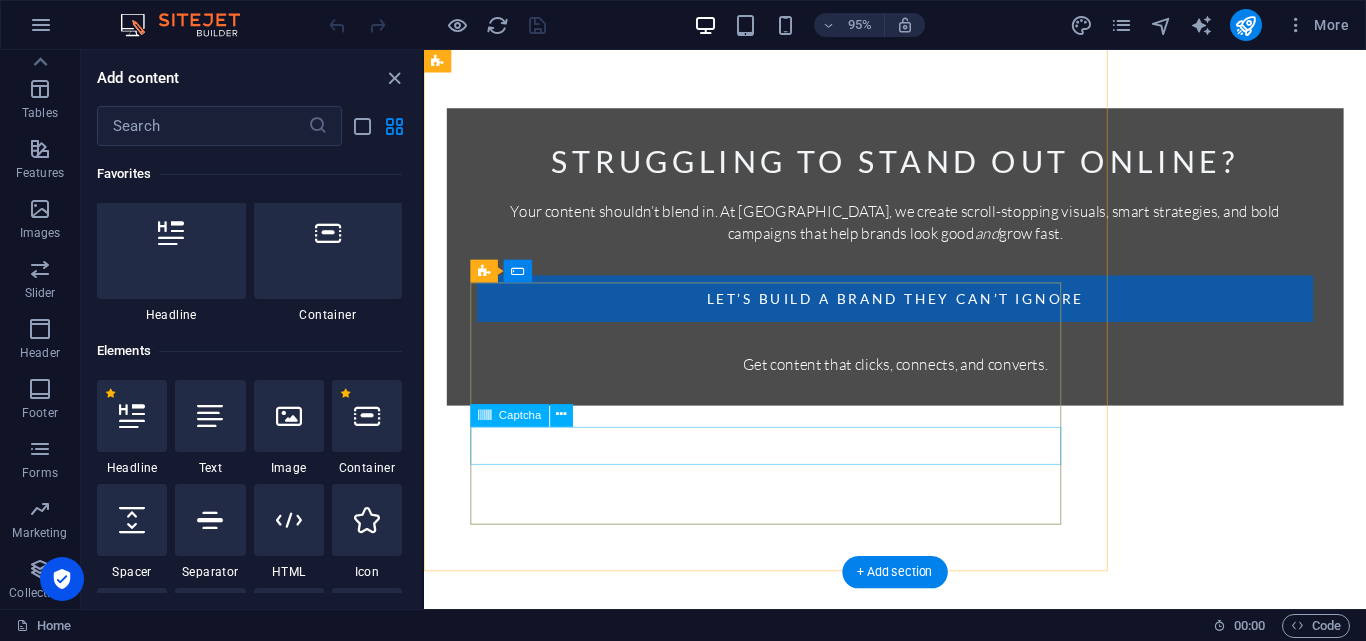 click on "Unreadable? Regenerate" 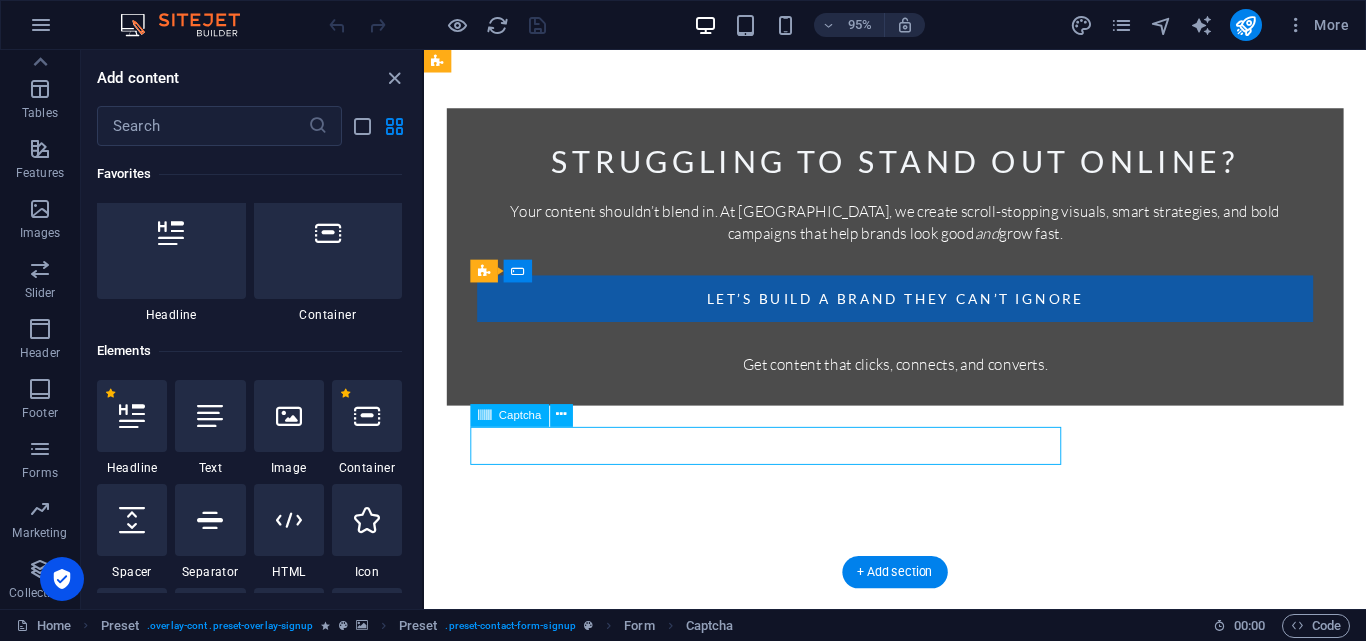 click on "Unreadable? Regenerate" 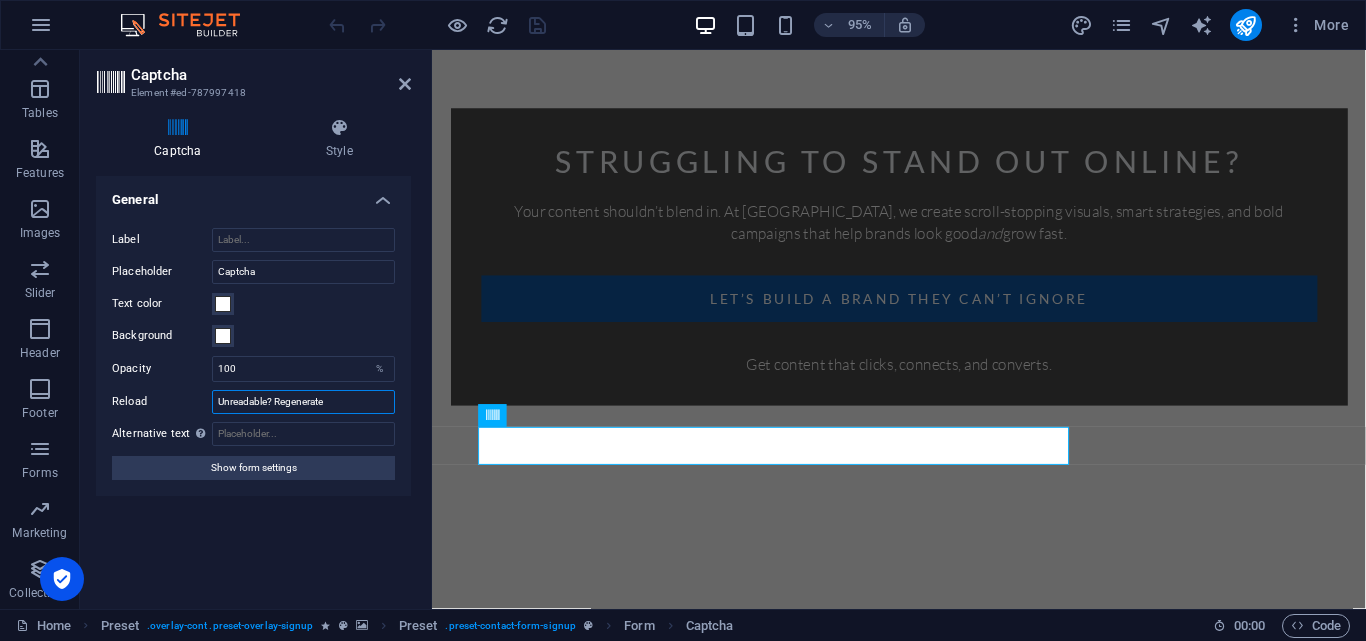 click on "Unreadable? Regenerate" at bounding box center [303, 402] 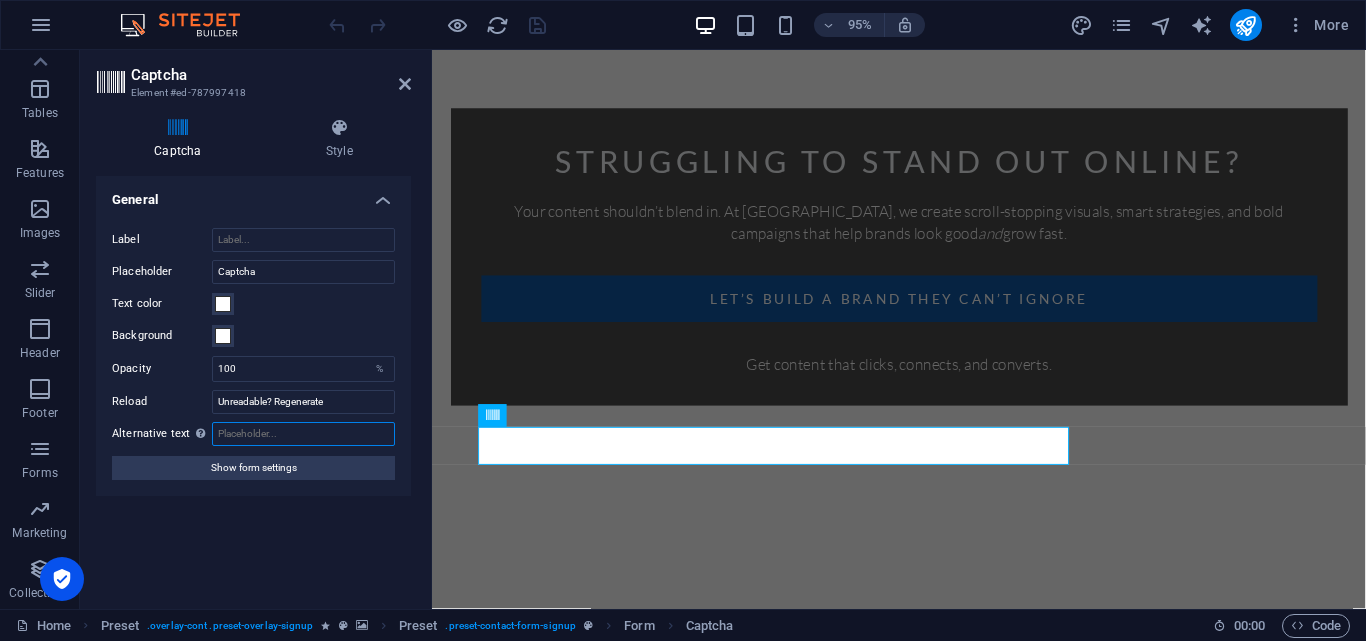 click on "Alternative text The alternative text is used by devices that cannot display images (e.g. image search engines) and should be added to every image to improve website accessibility." at bounding box center [303, 434] 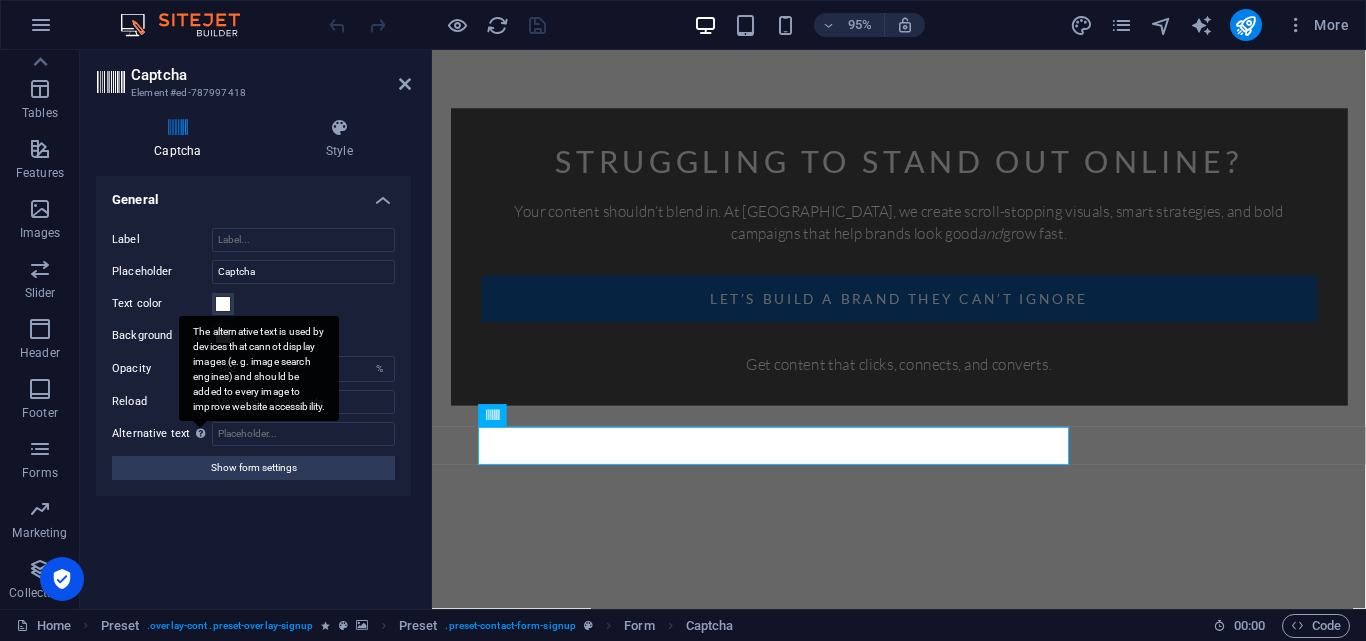 click on "The alternative text is used by devices that cannot display images (e.g. image search engines) and should be added to every image to improve website accessibility." at bounding box center (259, 368) 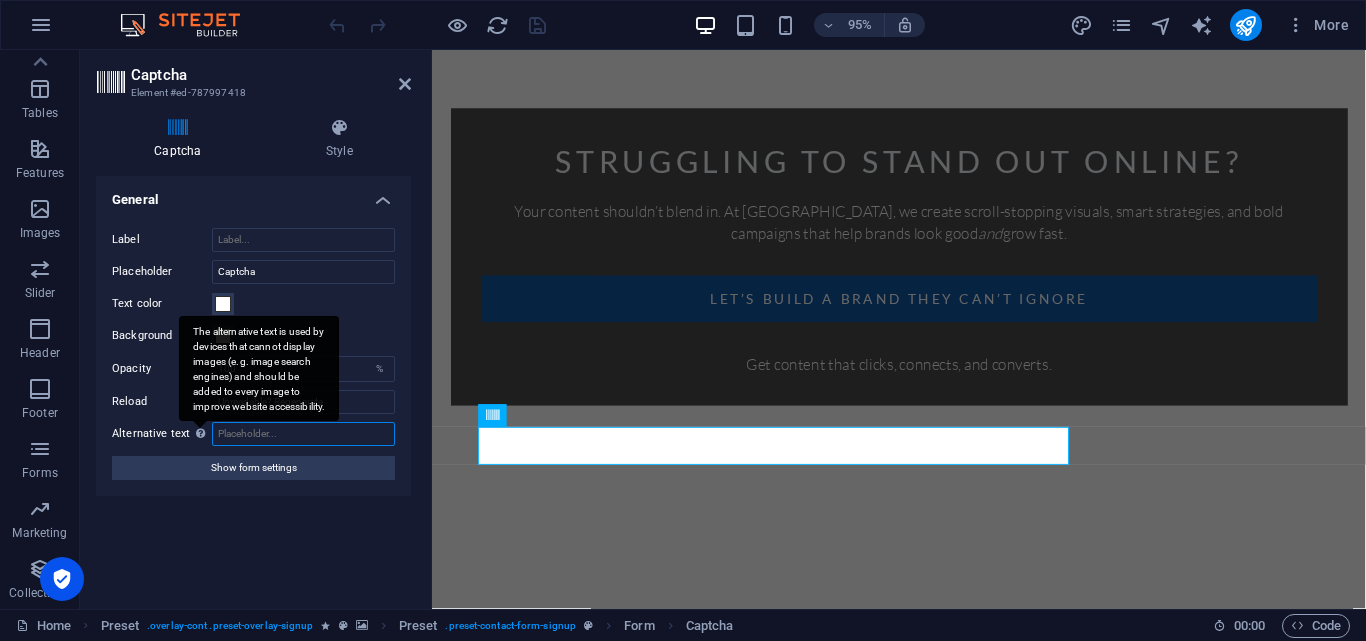 click on "Alternative text The alternative text is used by devices that cannot display images (e.g. image search engines) and should be added to every image to improve website accessibility." at bounding box center (303, 434) 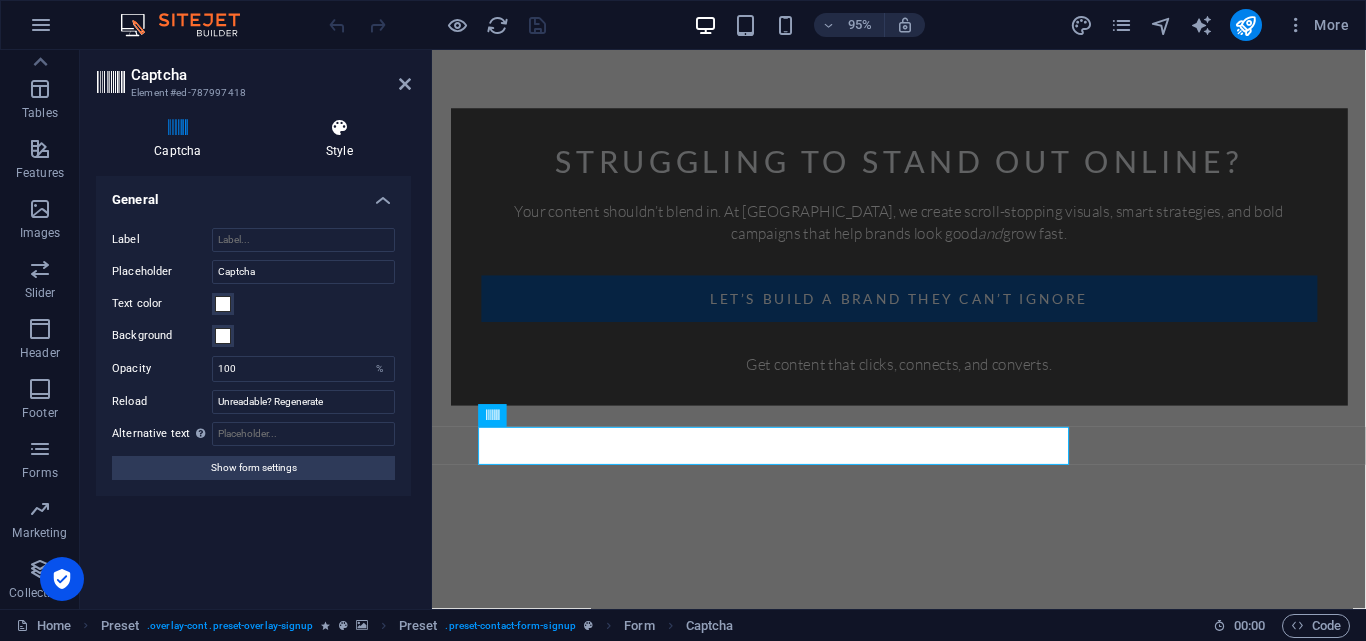 click at bounding box center (339, 128) 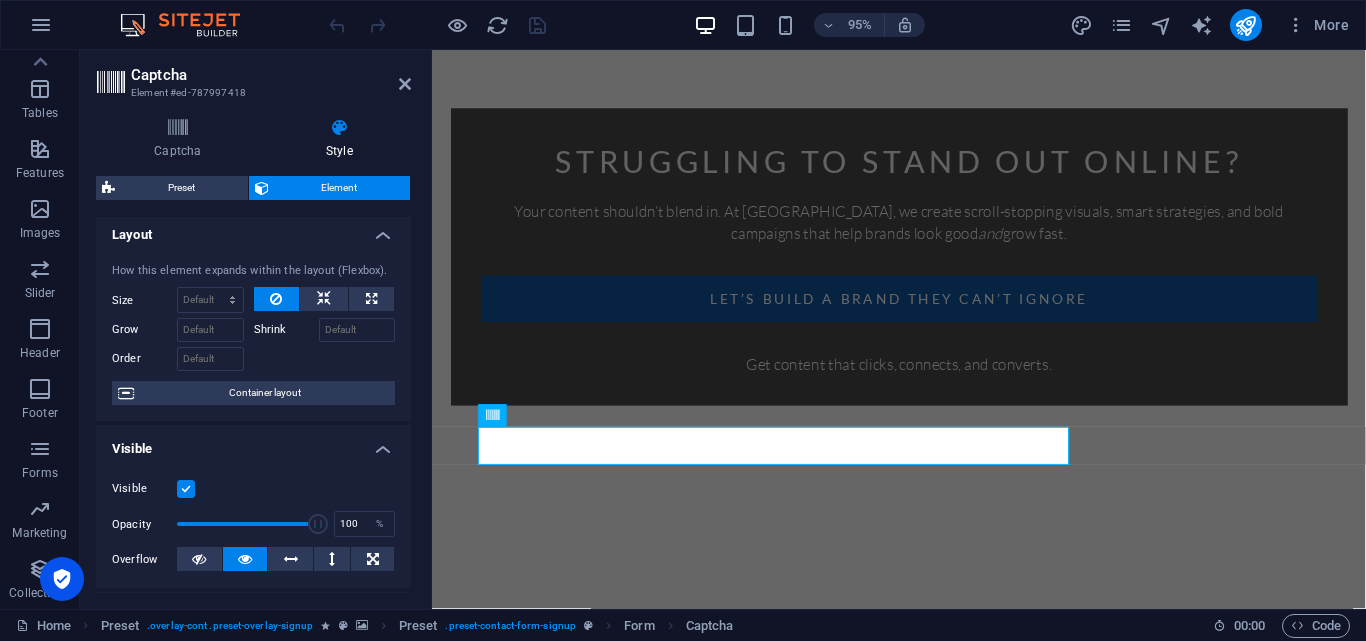 scroll, scrollTop: 0, scrollLeft: 0, axis: both 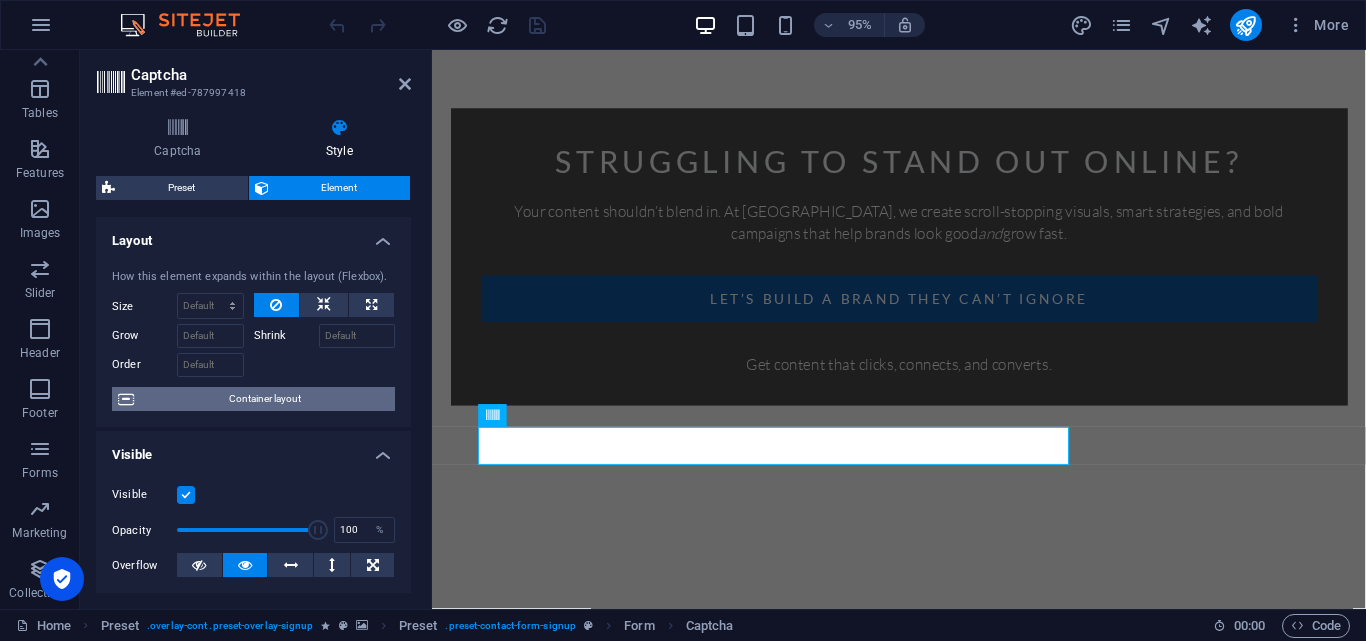 click on "Container layout" at bounding box center [264, 399] 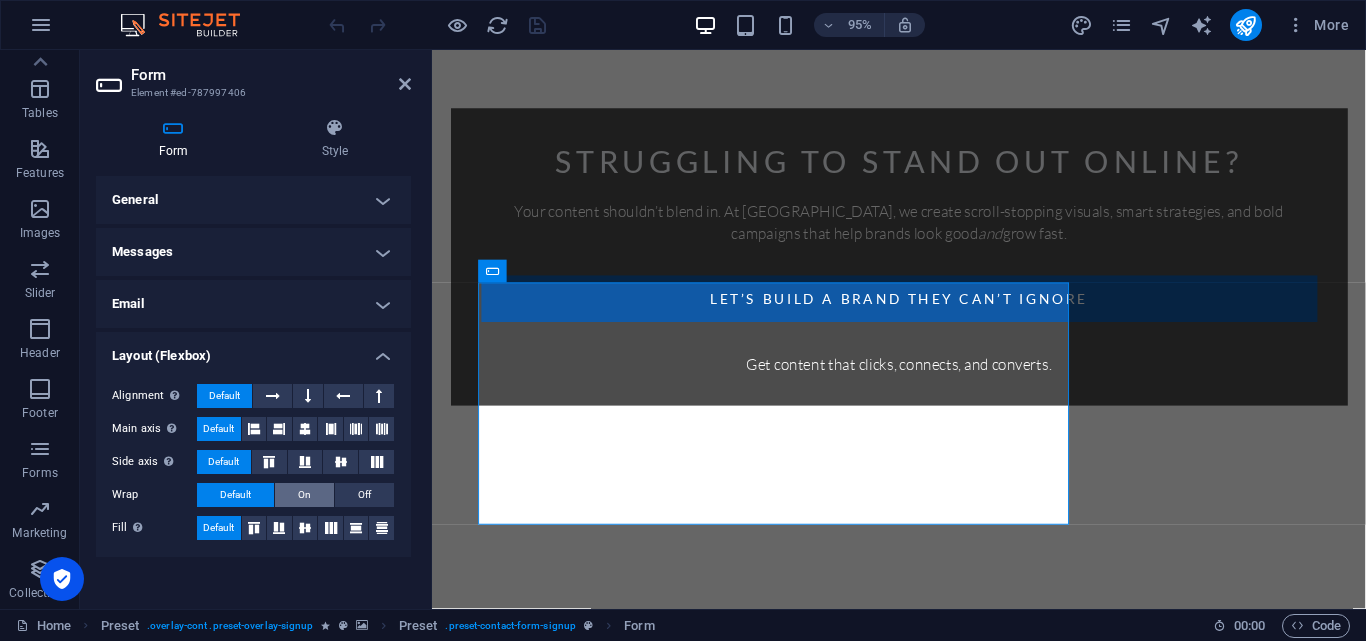 click on "On" at bounding box center [304, 495] 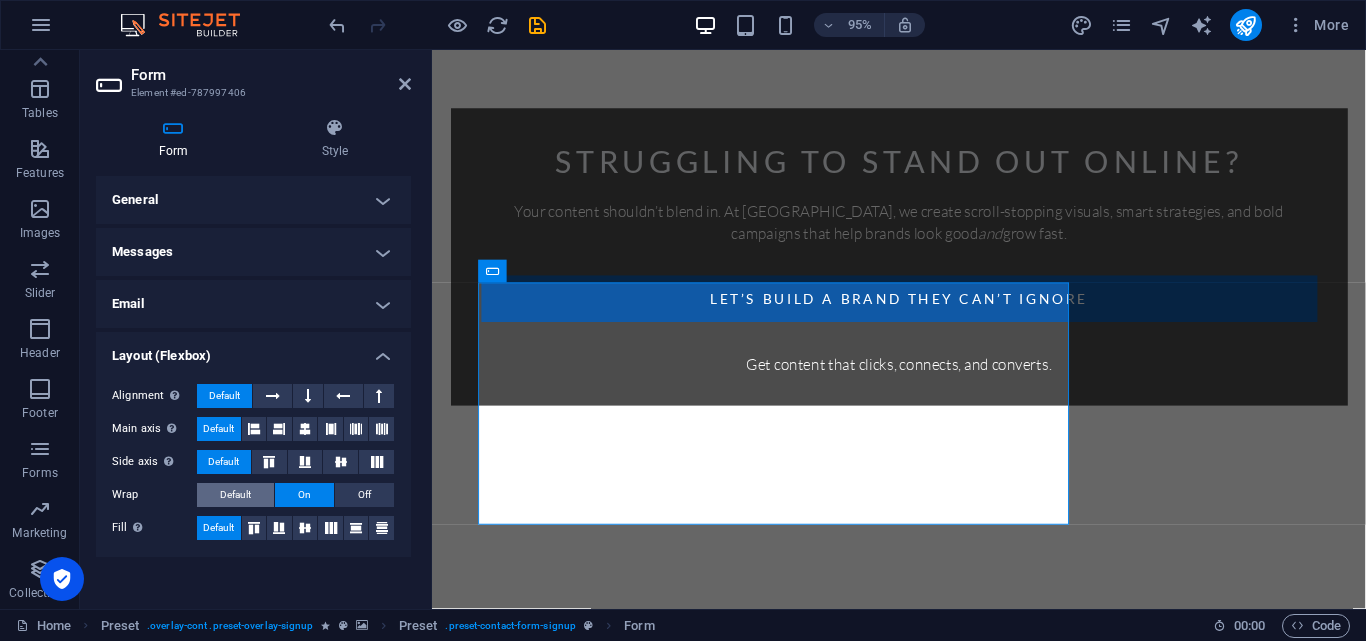 click on "Default" at bounding box center (235, 495) 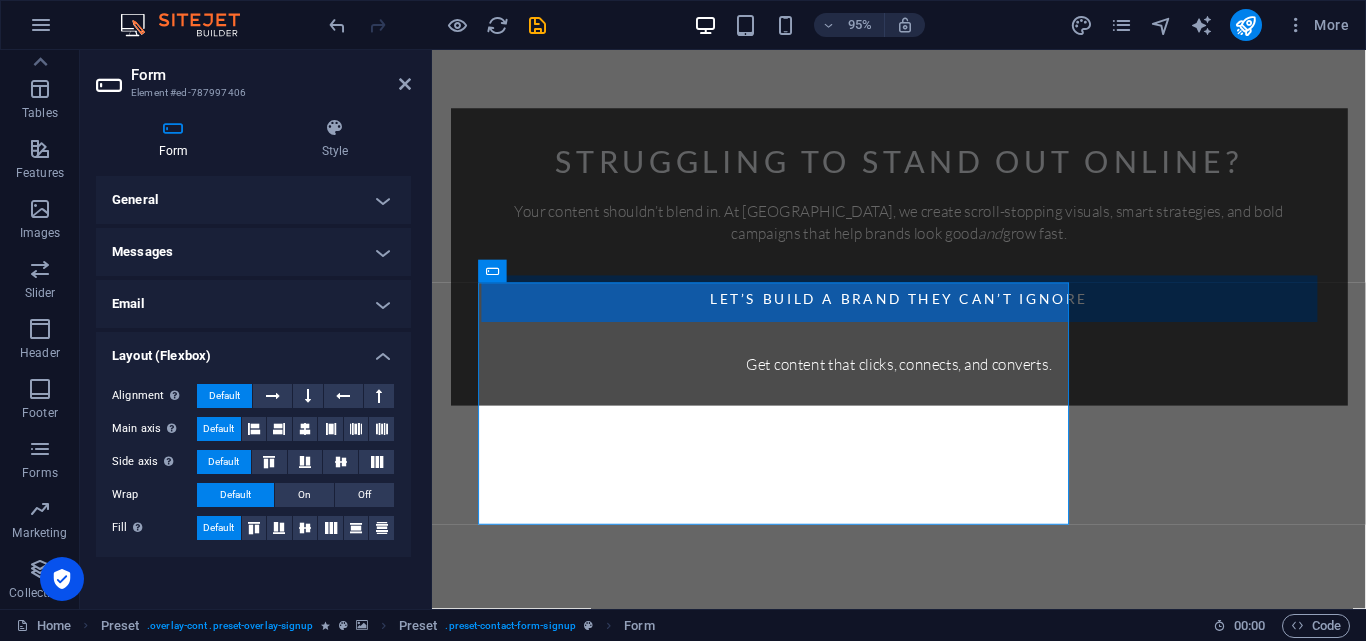 click on "Layout (Flexbox)" at bounding box center [253, 350] 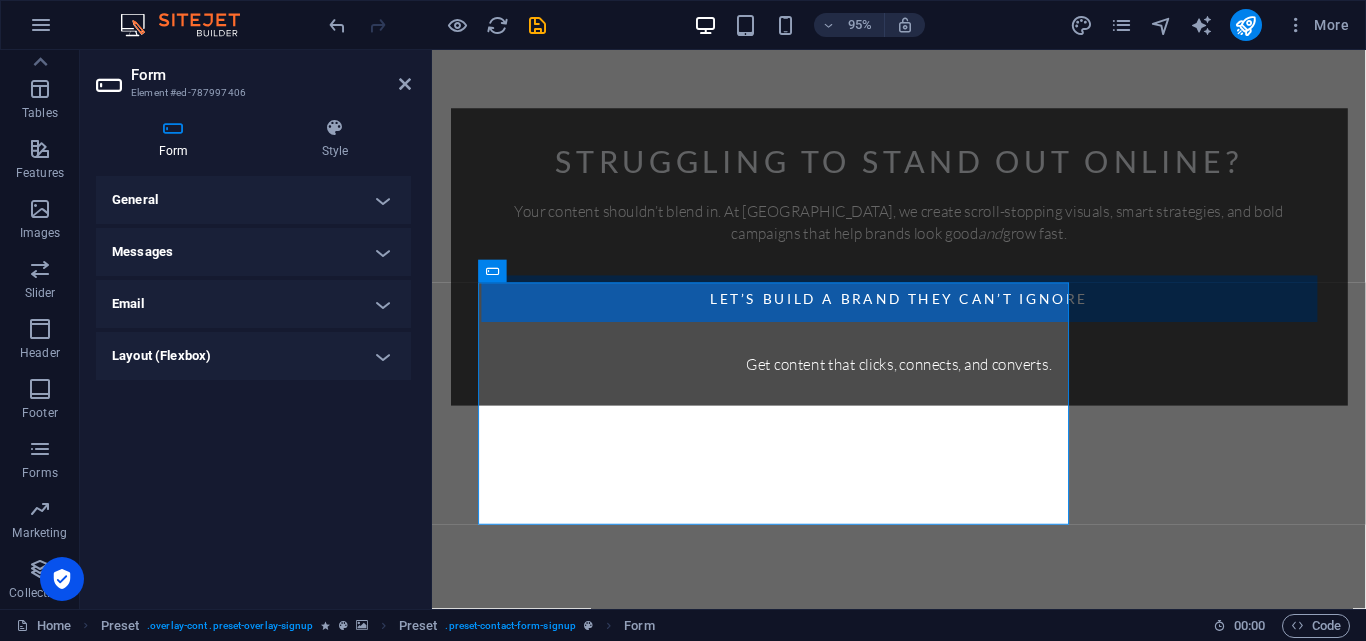 click on "Email" at bounding box center (253, 304) 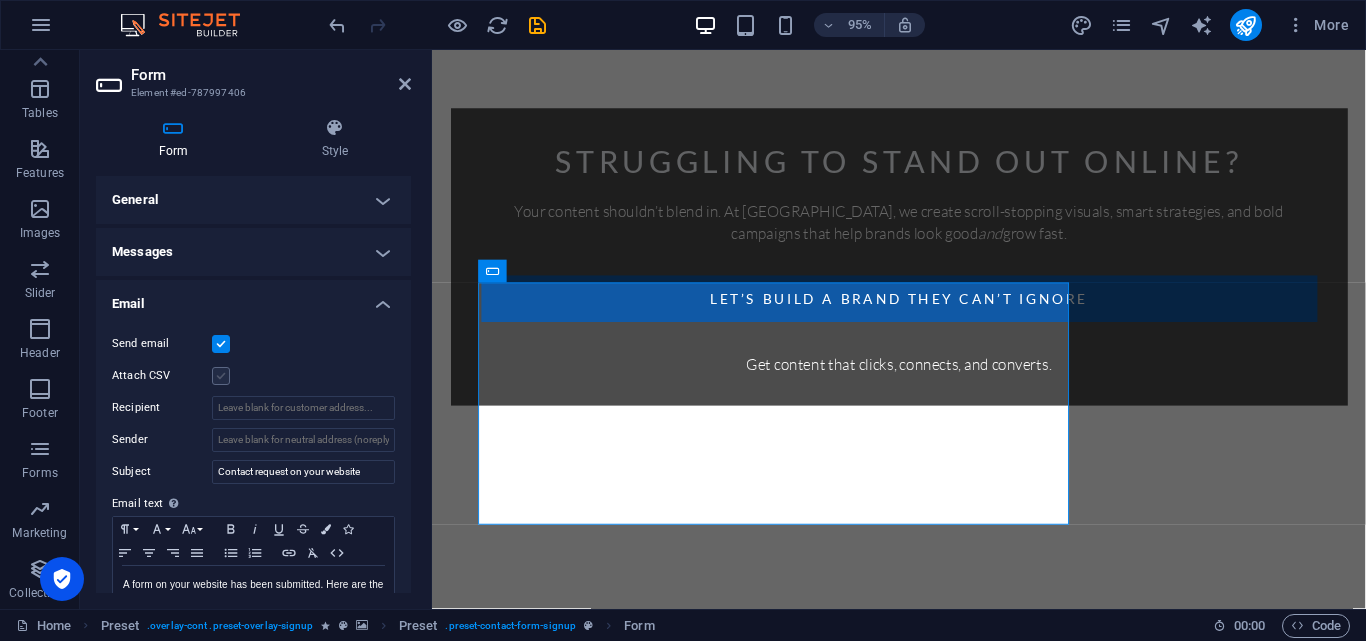 click at bounding box center (221, 376) 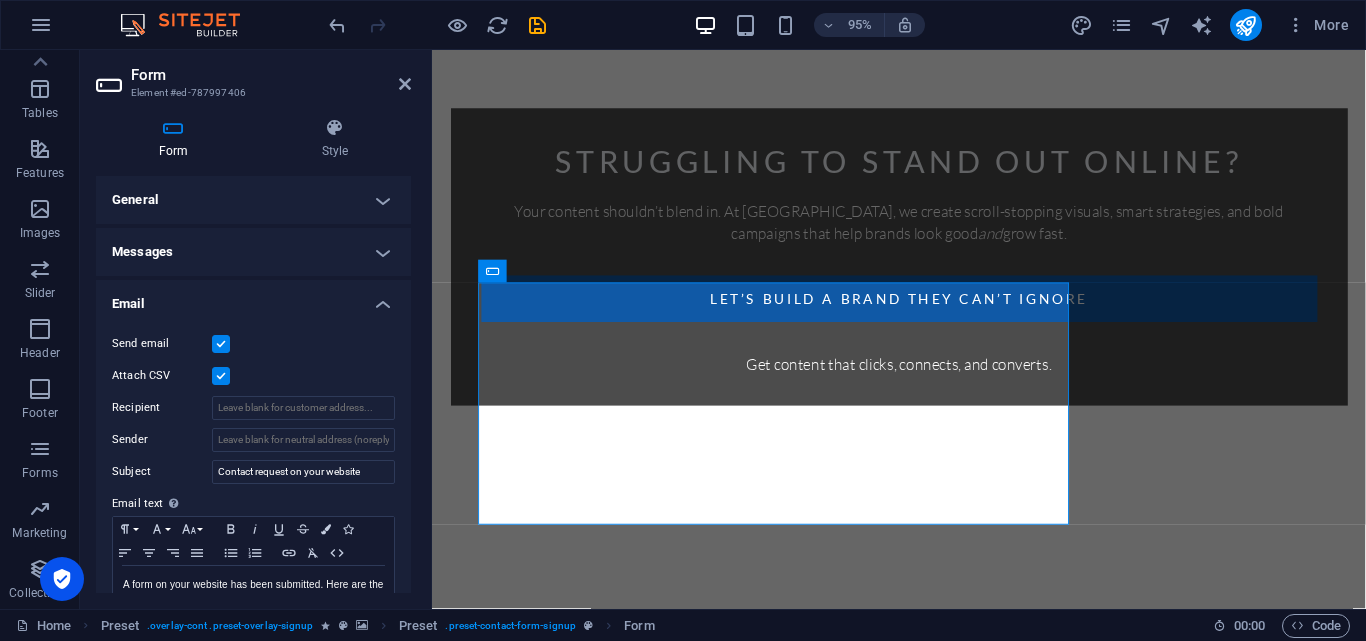 click at bounding box center (221, 376) 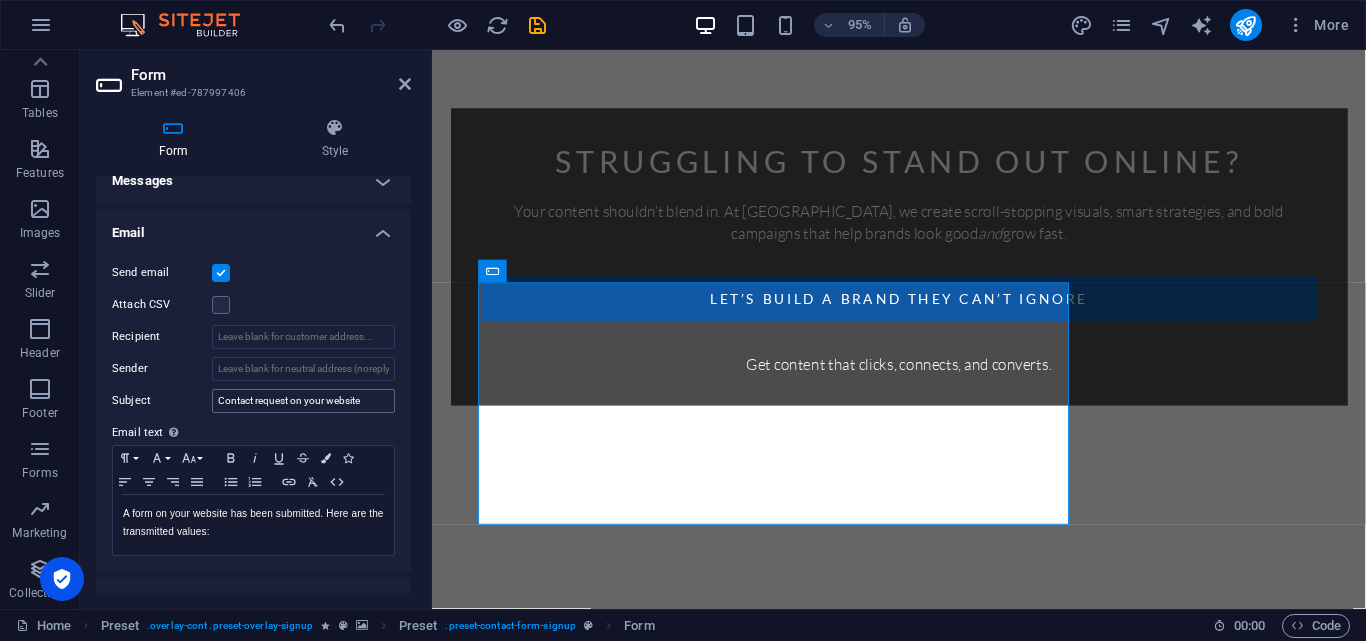 scroll, scrollTop: 100, scrollLeft: 0, axis: vertical 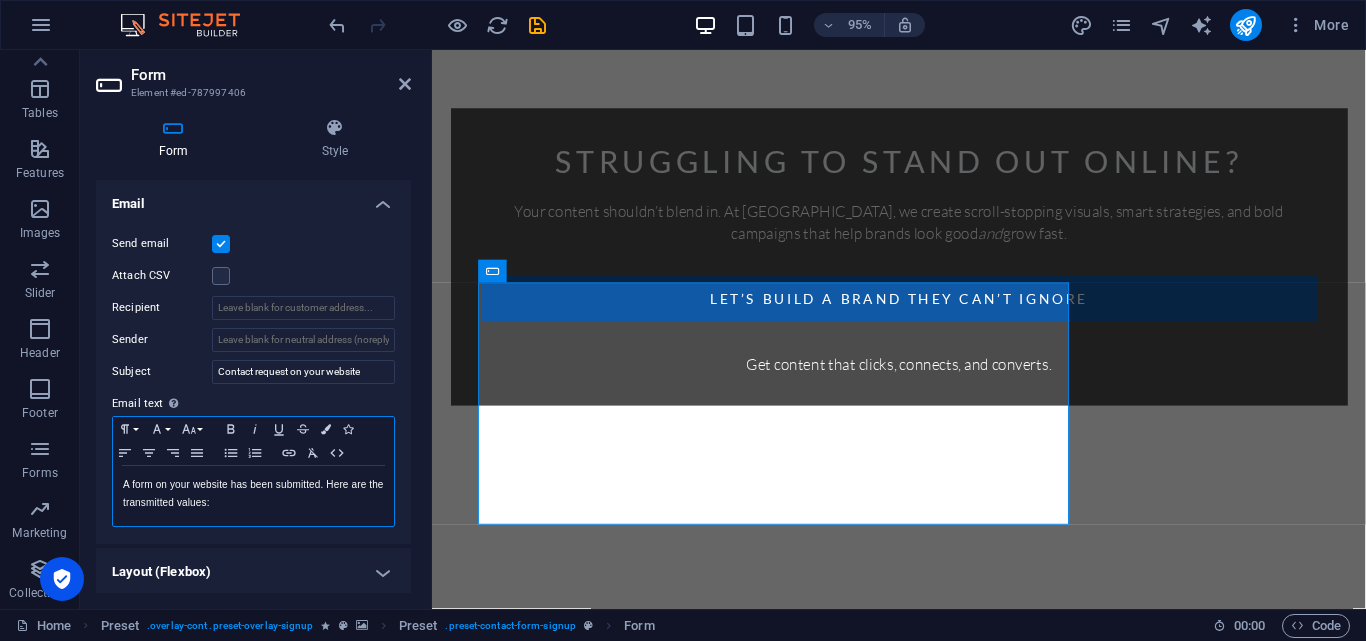 click on "A form on your website has been submitted. Here are the transmitted values:" at bounding box center [253, 494] 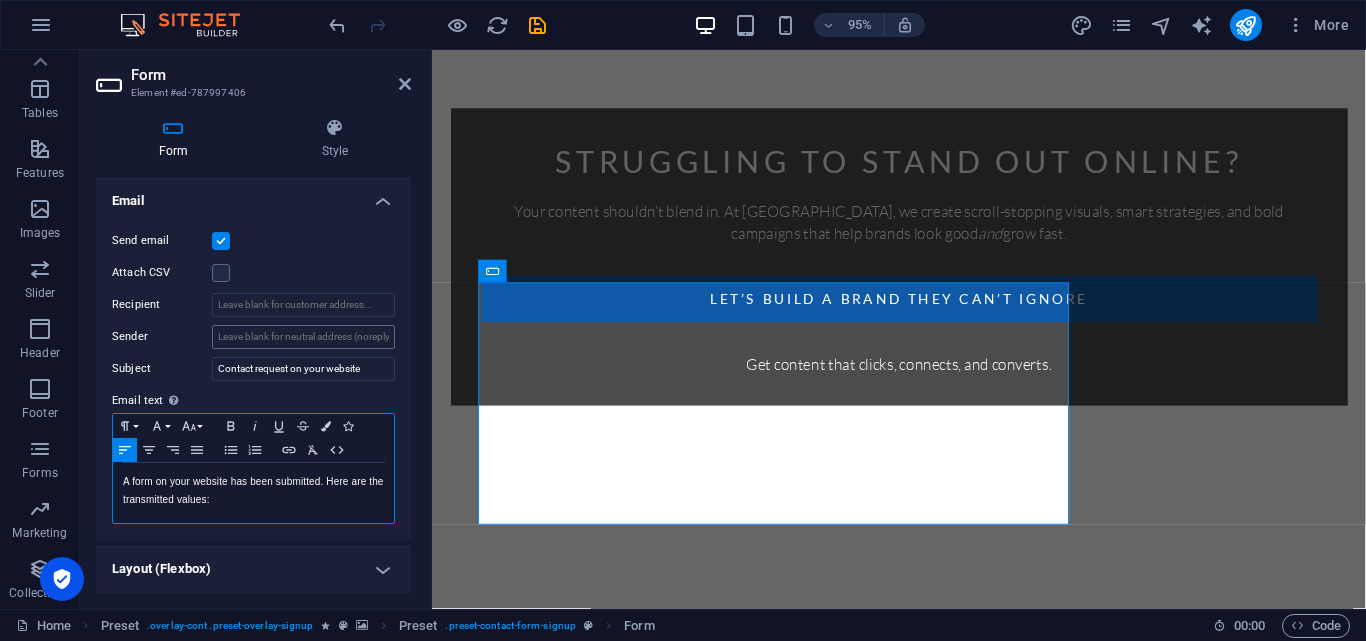 scroll, scrollTop: 3, scrollLeft: 0, axis: vertical 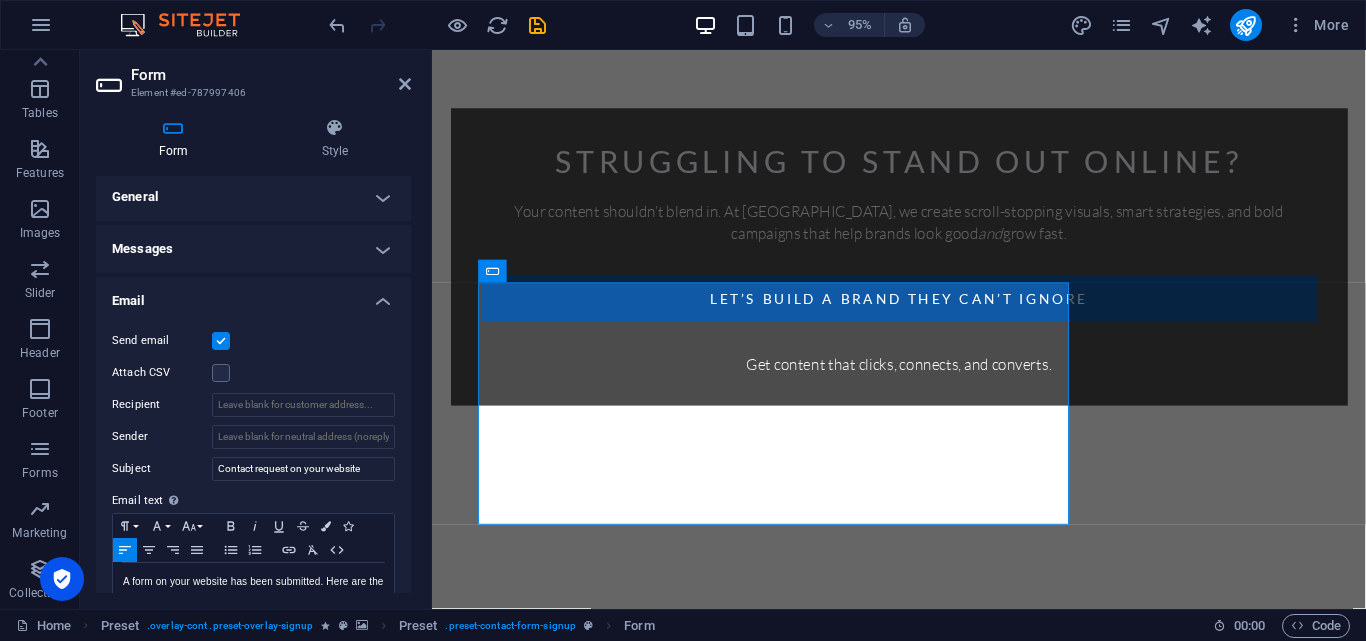 click on "Email" at bounding box center [253, 295] 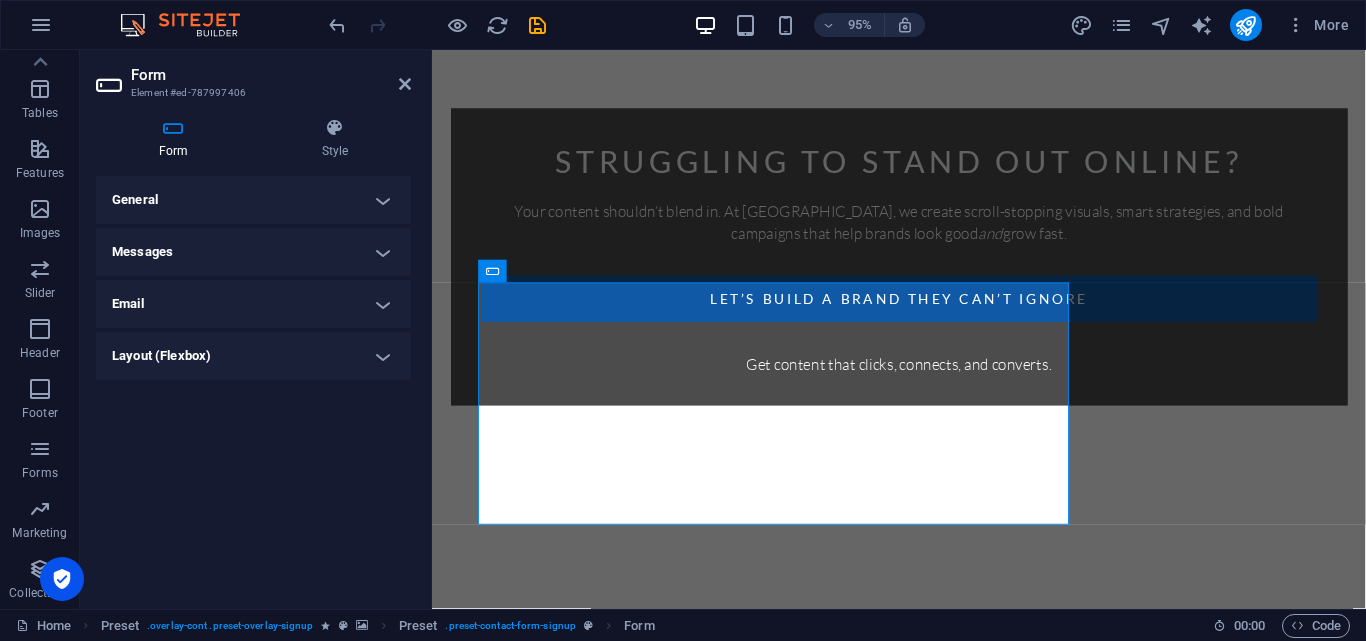 scroll, scrollTop: 0, scrollLeft: 0, axis: both 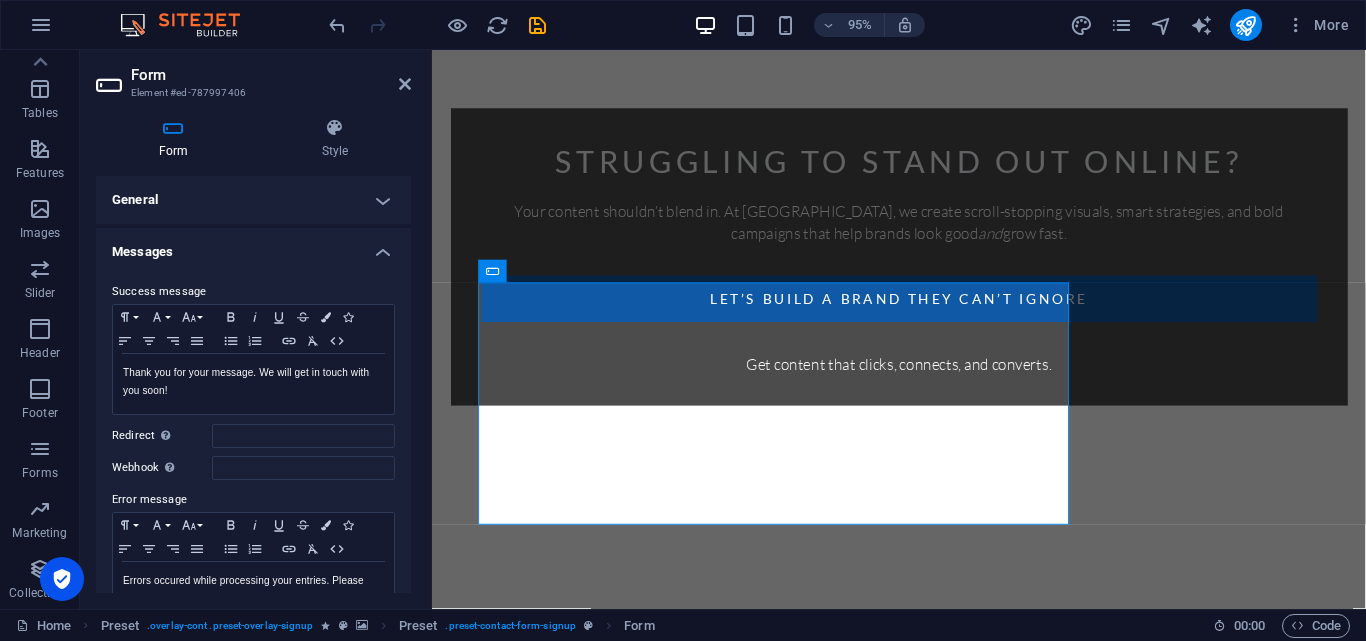 click on "Messages" at bounding box center (253, 246) 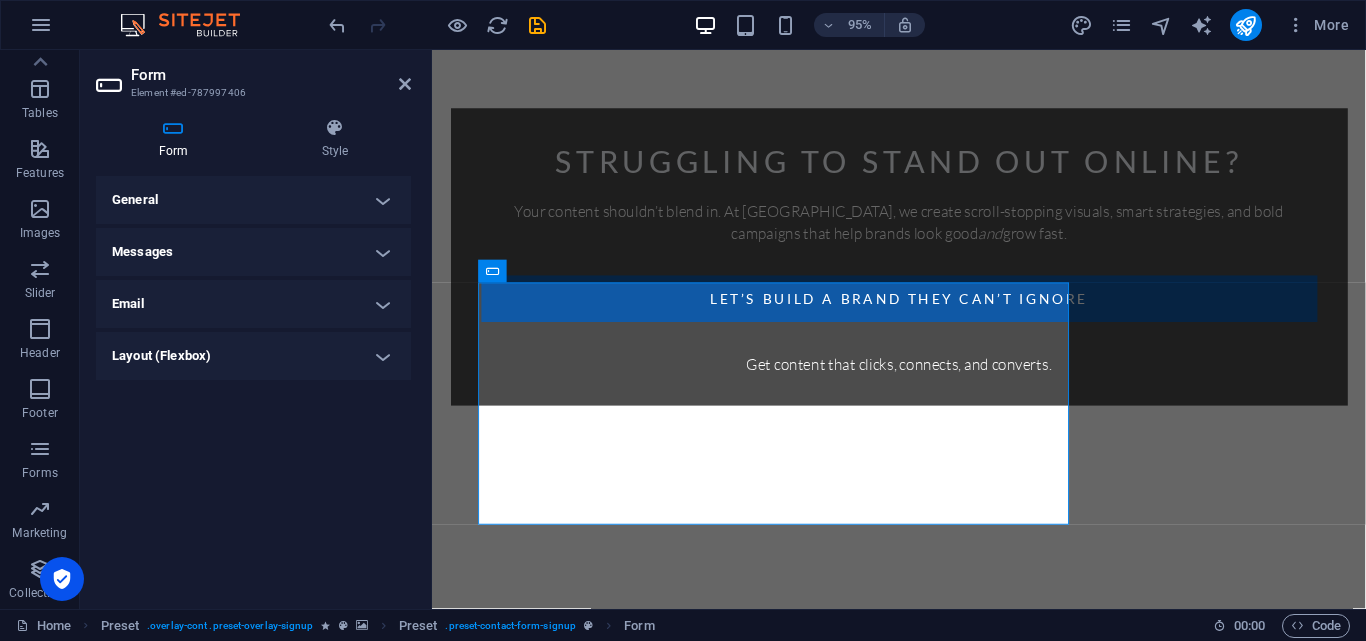 click on "General" at bounding box center (253, 200) 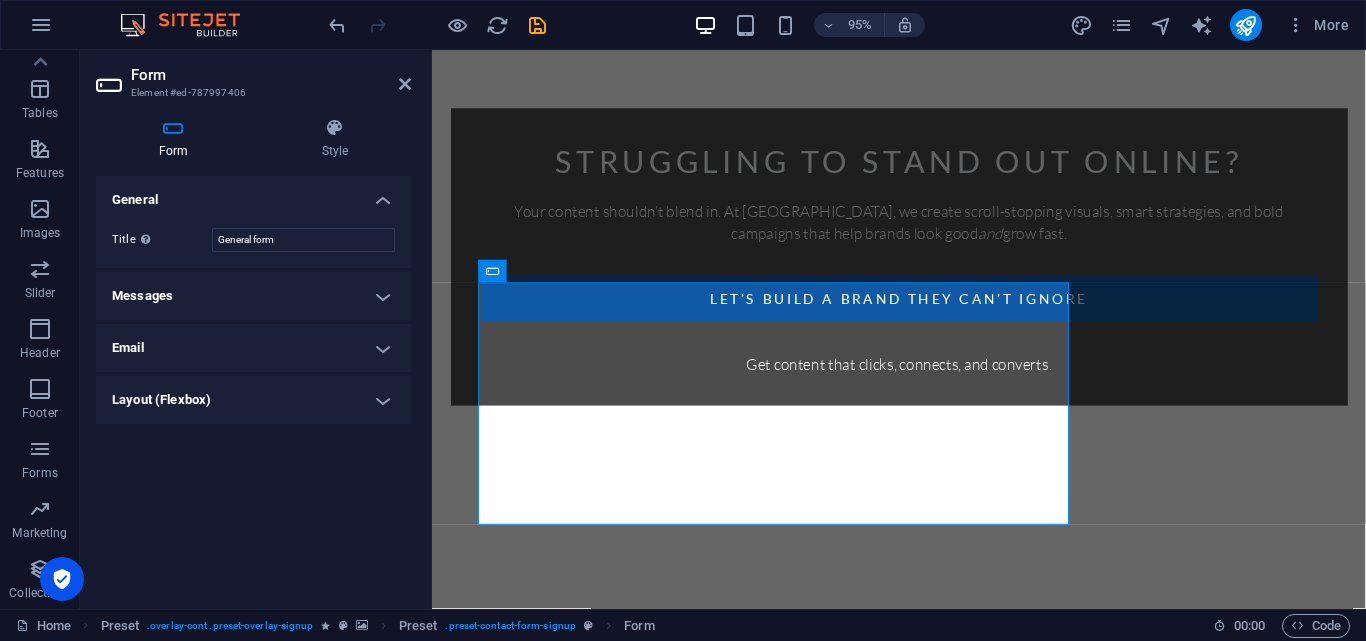 click on "General" at bounding box center [253, 194] 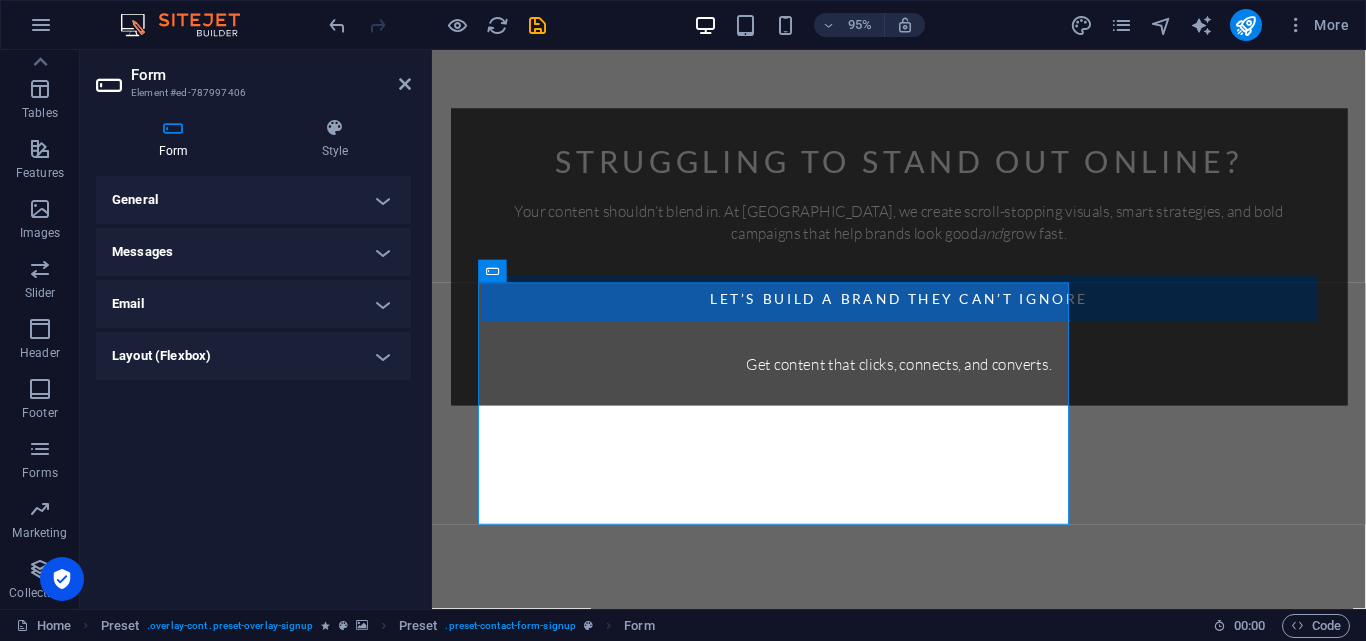 click on "Messages" at bounding box center [253, 252] 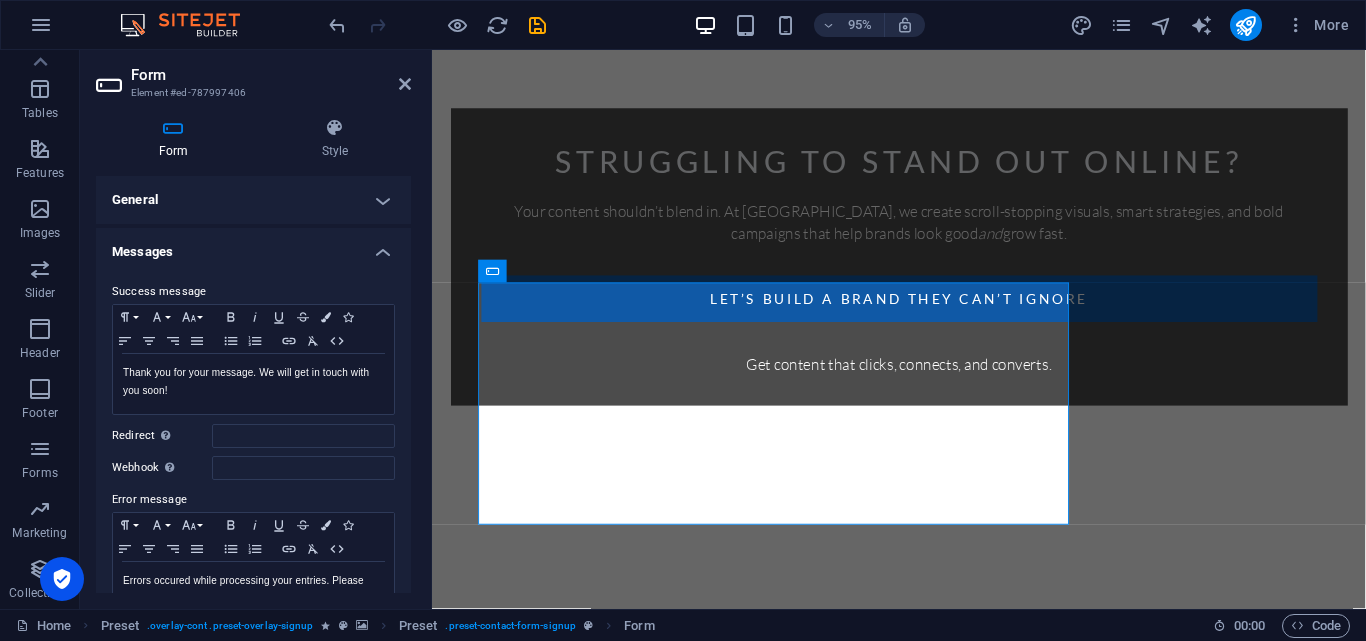 click on "Messages" at bounding box center [253, 246] 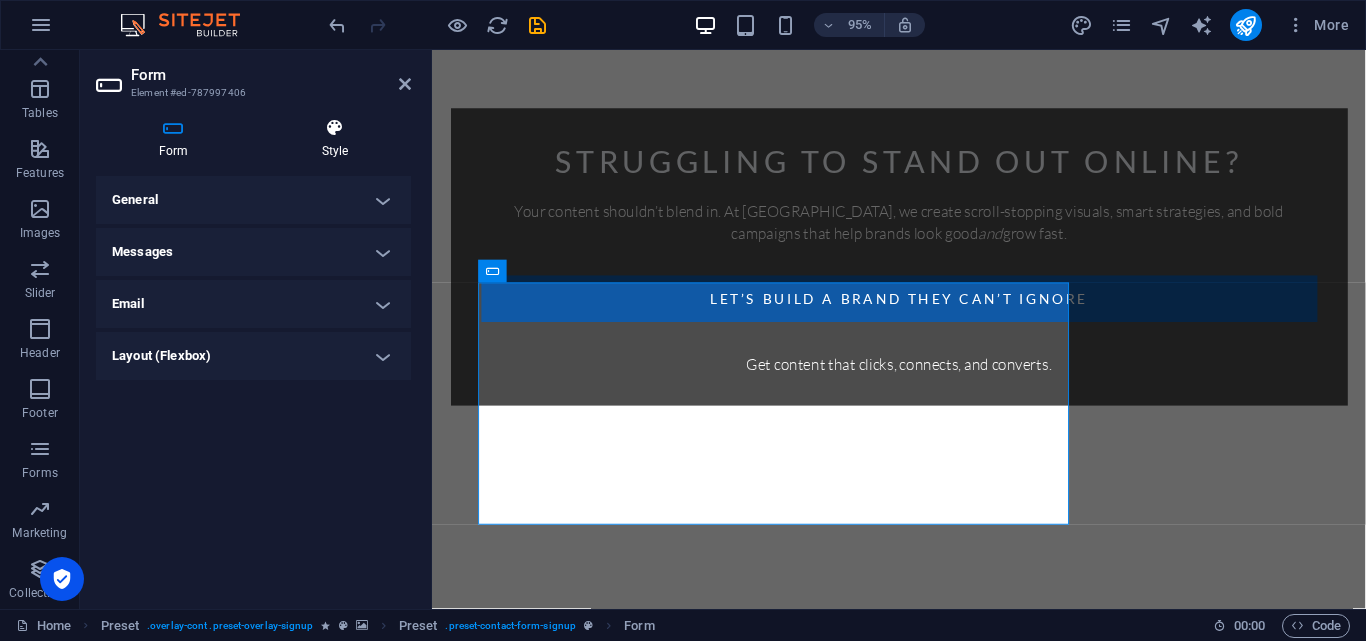 click at bounding box center (335, 128) 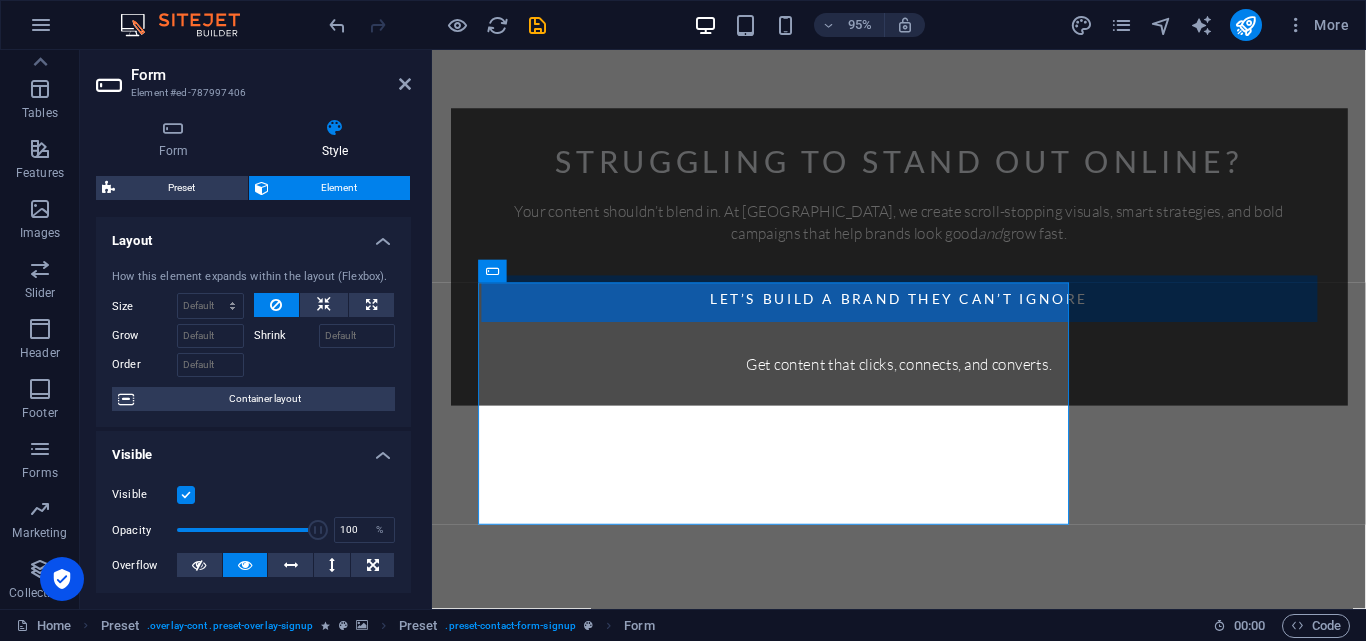click on "Layout" at bounding box center (253, 235) 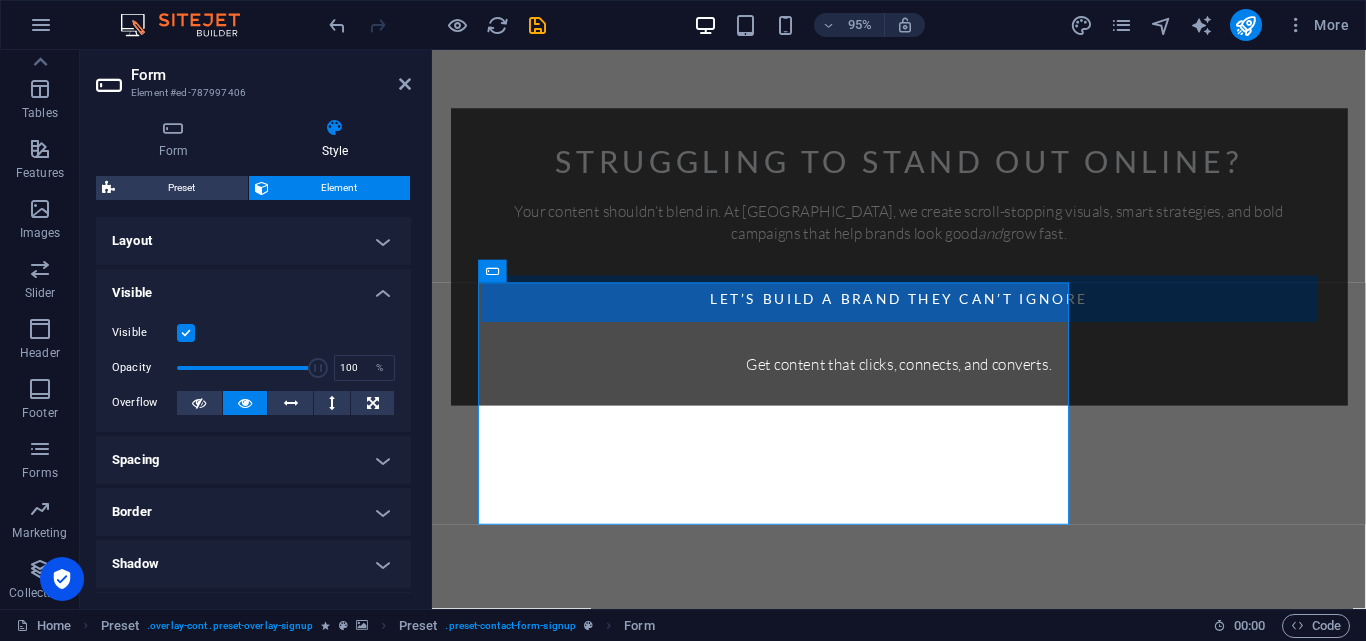 click on "Visible" at bounding box center (253, 287) 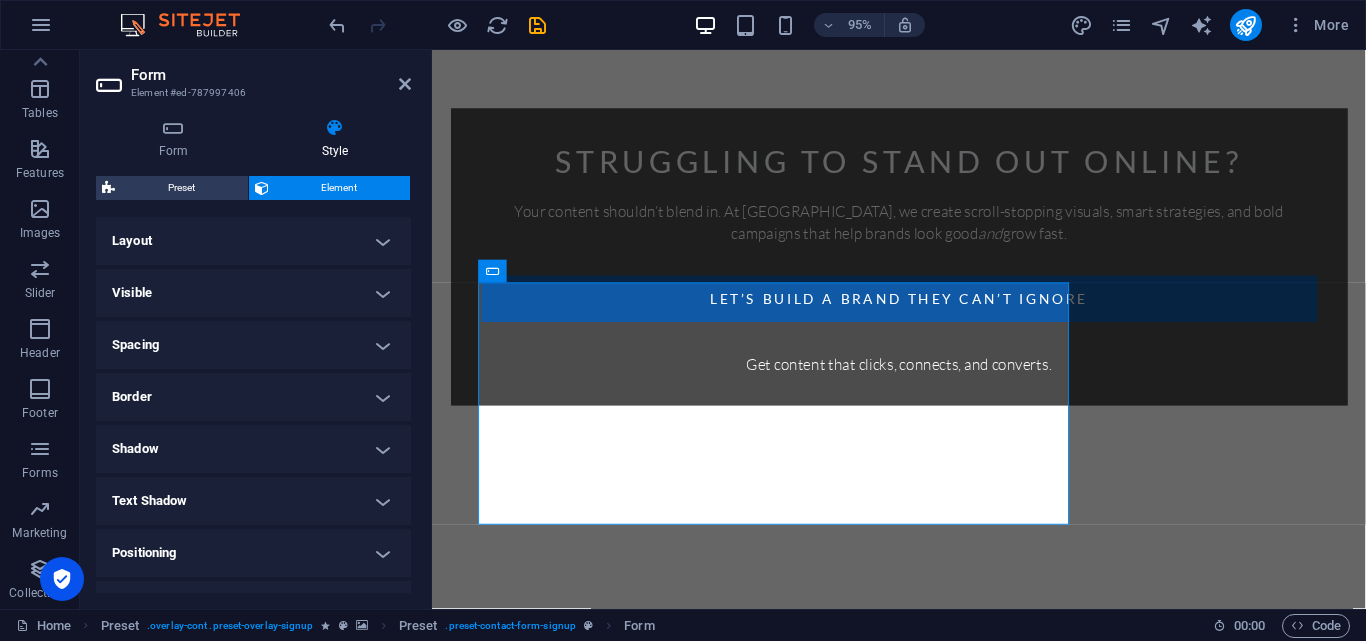 click on "Layout" at bounding box center (253, 241) 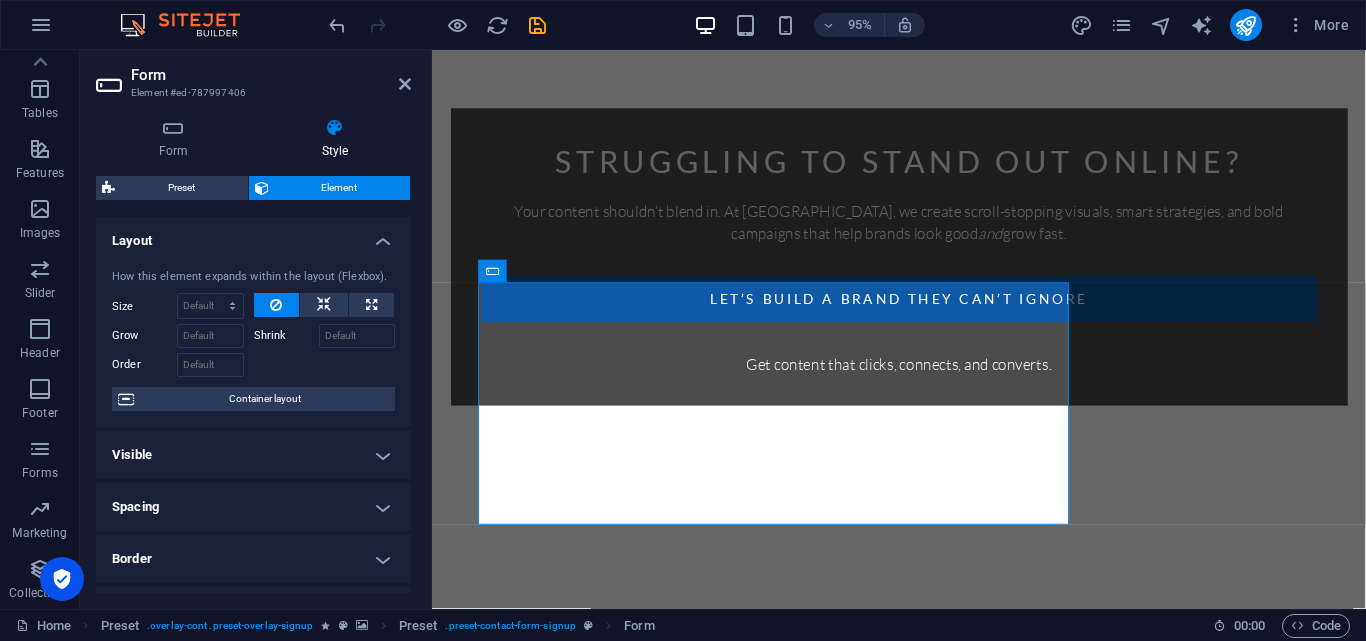 click on "Layout" at bounding box center (253, 235) 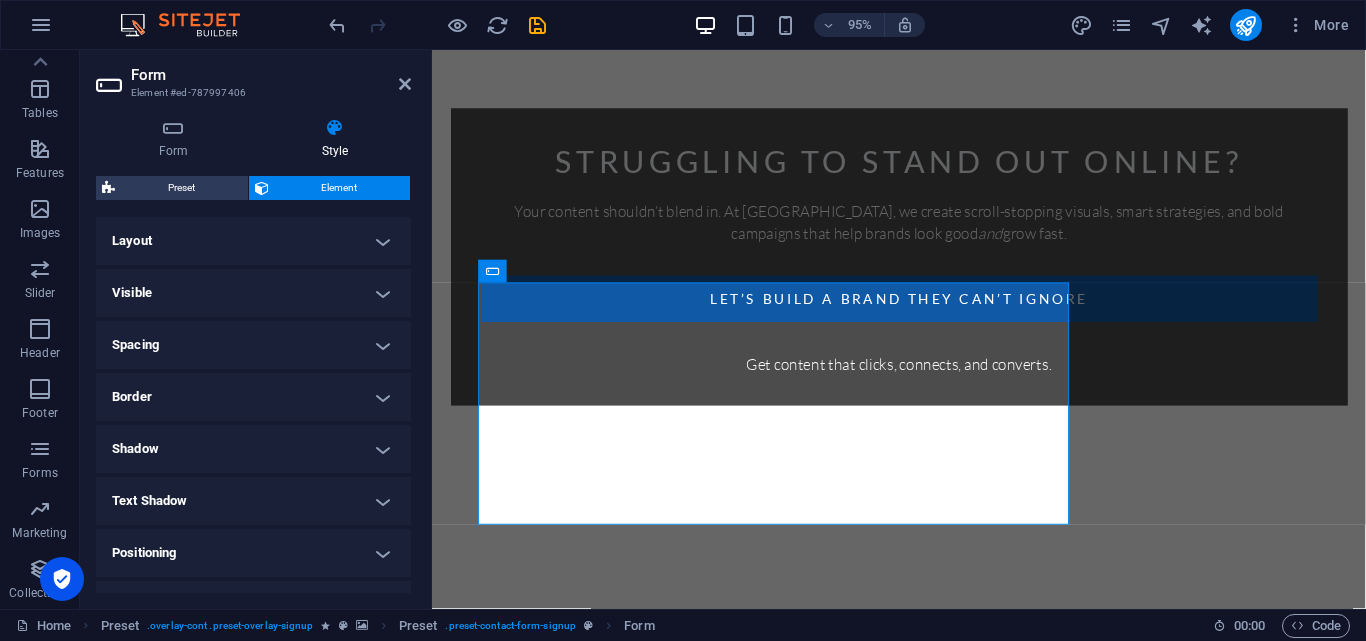 click on "Visible" at bounding box center [253, 293] 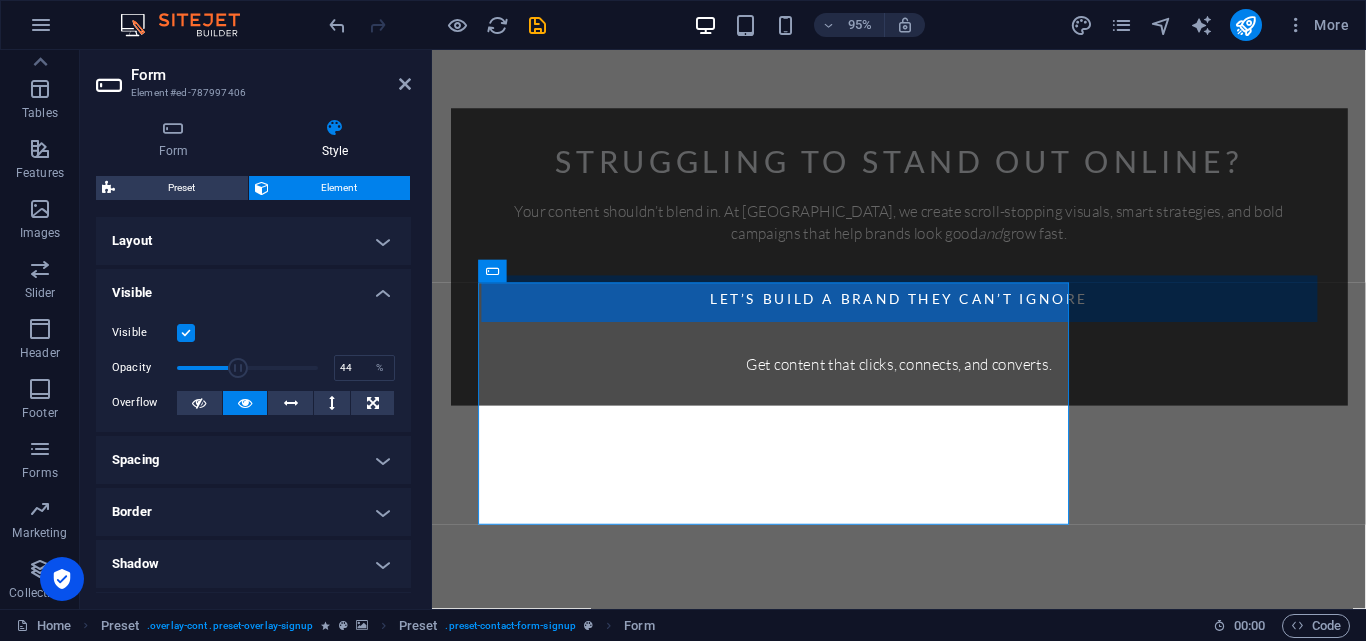 drag, startPoint x: 310, startPoint y: 370, endPoint x: 236, endPoint y: 368, distance: 74.02702 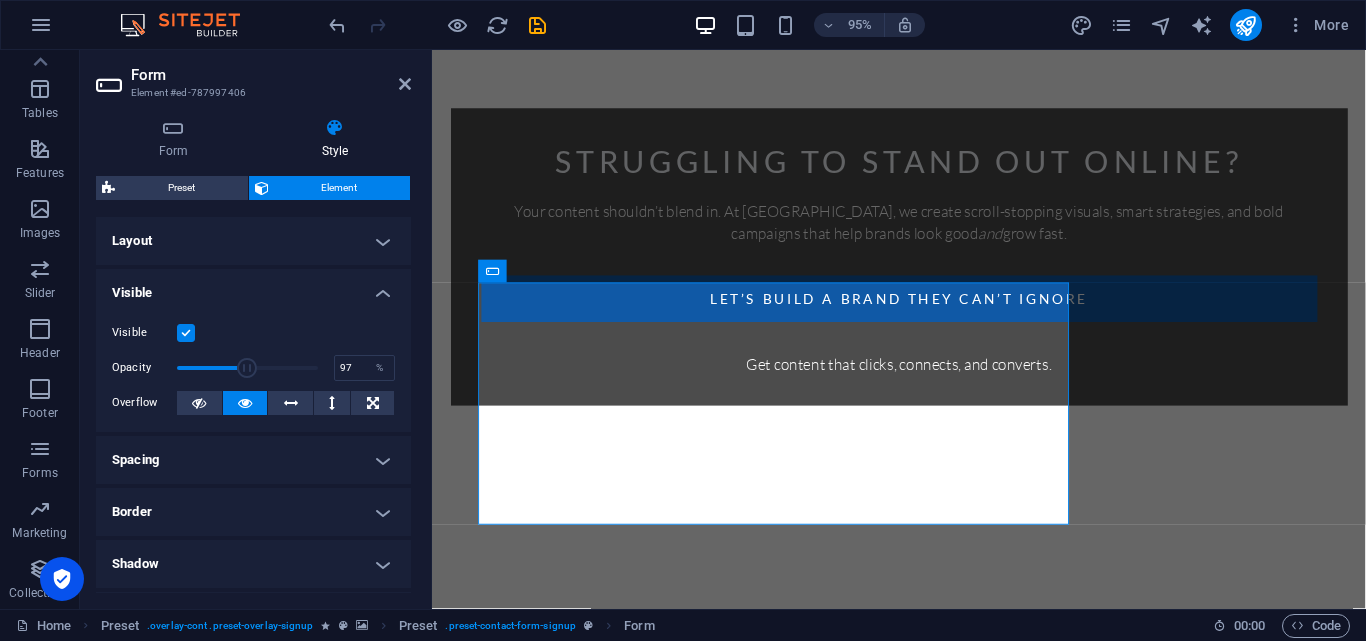 type on "100" 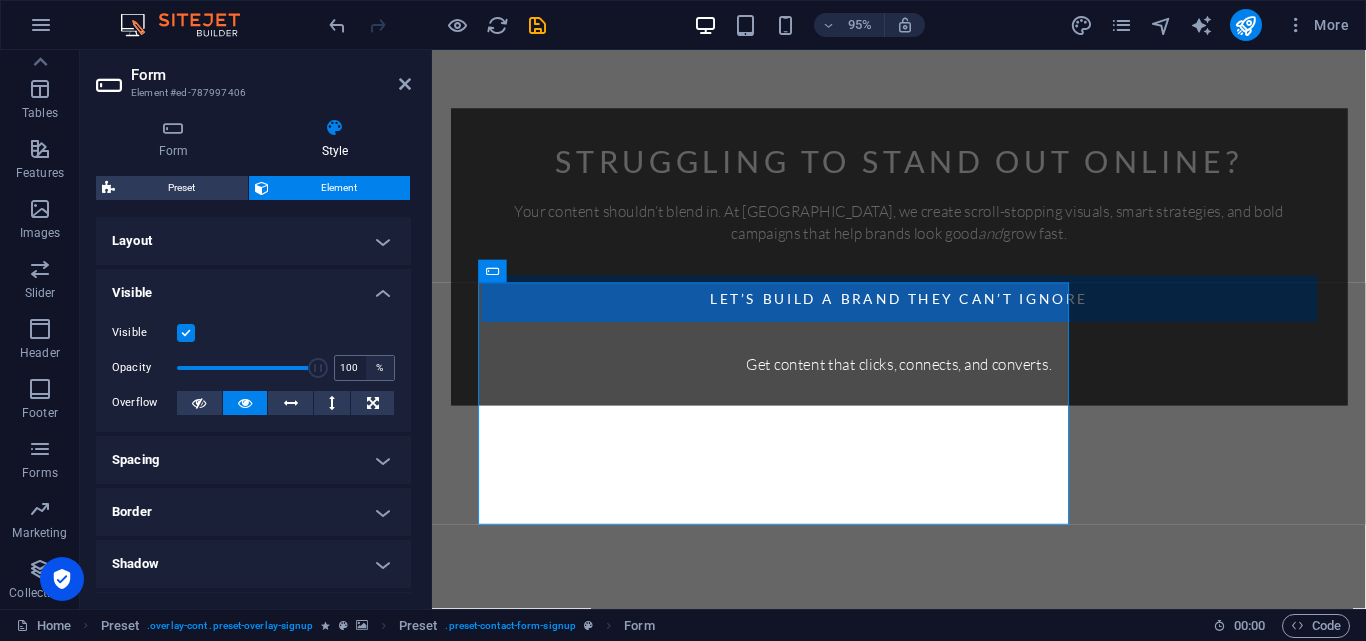 drag, startPoint x: 238, startPoint y: 361, endPoint x: 367, endPoint y: 368, distance: 129.18979 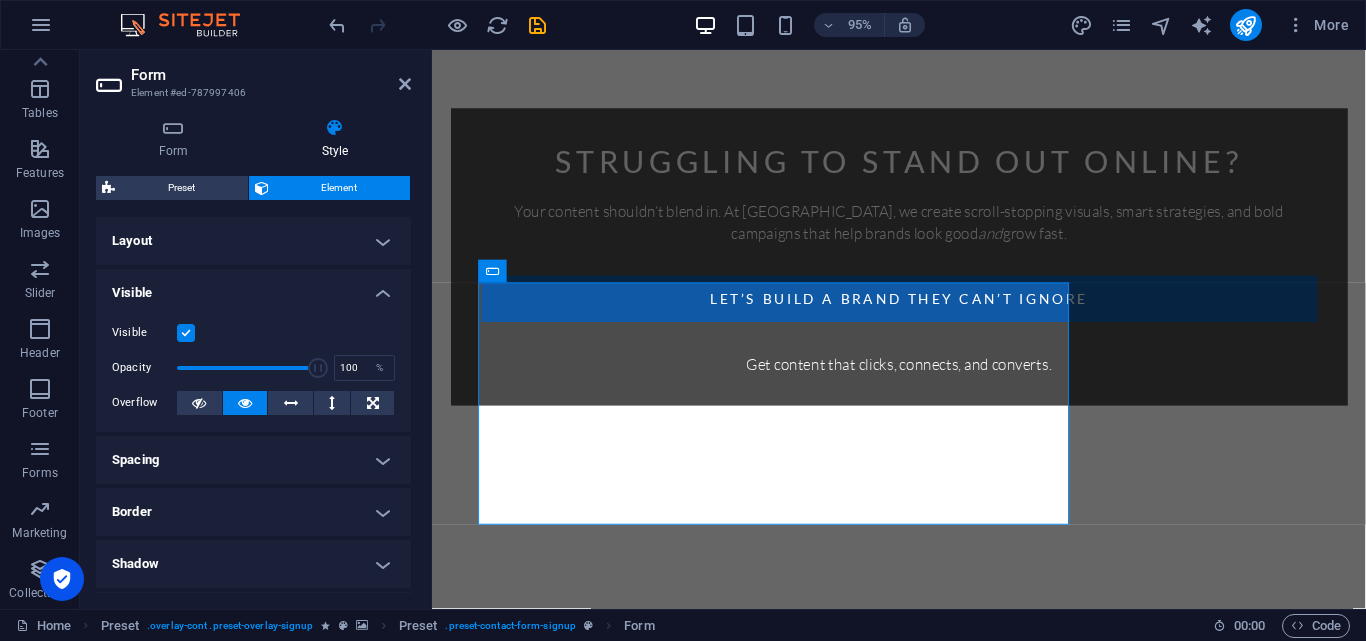 click on "Visible" at bounding box center [253, 287] 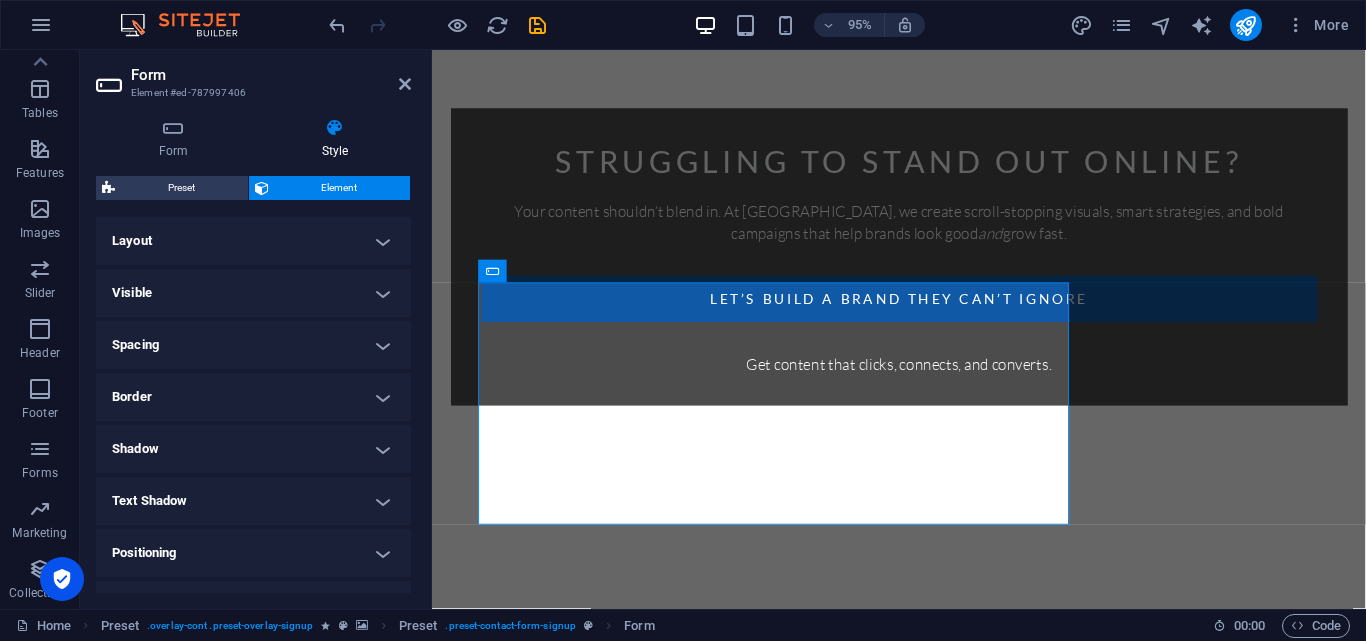 click on "Spacing" at bounding box center (253, 345) 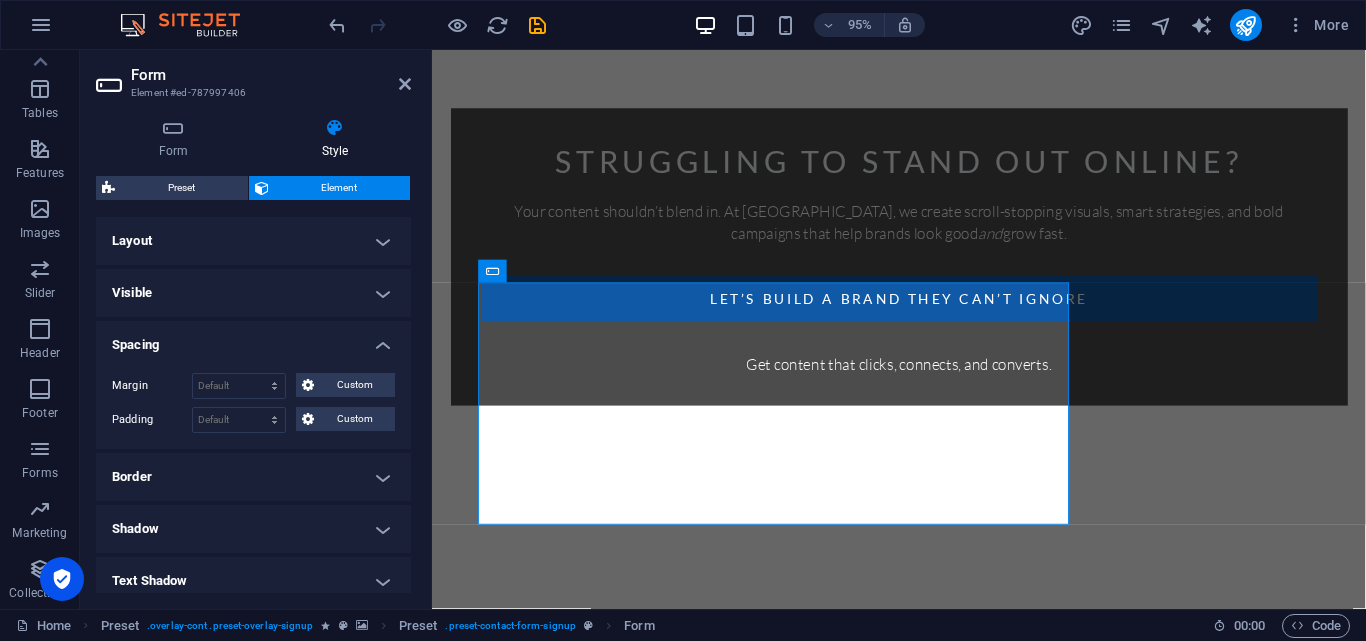 click on "Spacing" at bounding box center [253, 339] 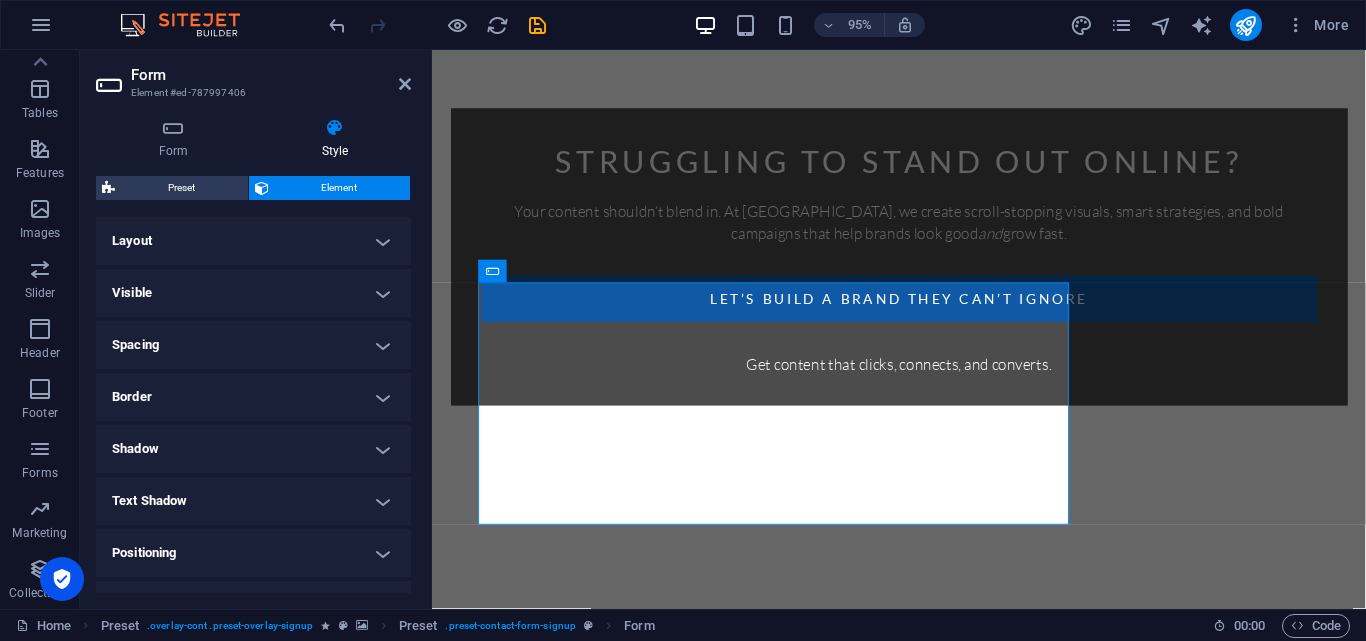 click on "Border" at bounding box center [253, 397] 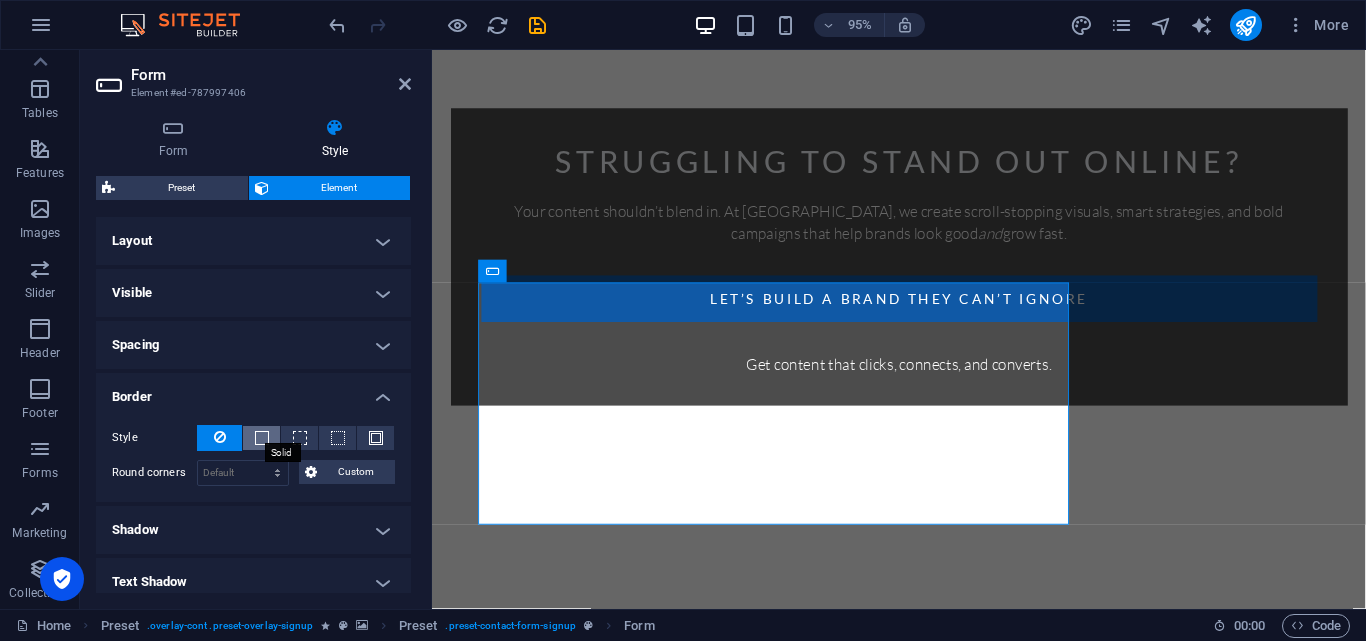 click at bounding box center (262, 438) 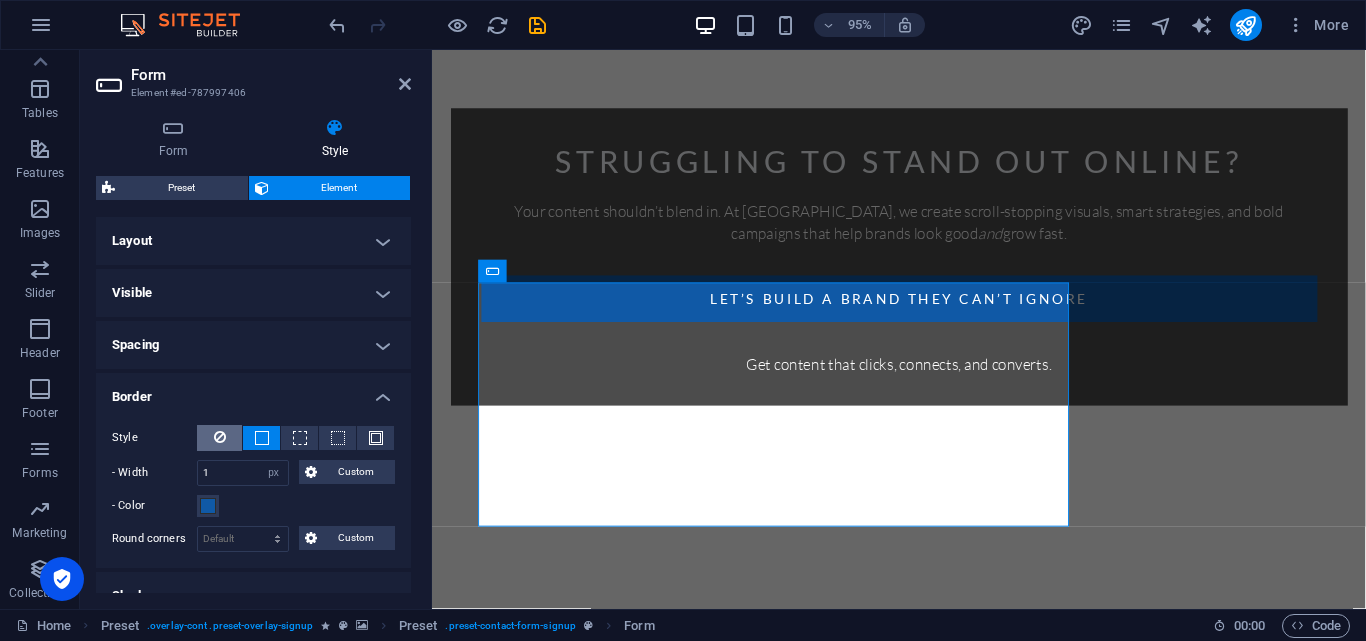 click at bounding box center (219, 438) 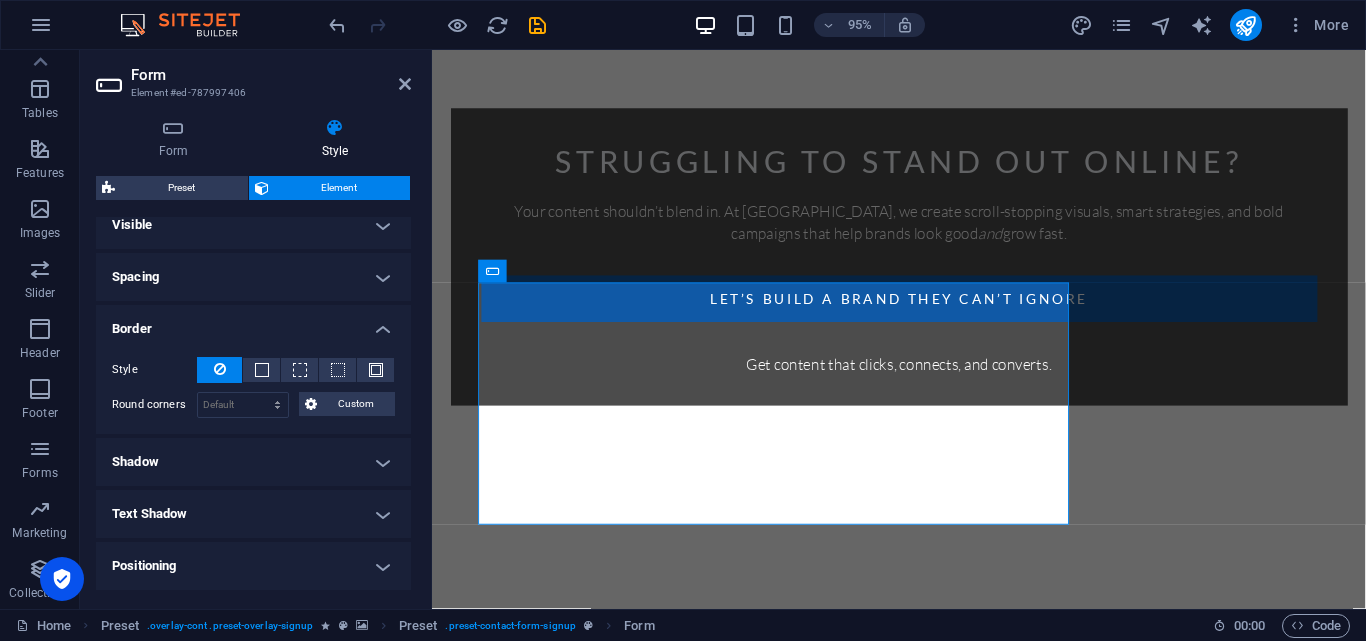 scroll, scrollTop: 100, scrollLeft: 0, axis: vertical 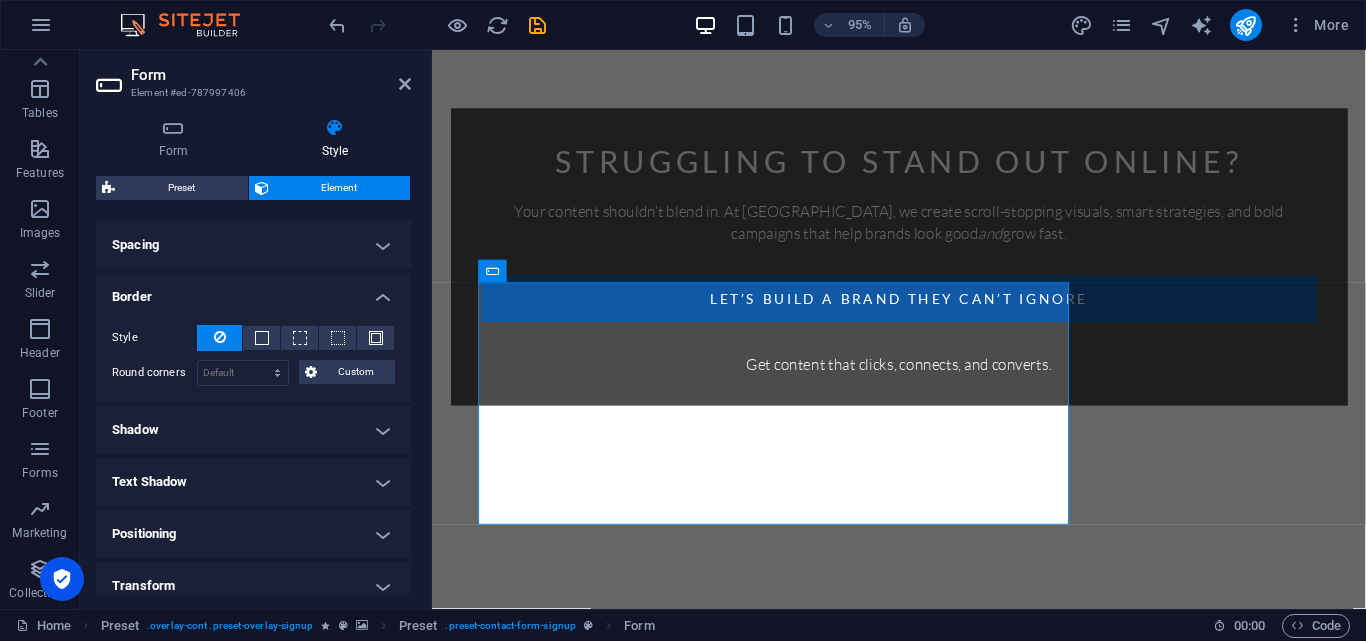 click on "Border" at bounding box center [253, 291] 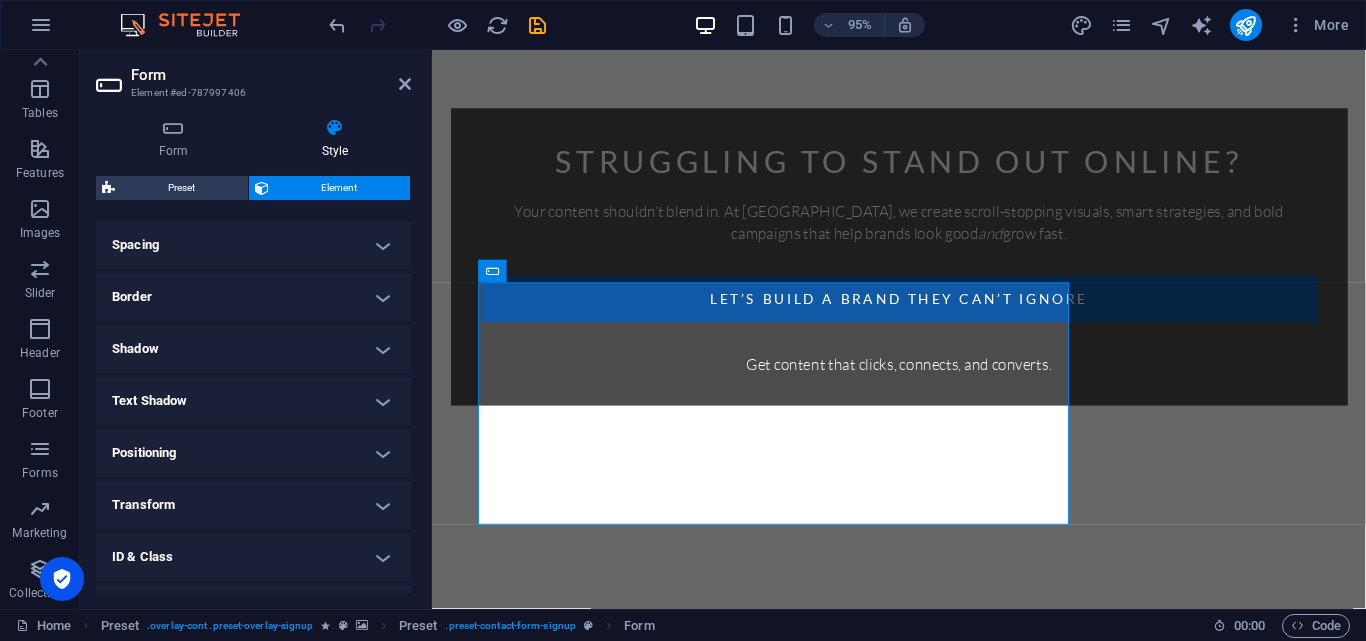 click on "Shadow" at bounding box center (253, 349) 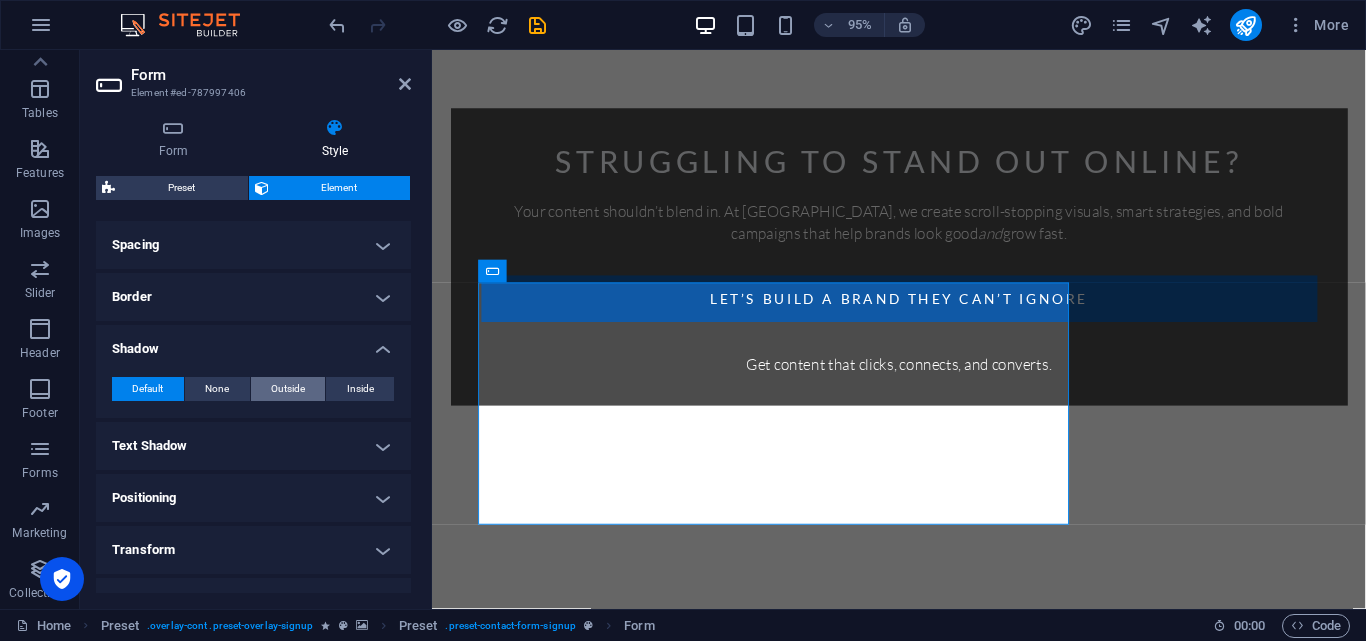 click on "Outside" at bounding box center (288, 389) 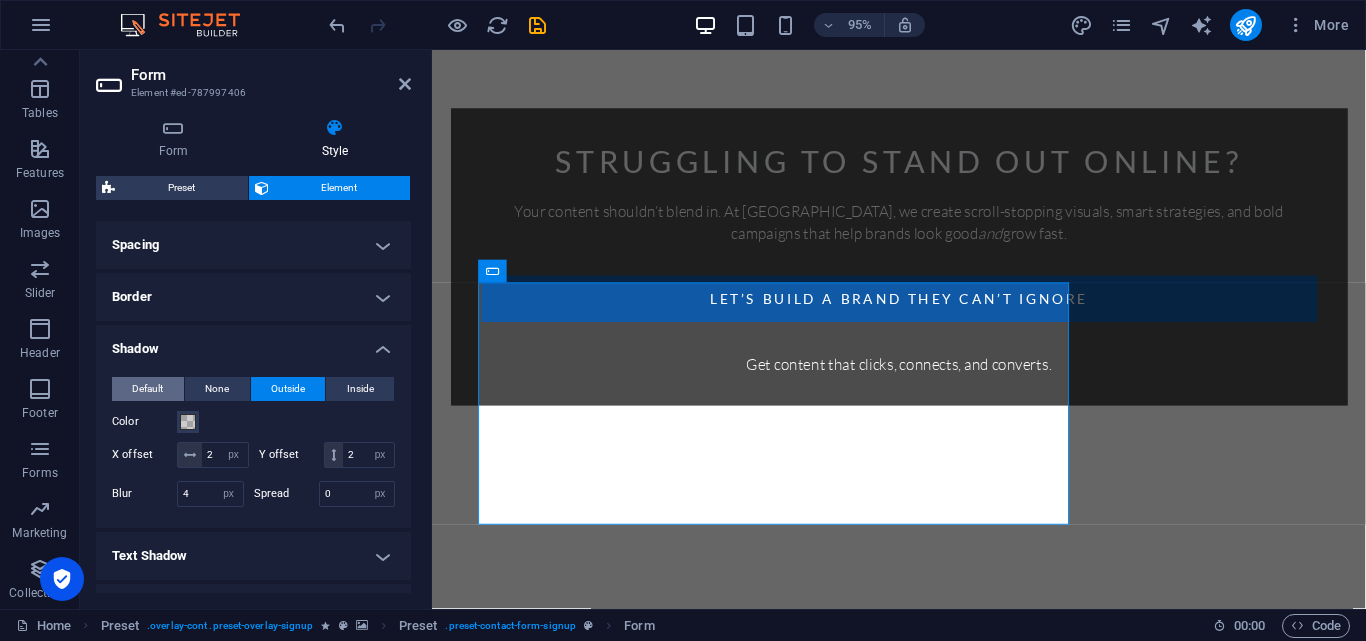 click on "Default" at bounding box center [148, 389] 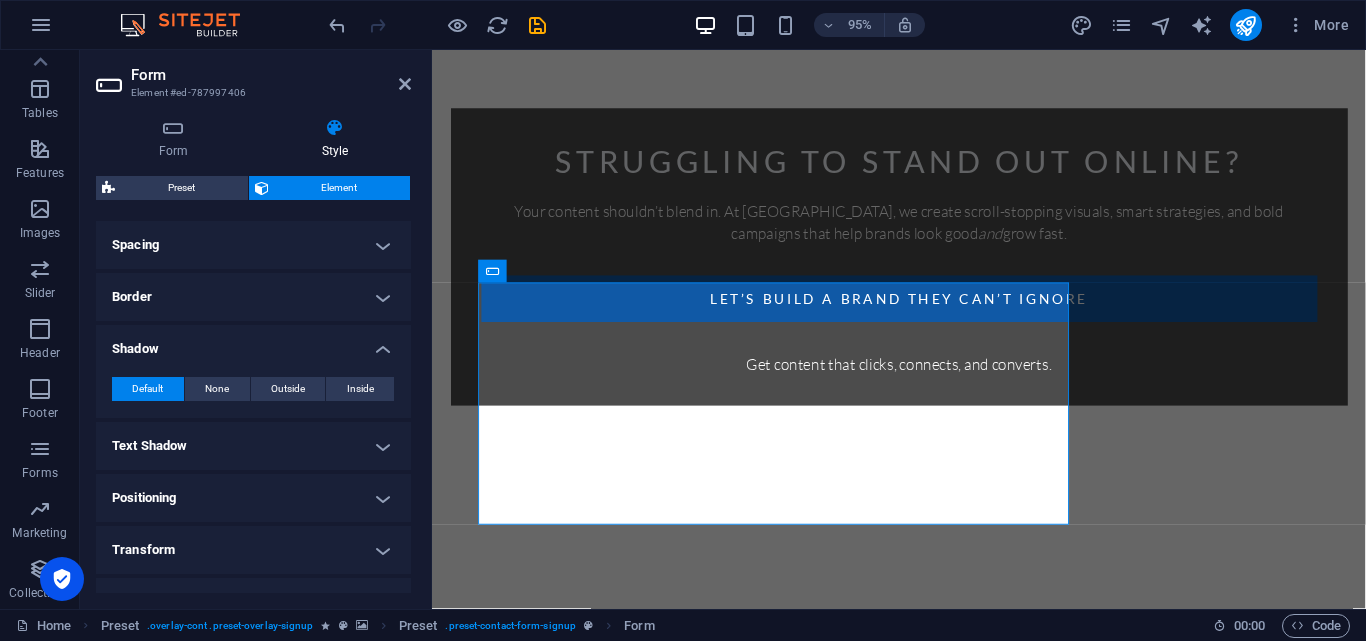 click on "Shadow" at bounding box center (253, 343) 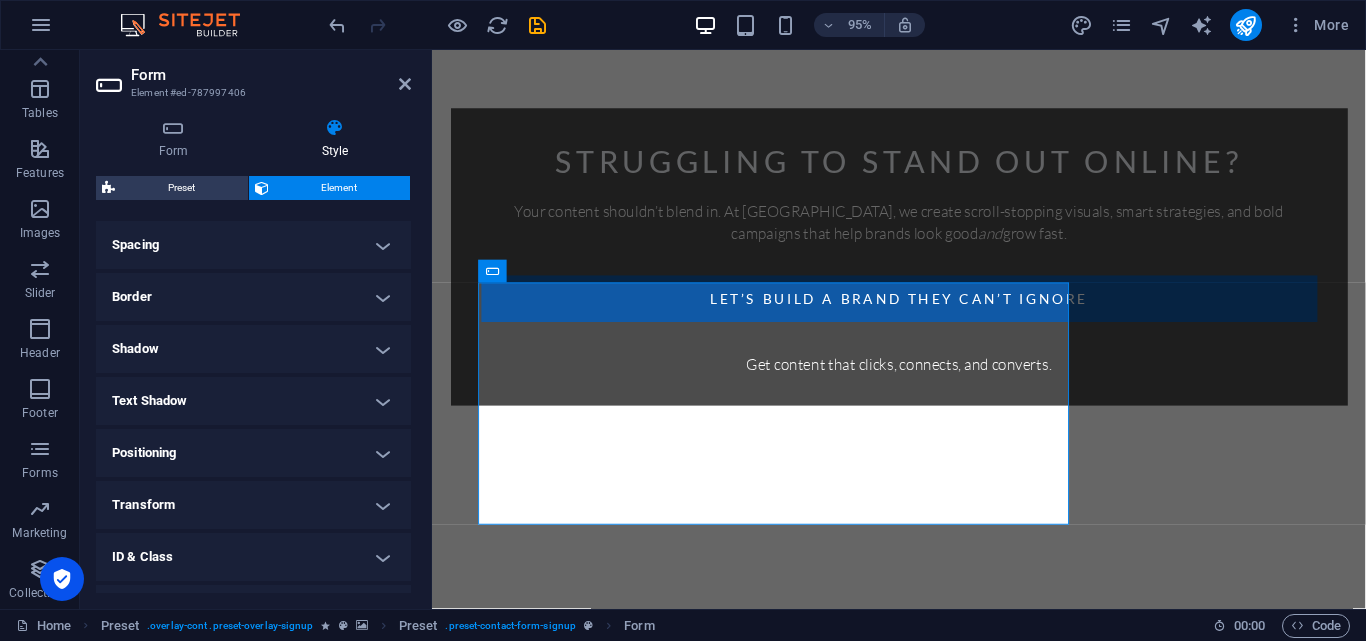click on "Text Shadow" at bounding box center [253, 401] 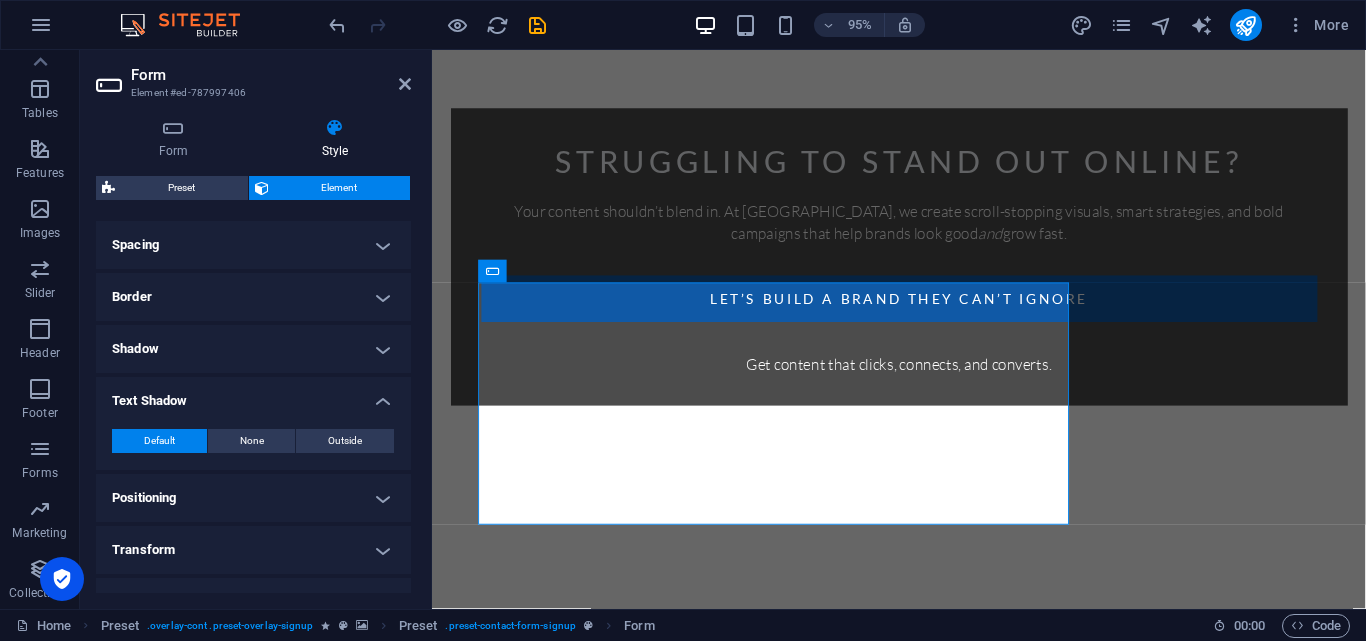 click on "Text Shadow" at bounding box center (253, 395) 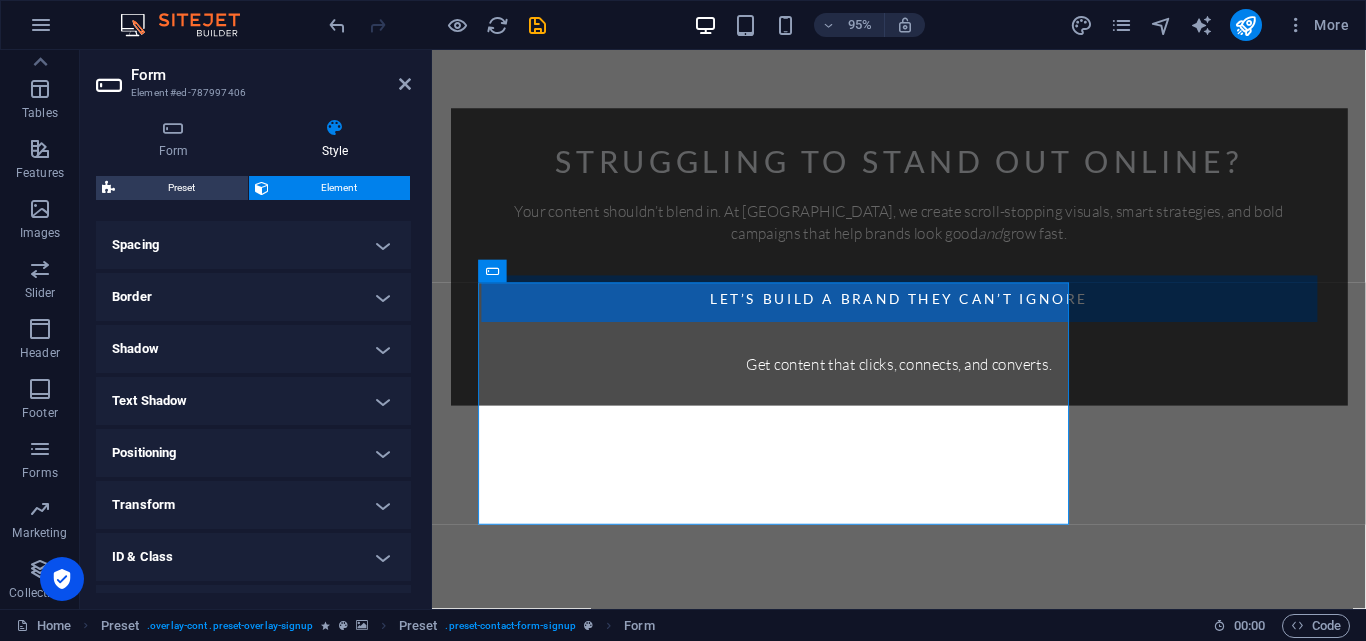 click on "Positioning" at bounding box center (253, 453) 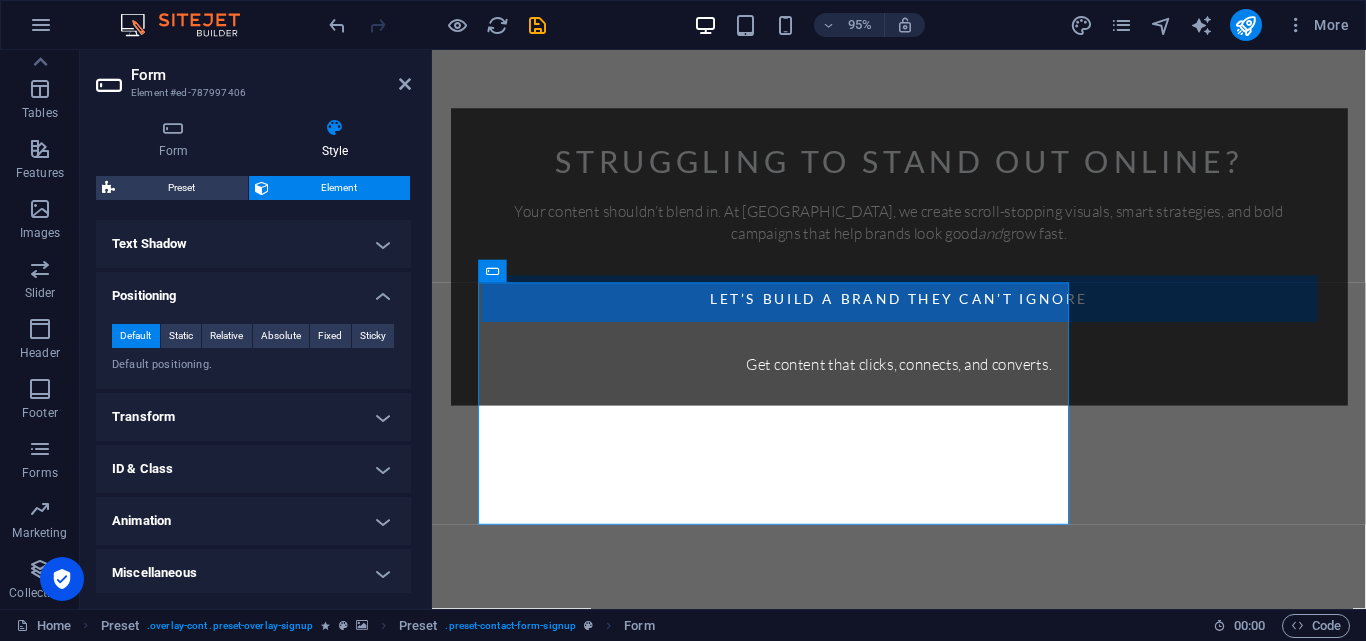 scroll, scrollTop: 261, scrollLeft: 0, axis: vertical 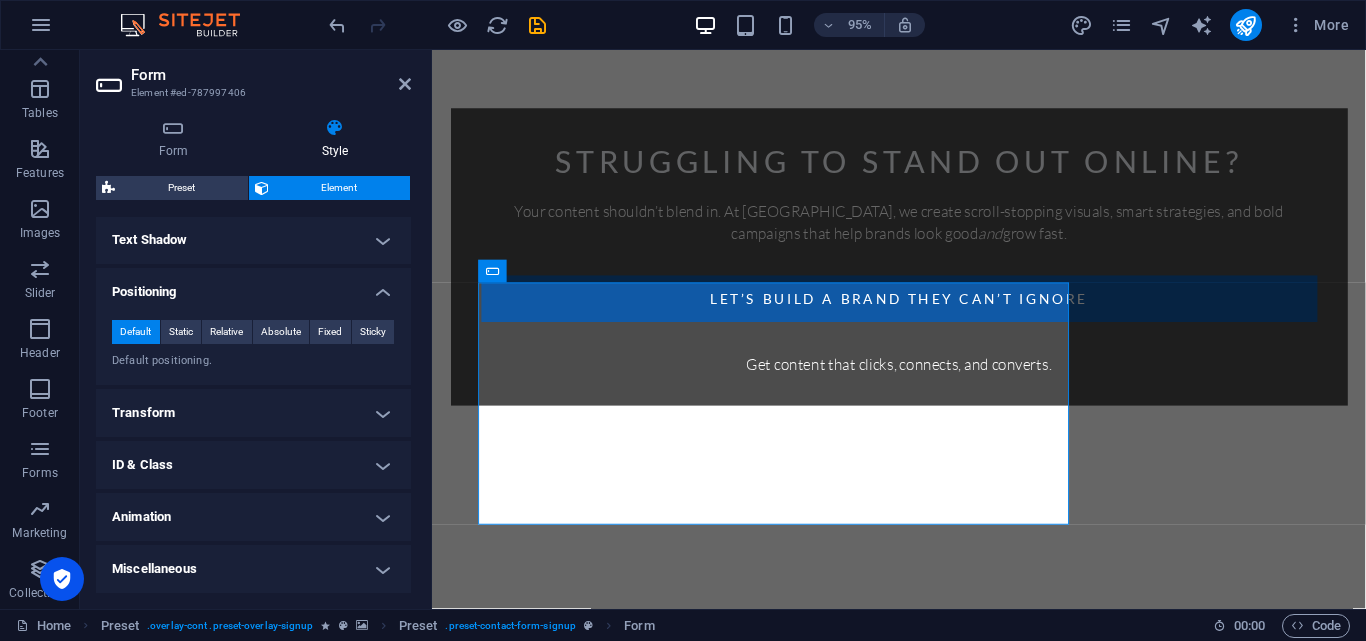 click on "Positioning" at bounding box center (253, 286) 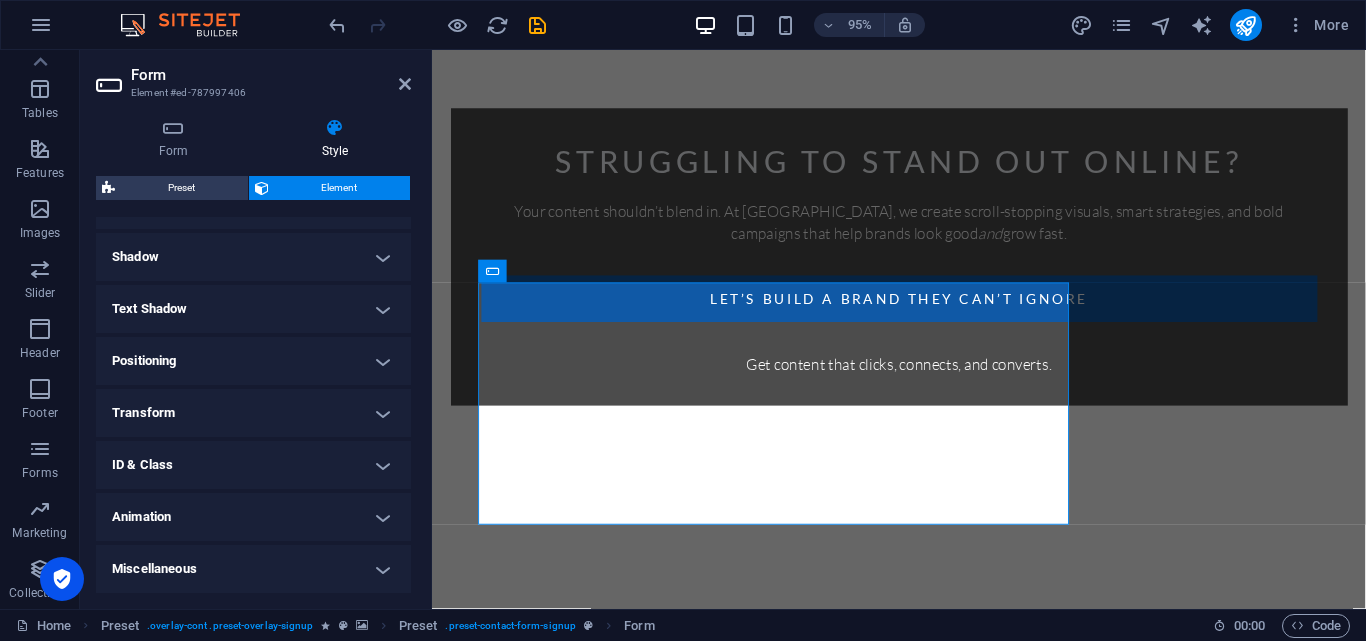 click on "Transform" at bounding box center (253, 413) 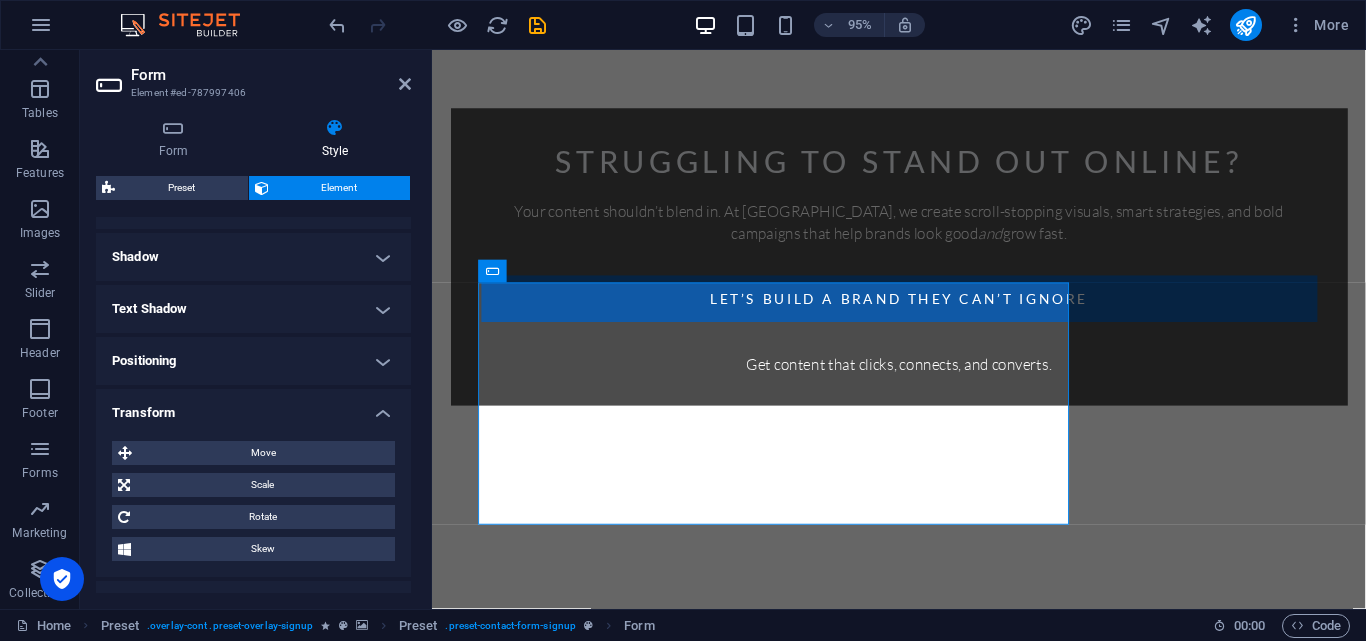 click on "Transform" at bounding box center [253, 407] 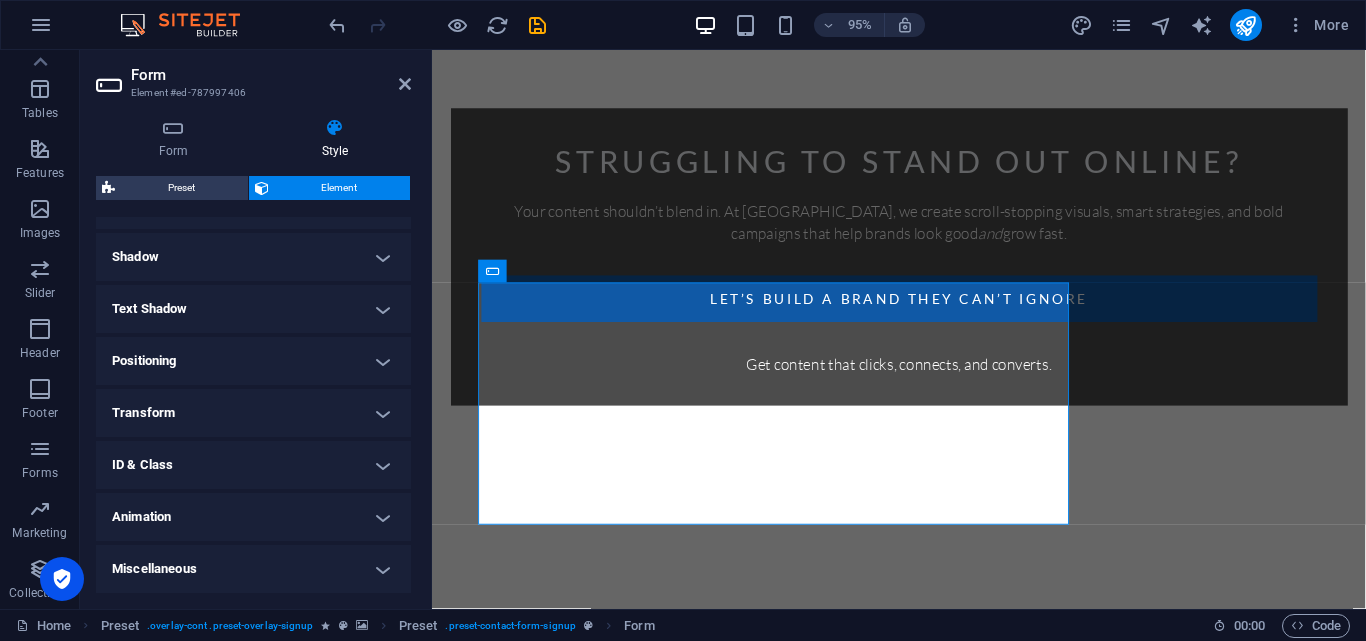 click on "ID & Class" at bounding box center [253, 465] 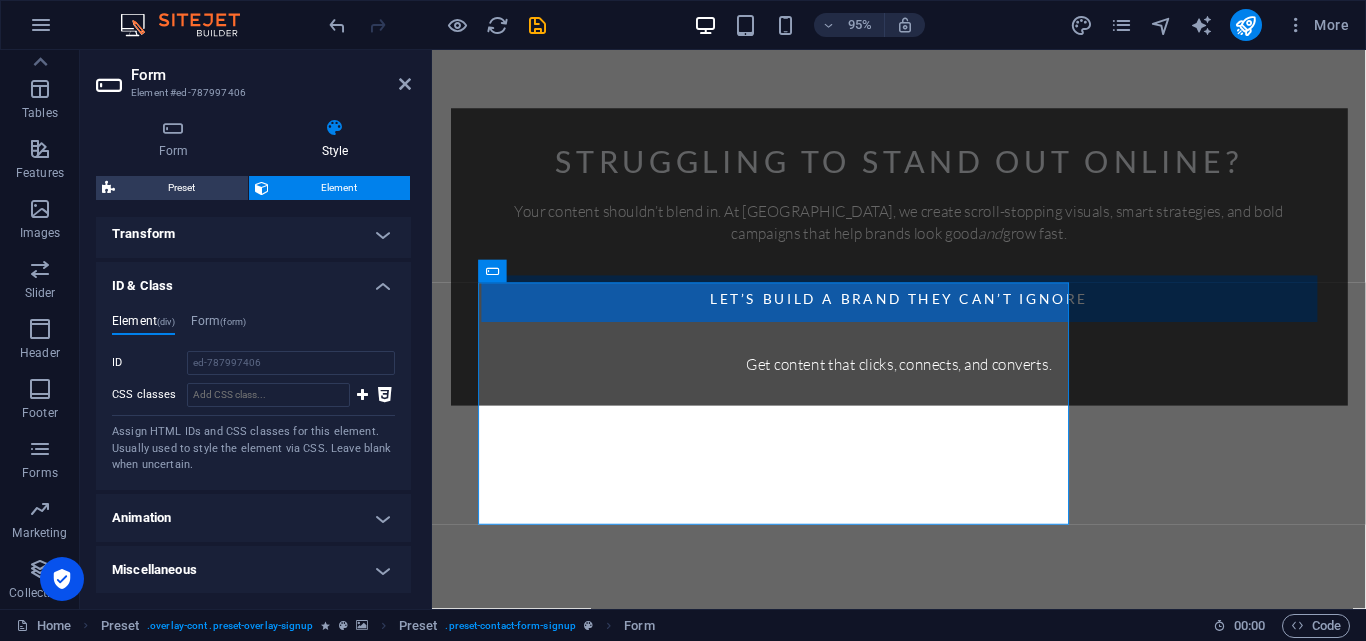 scroll, scrollTop: 372, scrollLeft: 0, axis: vertical 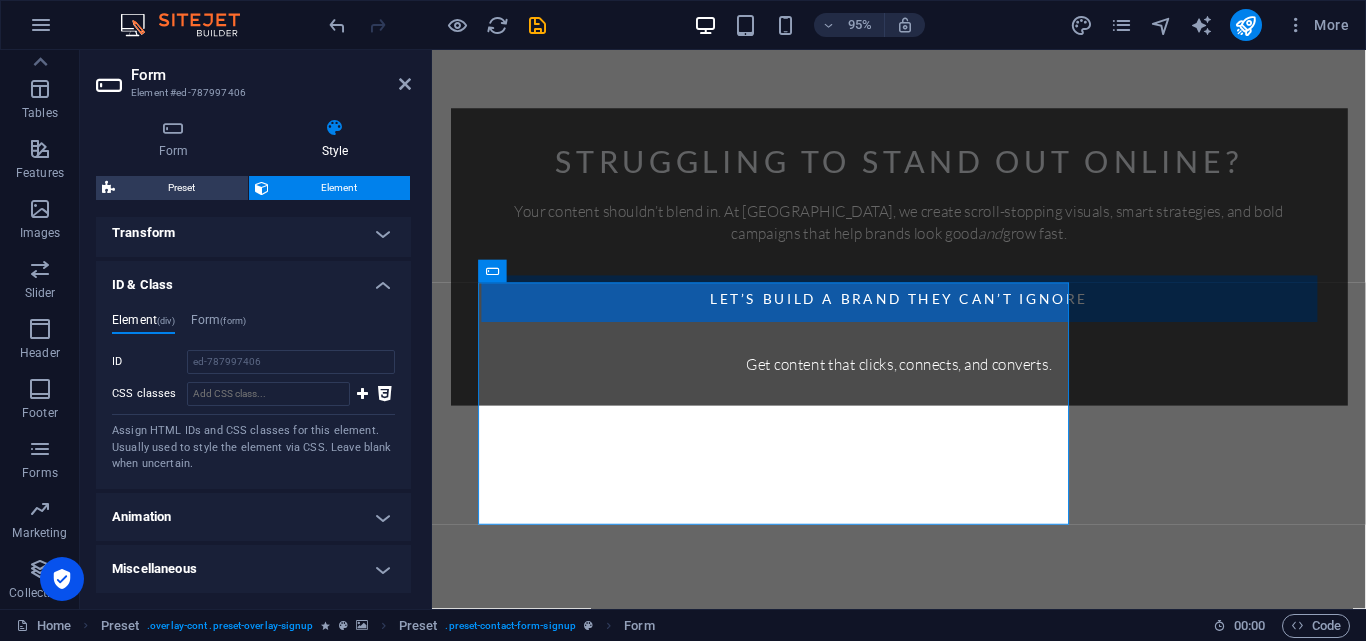 click on "ID & Class" at bounding box center (253, 279) 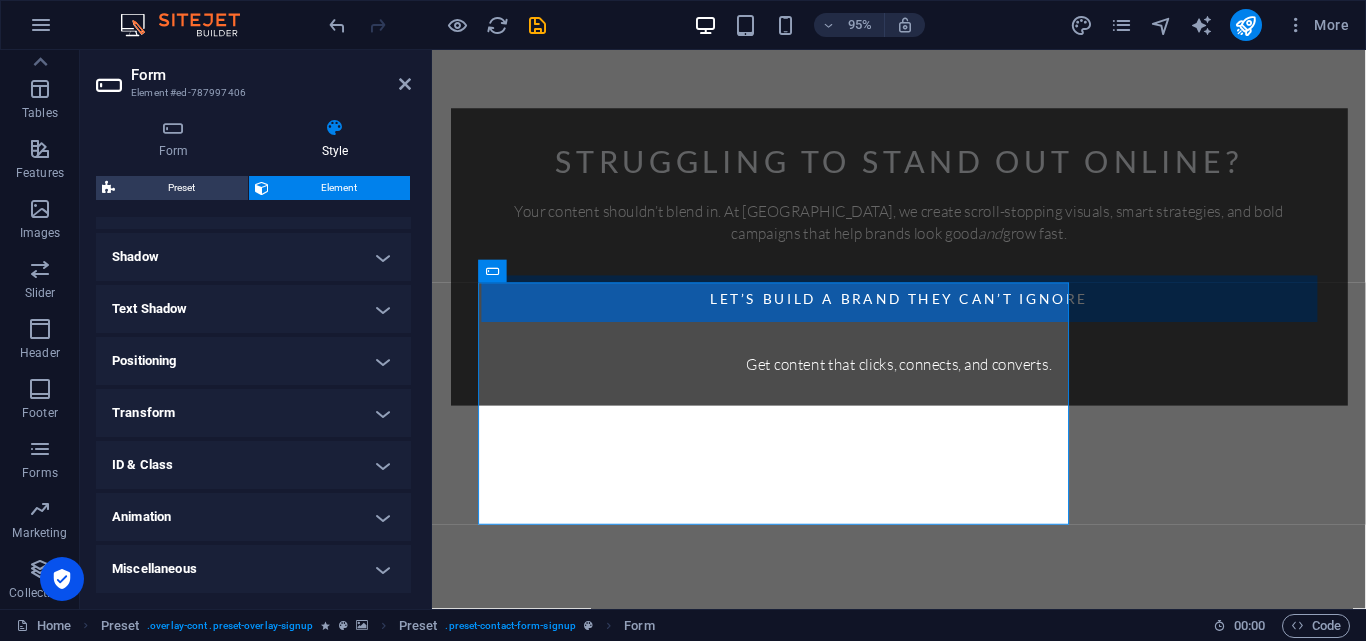 scroll, scrollTop: 192, scrollLeft: 0, axis: vertical 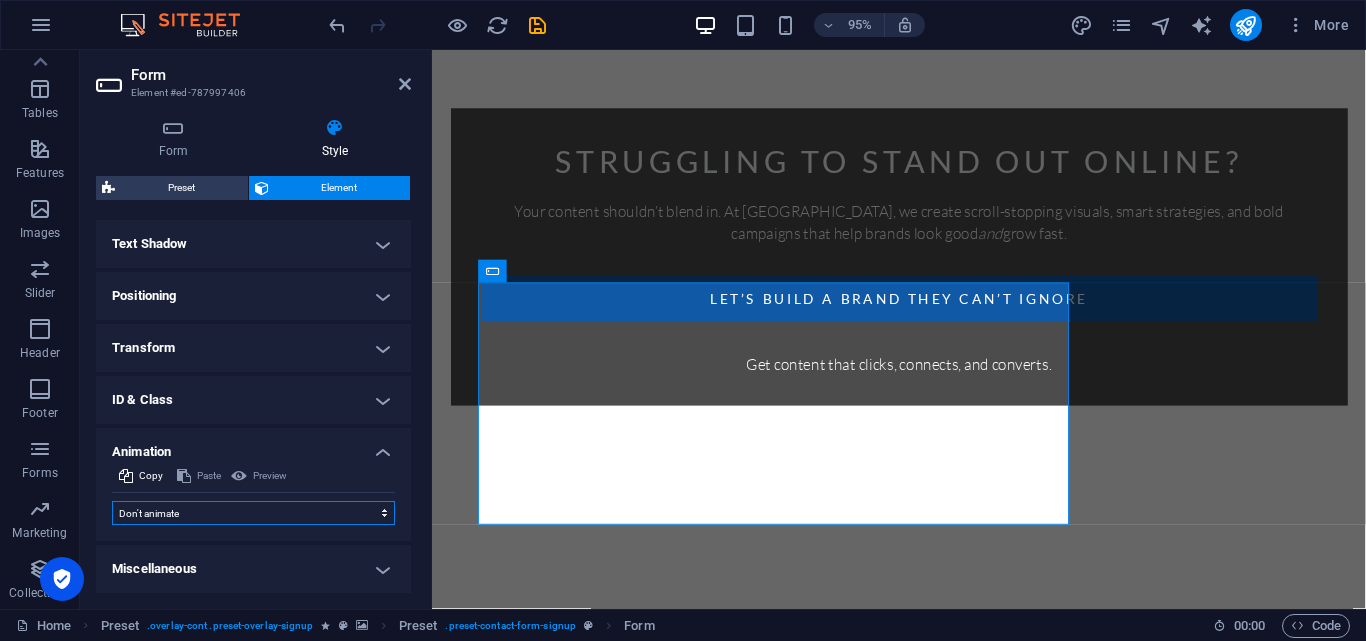 click on "Don't animate Show / Hide Slide up/down Zoom in/out Slide left to right Slide right to left Slide top to bottom Slide bottom to top Pulse Blink Open as overlay" at bounding box center [253, 513] 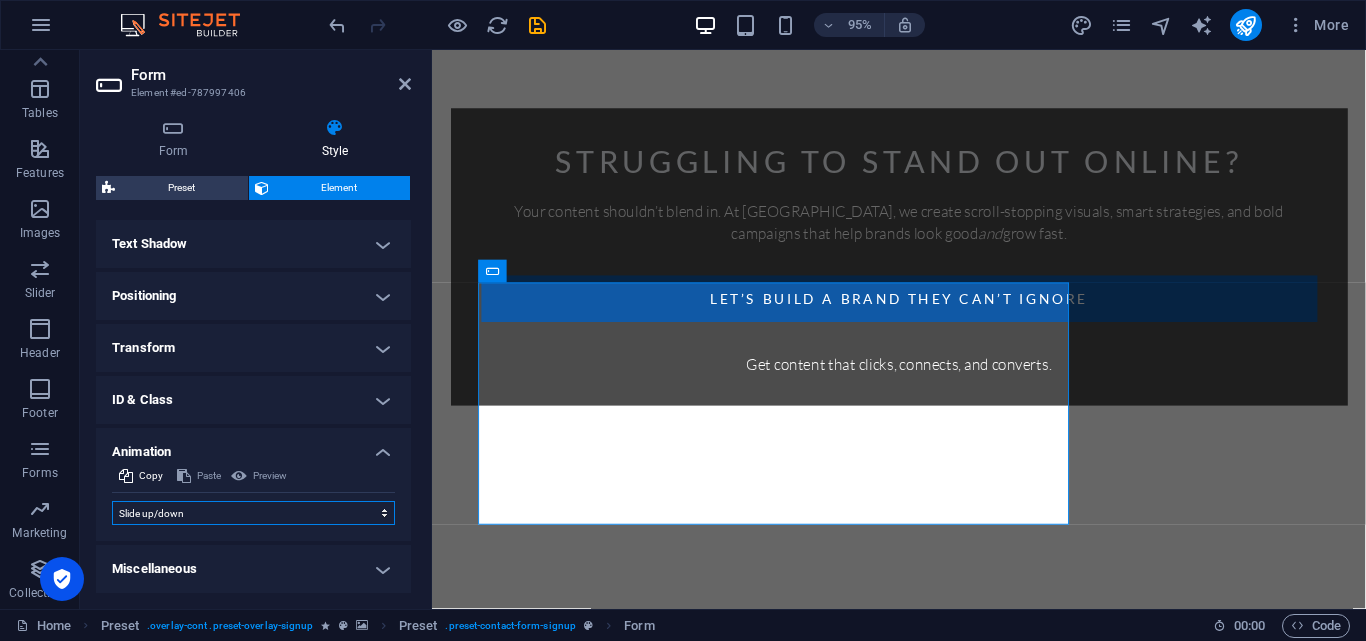click on "Don't animate Show / Hide Slide up/down Zoom in/out Slide left to right Slide right to left Slide top to bottom Slide bottom to top Pulse Blink Open as overlay" at bounding box center (253, 513) 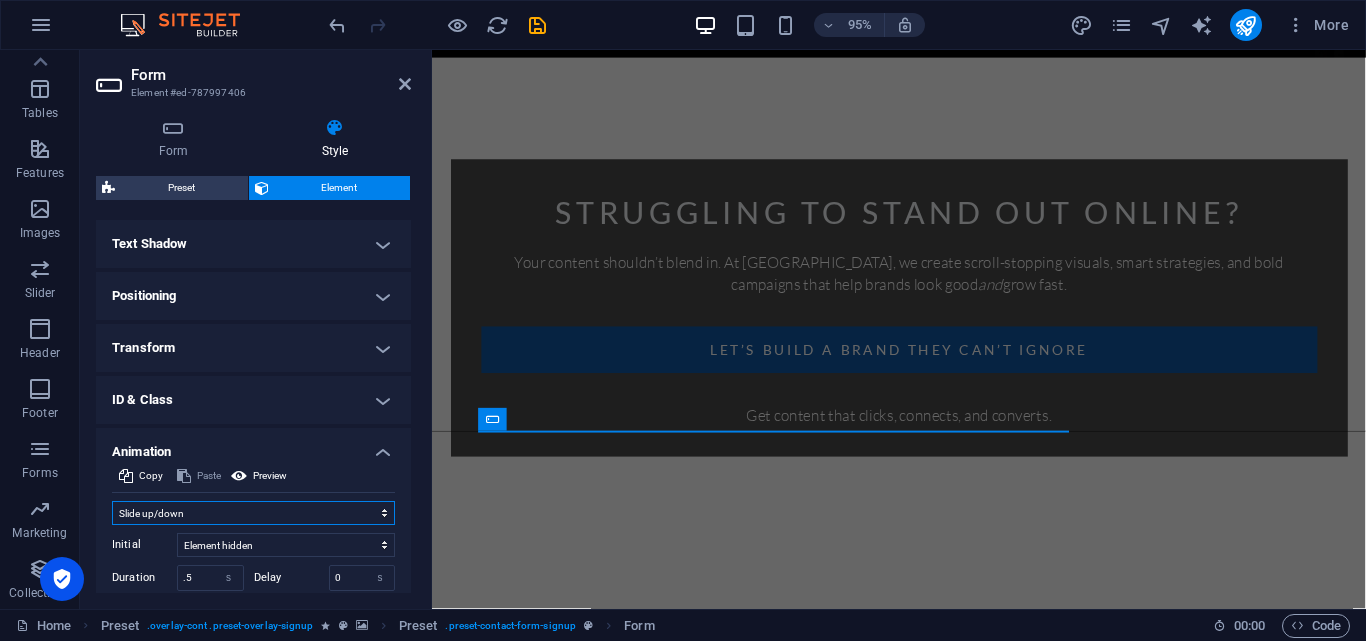 scroll, scrollTop: 633, scrollLeft: 0, axis: vertical 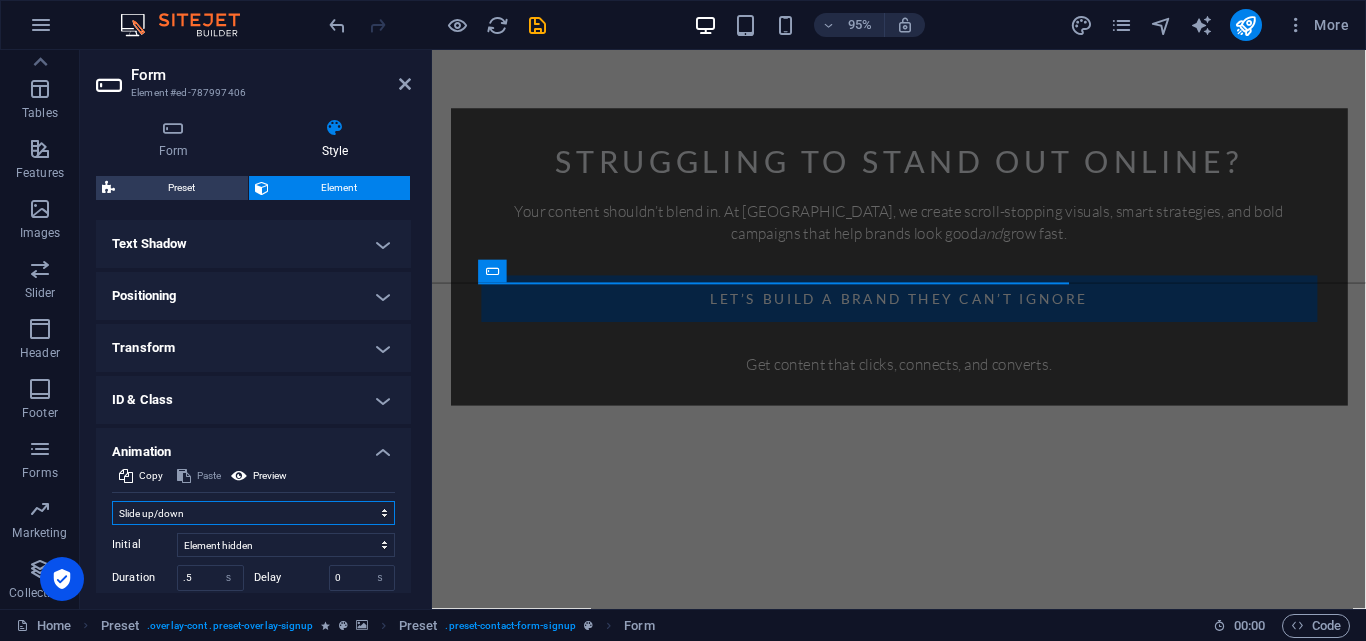 click on "Don't animate Show / Hide Slide up/down Zoom in/out Slide left to right Slide right to left Slide top to bottom Slide bottom to top Pulse Blink Open as overlay" at bounding box center (253, 513) 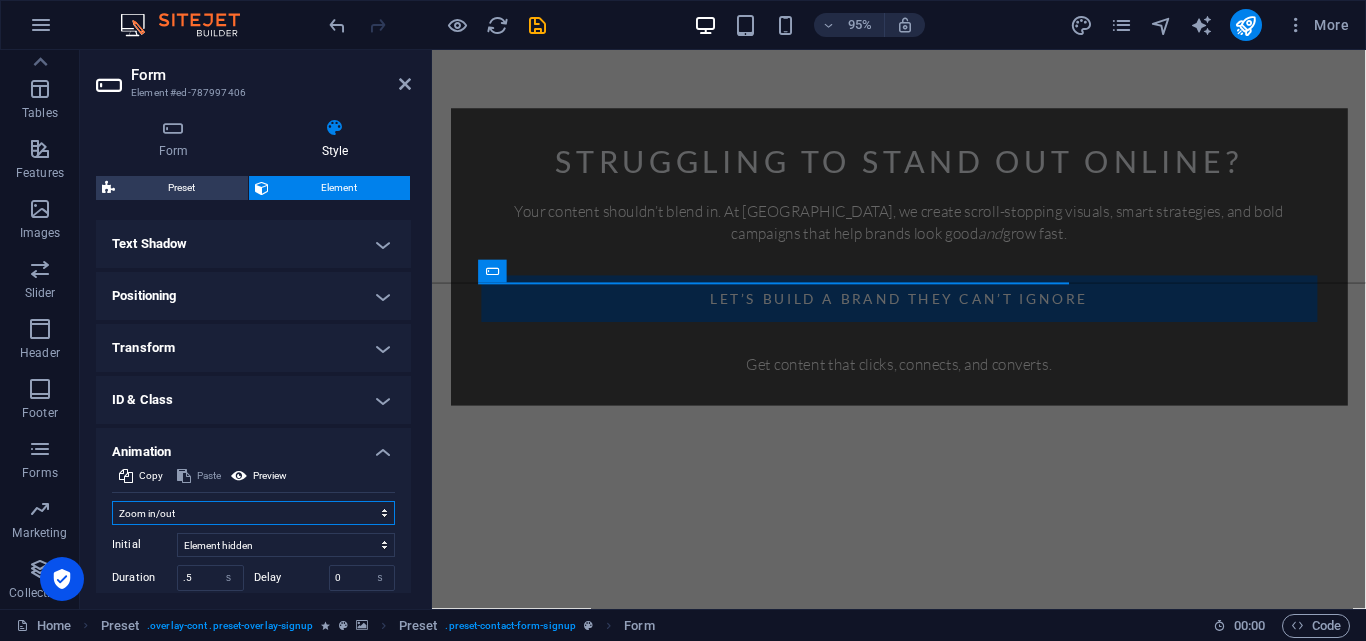 click on "Don't animate Show / Hide Slide up/down Zoom in/out Slide left to right Slide right to left Slide top to bottom Slide bottom to top Pulse Blink Open as overlay" at bounding box center (253, 513) 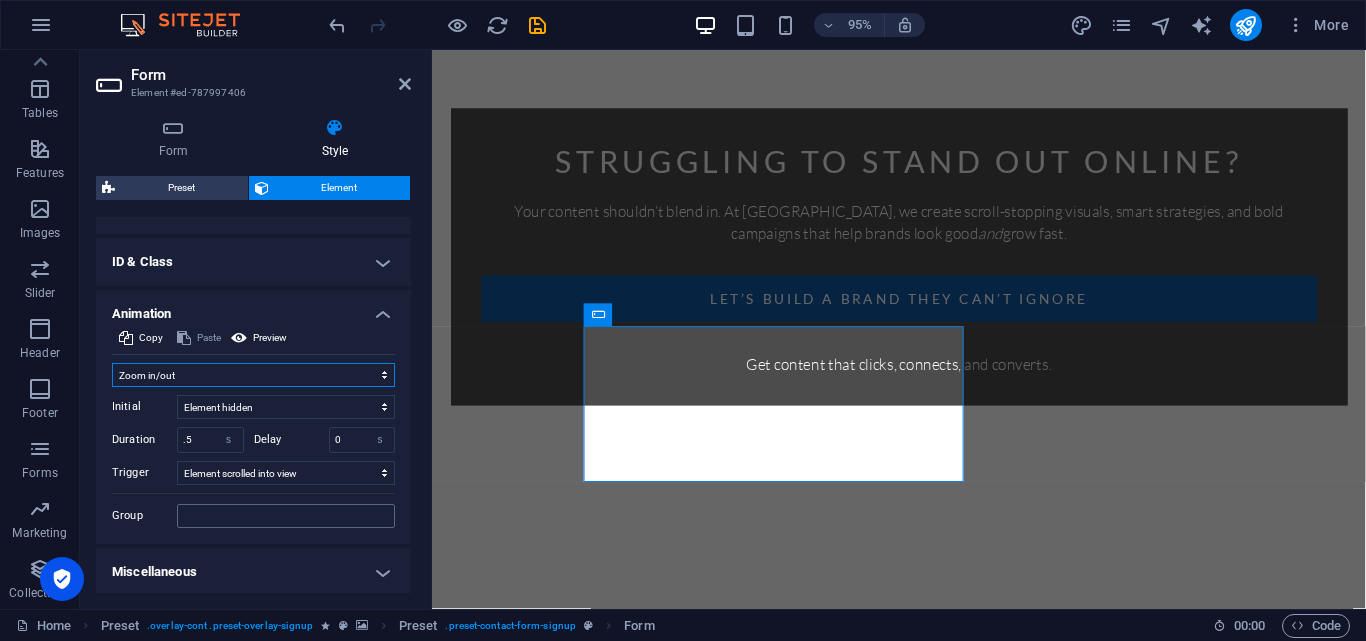 scroll, scrollTop: 398, scrollLeft: 0, axis: vertical 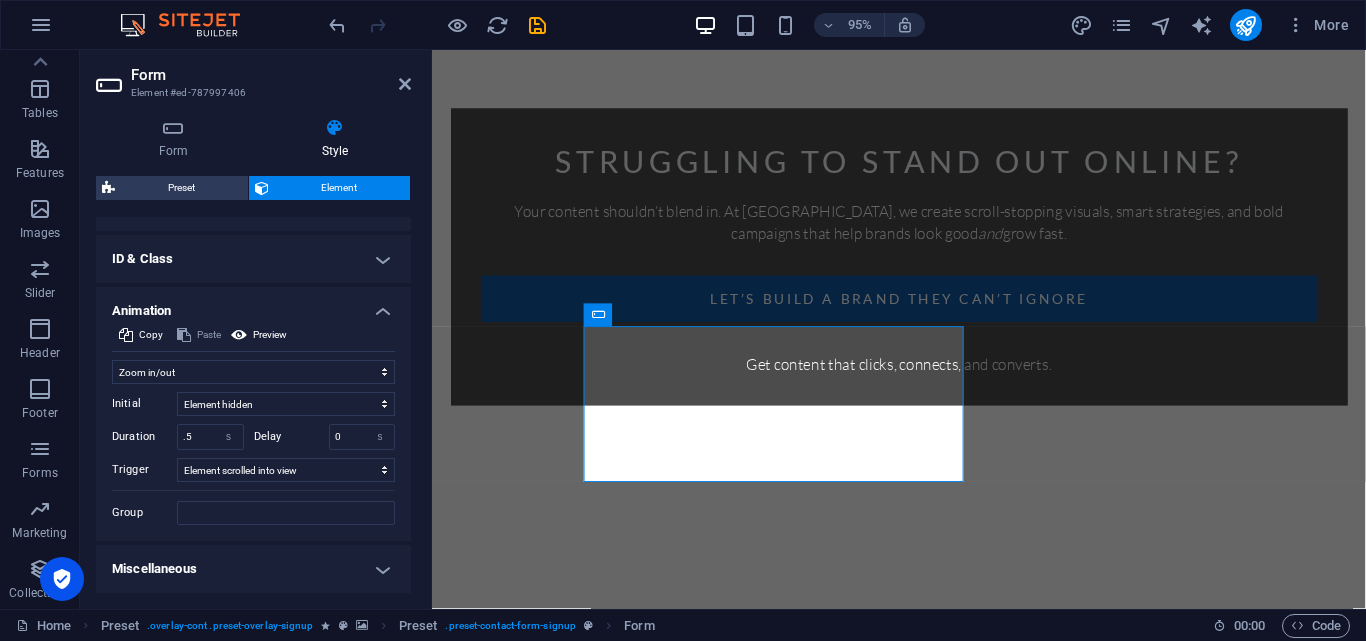 click on "Animation" at bounding box center (253, 305) 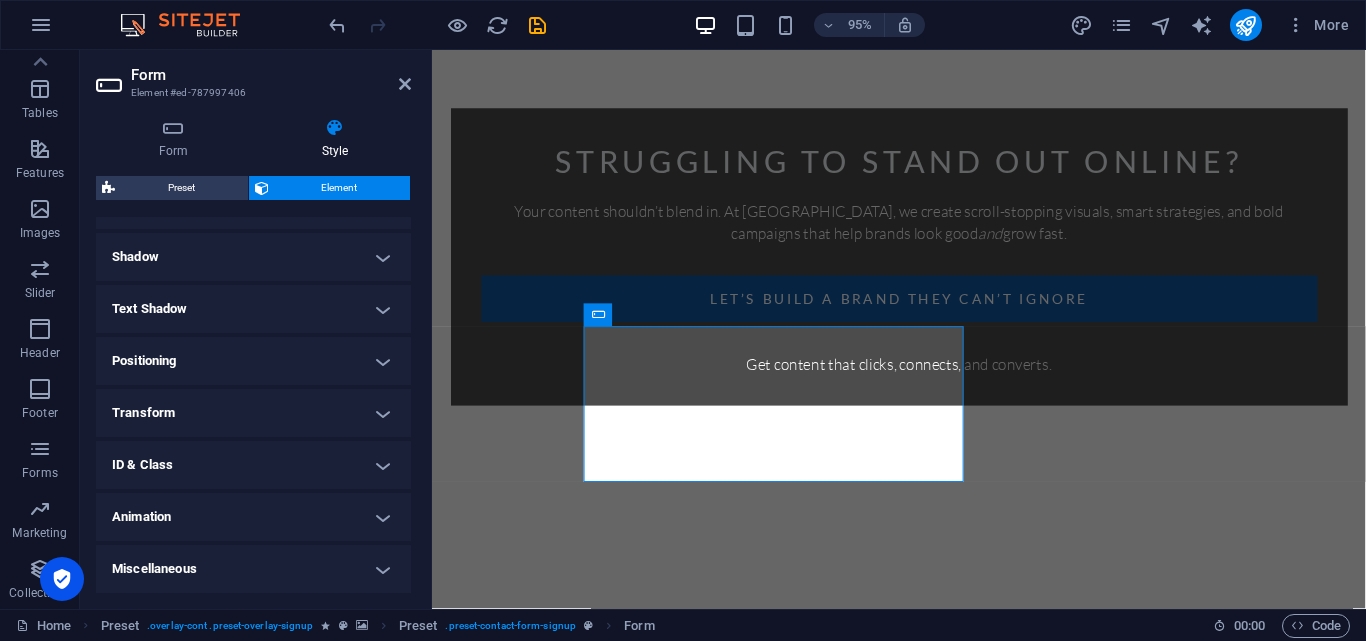 click on "Miscellaneous" at bounding box center [253, 569] 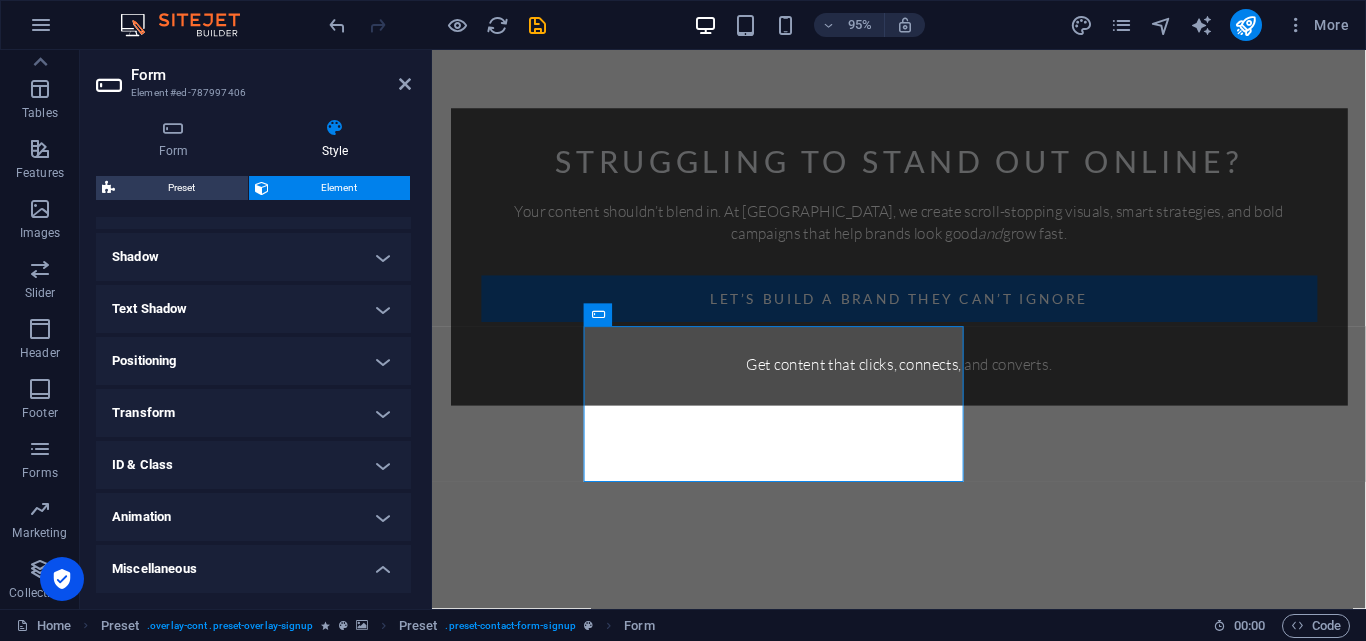 scroll, scrollTop: 316, scrollLeft: 0, axis: vertical 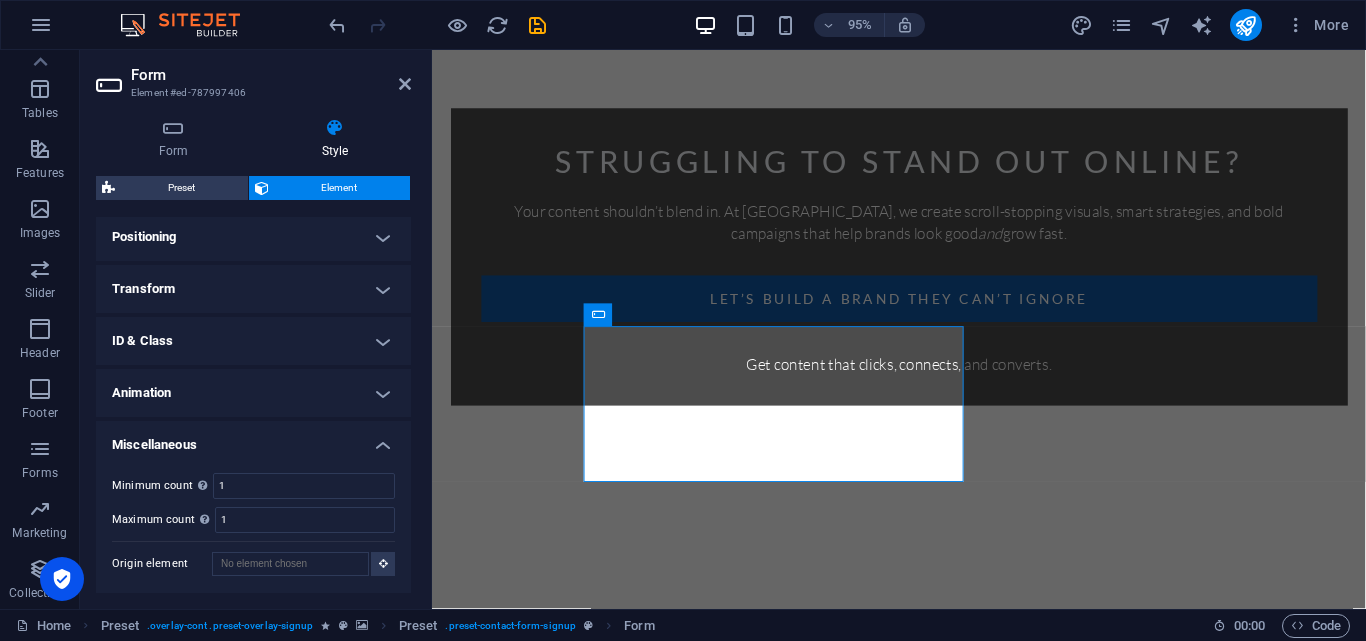 click on "Miscellaneous" at bounding box center (253, 439) 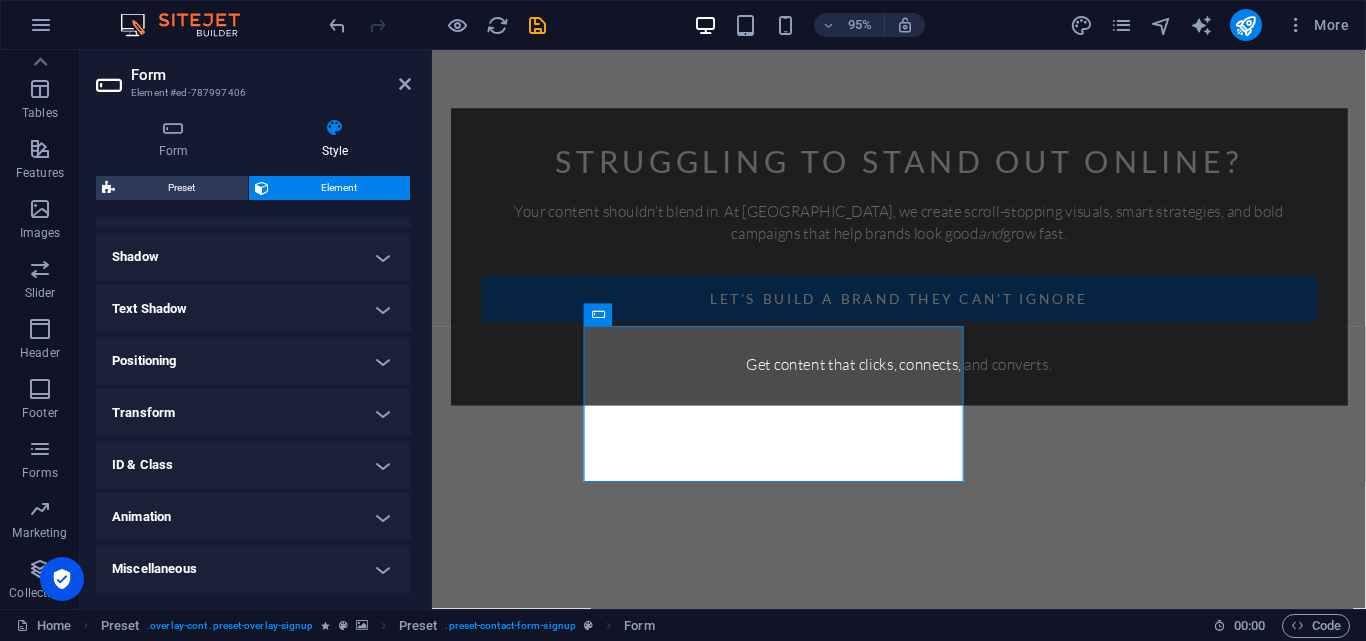 scroll, scrollTop: 0, scrollLeft: 0, axis: both 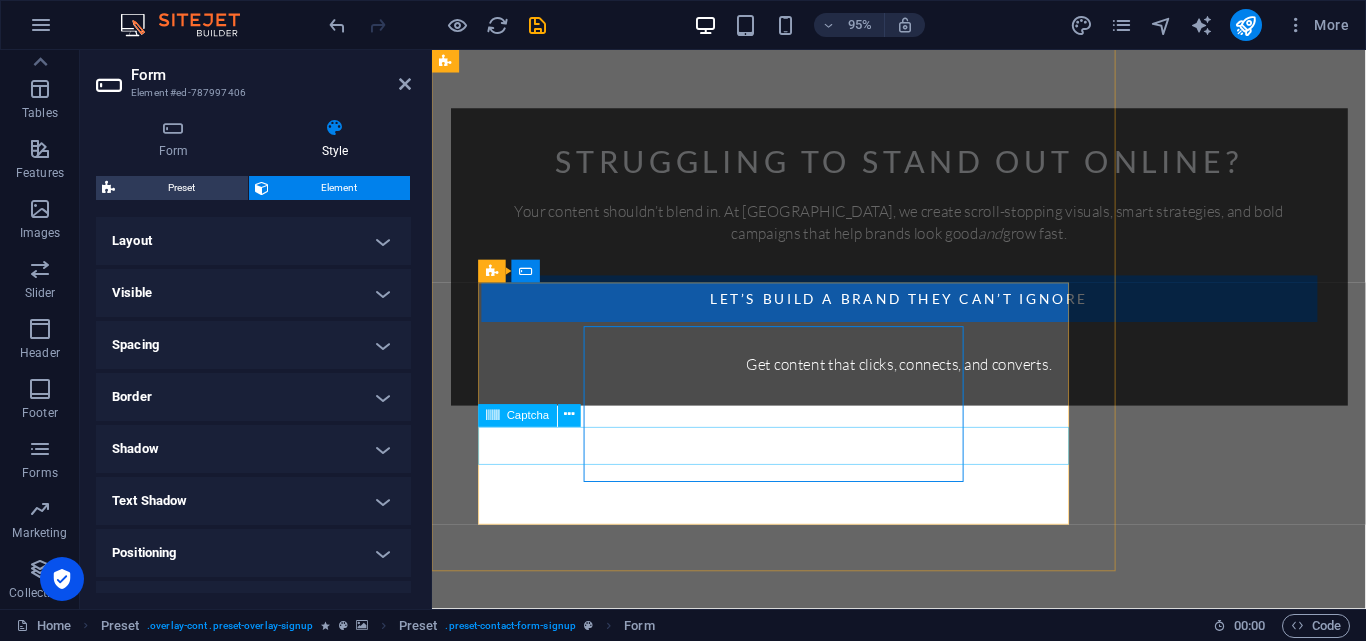 click on "Unreadable? Regenerate" 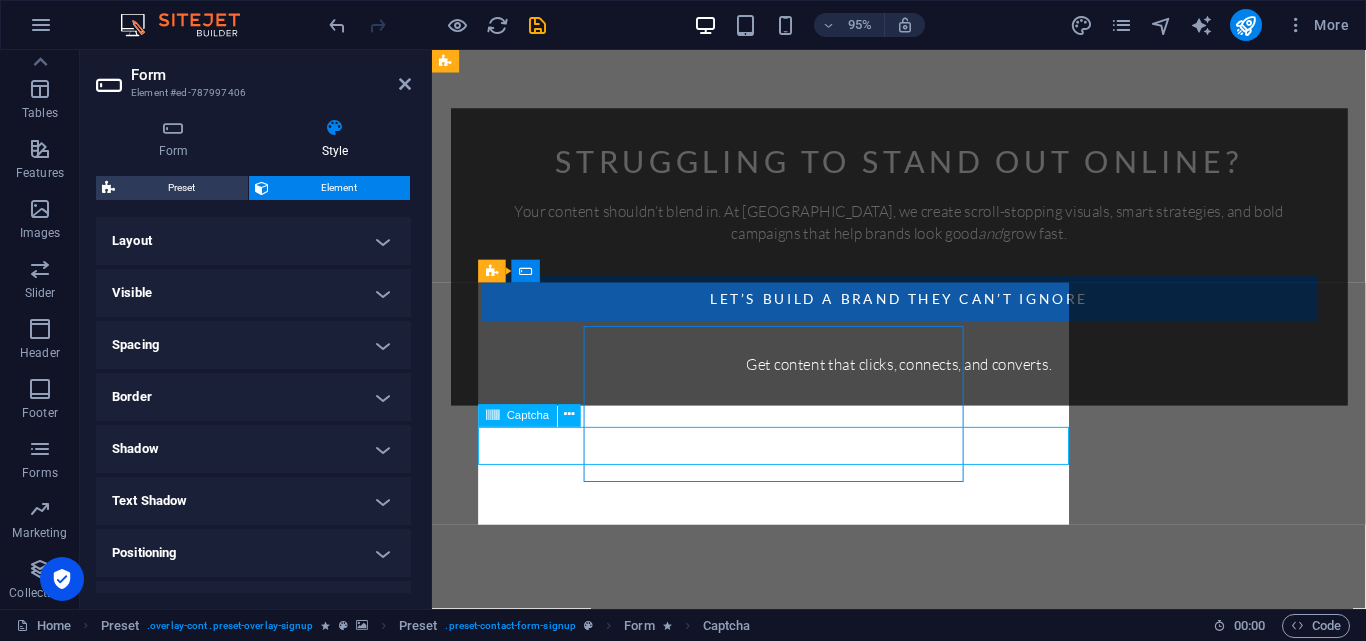 click on "Unreadable? Regenerate" 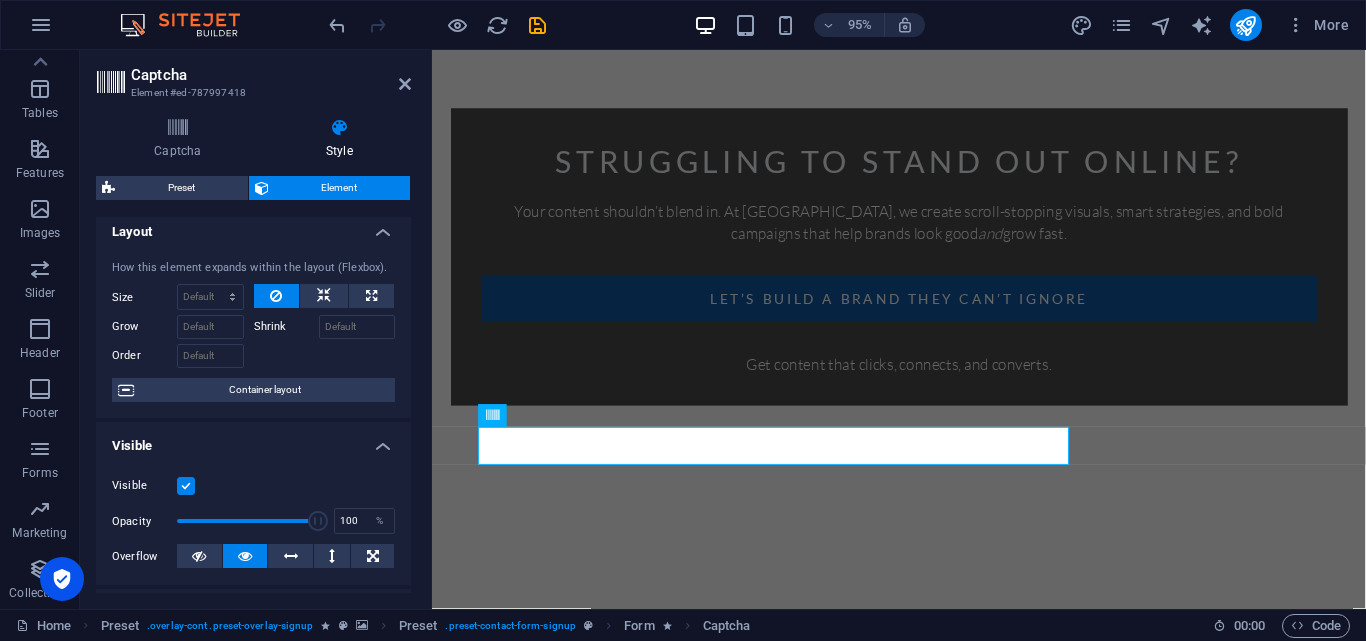 scroll, scrollTop: 0, scrollLeft: 0, axis: both 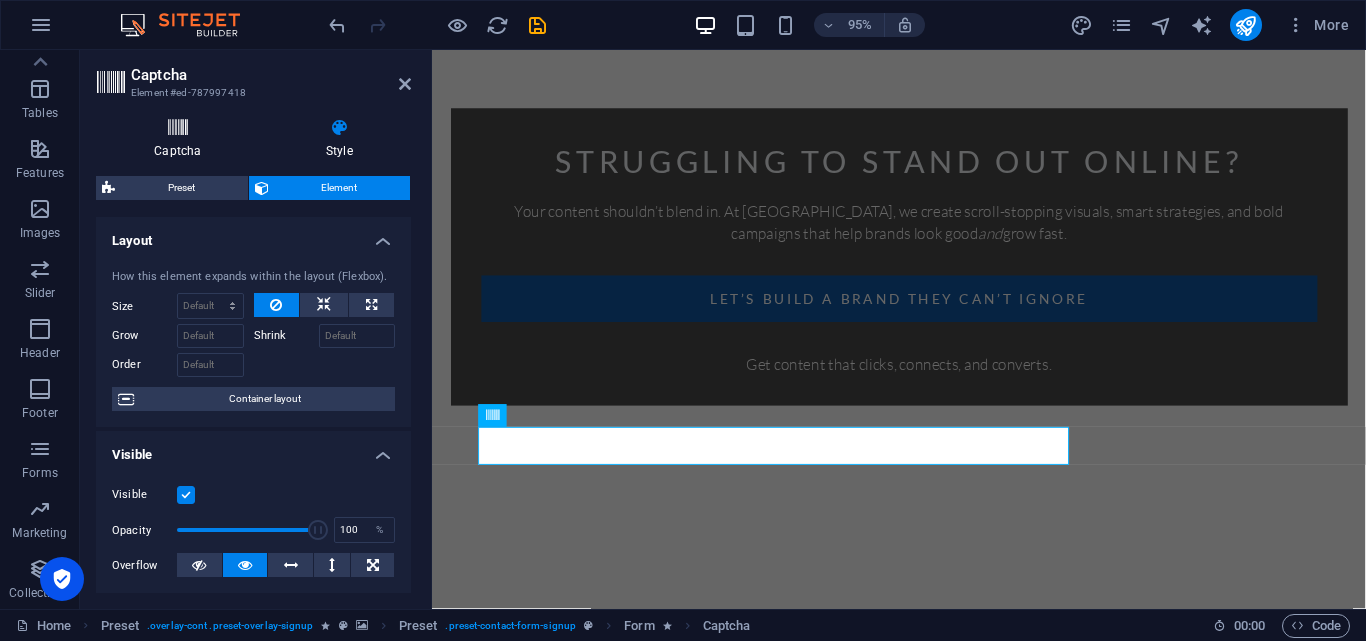 click on "Captcha" at bounding box center [182, 139] 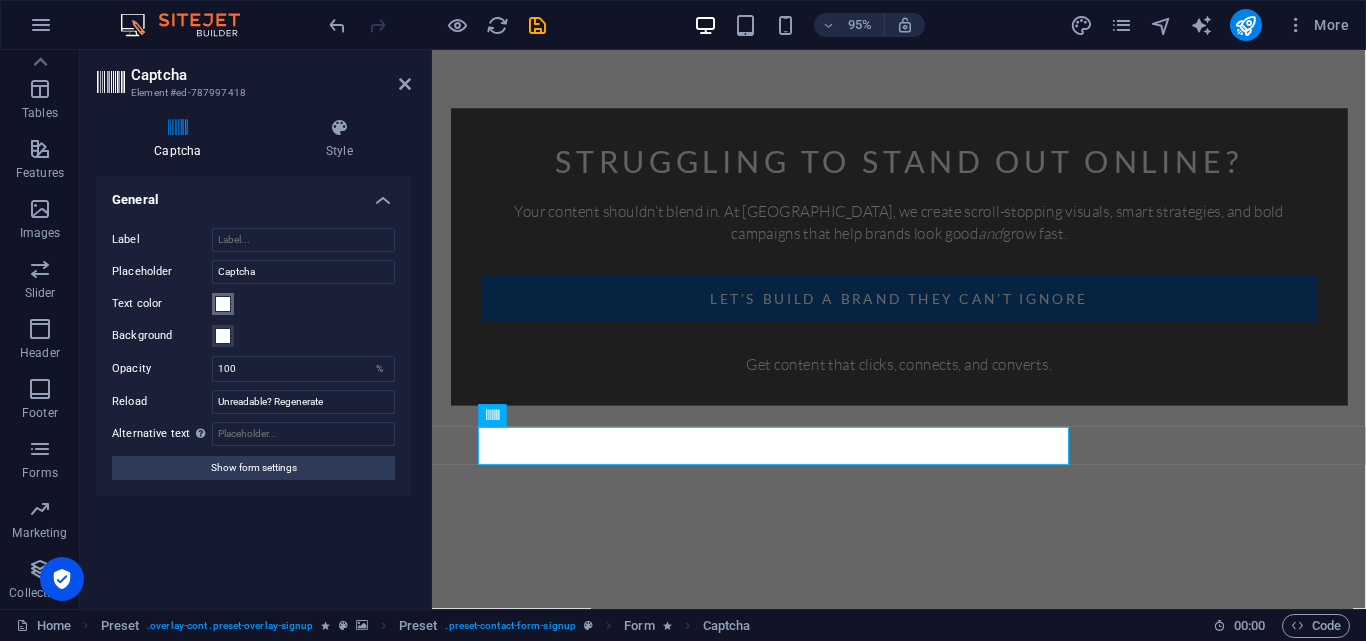 click at bounding box center (223, 304) 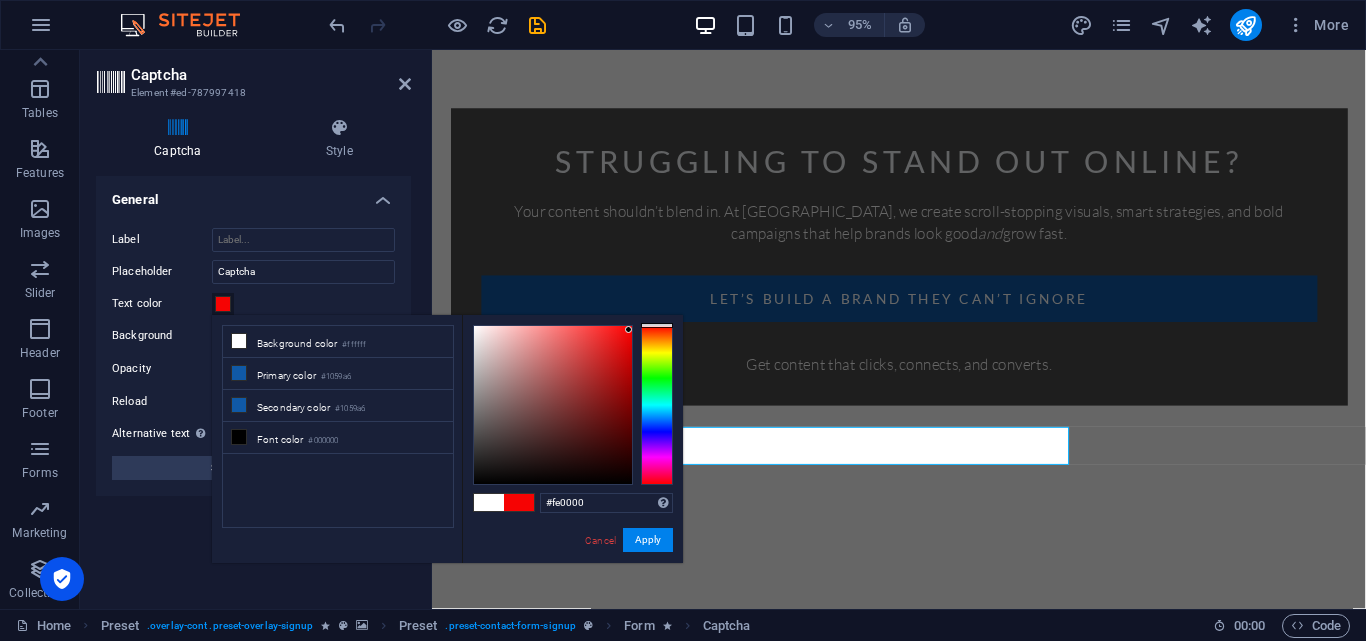 type on "#ff0000" 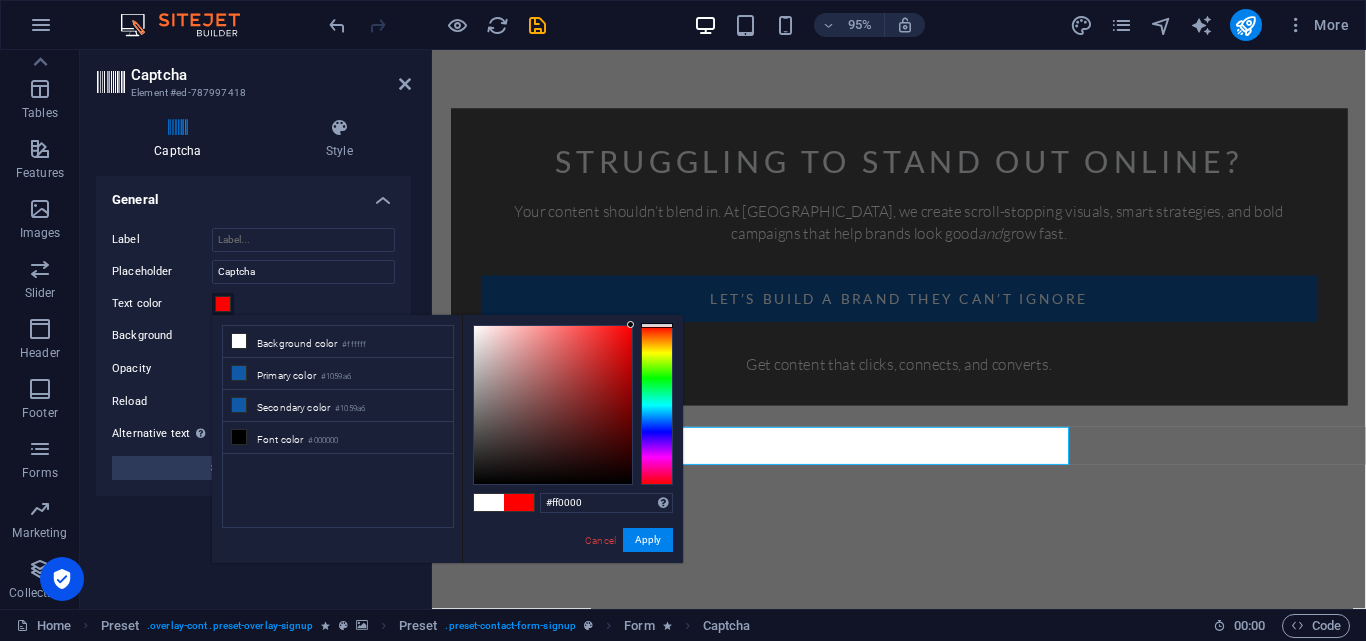 click at bounding box center [553, 405] 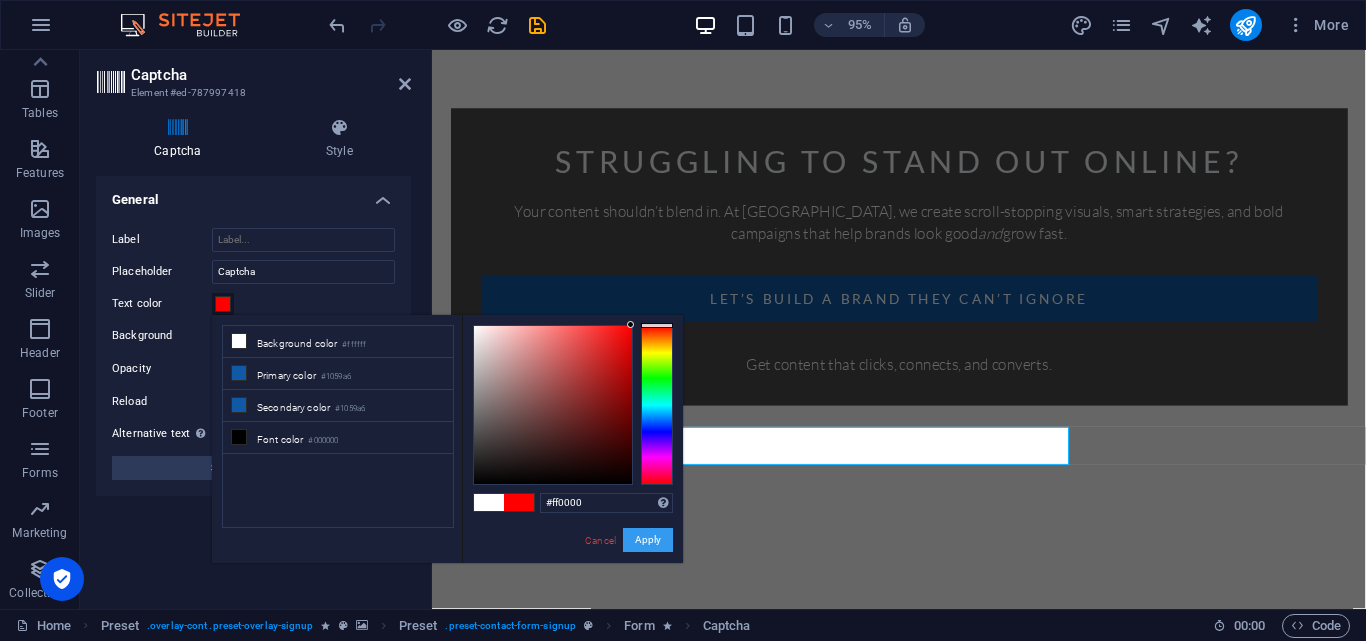 click on "Apply" at bounding box center [648, 540] 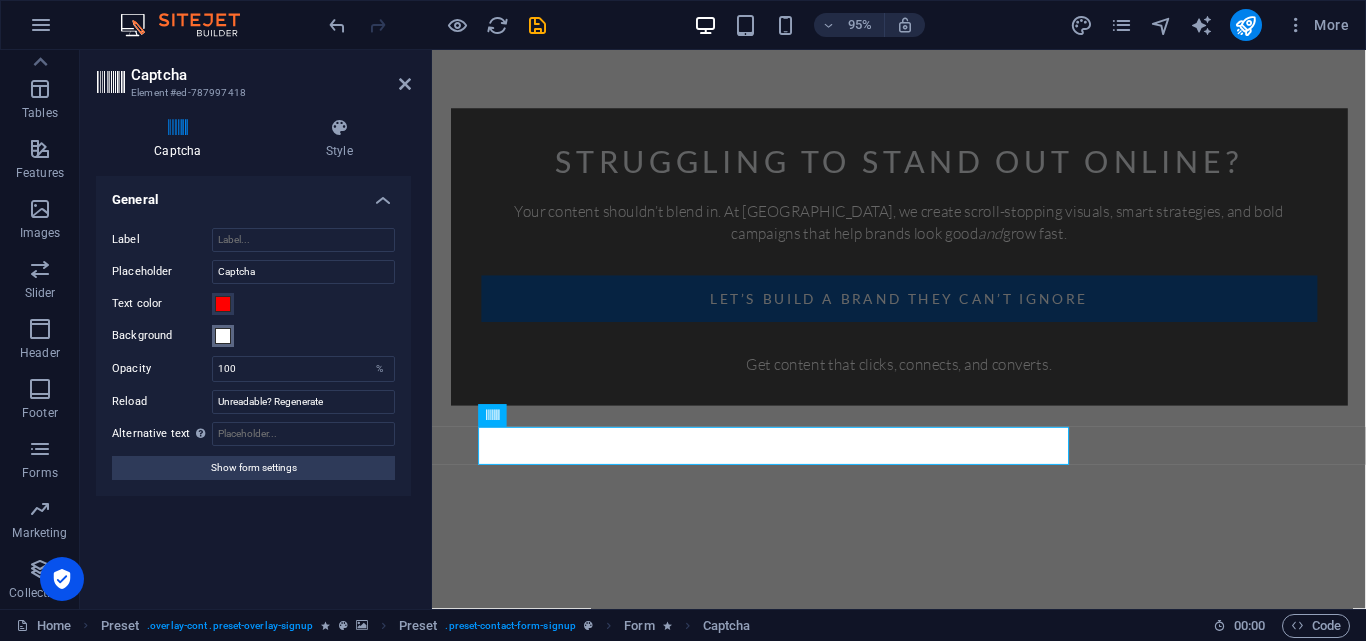 click at bounding box center (223, 336) 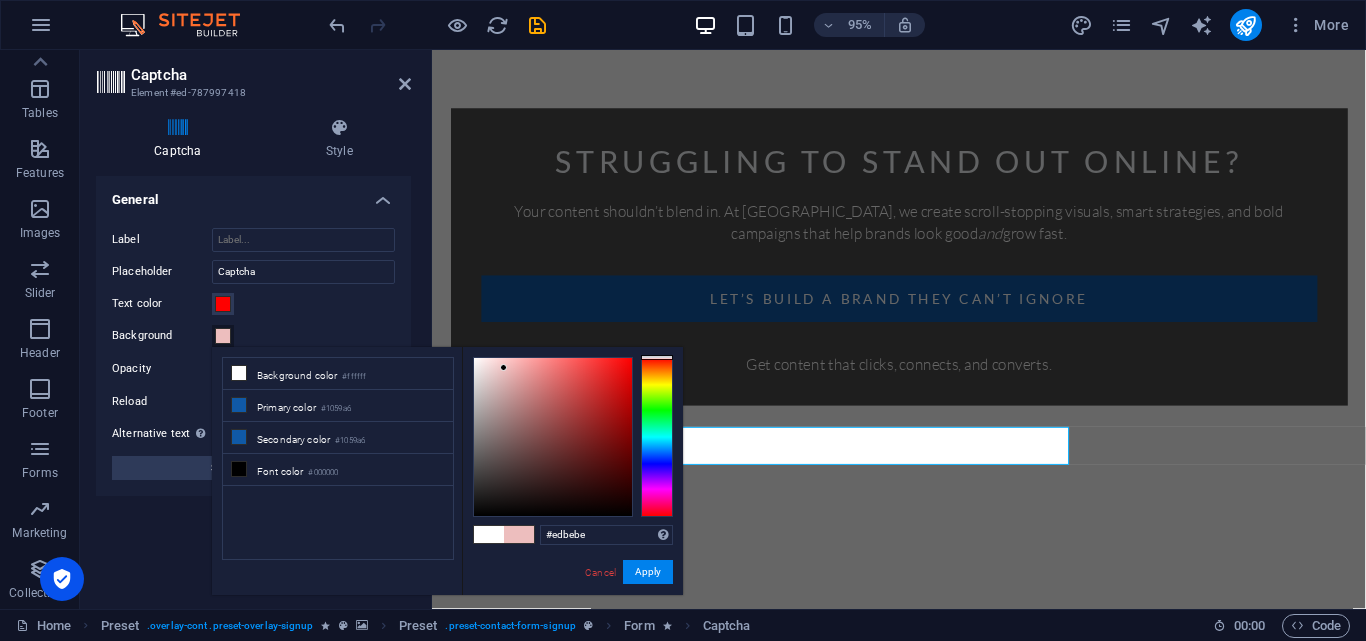 drag, startPoint x: 493, startPoint y: 374, endPoint x: 504, endPoint y: 368, distance: 12.529964 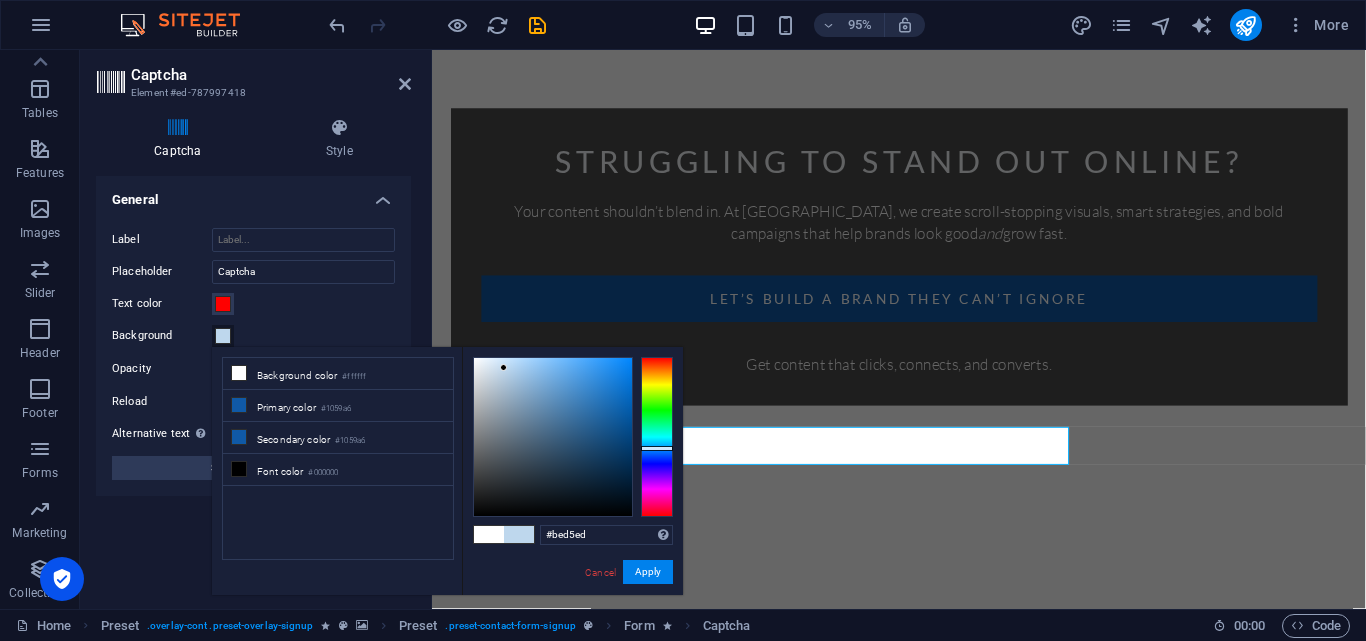 drag, startPoint x: 664, startPoint y: 433, endPoint x: 613, endPoint y: 410, distance: 55.946404 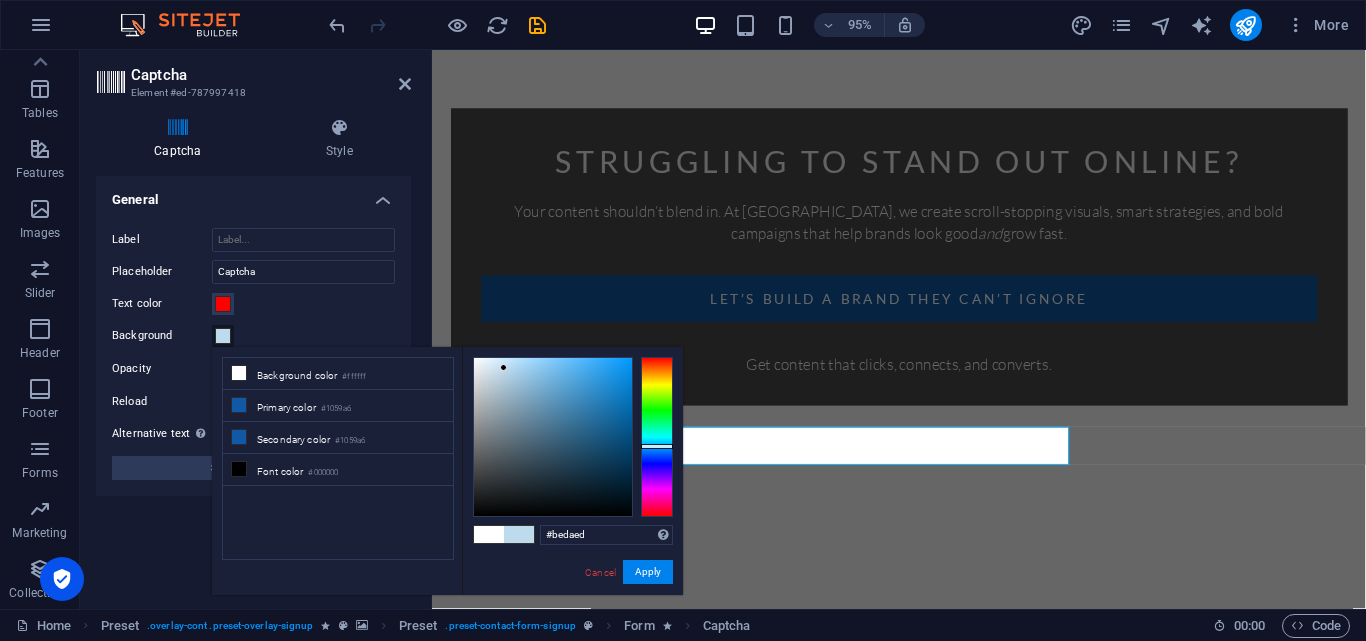 click on "#bedaed Supported formats #0852ed rgb(8, 82, 237) rgba(8, 82, 237, 90%) hsv(221,97,93) hsl(221, 93%, 48%) Cancel Apply" at bounding box center [572, 616] 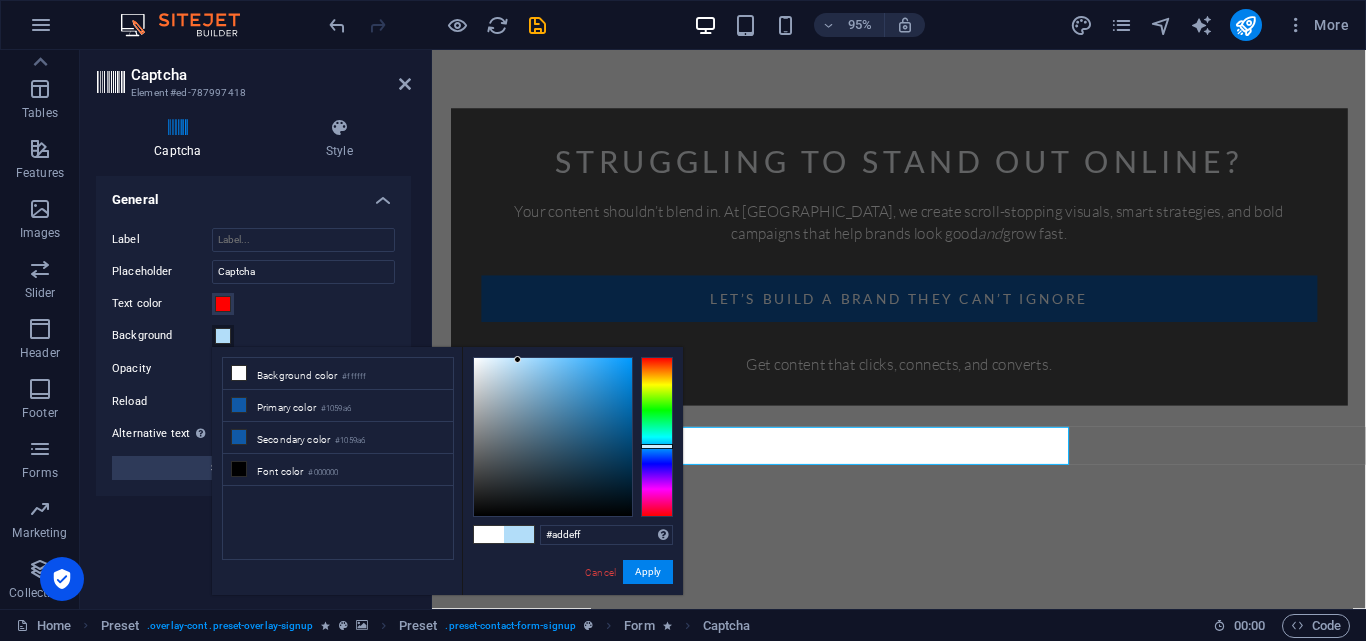type on "#abdeff" 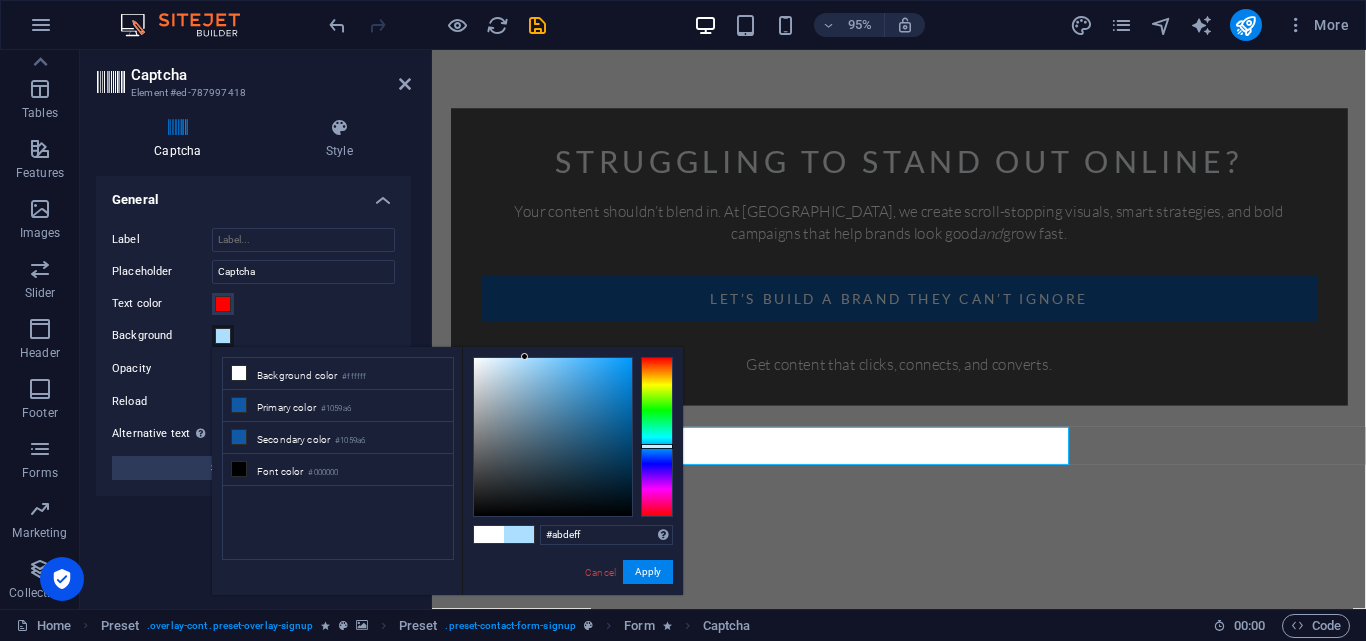 click at bounding box center [553, 437] 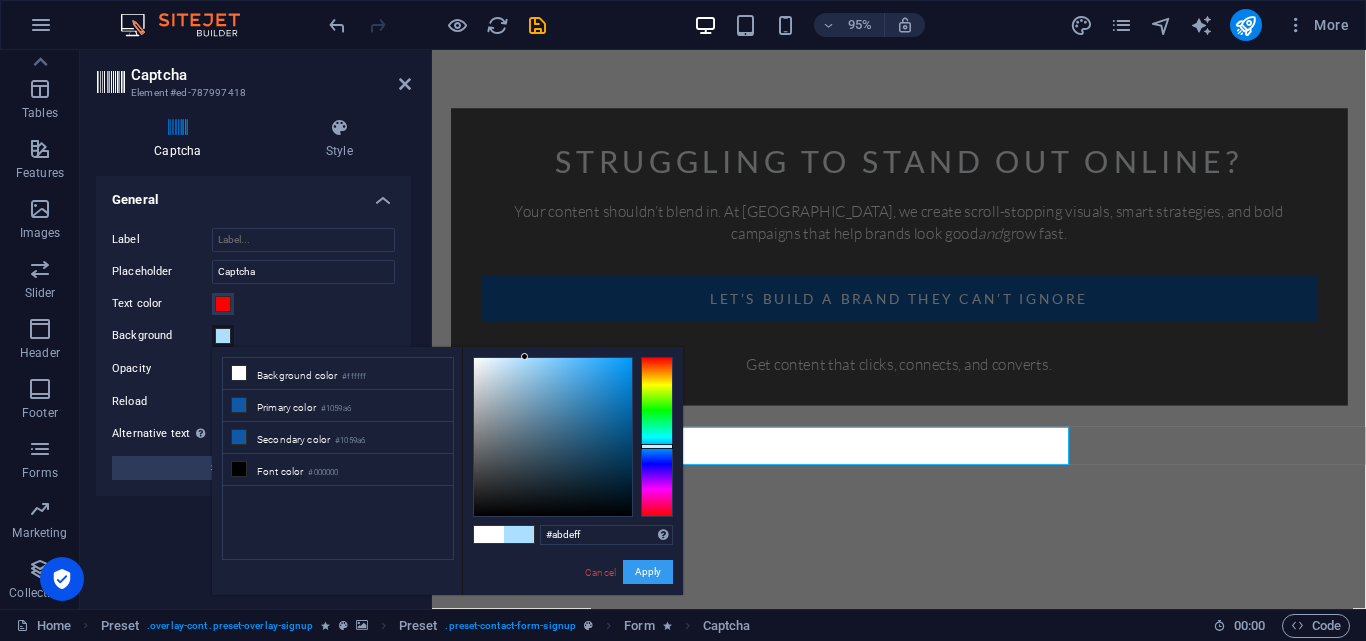 click on "Apply" at bounding box center (648, 572) 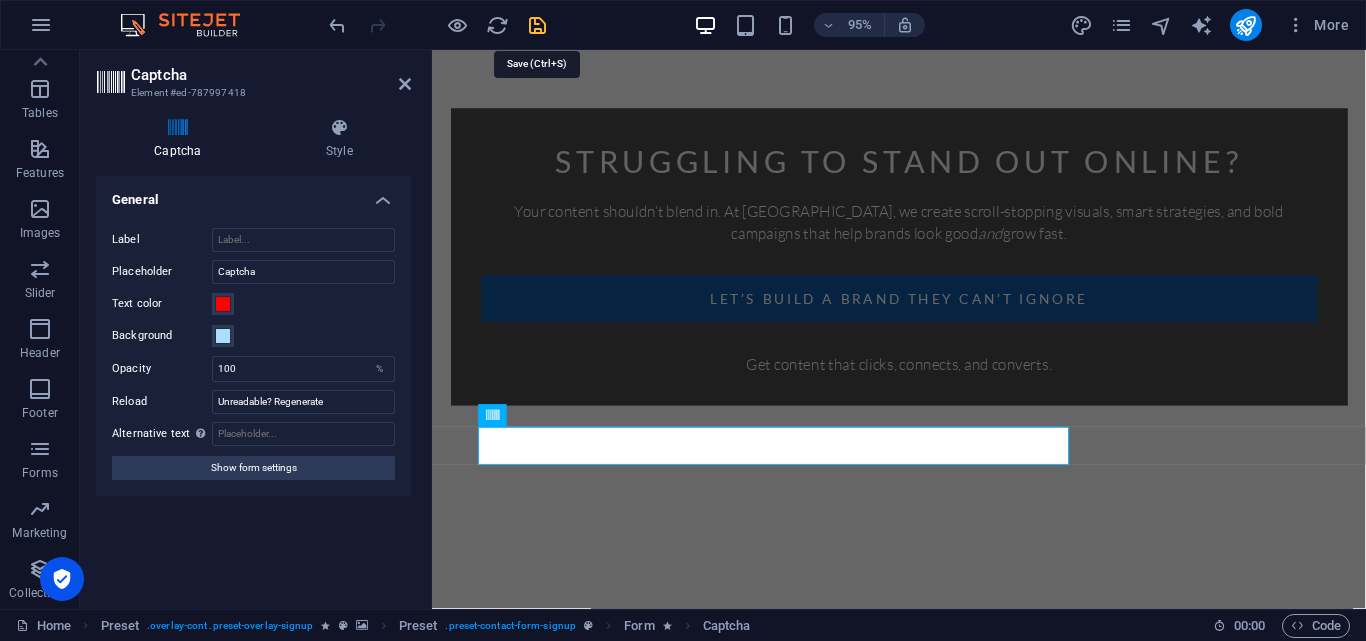 click at bounding box center [537, 25] 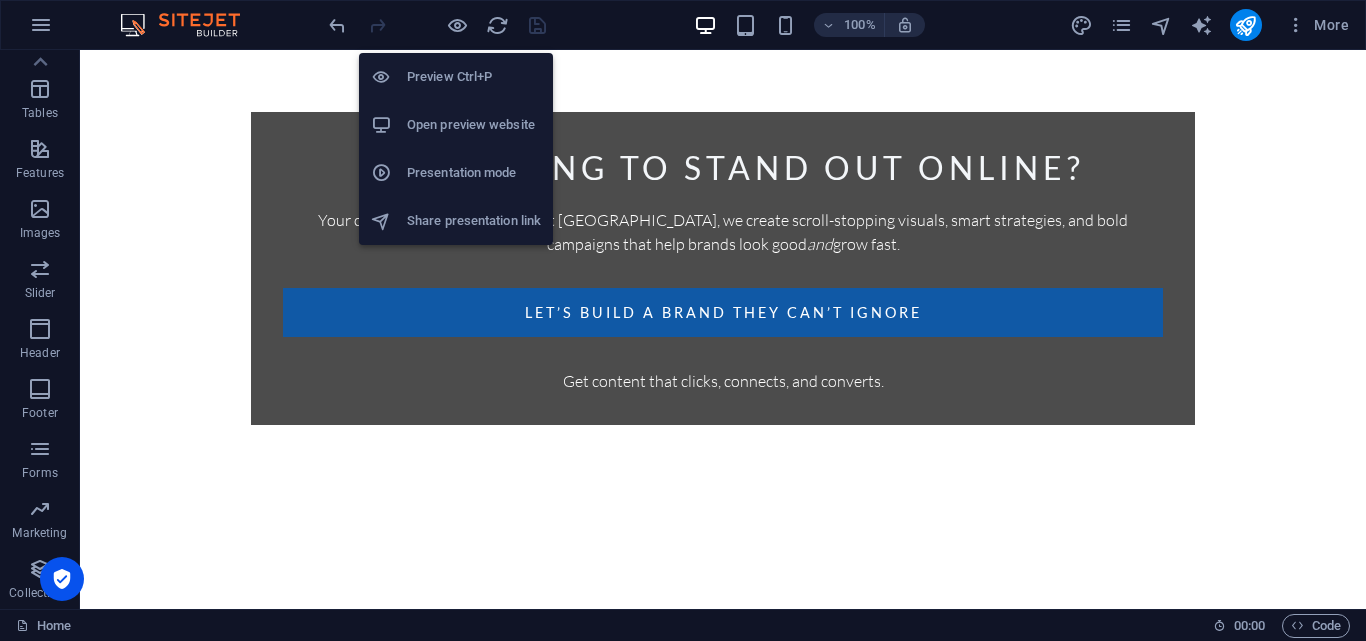 click on "Preview Ctrl+P" at bounding box center [474, 77] 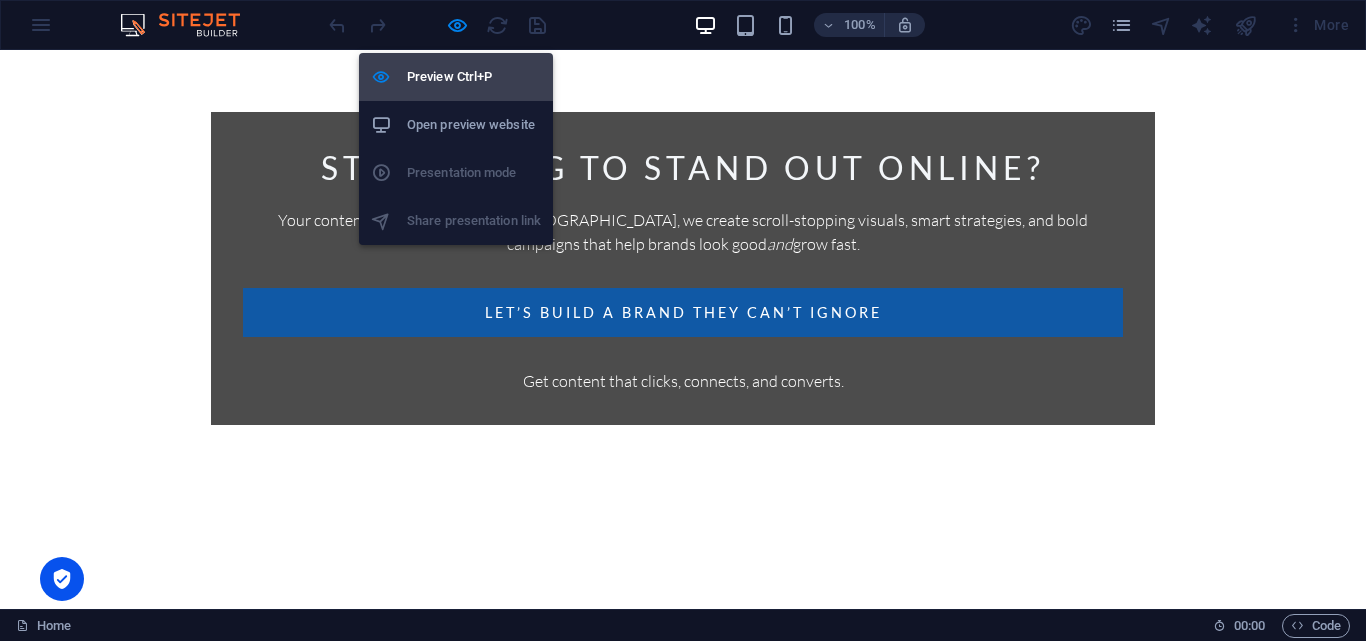 scroll, scrollTop: 66, scrollLeft: 0, axis: vertical 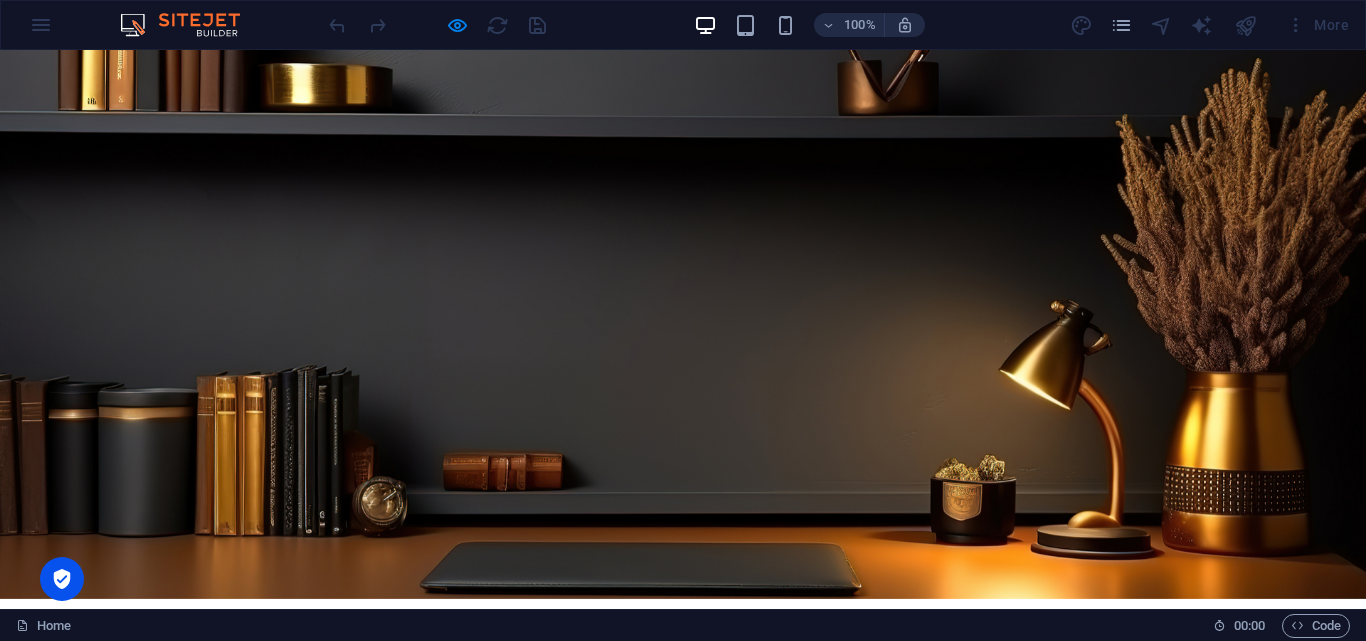 click on "Let’s build a brand they can’t ignore" at bounding box center [683, 879] 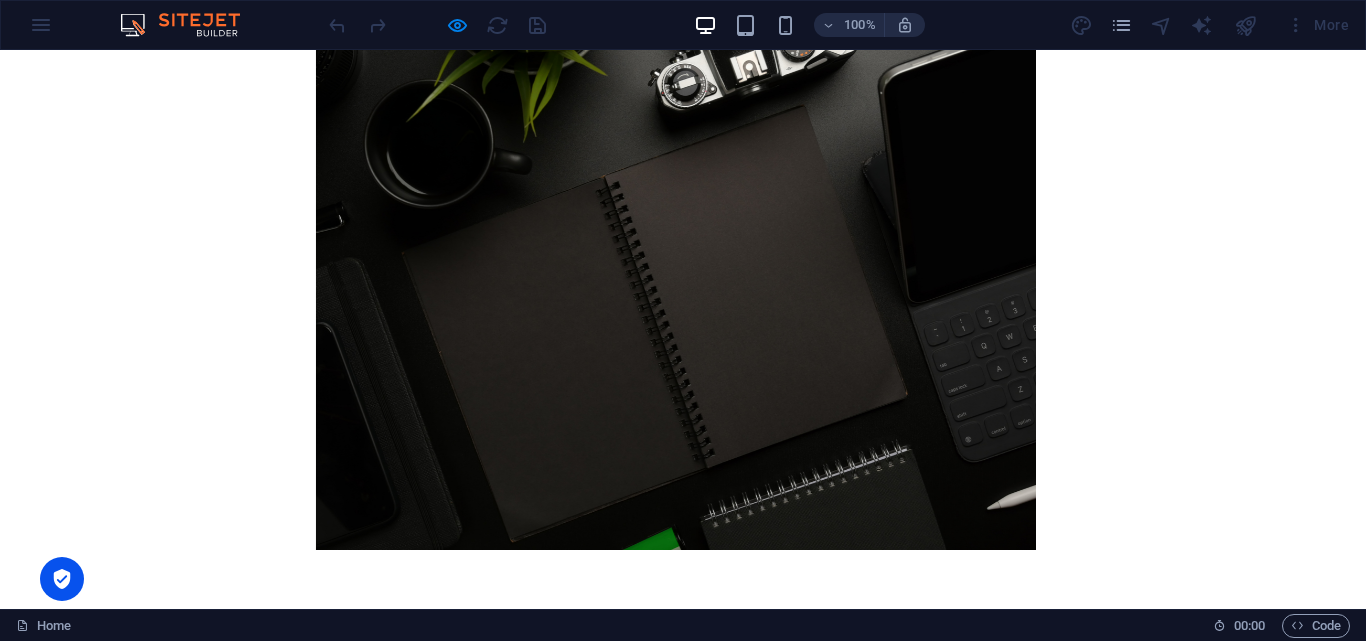 click 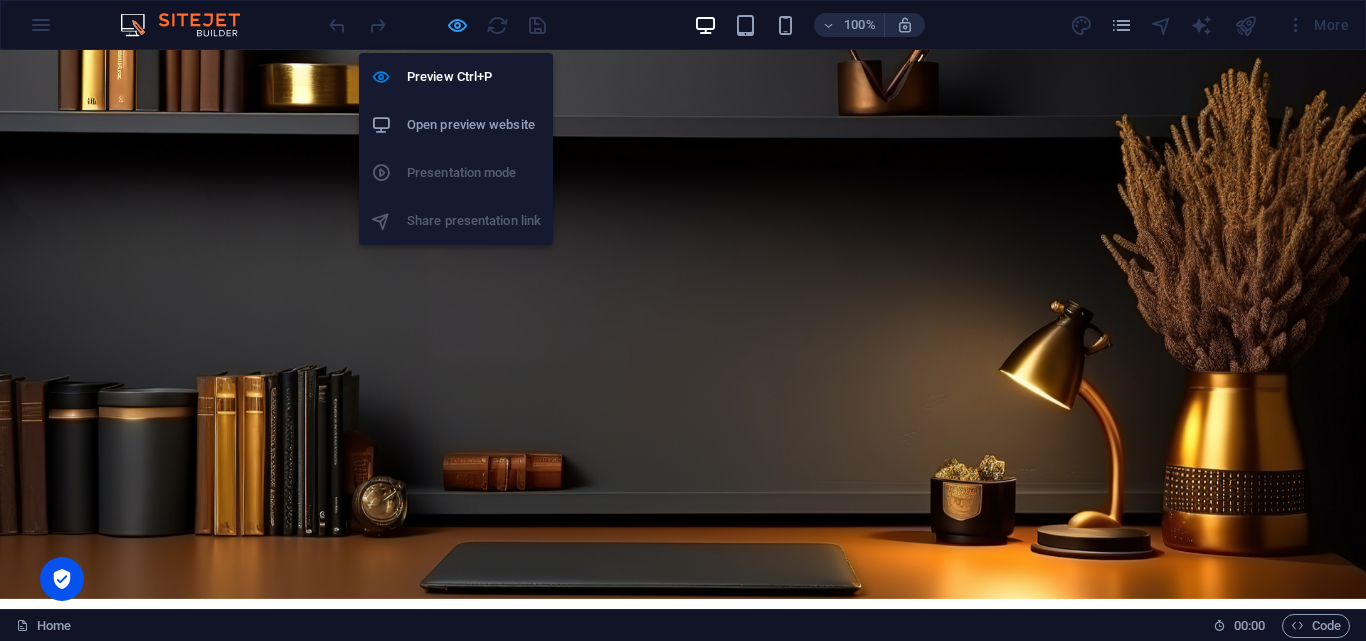 click at bounding box center (457, 25) 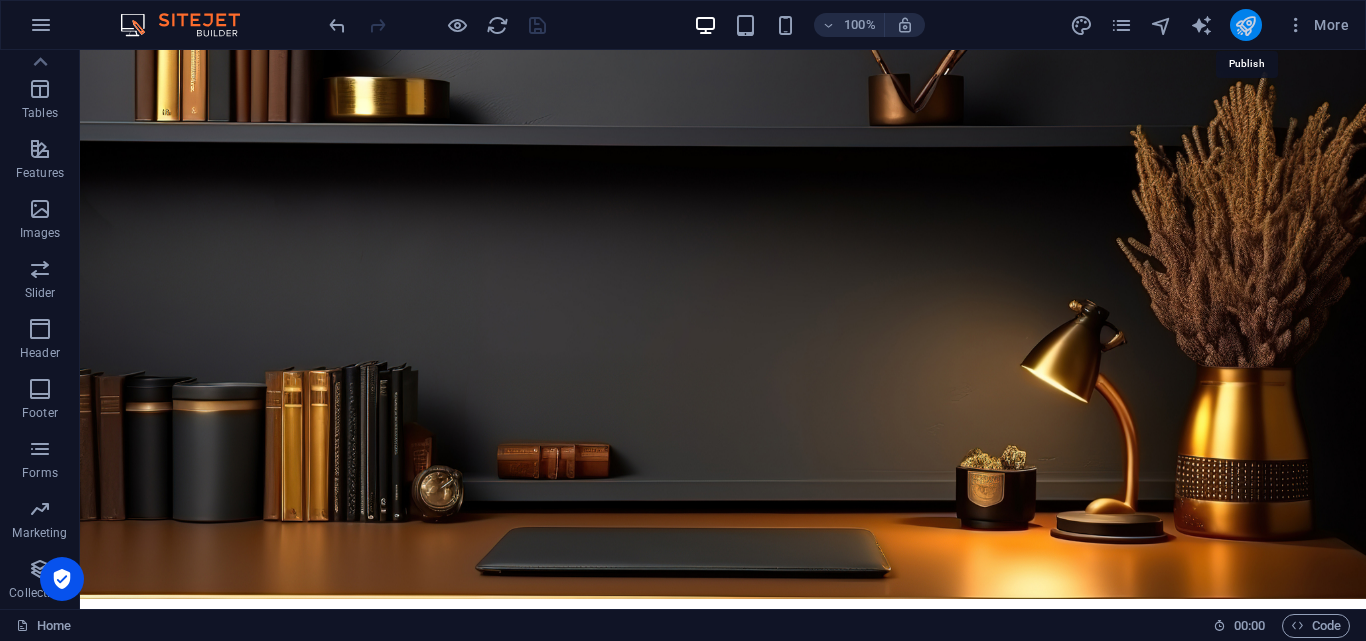 click at bounding box center (1245, 25) 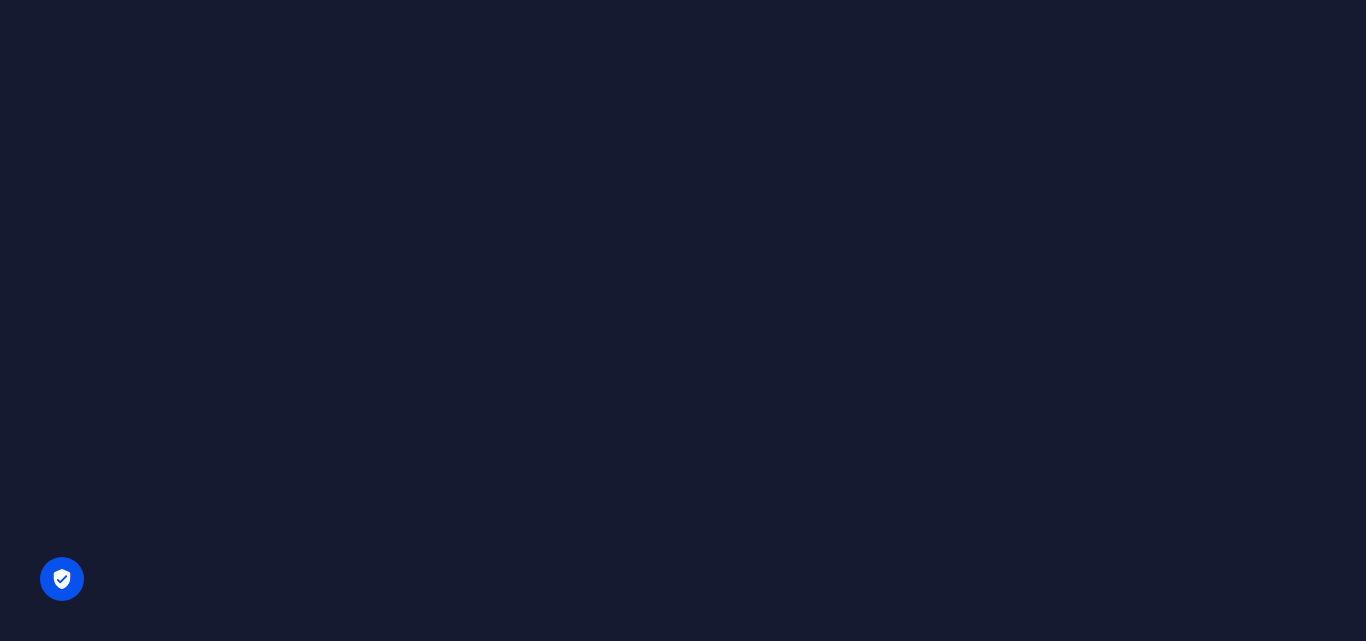 scroll, scrollTop: 0, scrollLeft: 0, axis: both 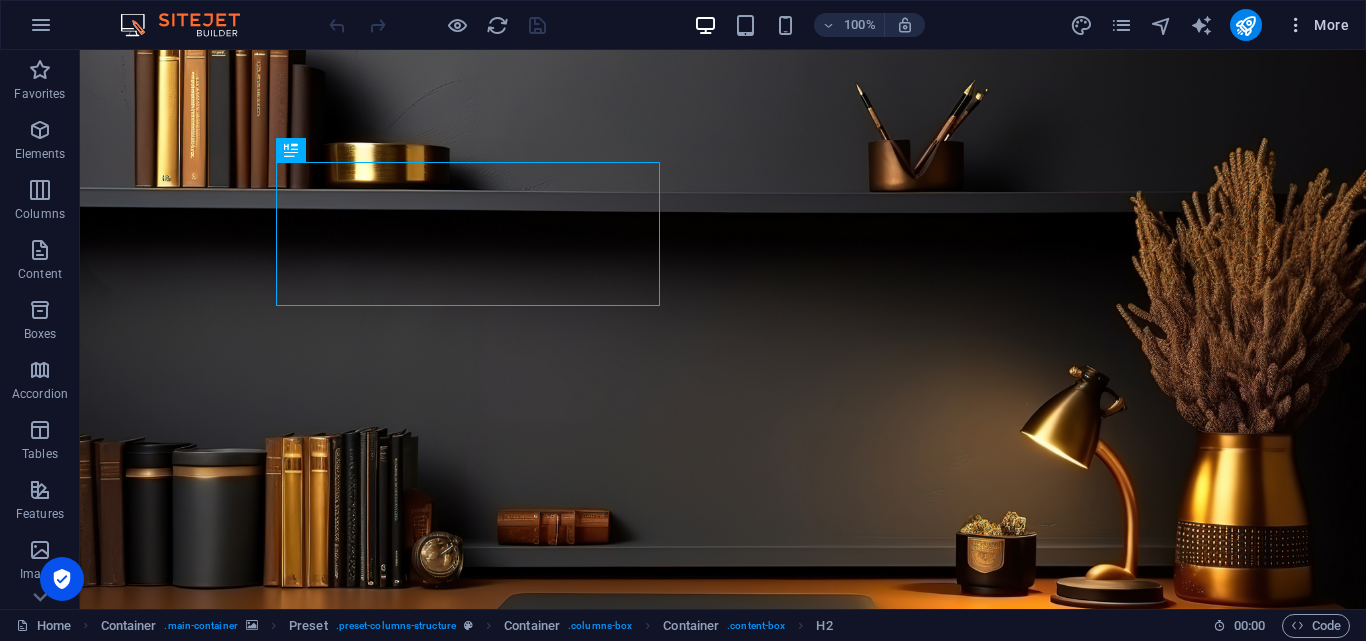 click on "More" at bounding box center (1317, 25) 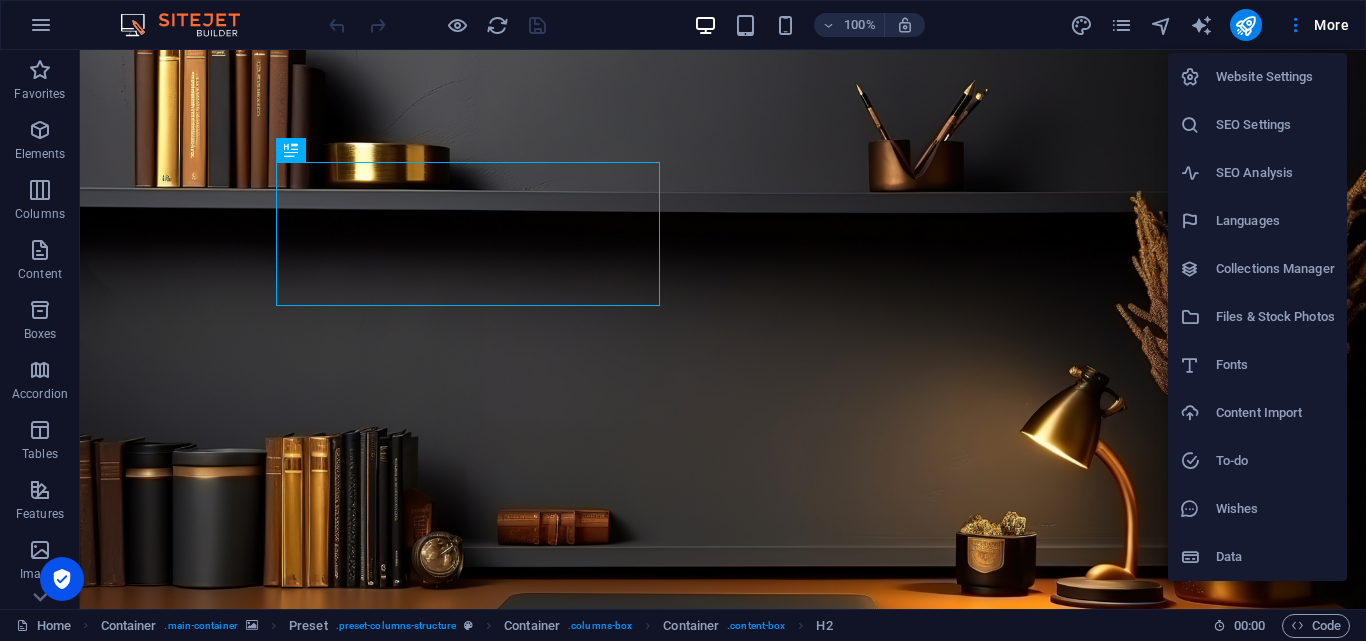 click on "SEO Settings" at bounding box center [1275, 125] 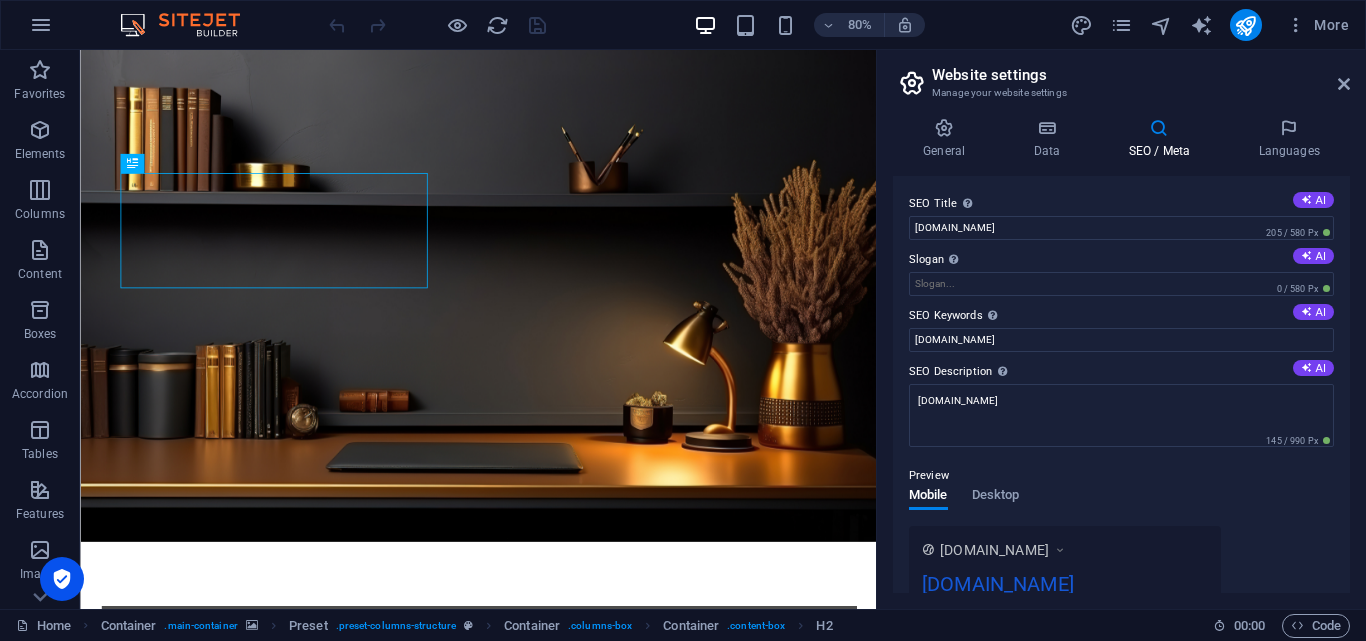 type 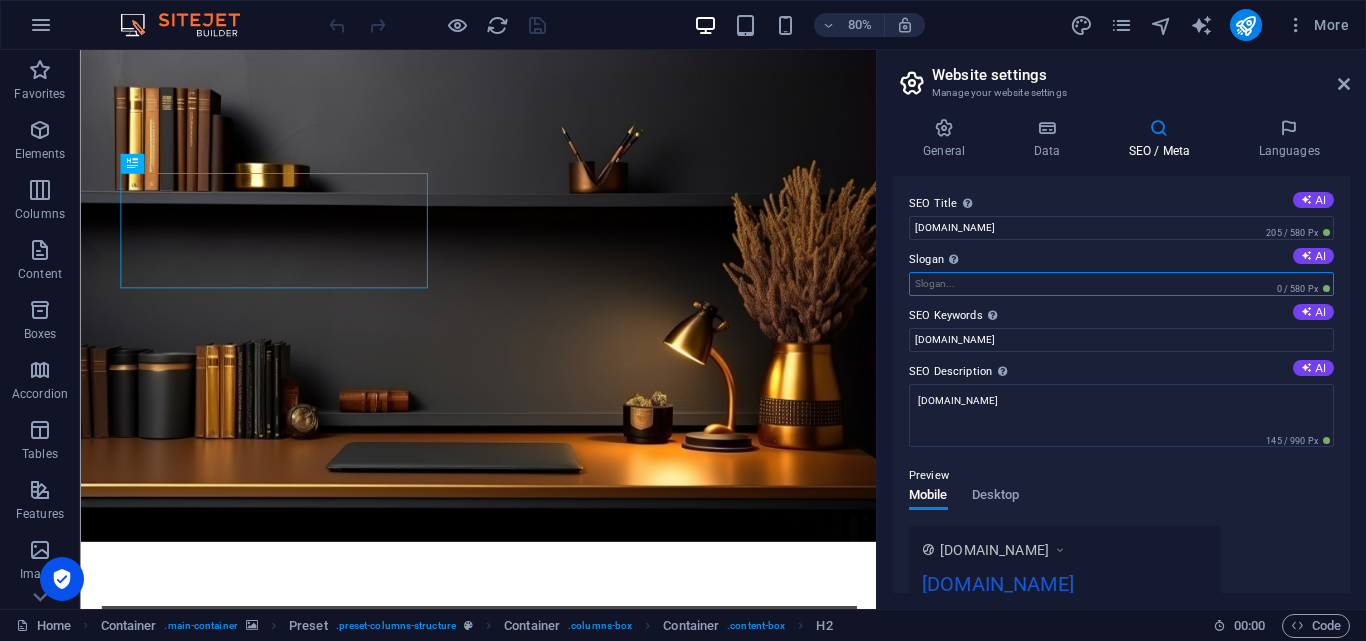 click on "Slogan The slogan of your website. AI" at bounding box center (1121, 284) 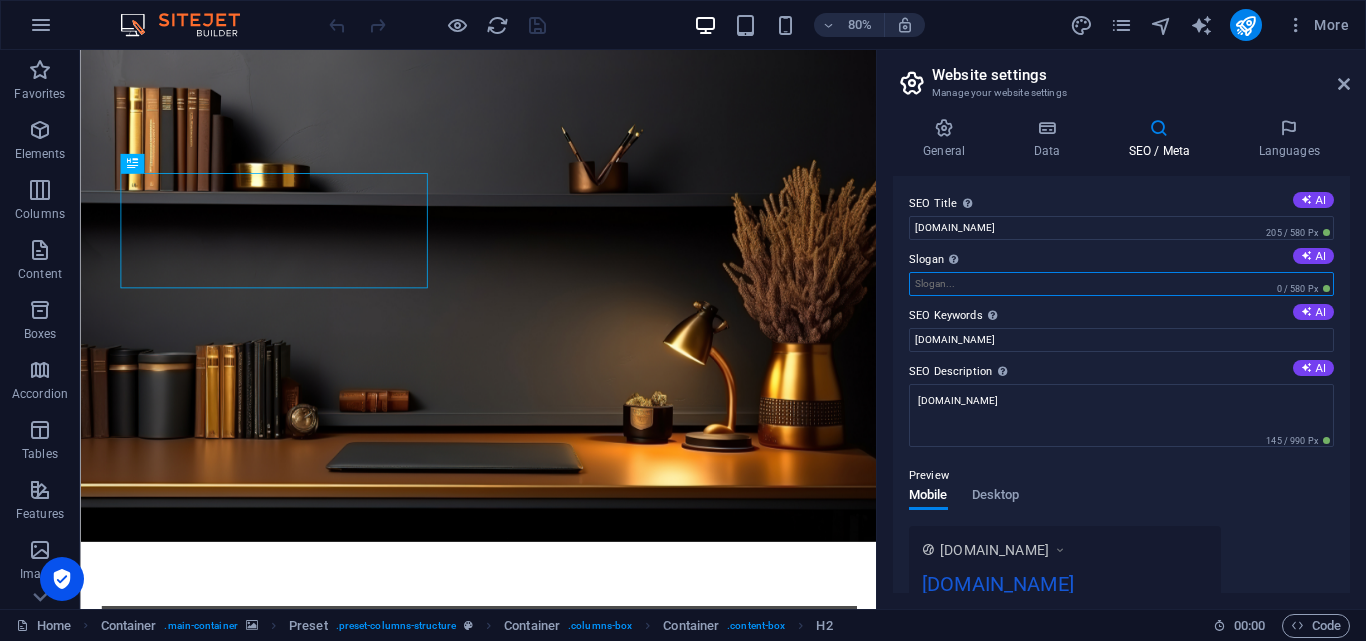 paste on "A Creative Agency in [GEOGRAPHIC_DATA] Helping Brands Grow Through Content, Design, and Strategy." 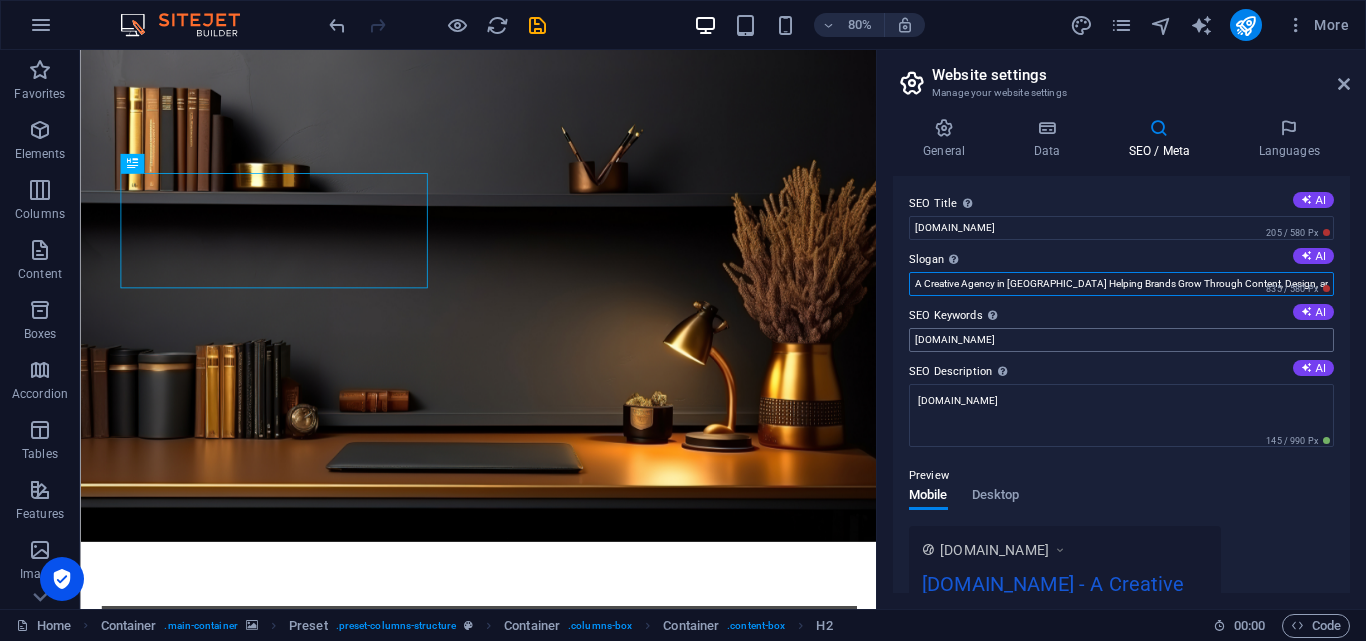 type on "A Creative Agency in [GEOGRAPHIC_DATA] Helping Brands Grow Through Content, Design, and Strategy." 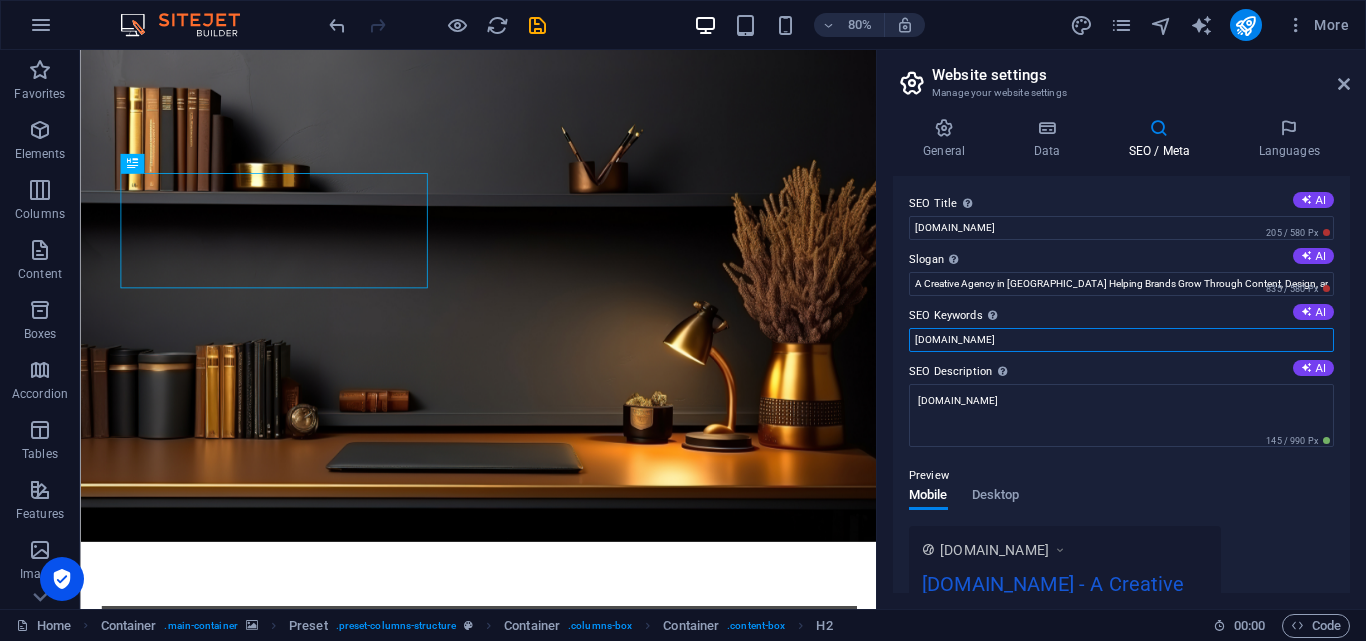 click on "[DOMAIN_NAME]" at bounding box center [1121, 340] 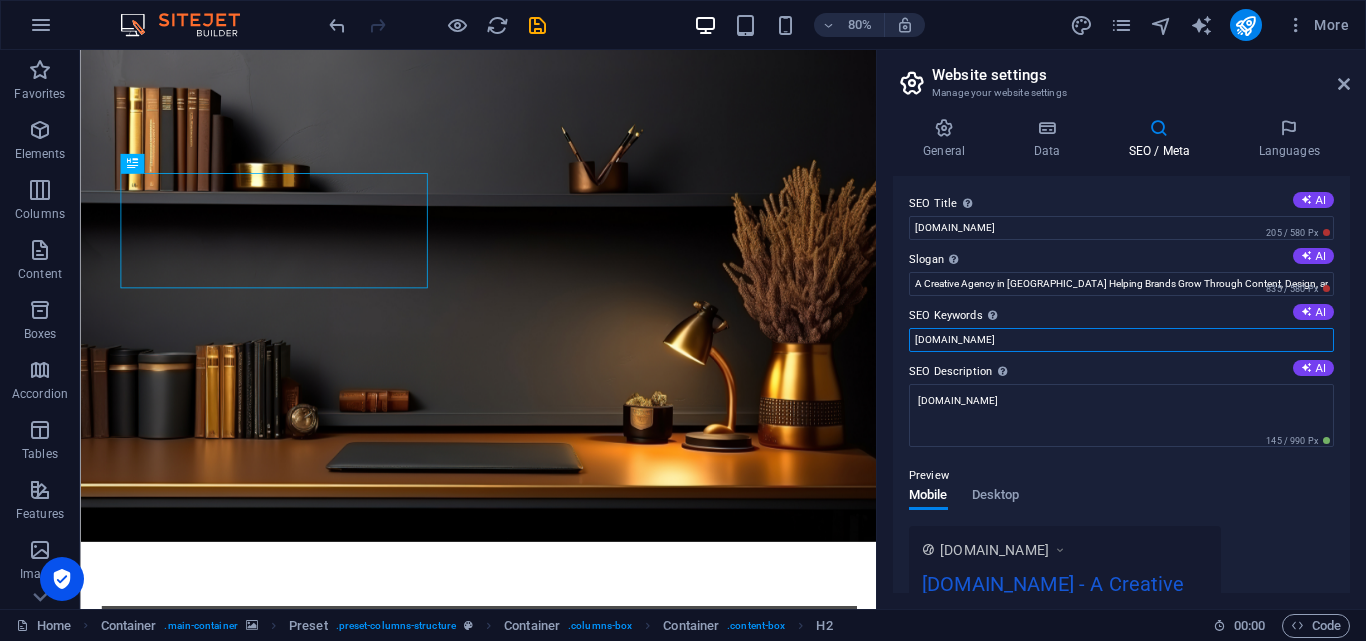 drag, startPoint x: 1010, startPoint y: 340, endPoint x: 914, endPoint y: 341, distance: 96.00521 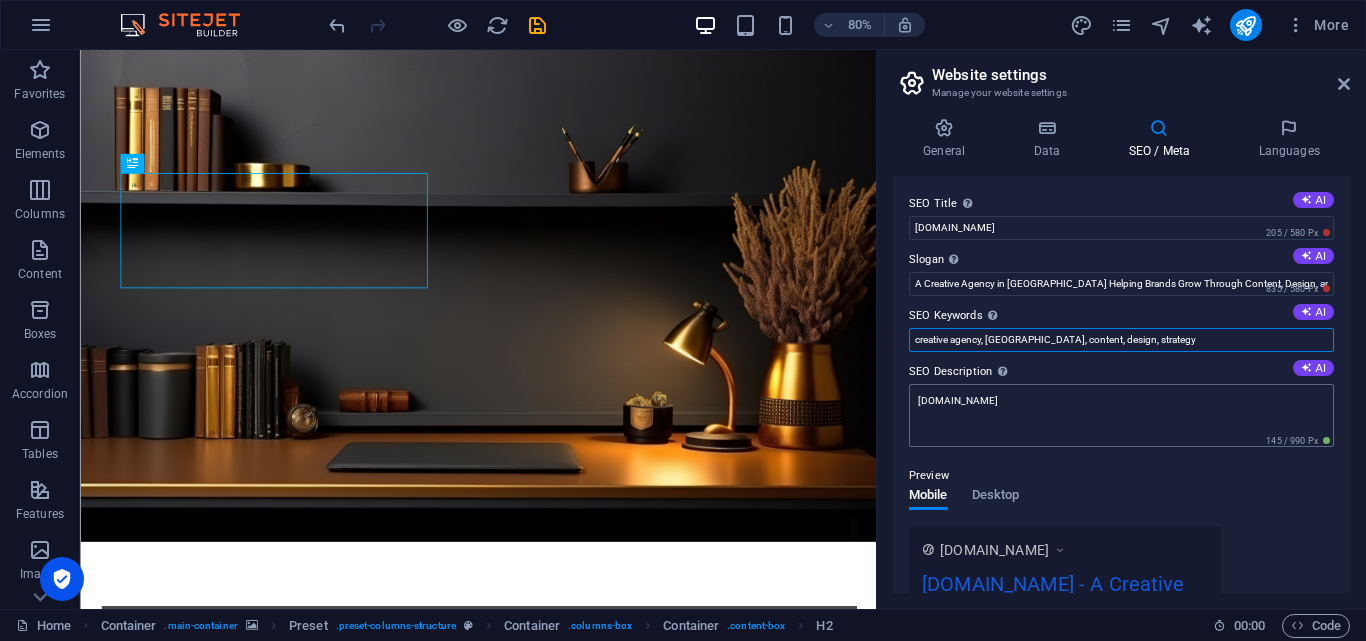 type on "creative agency, [GEOGRAPHIC_DATA], content, design, strategy" 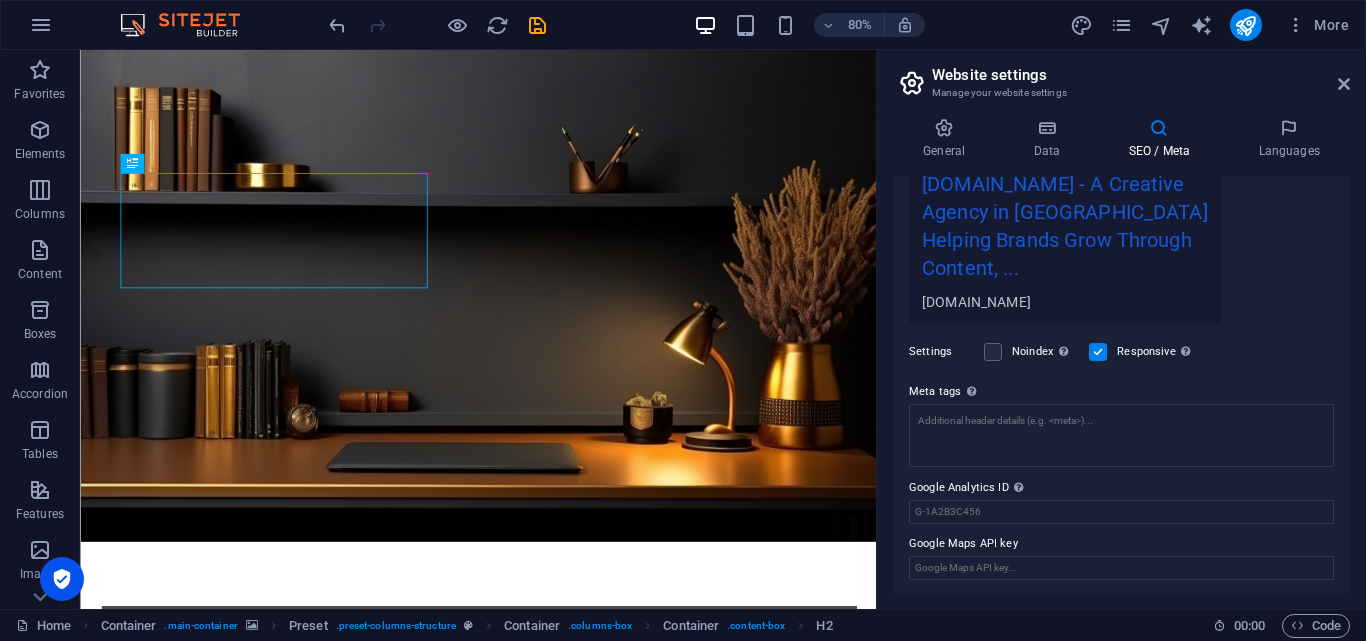 scroll, scrollTop: 403, scrollLeft: 0, axis: vertical 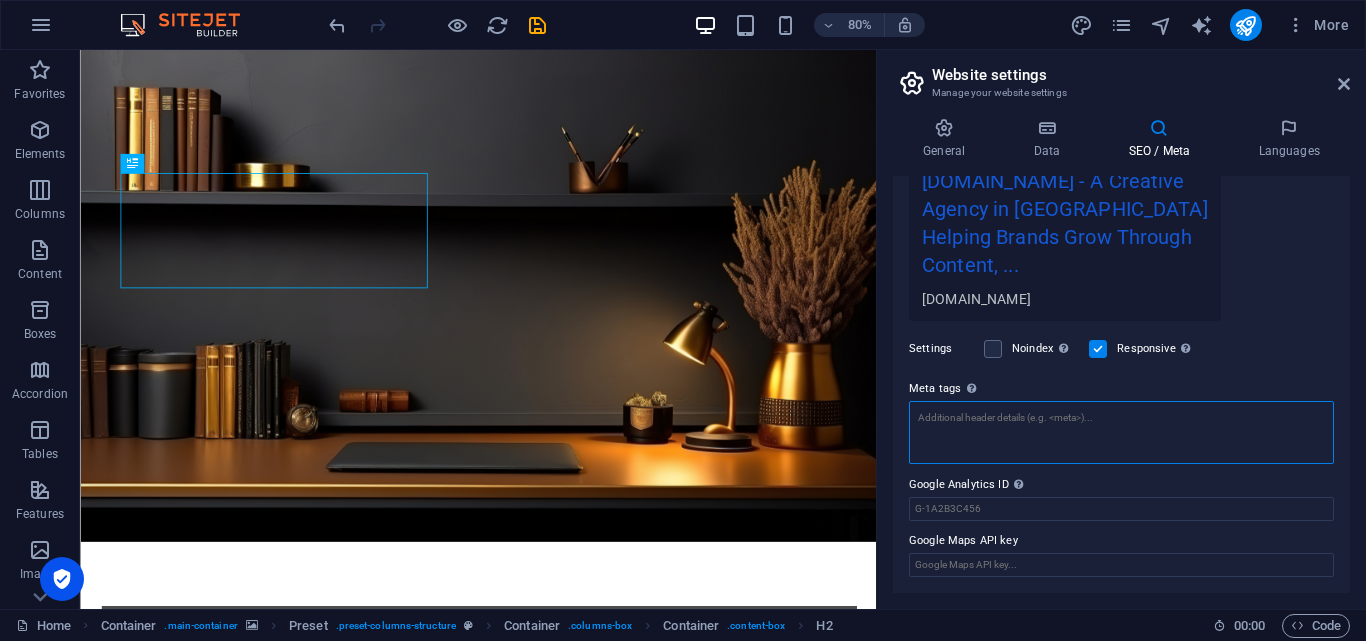click on "Meta tags Enter HTML code here that will be placed inside the  tags of your website. Please note that your website may not function if you include code with errors." at bounding box center [1121, 432] 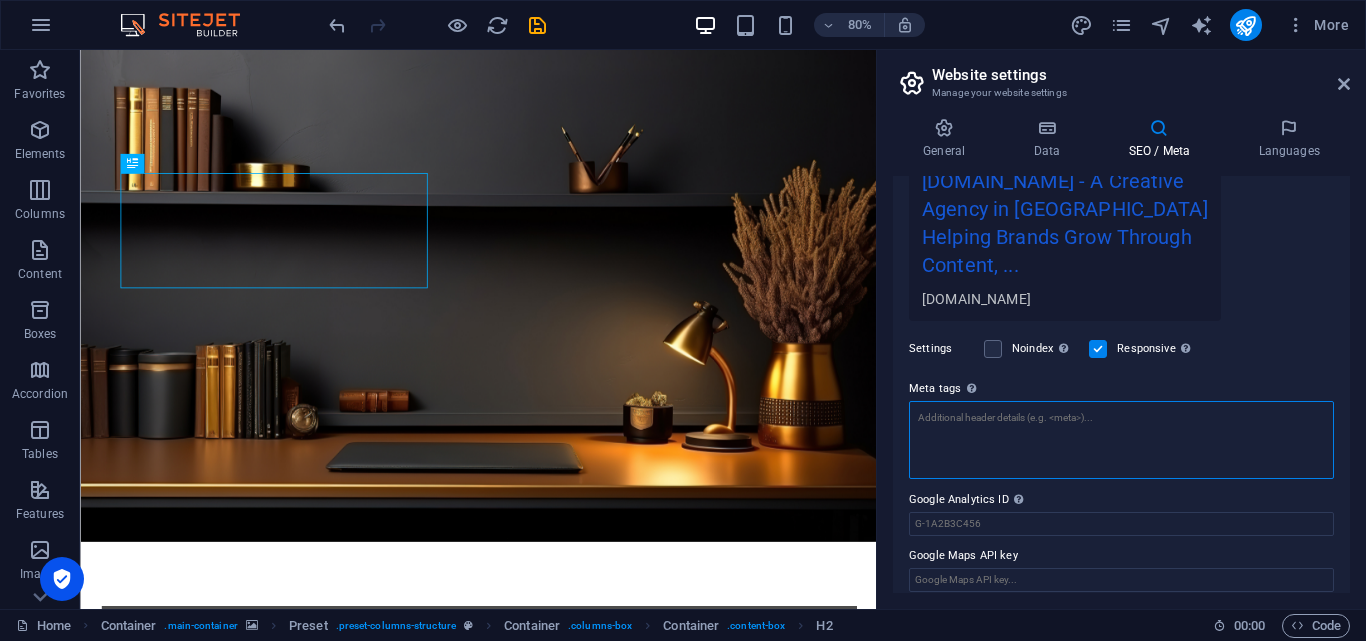 paste on "Eyeconic Agency is a creative agency based in [GEOGRAPHIC_DATA], helping brands grow through content creation, digital strategy, social media management, and branding. From reels to websites, we craft visuals that connect and convert." 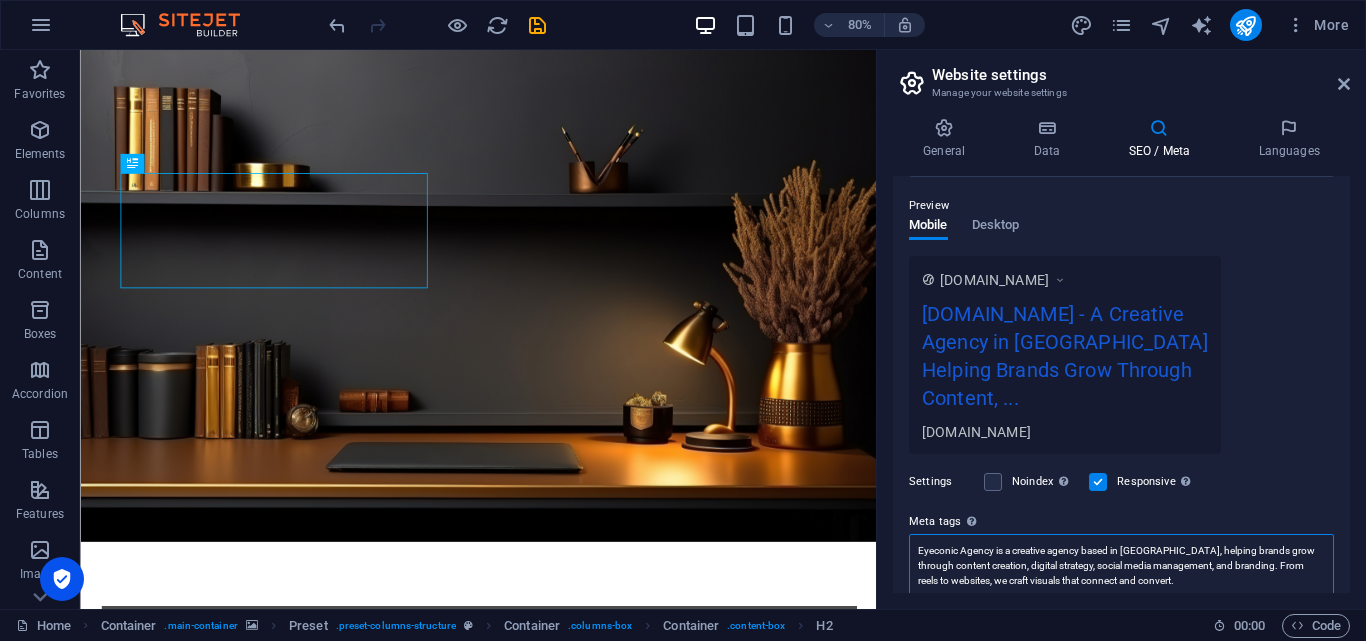 scroll, scrollTop: 433, scrollLeft: 0, axis: vertical 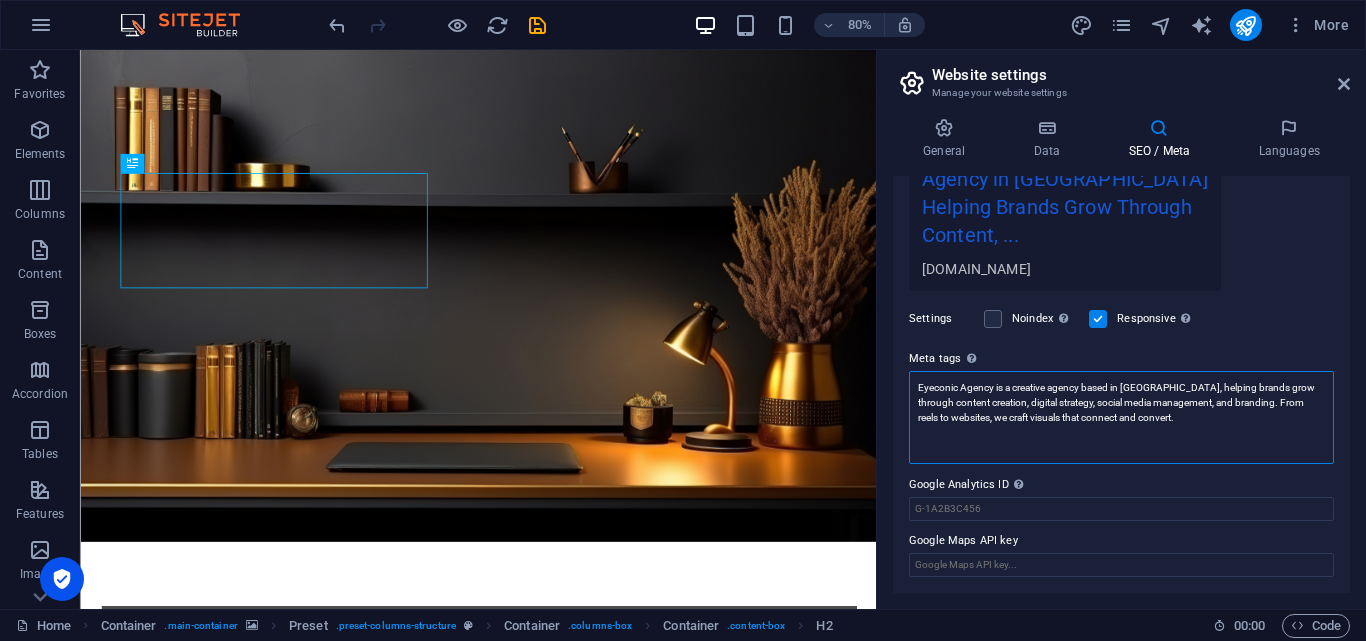 drag, startPoint x: 970, startPoint y: 390, endPoint x: 900, endPoint y: 381, distance: 70.5762 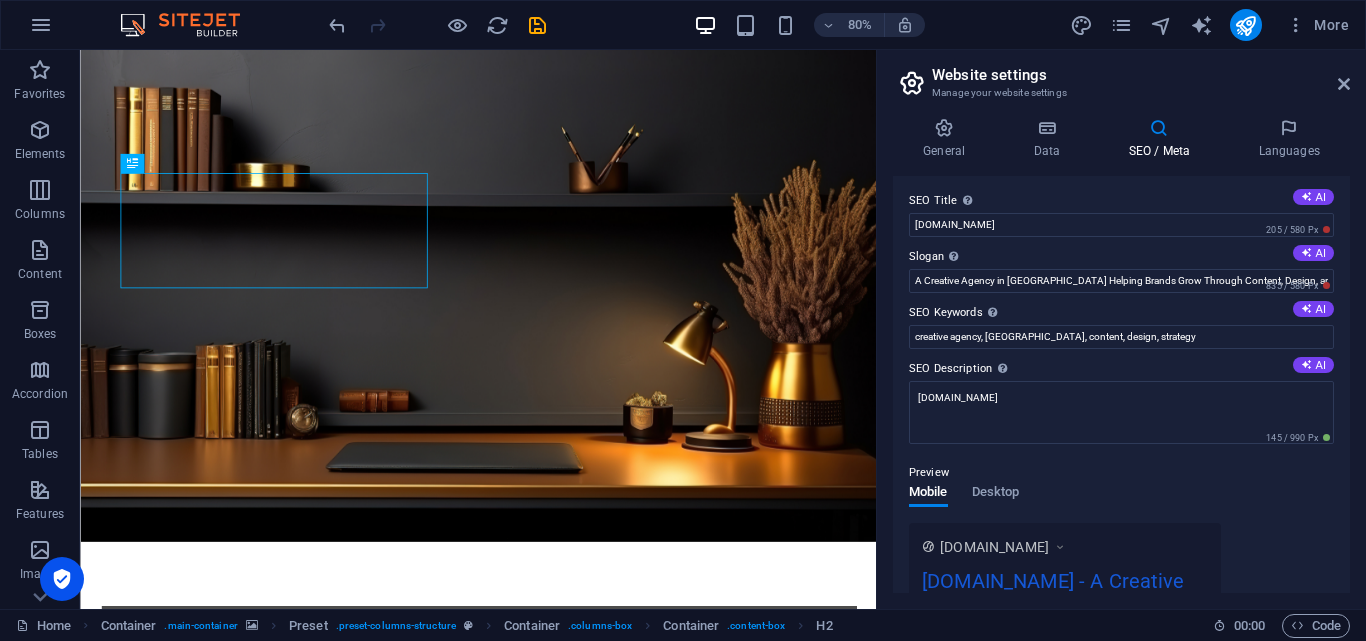 scroll, scrollTop: 0, scrollLeft: 0, axis: both 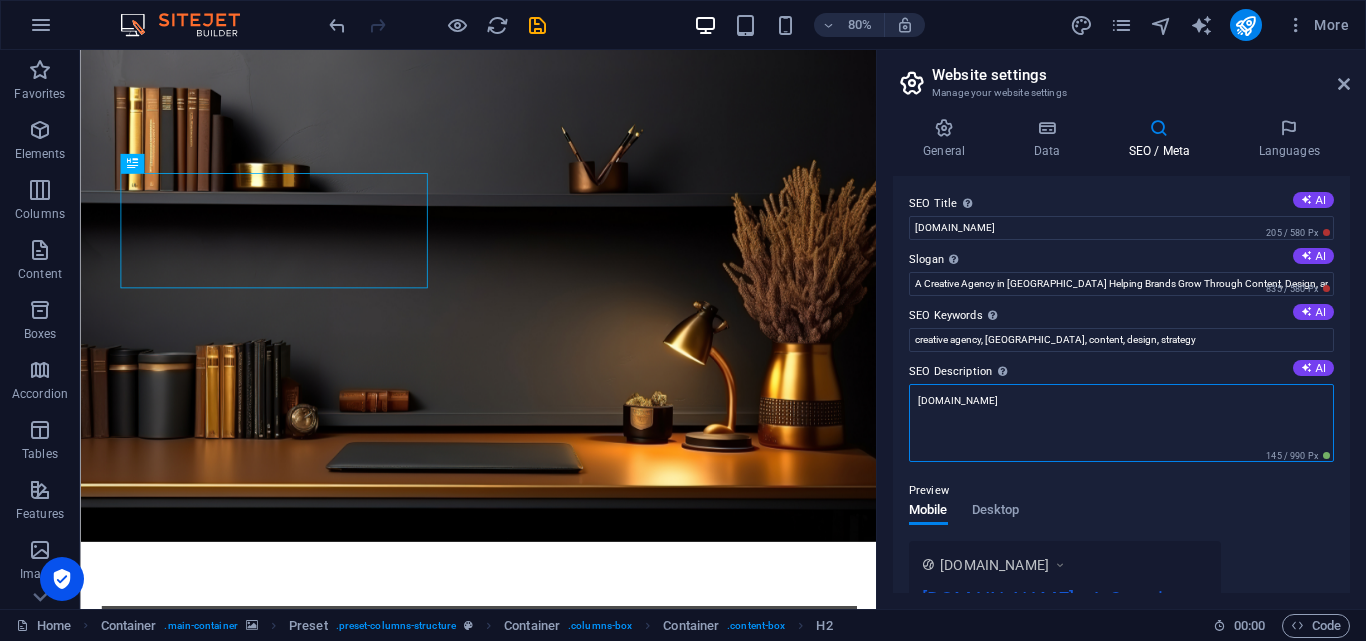 click on "[DOMAIN_NAME]" at bounding box center (1121, 423) 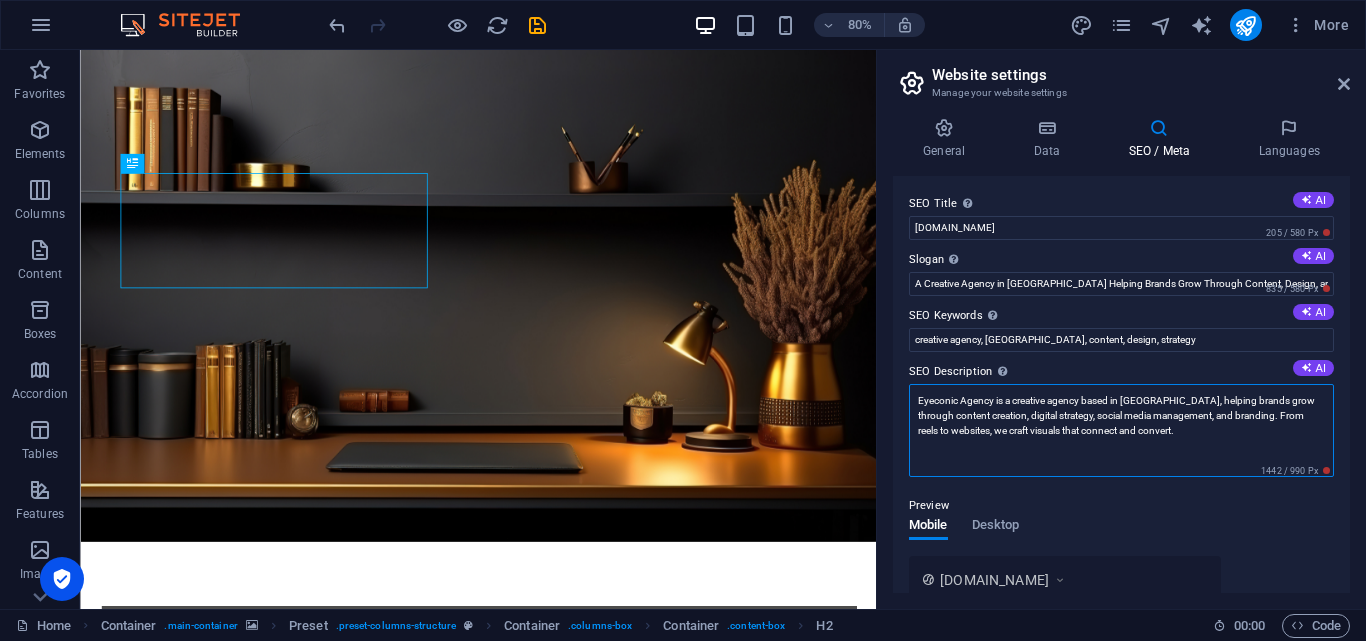 click on "Eyeconic Agency is a creative agency based in [GEOGRAPHIC_DATA], helping brands grow through content creation, digital strategy, social media management, and branding. From reels to websites, we craft visuals that connect and convert." at bounding box center (1121, 430) 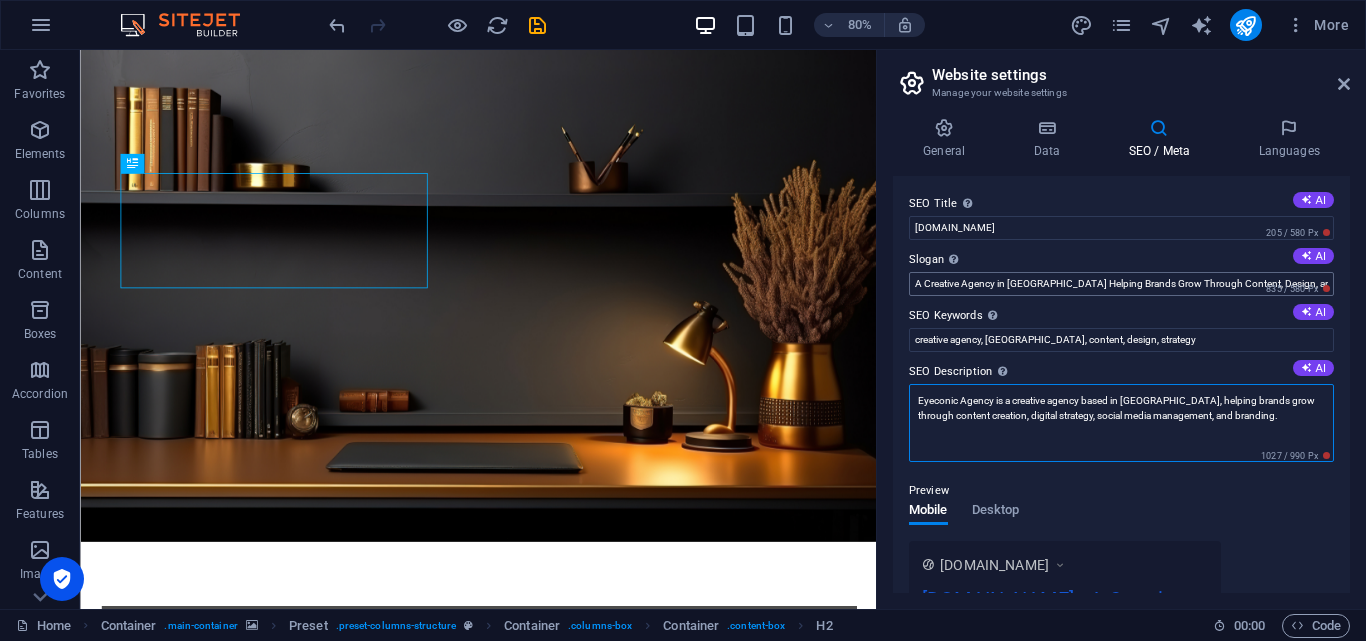 type on "Eyeconic Agency is a creative agency based in [GEOGRAPHIC_DATA], helping brands grow through content creation, digital strategy, social media management, and branding." 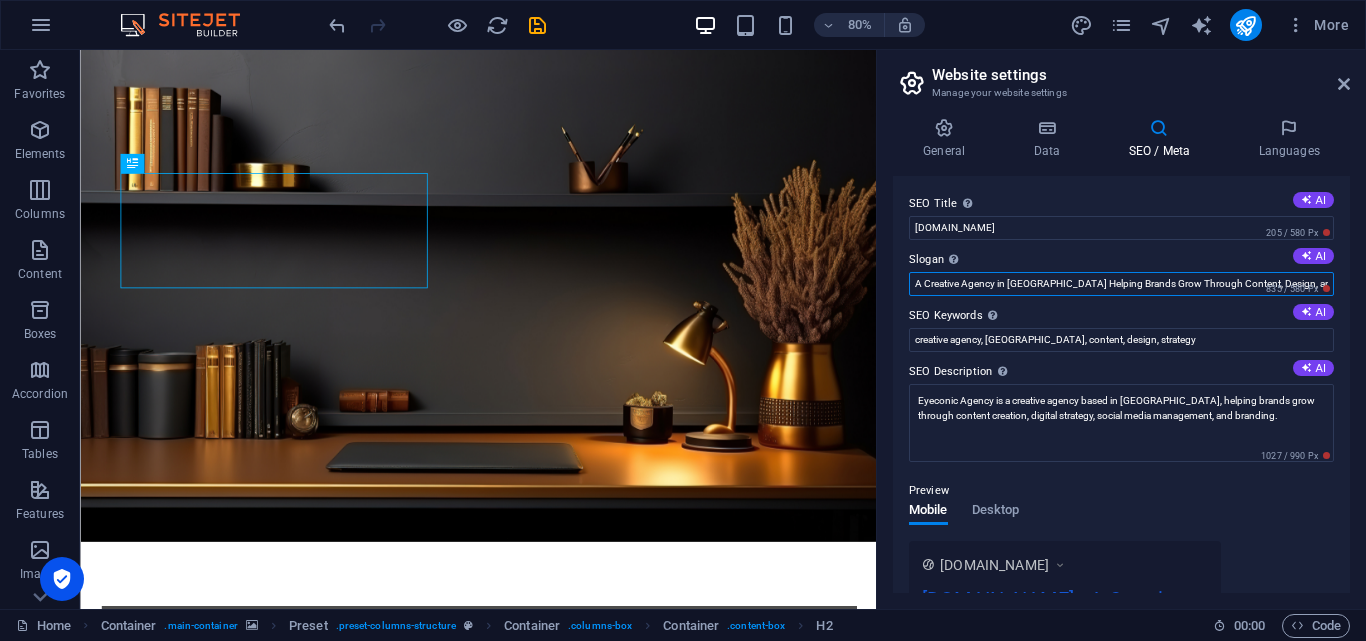 click on "A Creative Agency in [GEOGRAPHIC_DATA] Helping Brands Grow Through Content, Design, and Strategy." at bounding box center (1121, 284) 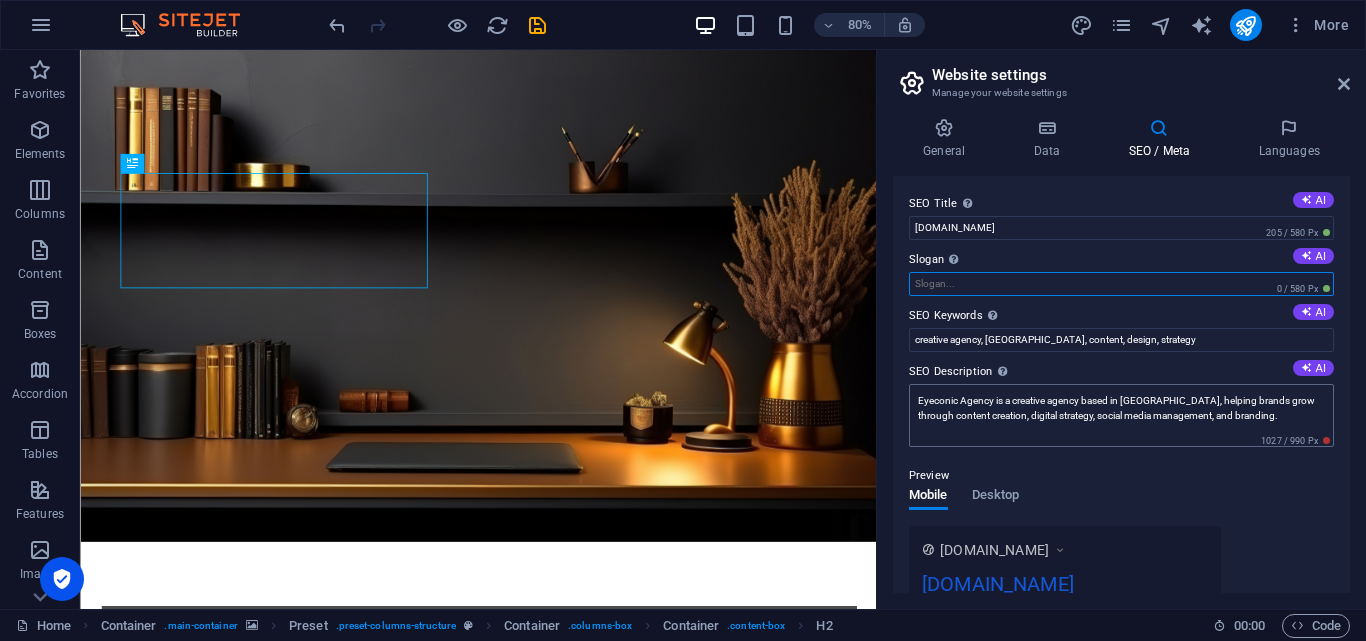 type 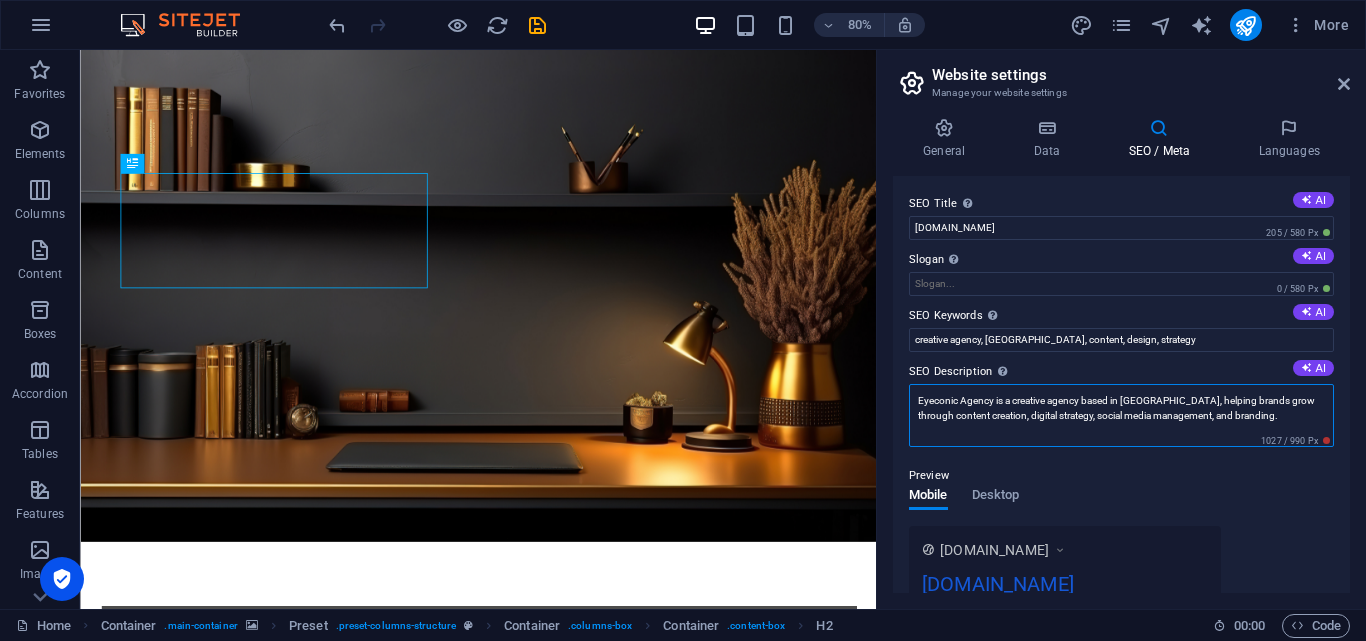 click on "Eyeconic Agency is a creative agency based in [GEOGRAPHIC_DATA], helping brands grow through content creation, digital strategy, social media management, and branding." at bounding box center [1121, 415] 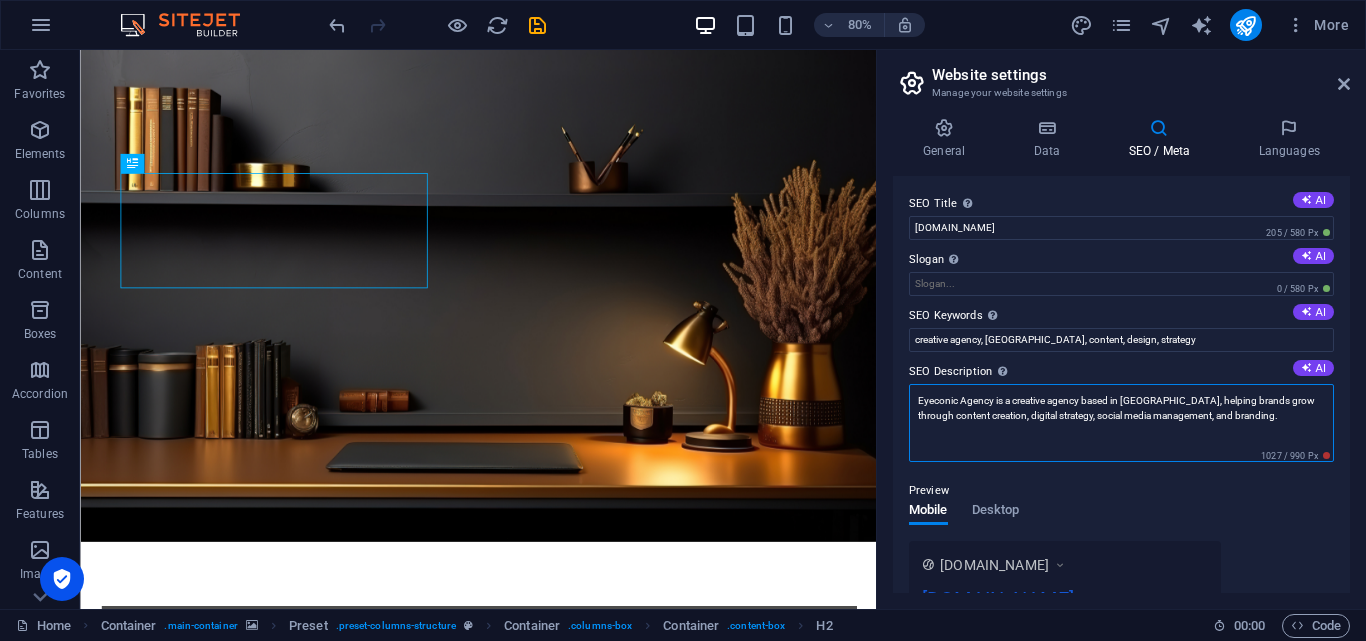 paste on "A Creative Agency in [GEOGRAPHIC_DATA] Helping Brands Grow Through Content, Design, and Strategy." 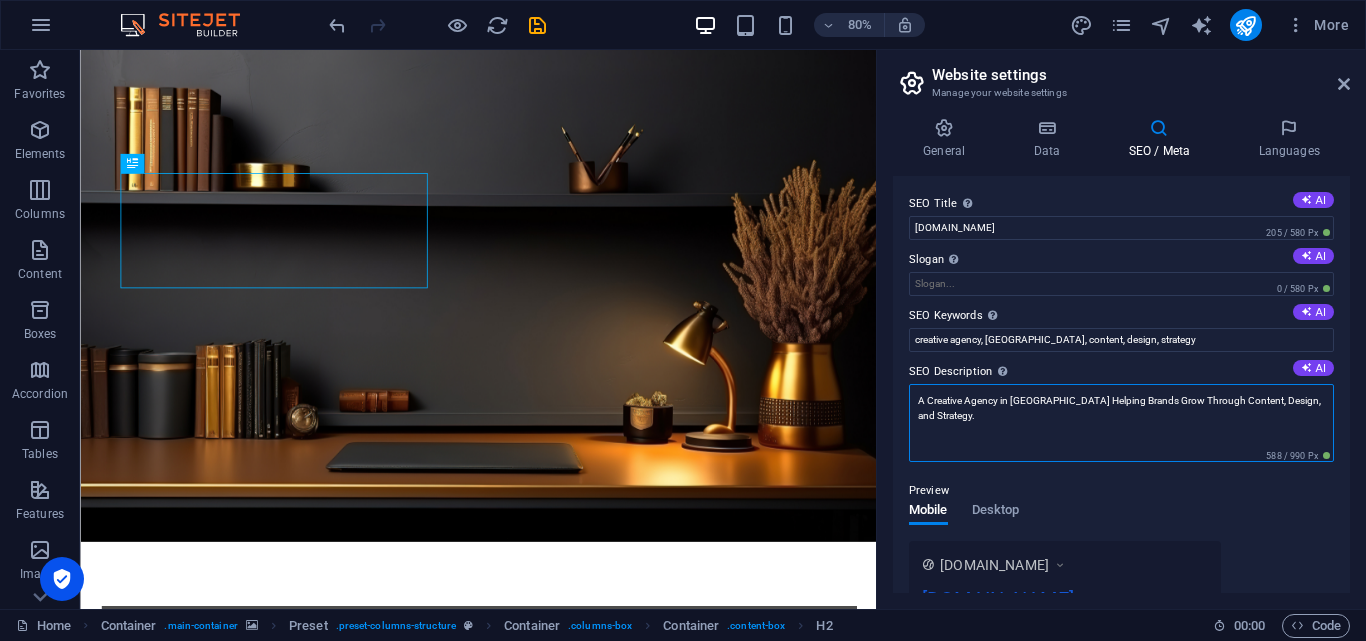 type on "A Creative Agency in [GEOGRAPHIC_DATA] Helping Brands Grow Through Content, Design, and Strategy." 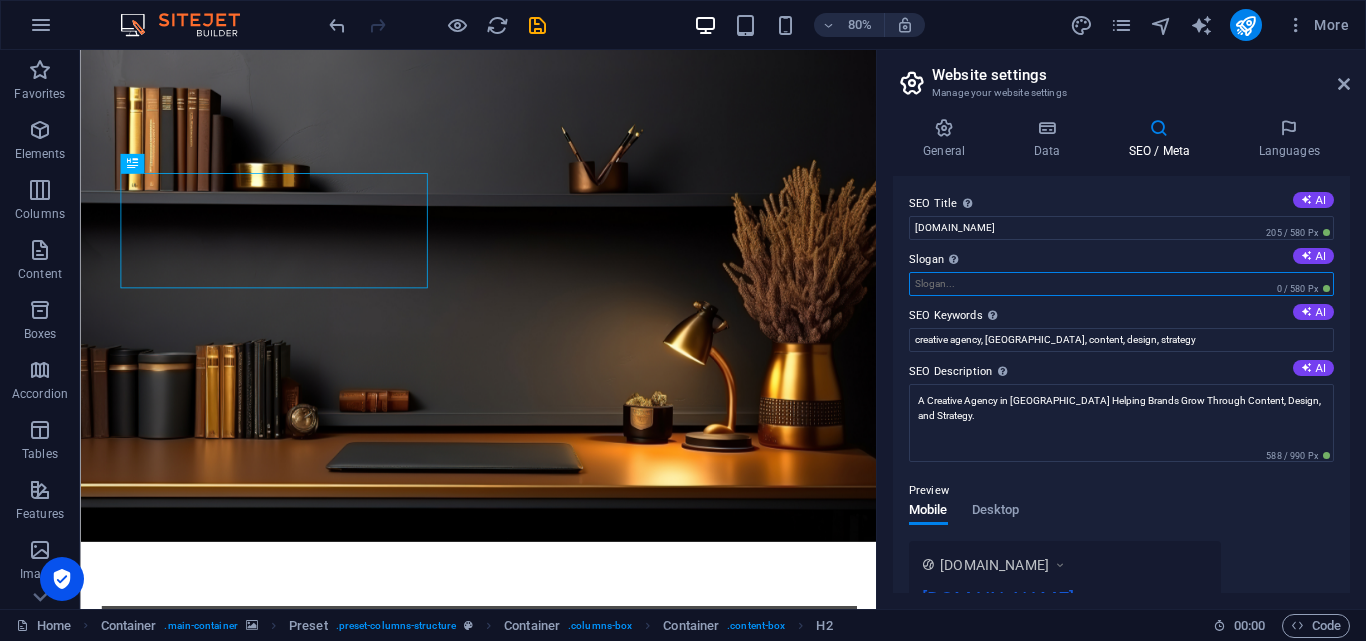 click on "Slogan The slogan of your website. AI" at bounding box center [1121, 284] 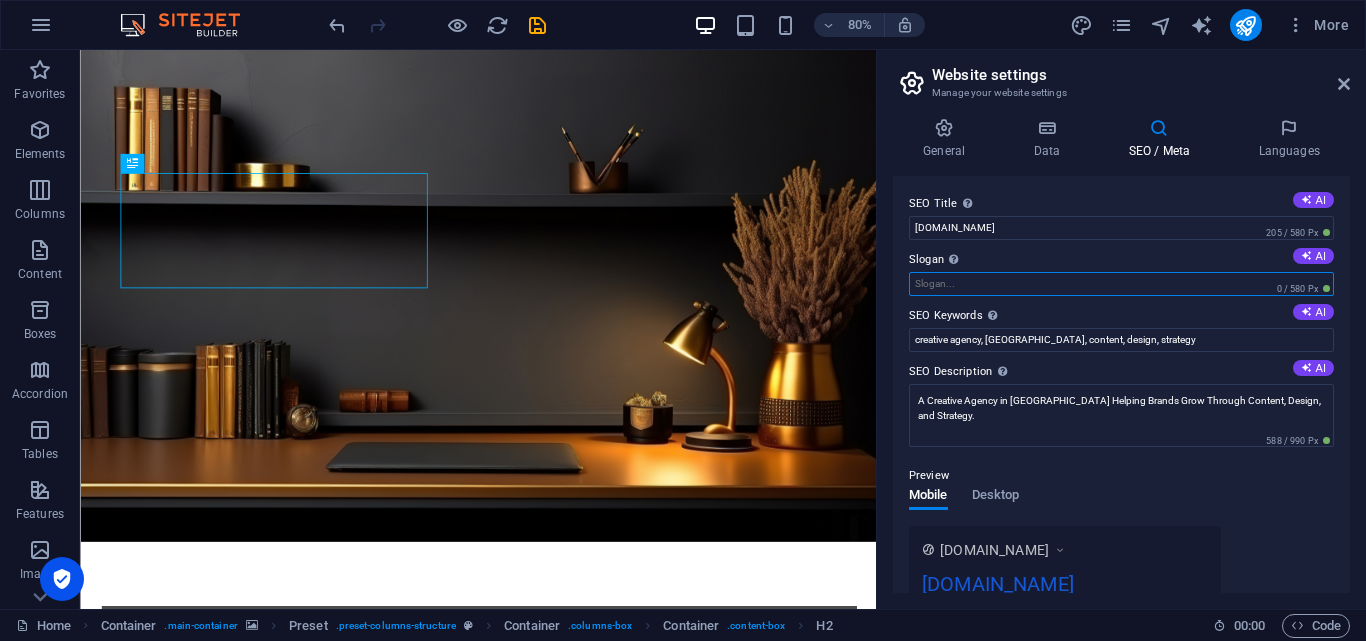 paste on "Creative content, bold strategy, iconic brands." 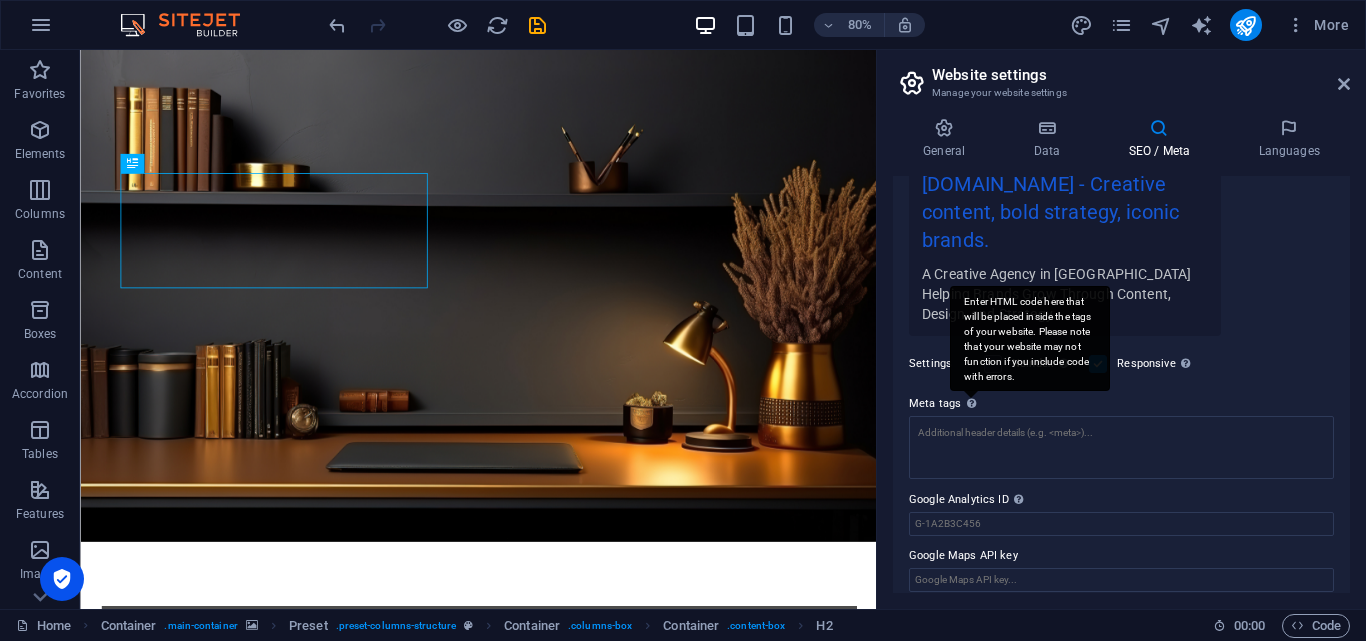 scroll, scrollTop: 415, scrollLeft: 0, axis: vertical 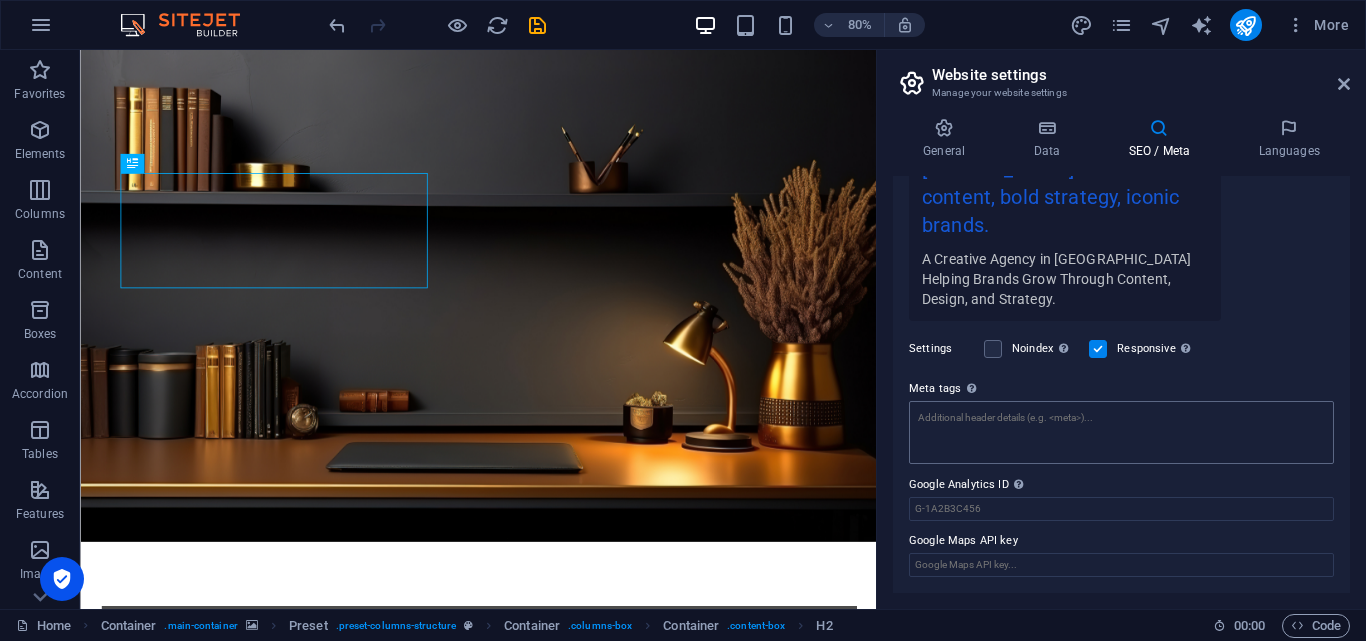 type on "Creative content, bold strategy, iconic brands." 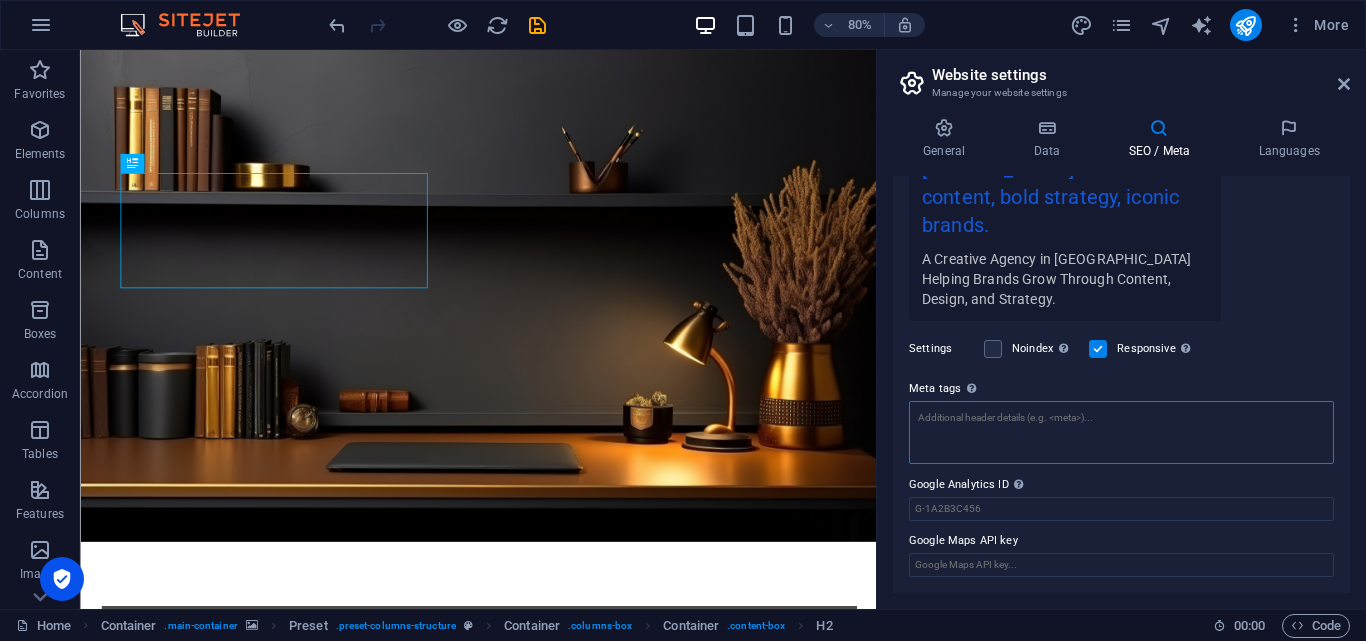 click on "Meta tags Enter HTML code here that will be placed inside the  tags of your website. Please note that your website may not function if you include code with errors." at bounding box center [1121, 432] 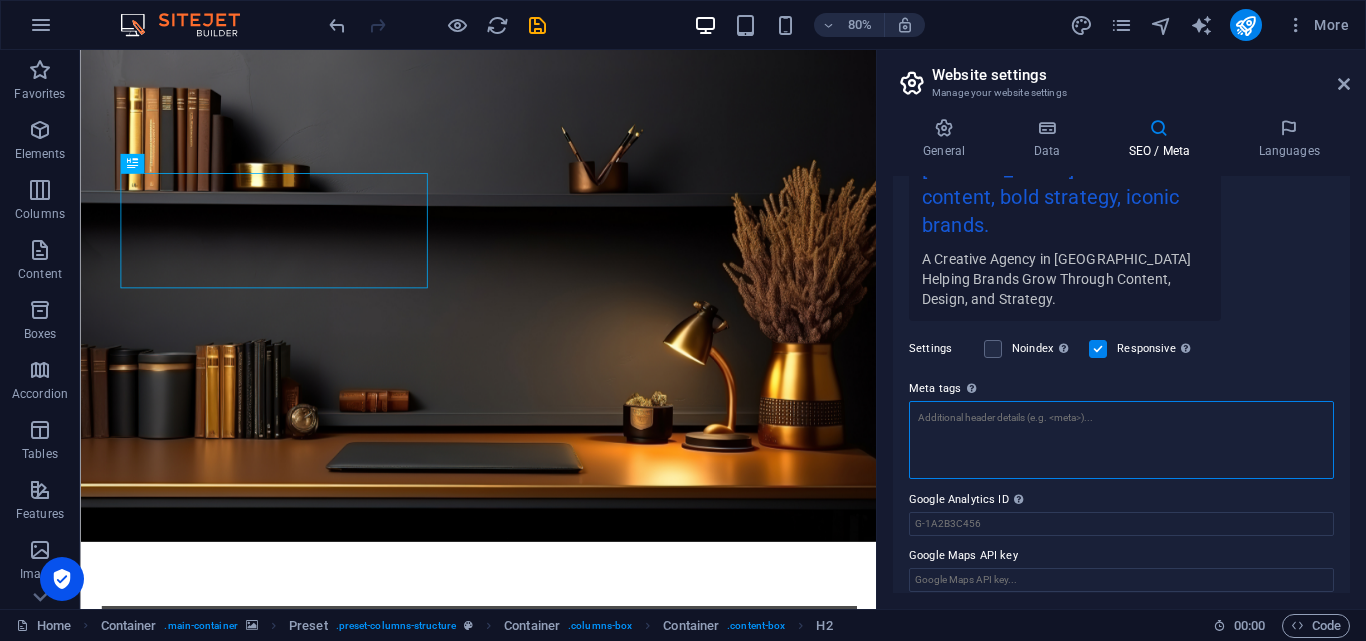 paste on "<title>Eyeconic Agency – Creative Content & Branding in [GEOGRAPHIC_DATA]</title>" 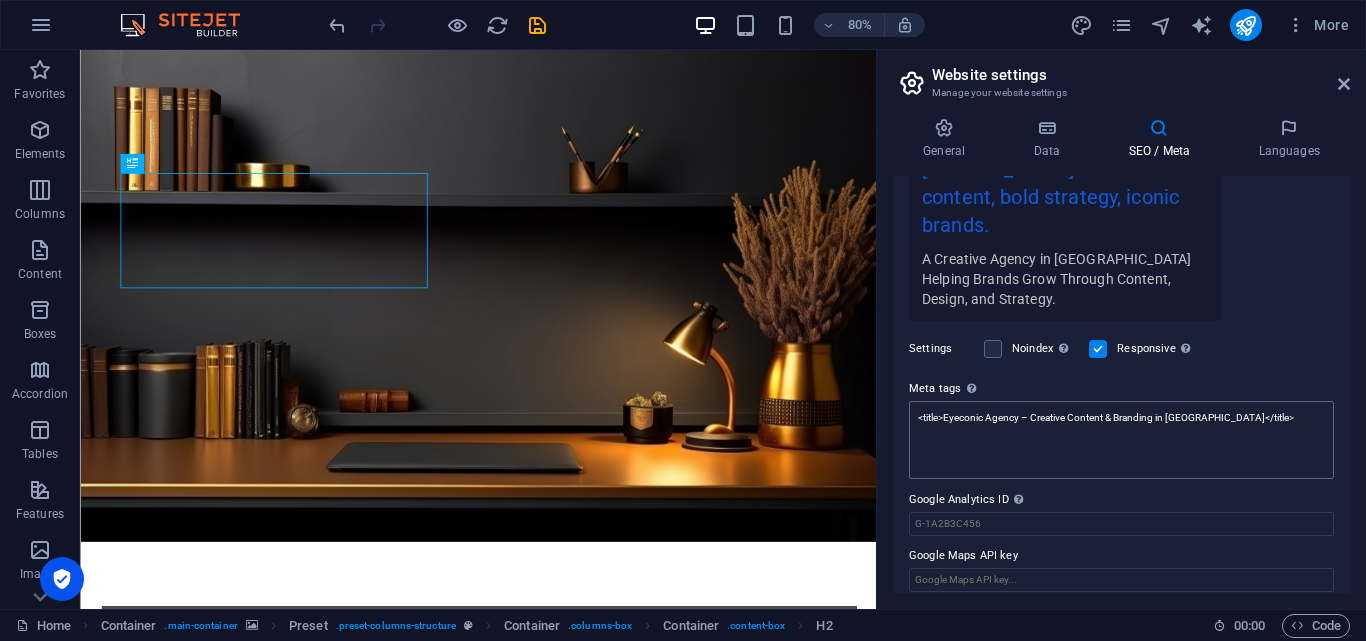 type on "<title>Eyeconic Agency – Creative Content &amp; Branding in [GEOGRAPHIC_DATA]</title>" 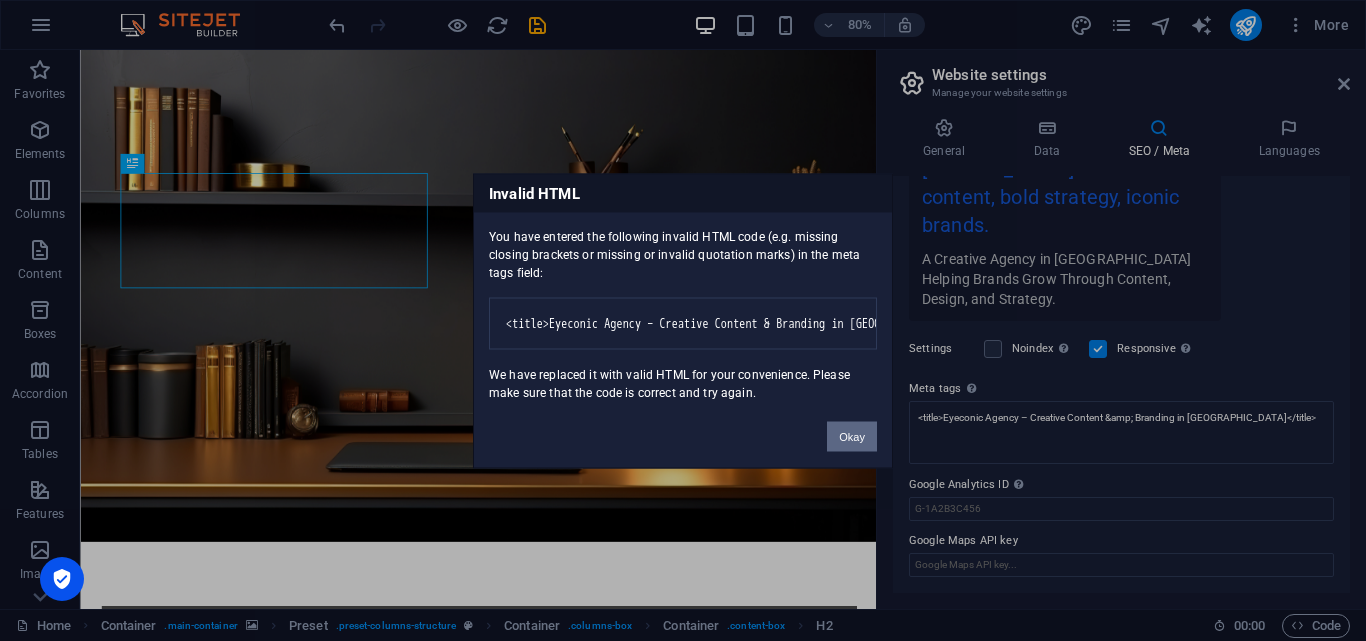 type 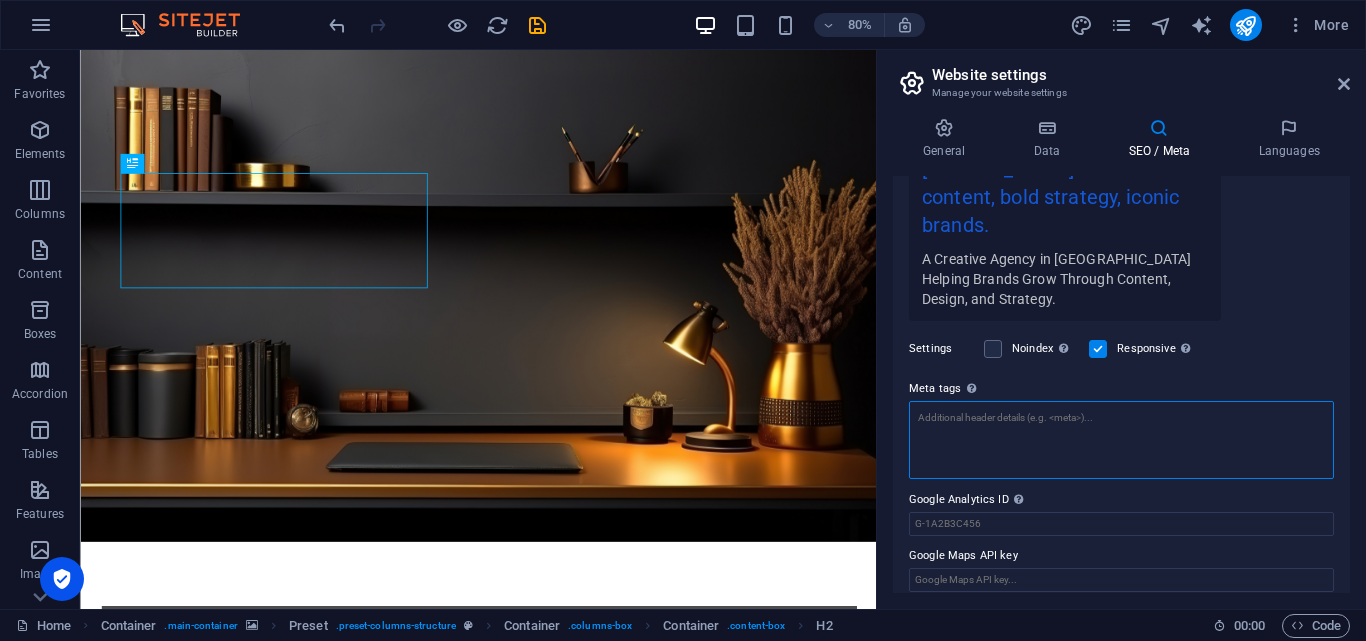 paste on "<meta name="description" content="Eyeconic Agency helps brands grow through creative content, digital strategy, and branding. Based in [GEOGRAPHIC_DATA]. Let’s create something iconic.">" 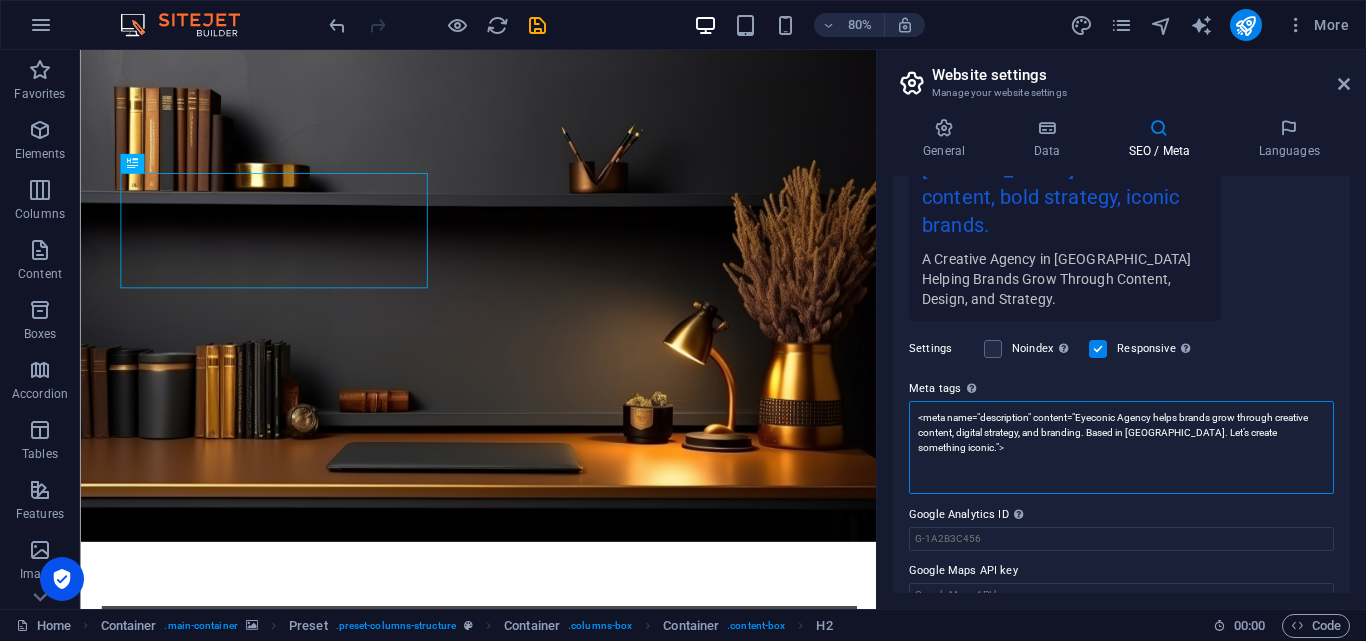 paste on "<meta property="og:title" content="Eyeconic Agency – Creative Content & Branding in Tanzania" />
<meta property="og:description" content="We help brands grow through bold design, video, strategy, and storytelling. Let’s build something iconic together." />
<meta property="og:image" content="https://eyeconiccreatives.com/assets/eyeconic-share-image.jpg" />
<meta property="og:url" content="https://eyeconiccreatives.com" />
<meta property="og:type" content="website" />" 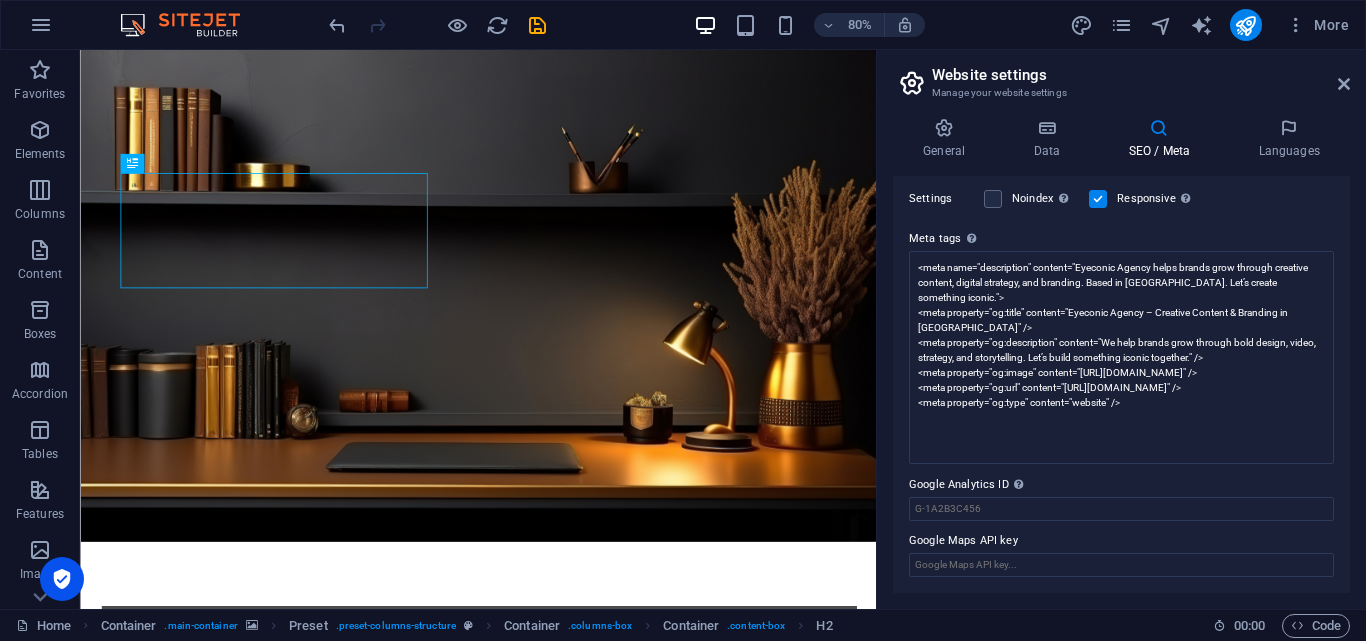 type on "<meta name="description" content="Eyeconic Agency helps brands grow through creative content, digital strategy, and branding. Based in Tanzania. Let’s create something iconic.">
<meta property="og:title" content="Eyeconic Agency – Creative Content &amp; Branding in Tanzania">
<meta property="og:description" content="We help brands grow through bold design, video, strategy, and storytelling. Let’s build something iconic together.">
<meta property="og:image" content="https://eyeconiccreatives.com/assets/eyeconic-share-image.jpg">
<meta property="og:url" content="https://eyeconiccreatives.com">
<meta property="og:type" content="website">" 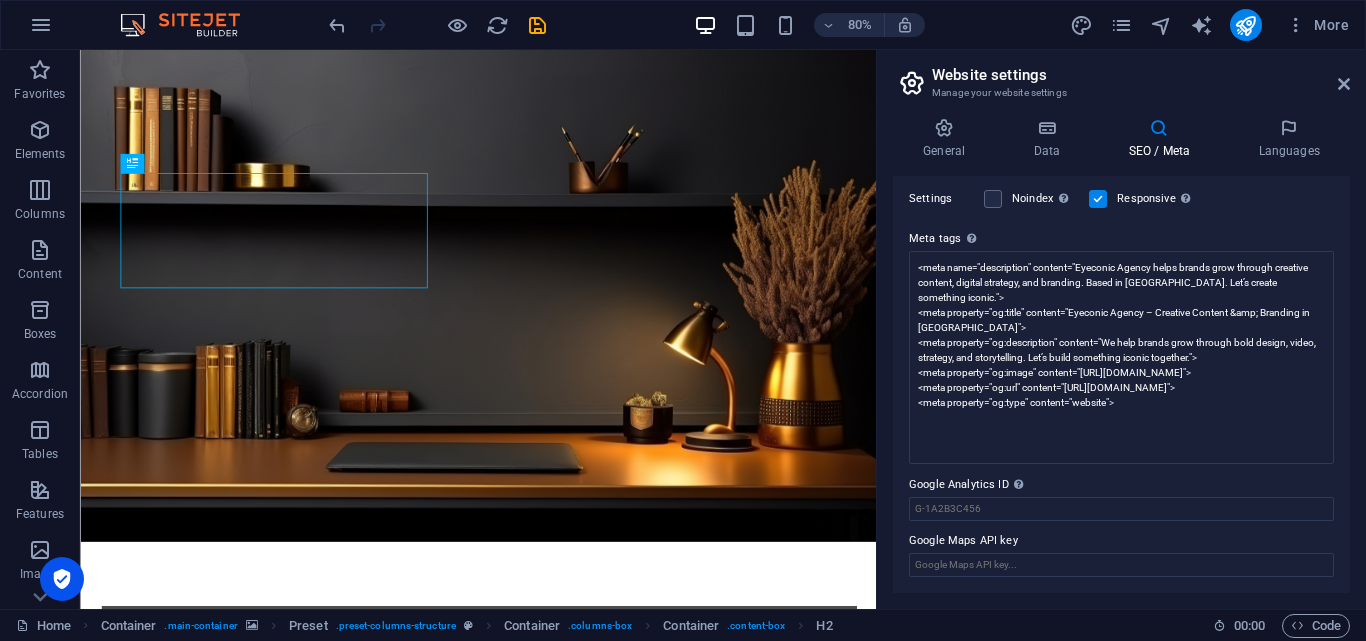 scroll, scrollTop: 415, scrollLeft: 0, axis: vertical 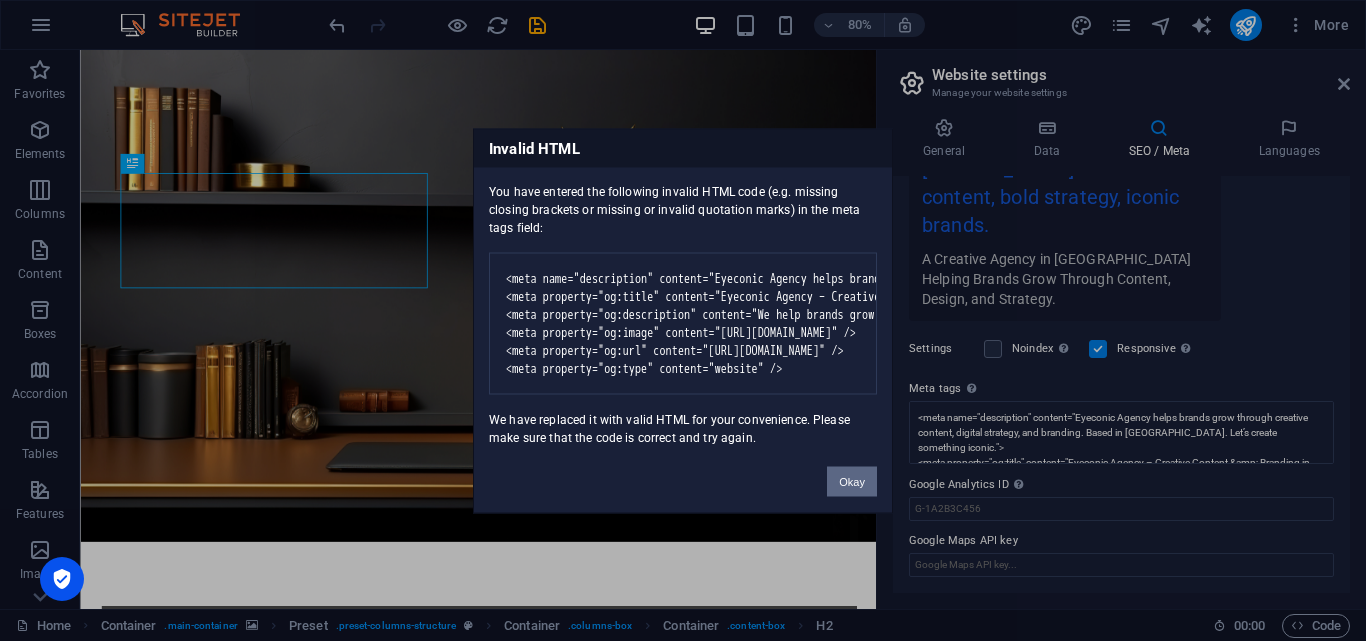 type 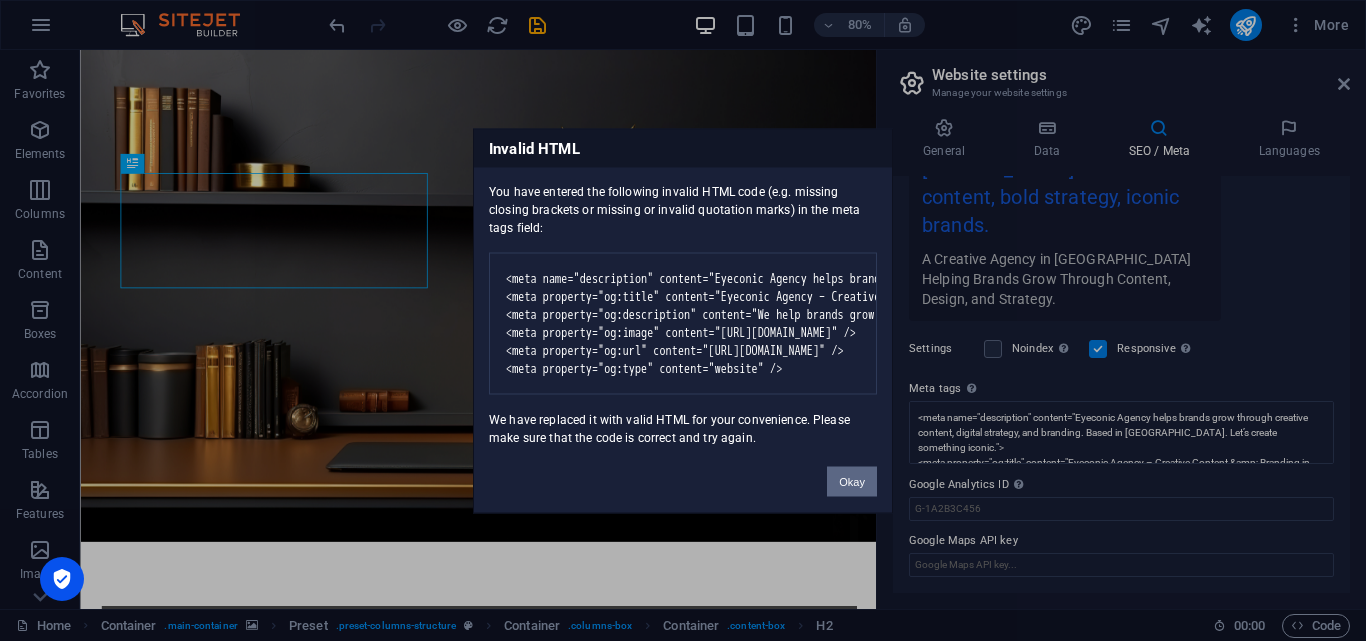 click on "Okay" at bounding box center (852, 481) 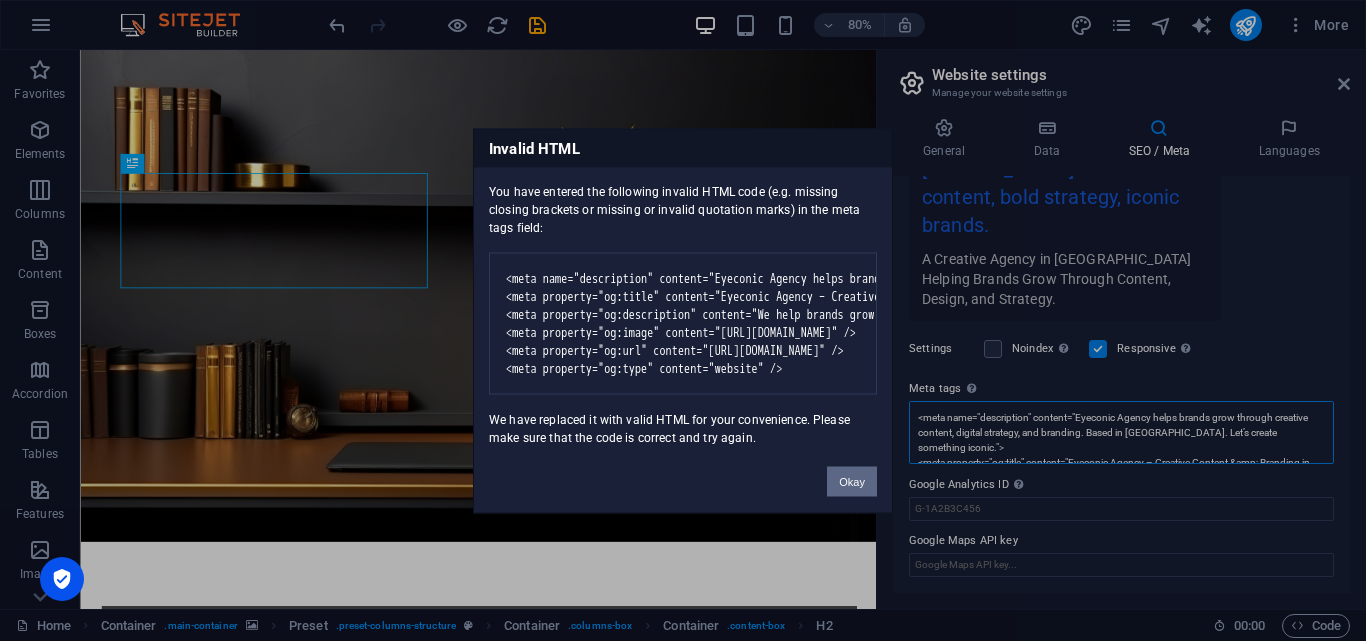 scroll, scrollTop: 0, scrollLeft: 0, axis: both 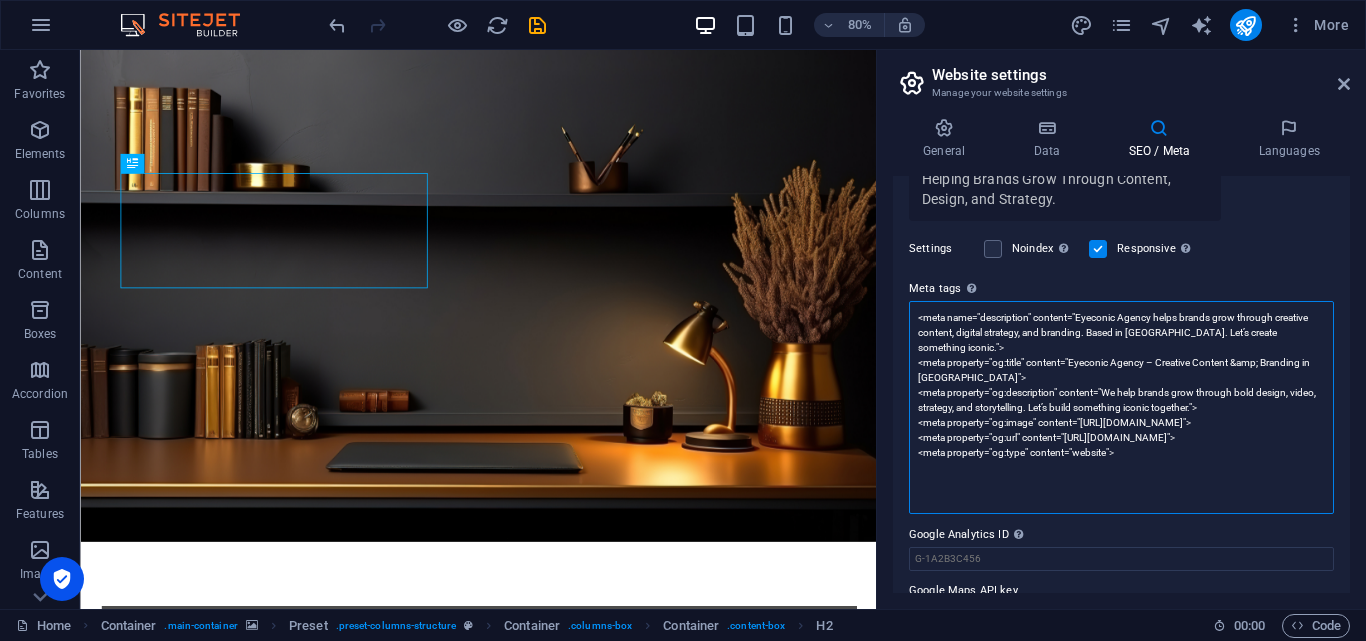 drag, startPoint x: 1116, startPoint y: 449, endPoint x: 1135, endPoint y: 443, distance: 19.924858 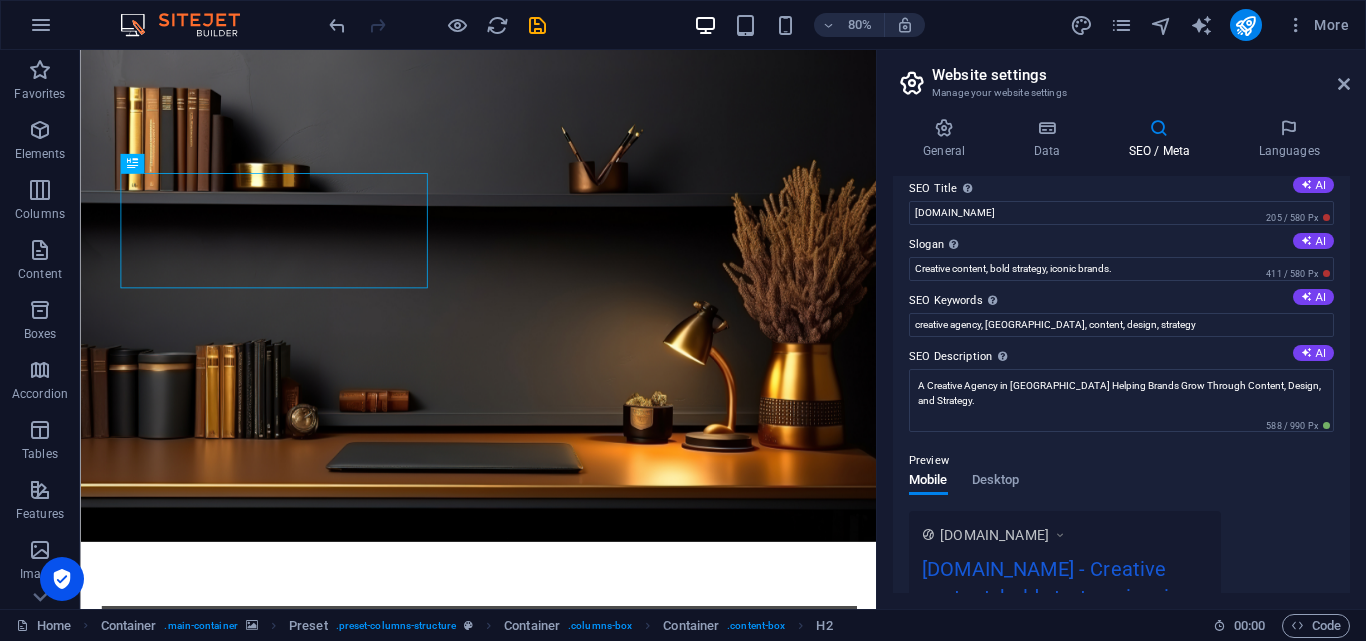 scroll, scrollTop: 0, scrollLeft: 0, axis: both 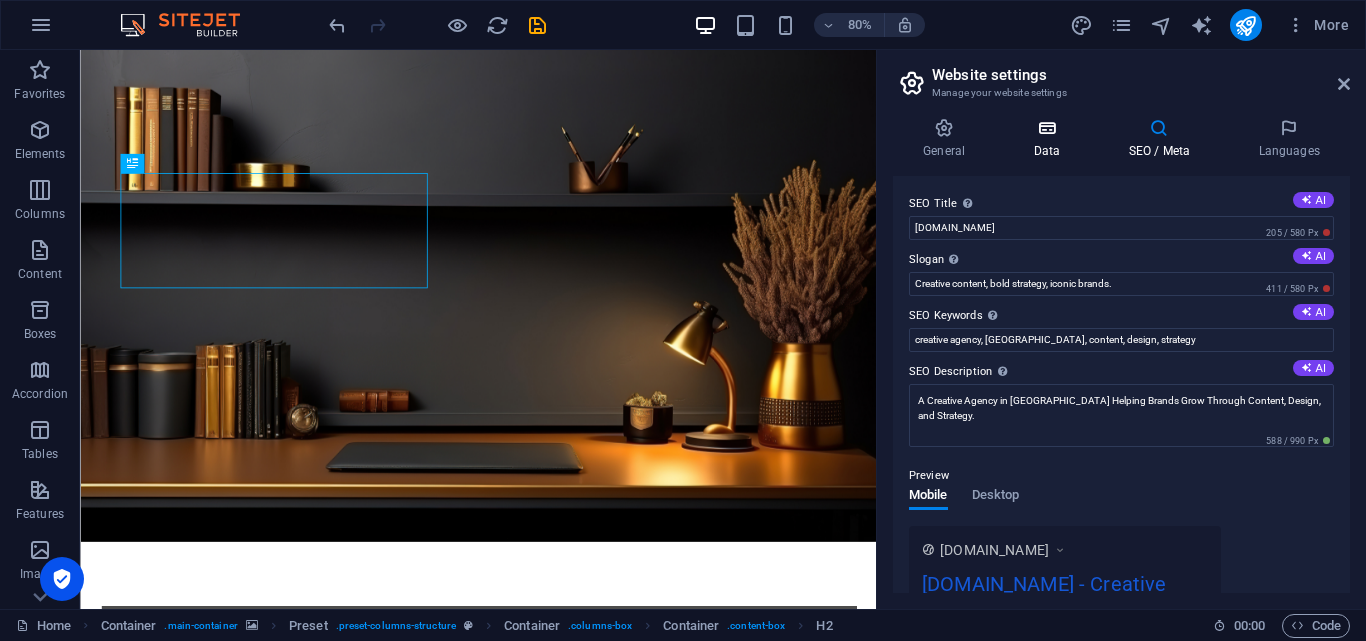 type on "<meta name="description" content="Eyeconic Agency helps brands grow through creative content, digital strategy, and branding. Based in Tanzania. Let’s create something iconic.">" 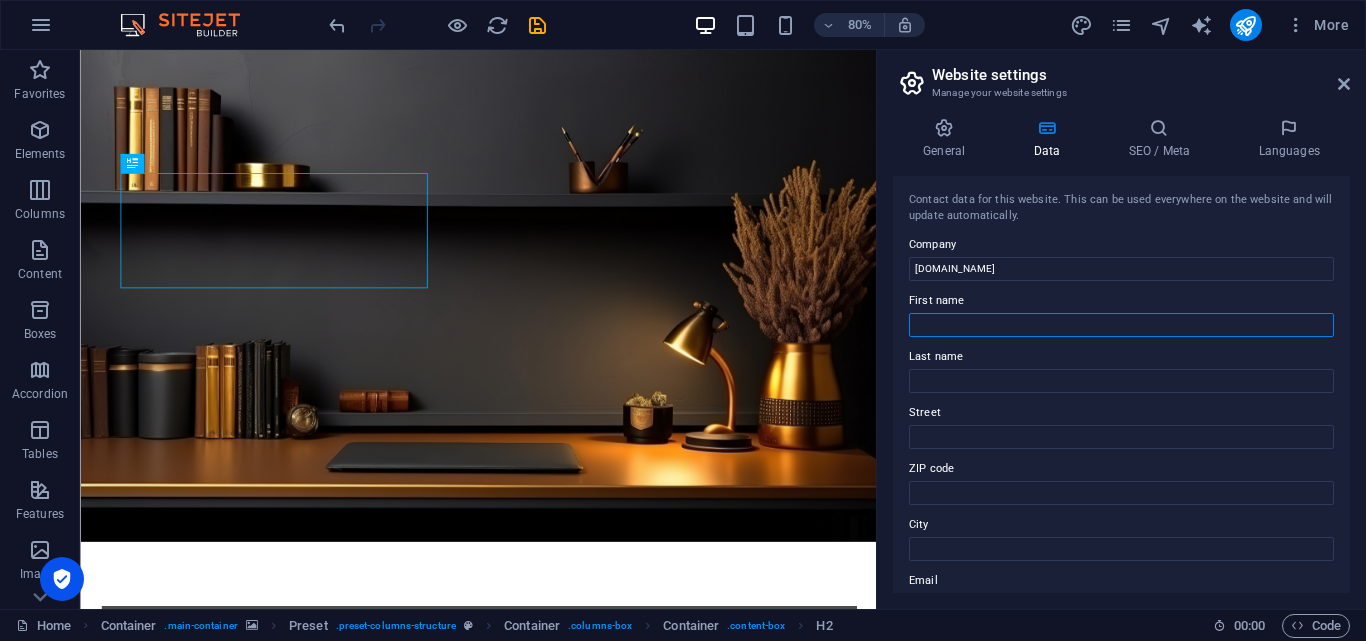 click on "First name" at bounding box center [1121, 325] 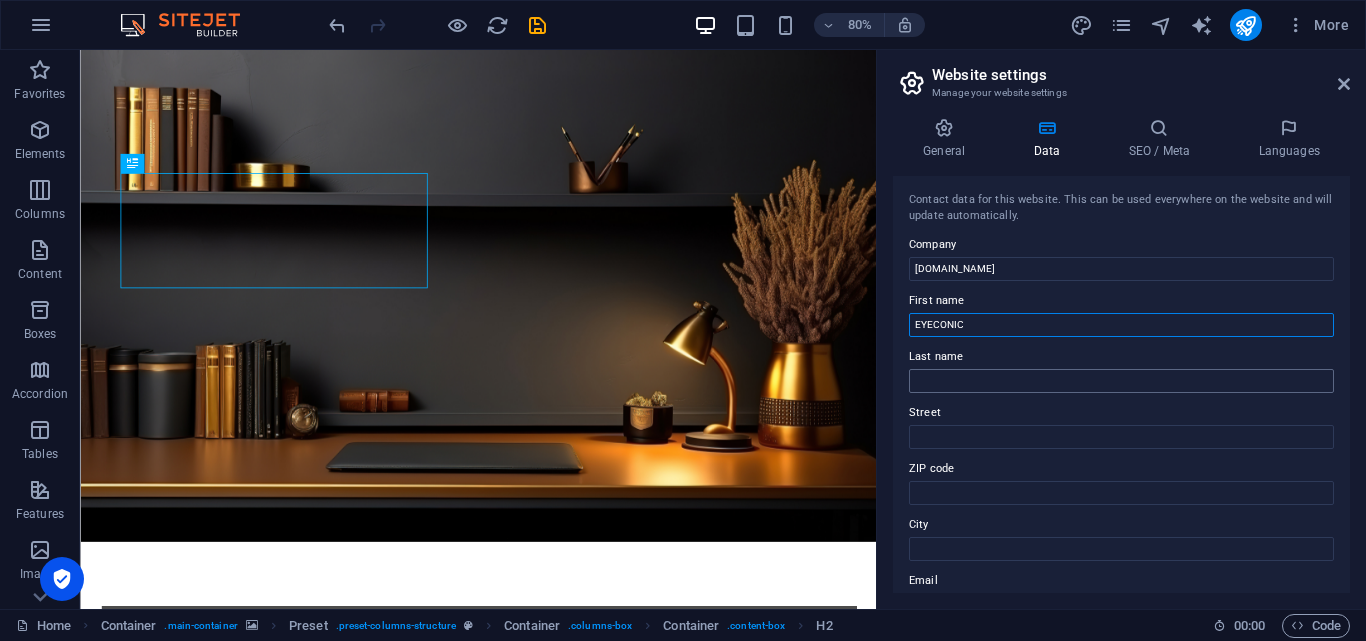 type on "EYECONIC" 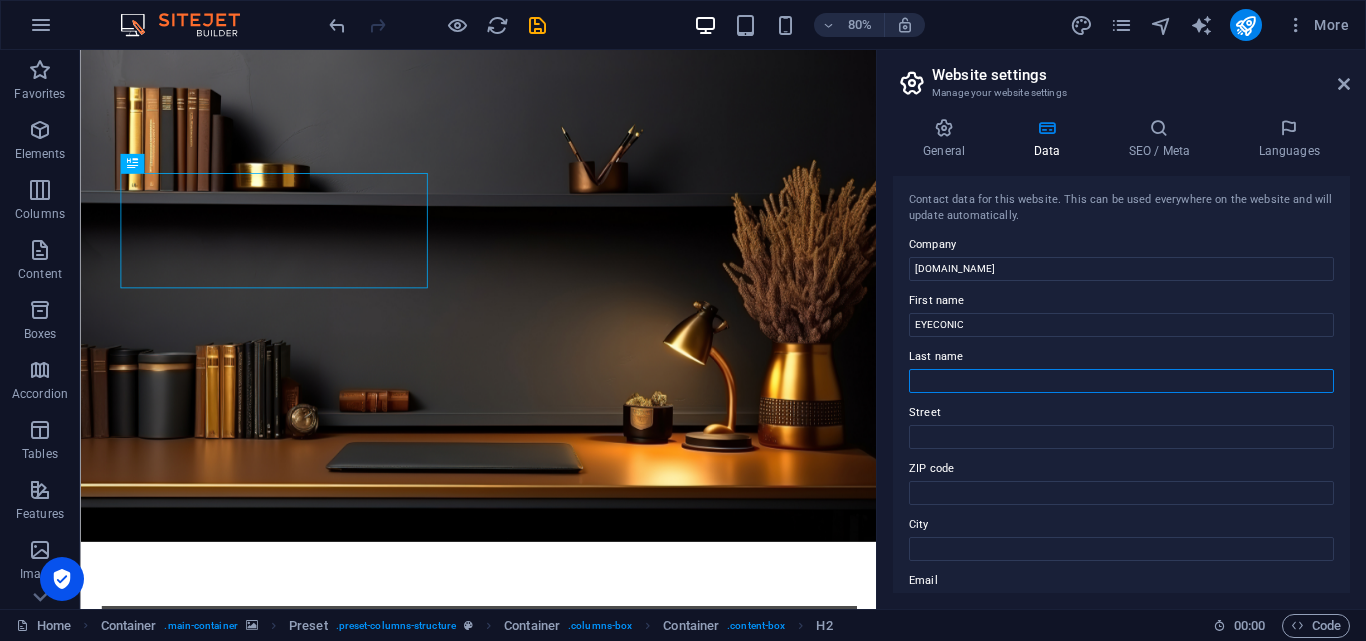 click on "Last name" at bounding box center [1121, 381] 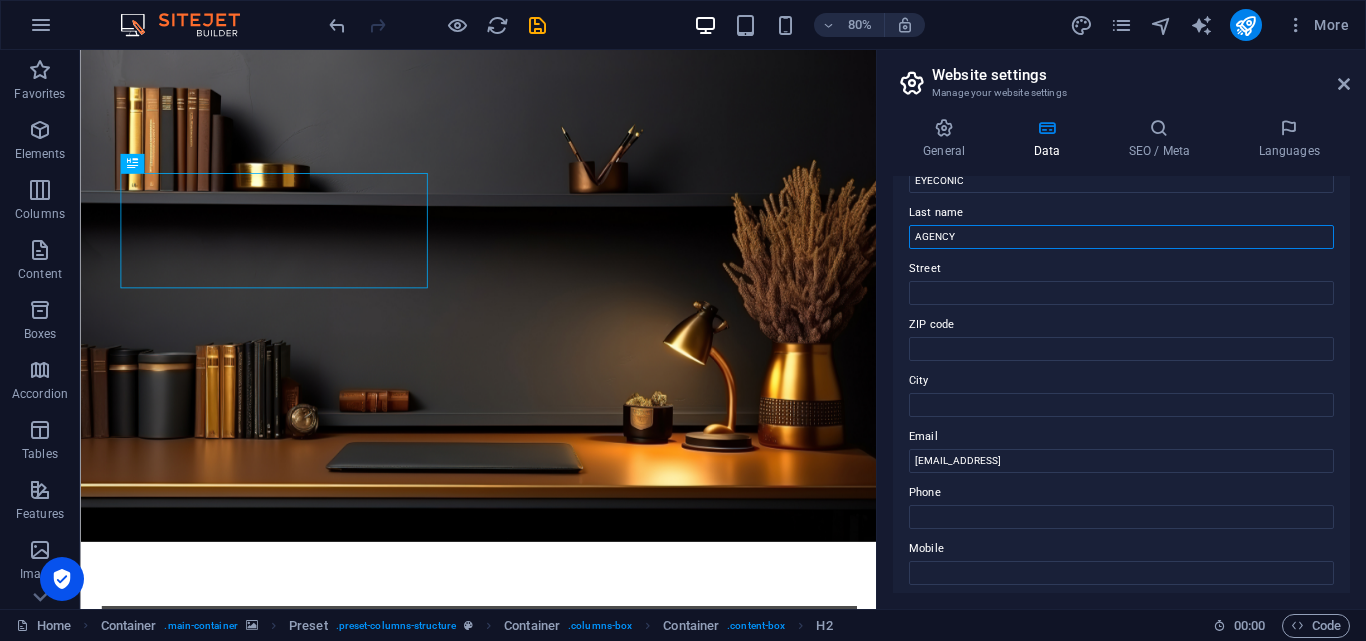 scroll, scrollTop: 0, scrollLeft: 0, axis: both 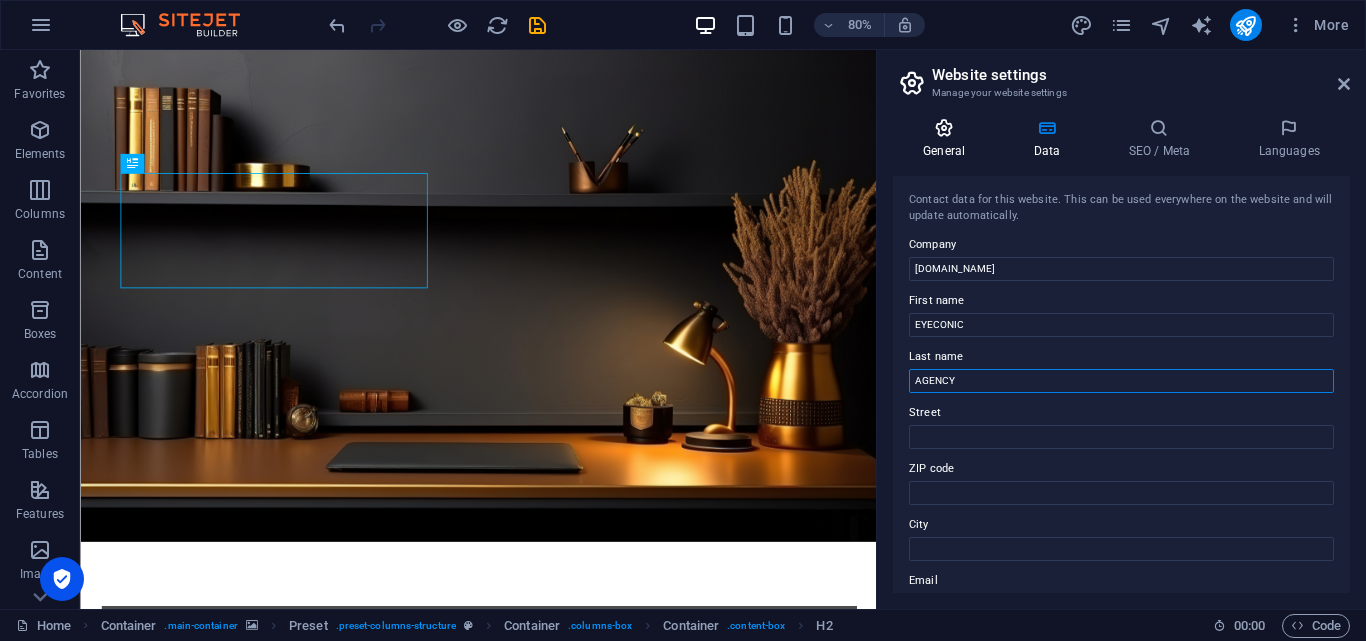 type on "AGENCY" 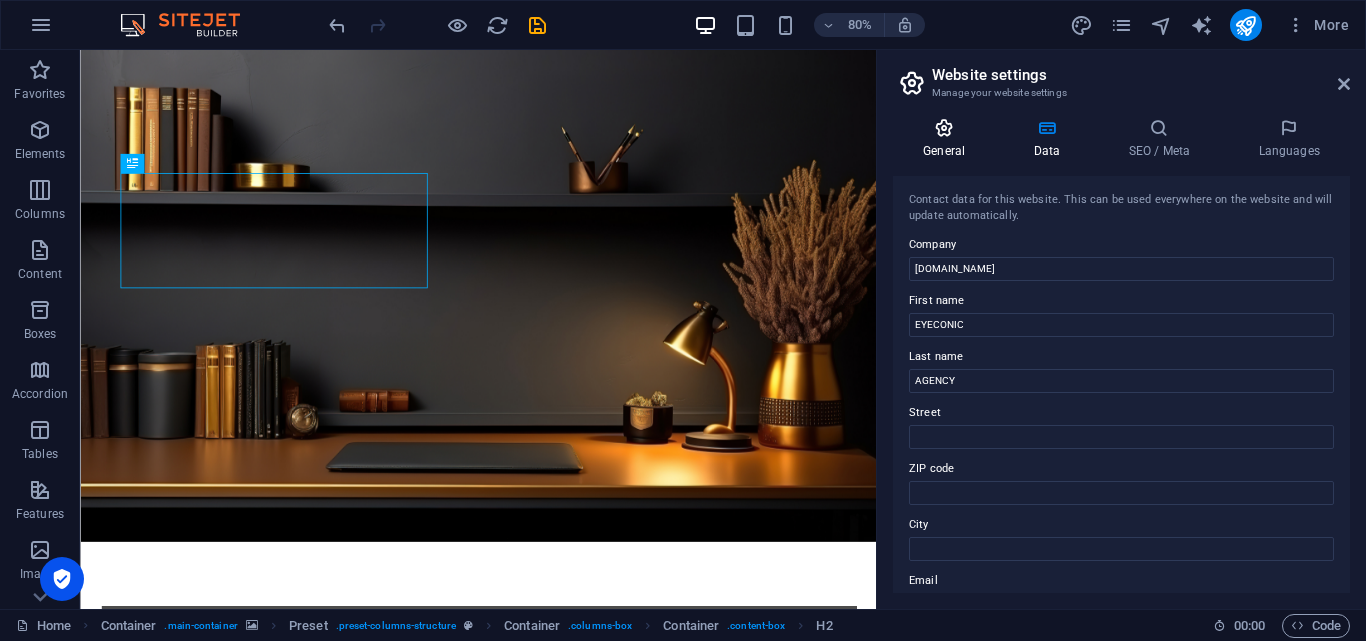 click at bounding box center [944, 128] 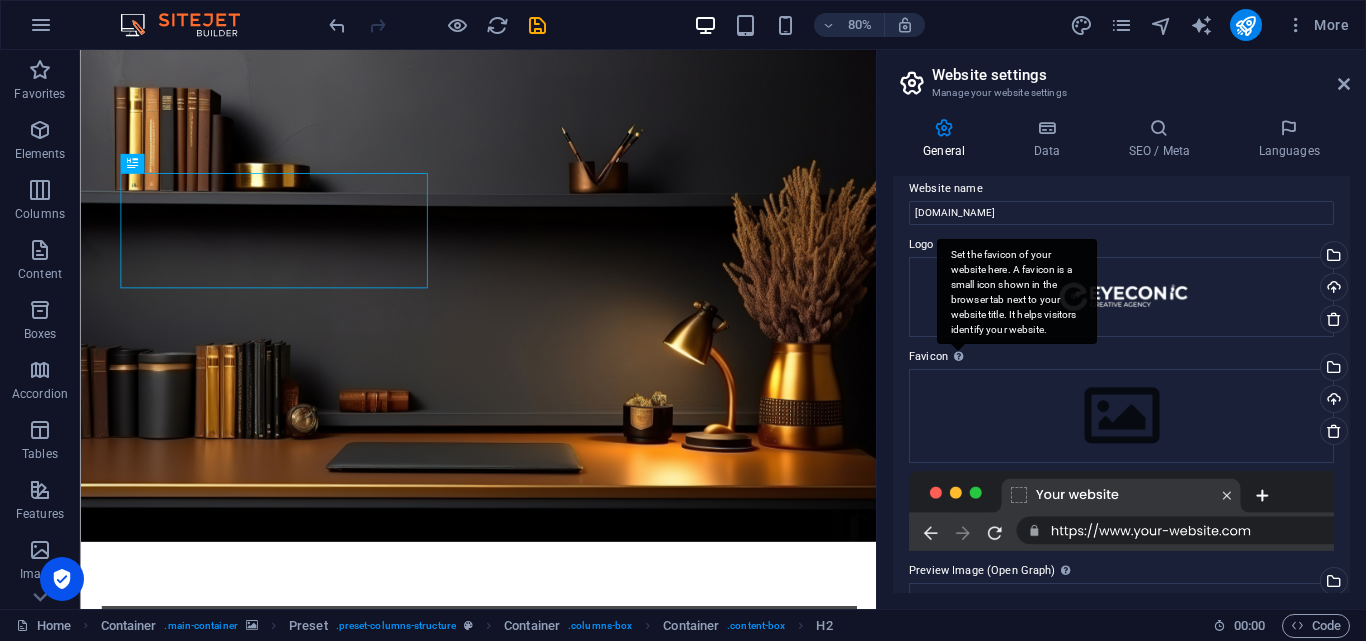 scroll, scrollTop: 0, scrollLeft: 0, axis: both 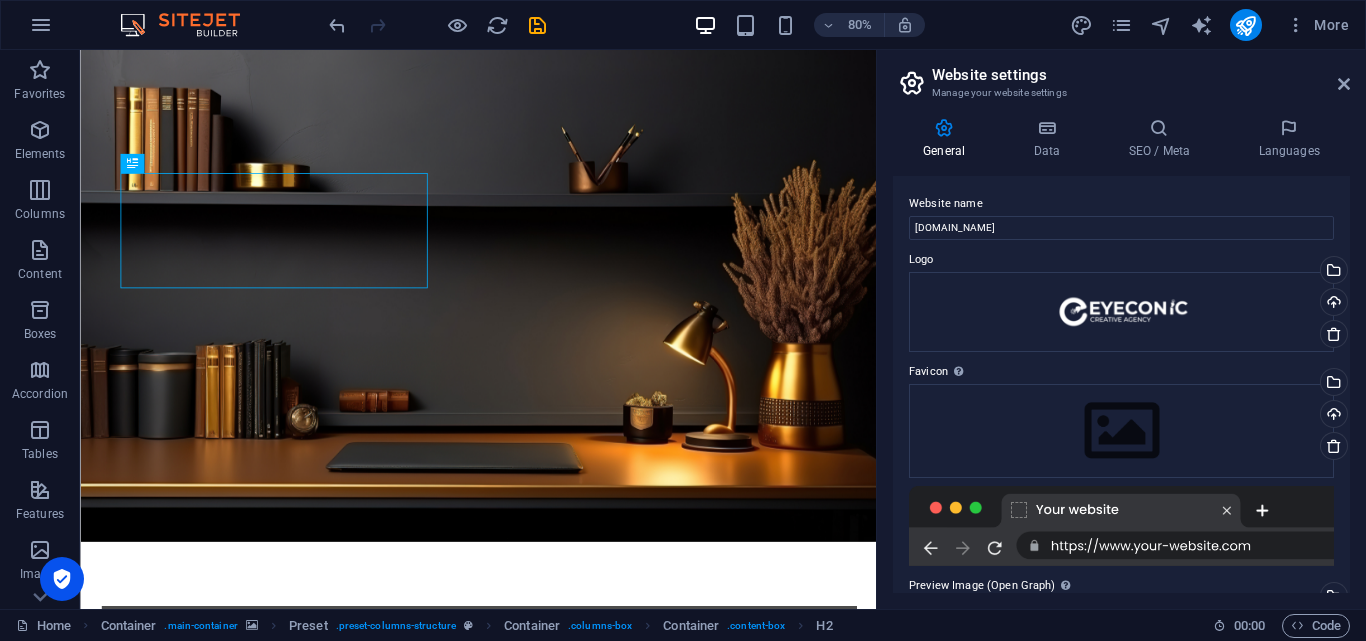 click on "General  Data  SEO / Meta  Languages Website name eyeconiccreatives.com Logo Drag files here, click to choose files or select files from Files or our free stock photos & videos Select files from the file manager, stock photos, or upload file(s) Upload Favicon Set the favicon of your website here. A favicon is a small icon shown in the browser tab next to your website title. It helps visitors identify your website. Drag files here, click to choose files or select files from Files or our free stock photos & videos Select files from the file manager, stock photos, or upload file(s) Upload Preview Image (Open Graph) This image will be shown when the website is shared on social networks Drag files here, click to choose files or select files from Files or our free stock photos & videos Select files from the file manager, stock photos, or upload file(s) Upload Contact data for this website. This can be used everywhere on the website and will update automatically. Company eyeconiccreatives.com First name EYECONIC AI" at bounding box center [1121, 355] 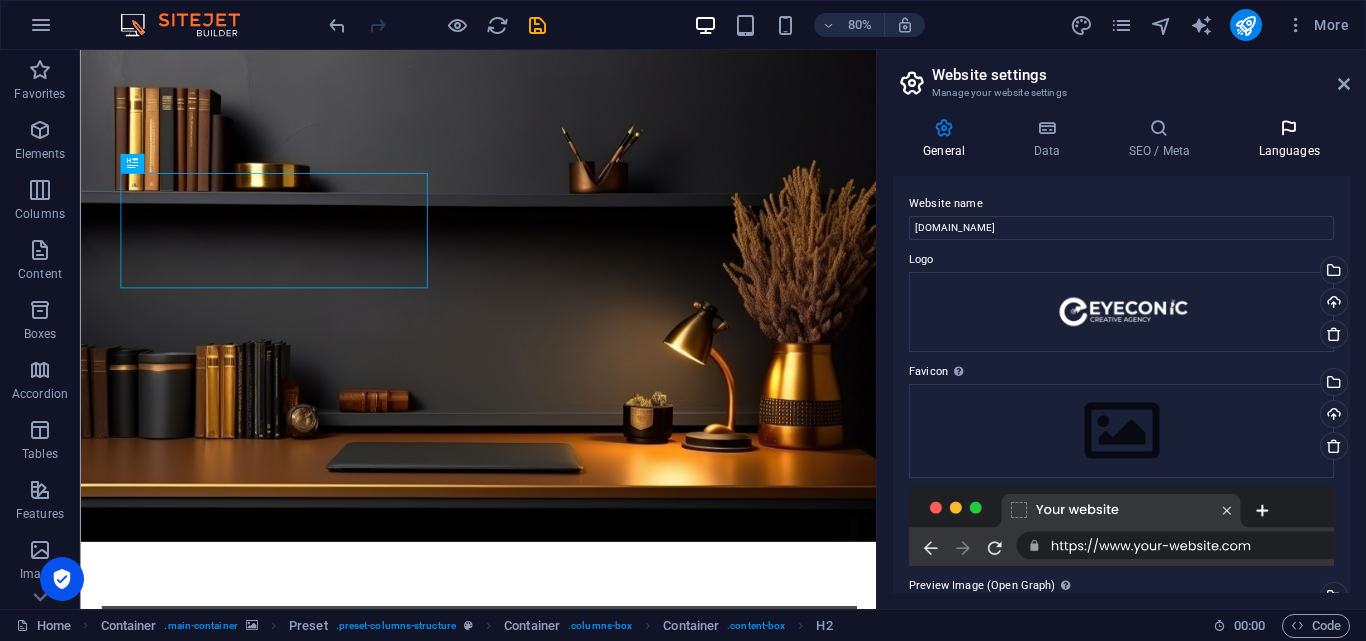 click at bounding box center (1289, 128) 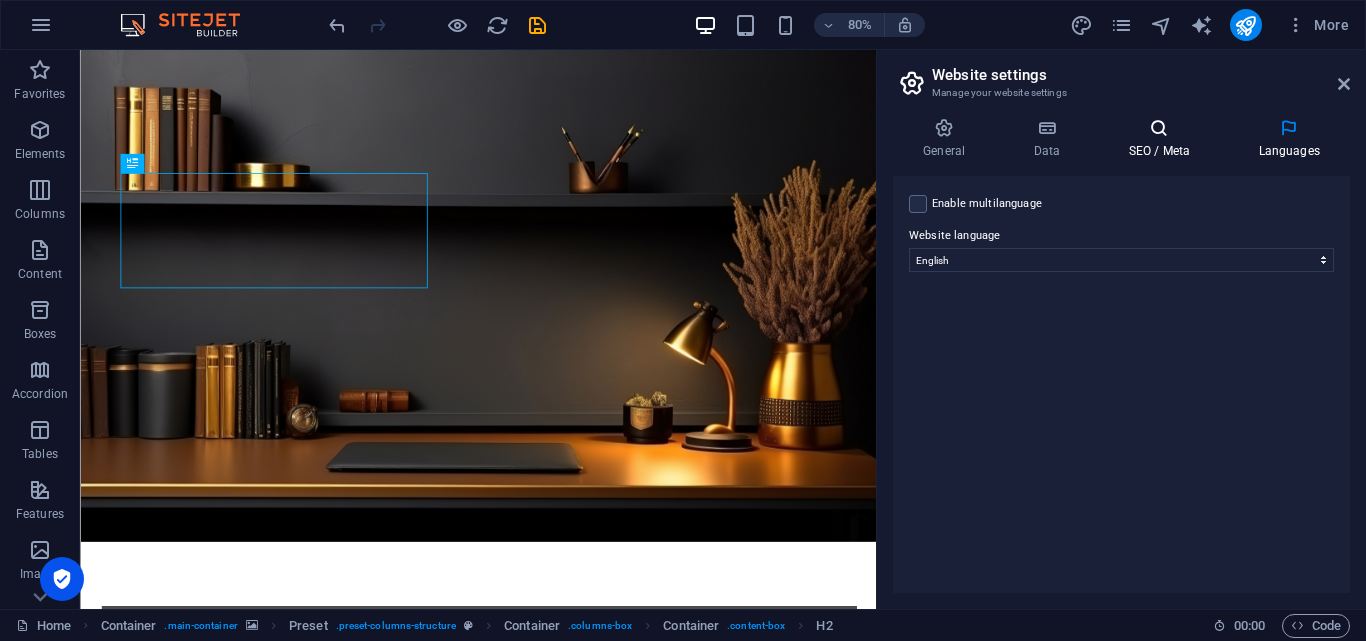 click on "SEO / Meta" at bounding box center (1163, 139) 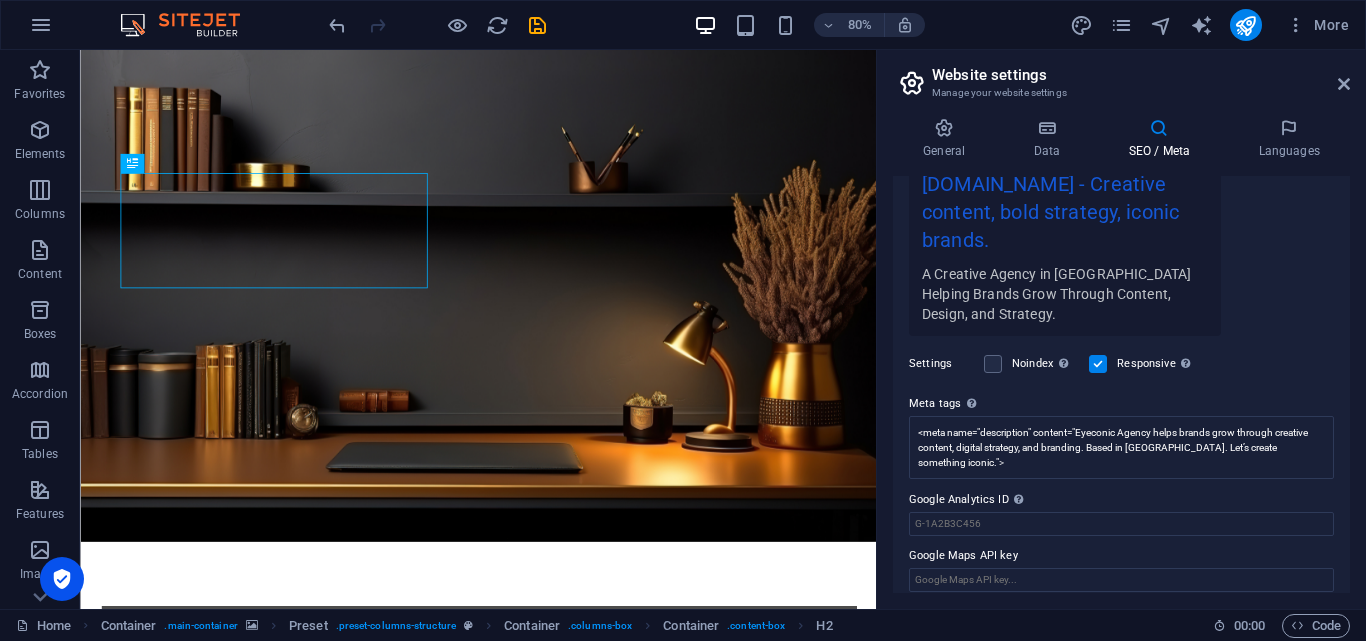 scroll, scrollTop: 300, scrollLeft: 0, axis: vertical 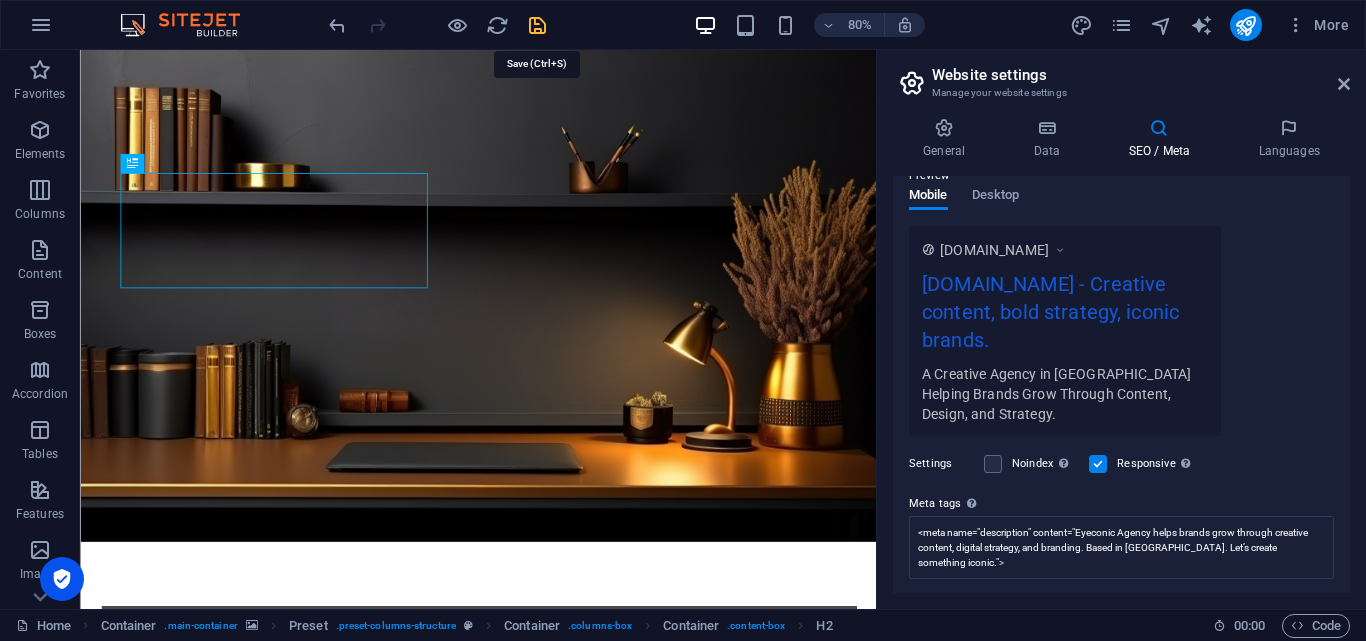 click at bounding box center (537, 25) 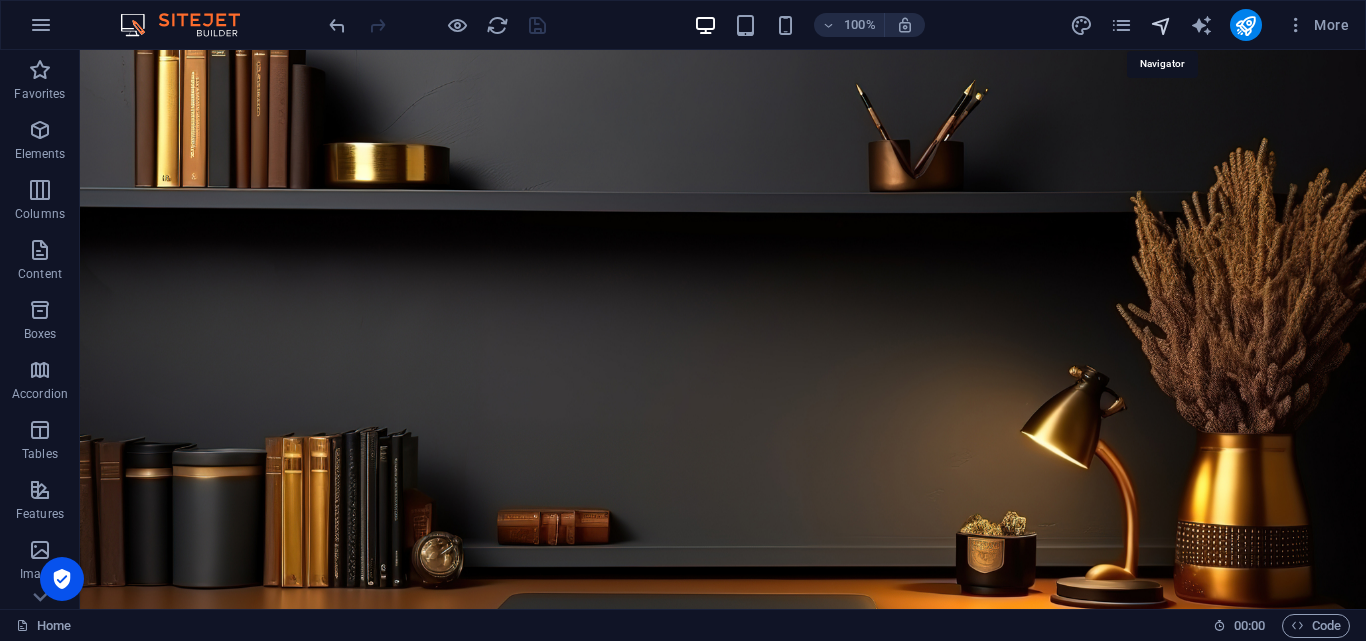 click at bounding box center [1161, 25] 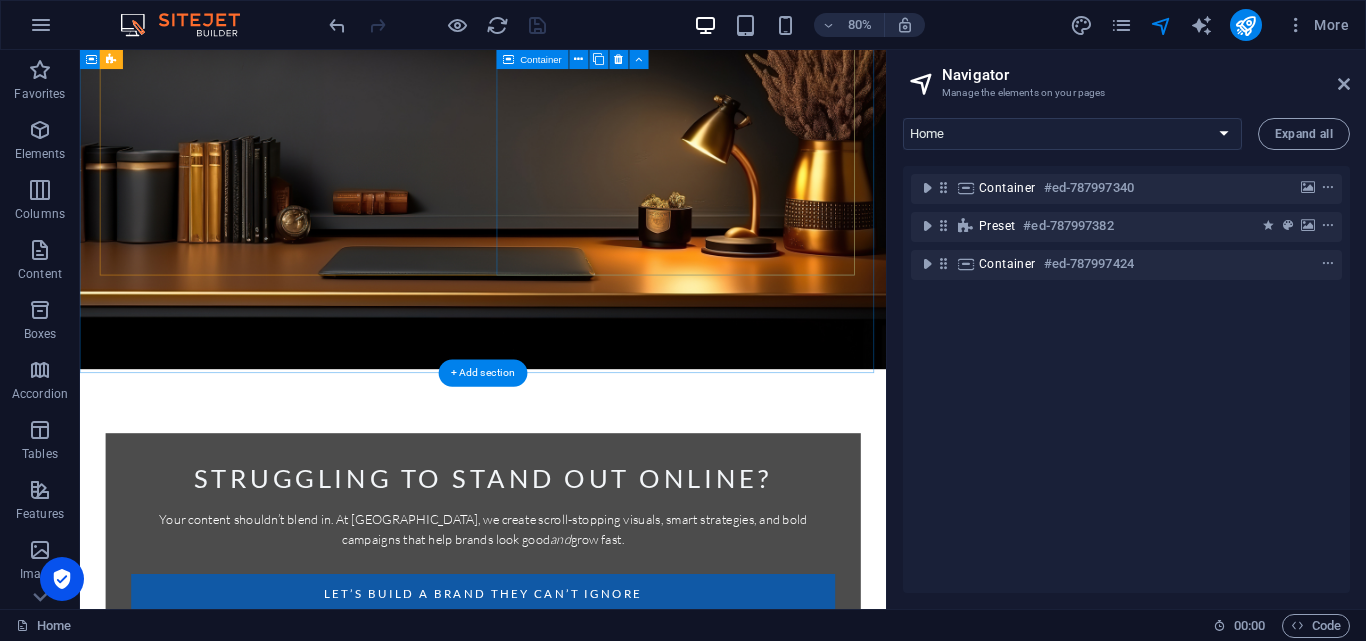 scroll, scrollTop: 600, scrollLeft: 0, axis: vertical 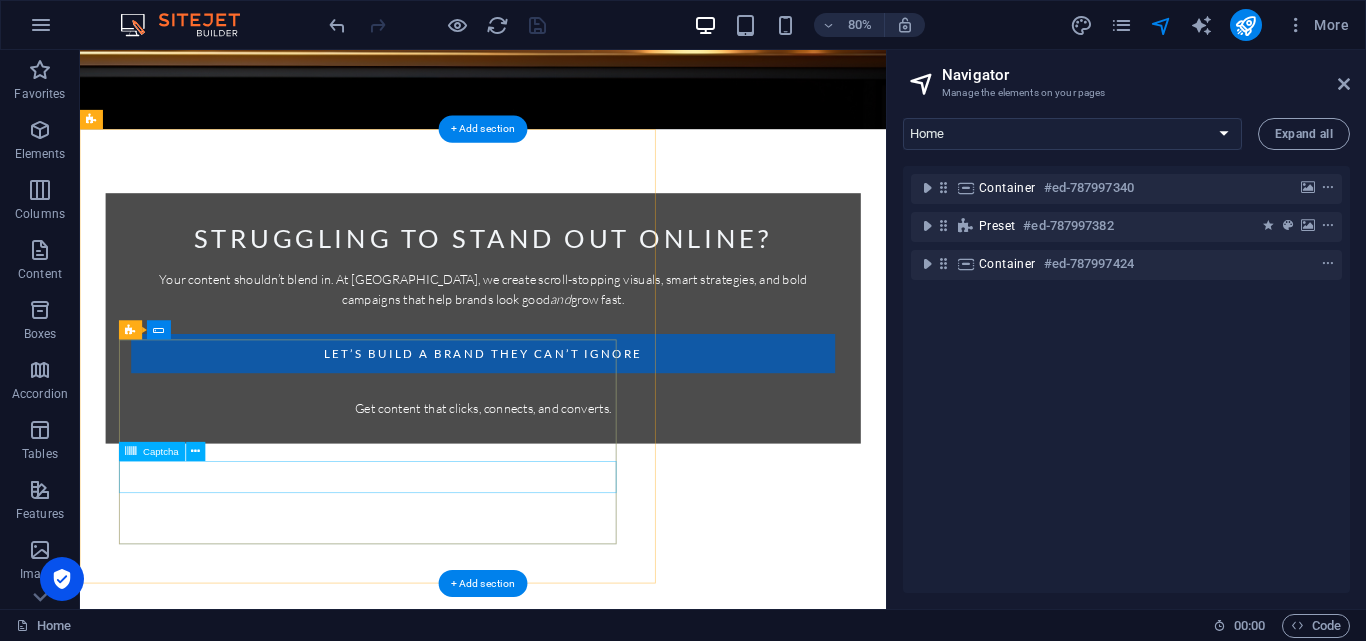 click on "Unreadable? Regenerate" 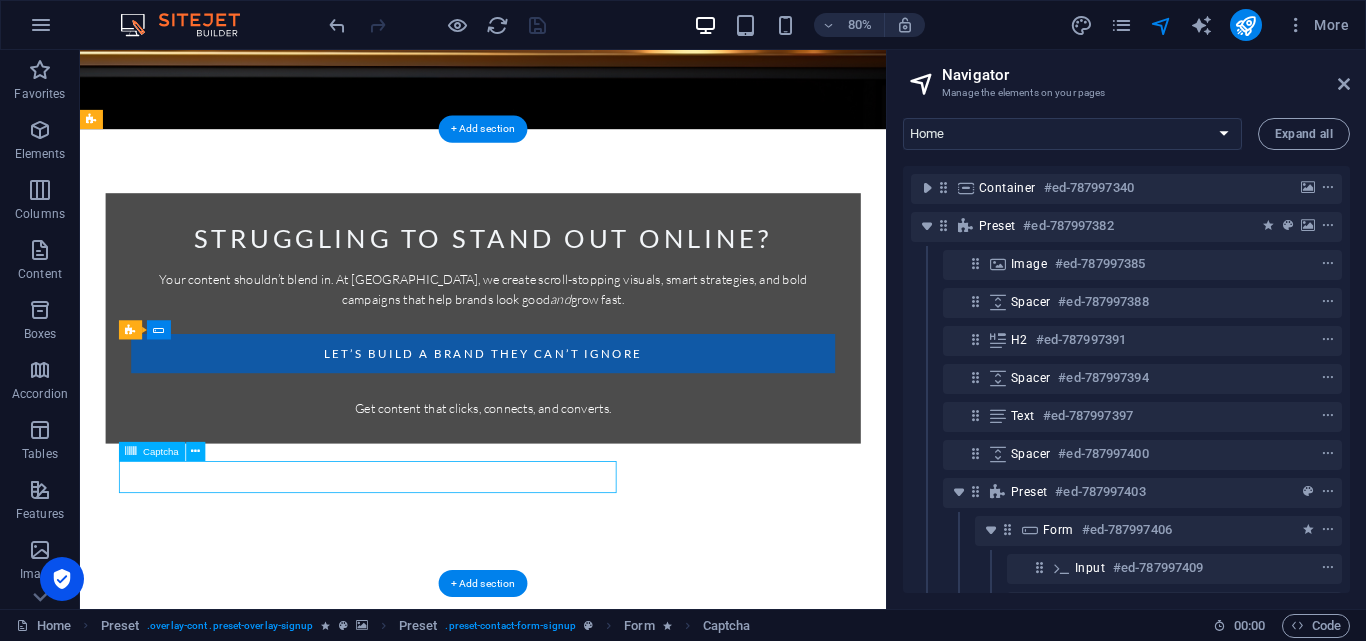 click on "Unreadable? Regenerate" 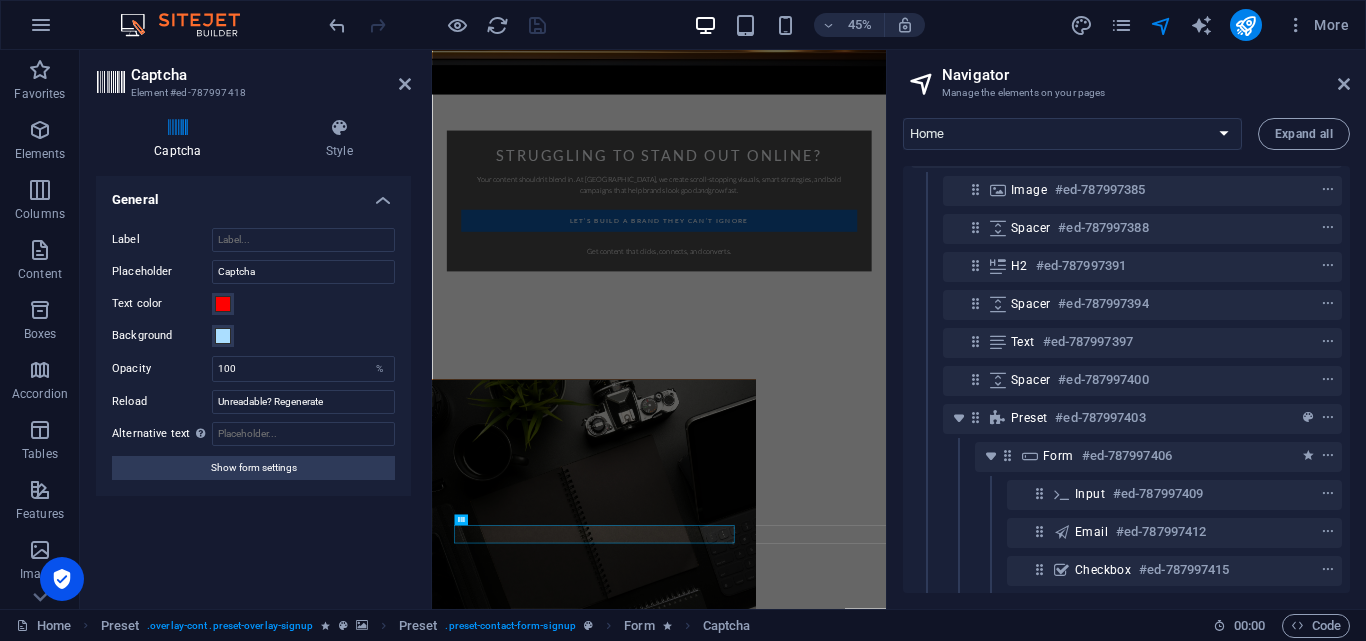scroll, scrollTop: 204, scrollLeft: 0, axis: vertical 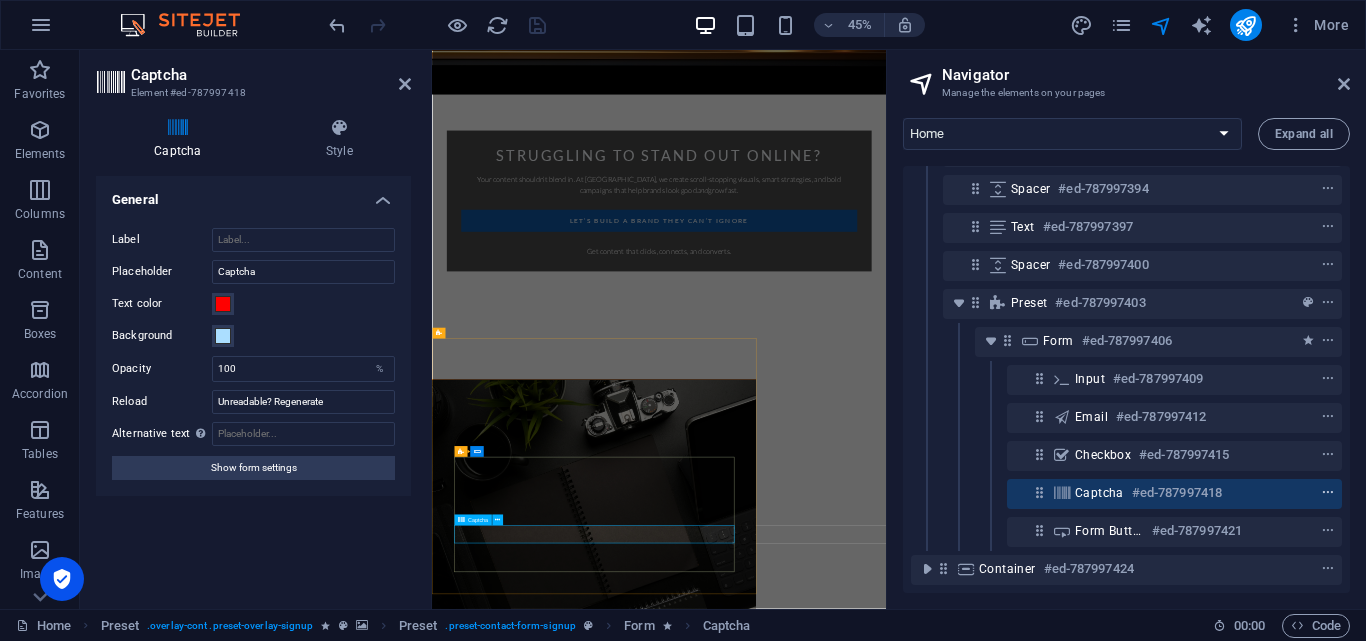 click at bounding box center (1328, 493) 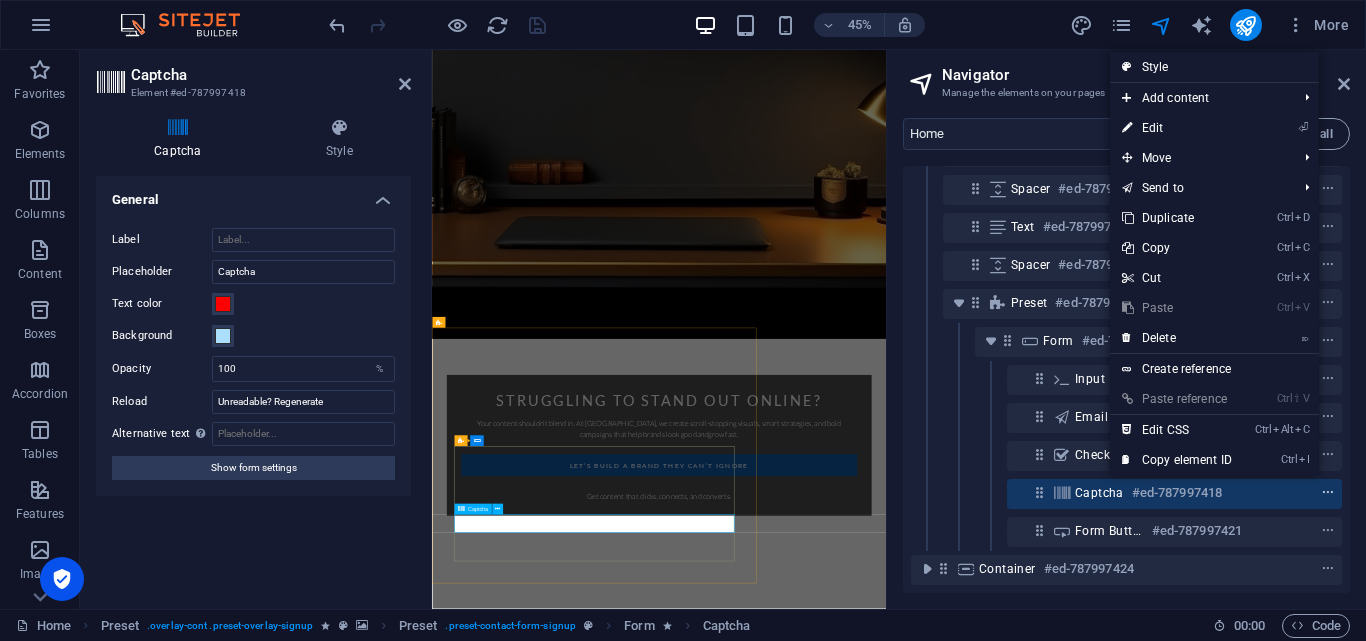 scroll, scrollTop: 624, scrollLeft: 0, axis: vertical 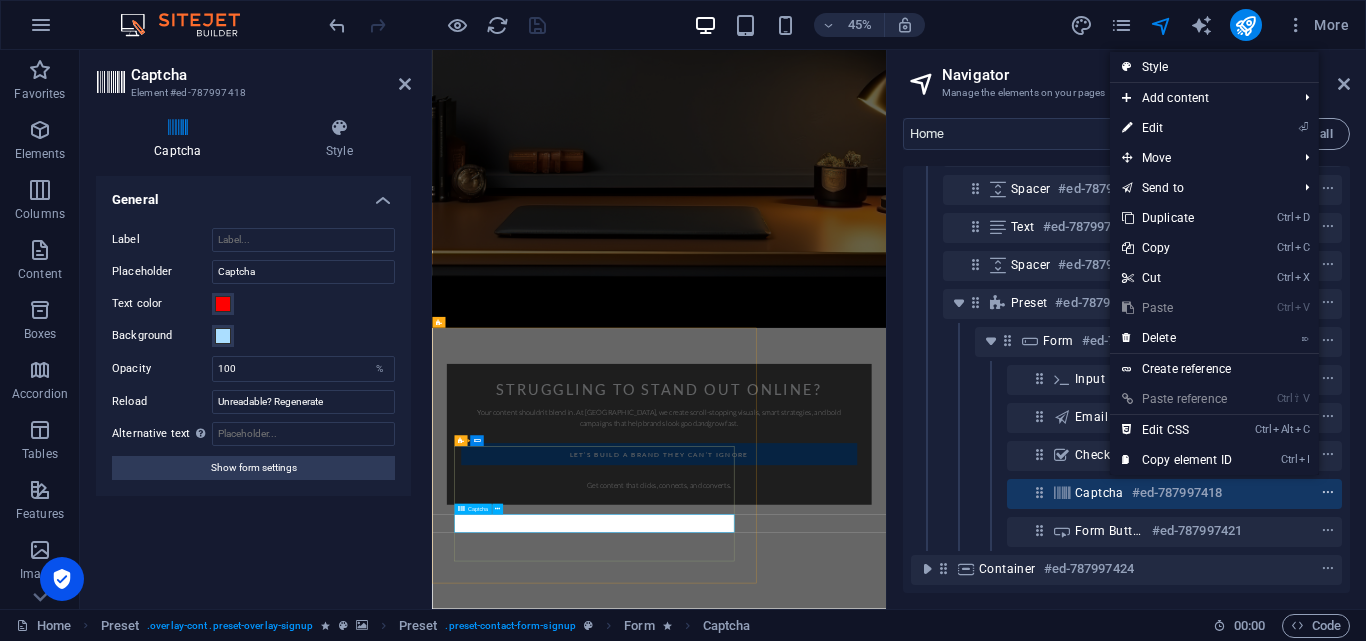 click at bounding box center (1328, 493) 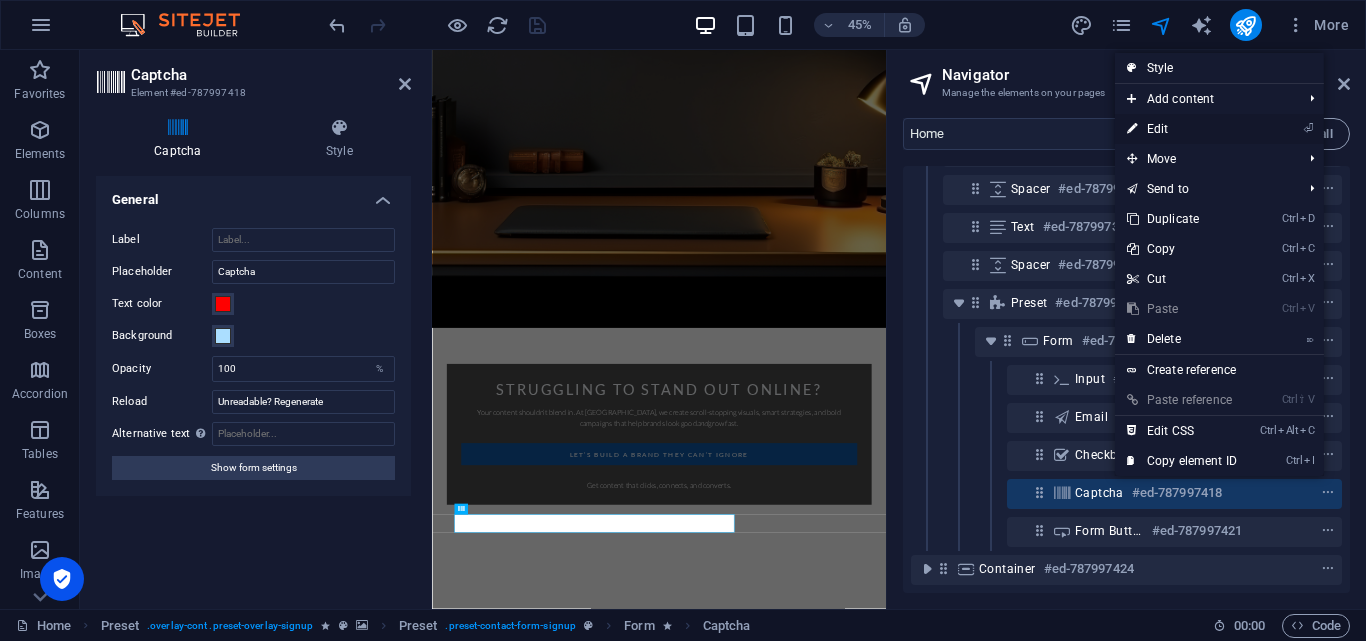 click at bounding box center (1132, 129) 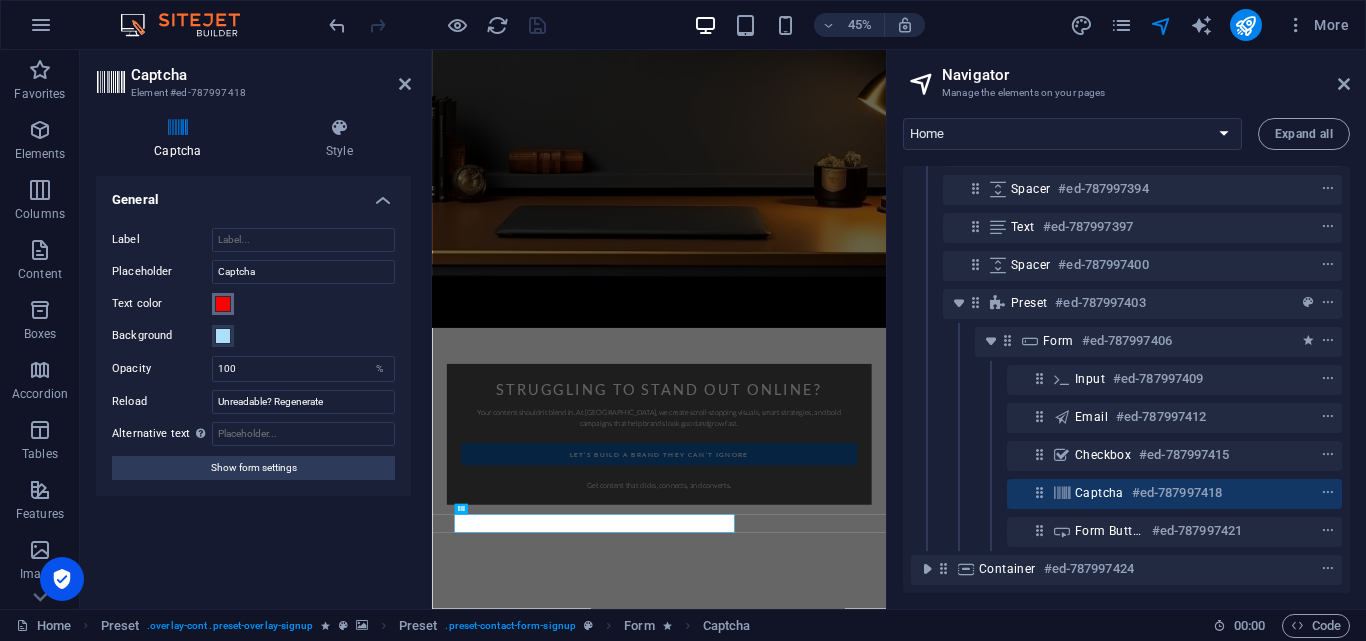 click at bounding box center [223, 304] 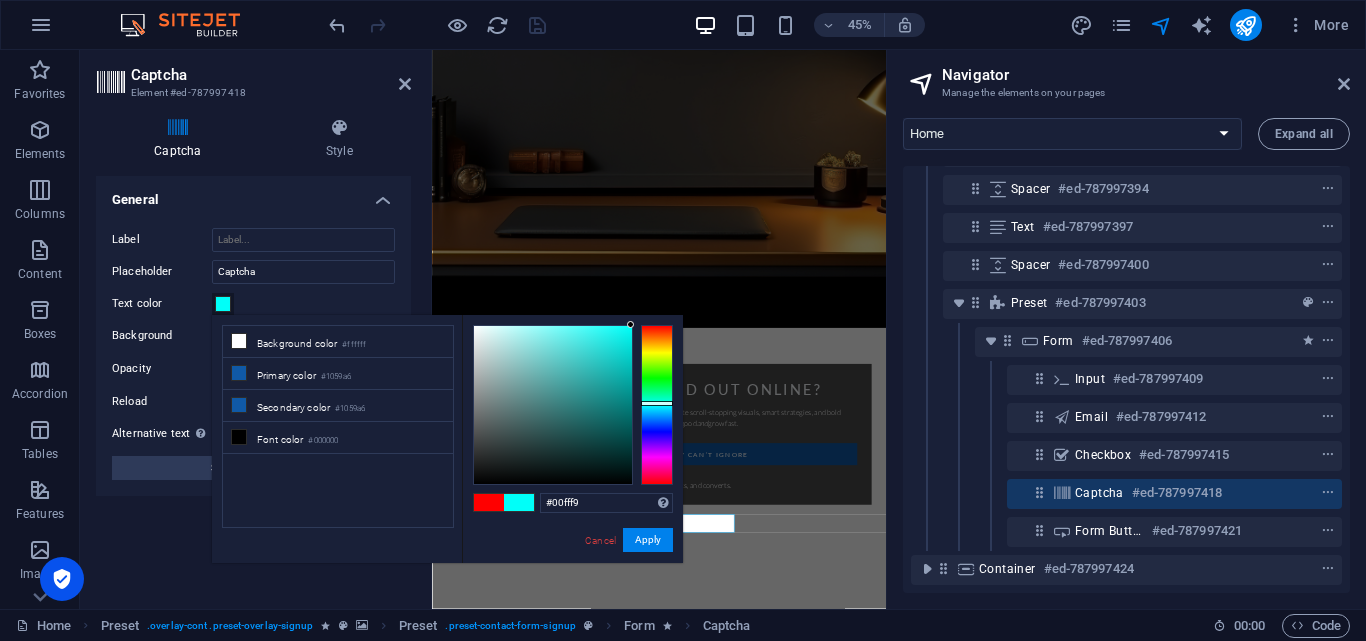 click at bounding box center (657, 405) 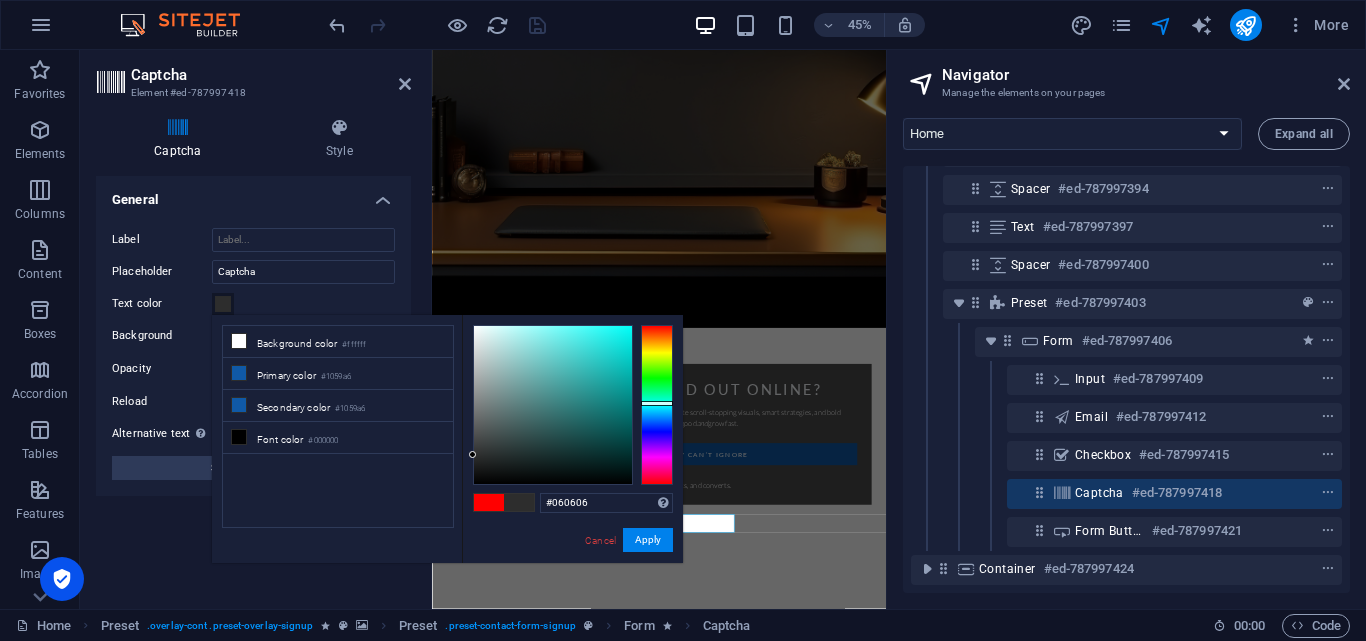 type on "#000000" 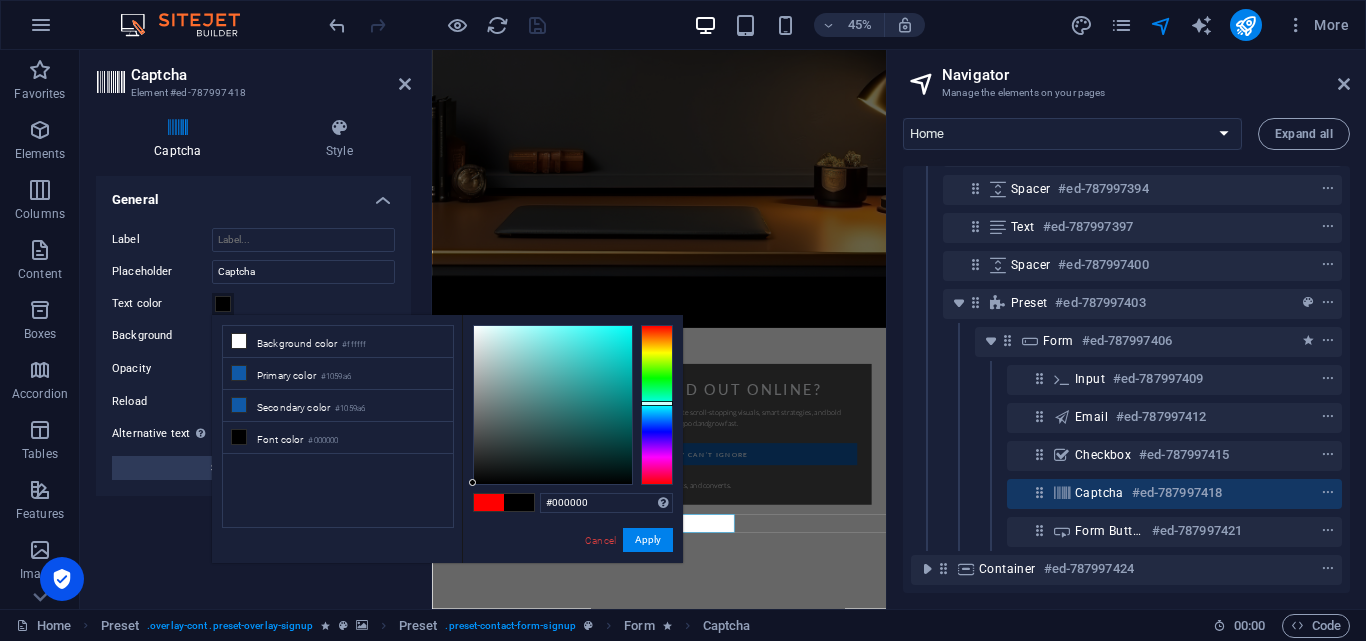 drag, startPoint x: 525, startPoint y: 344, endPoint x: 457, endPoint y: 518, distance: 186.81541 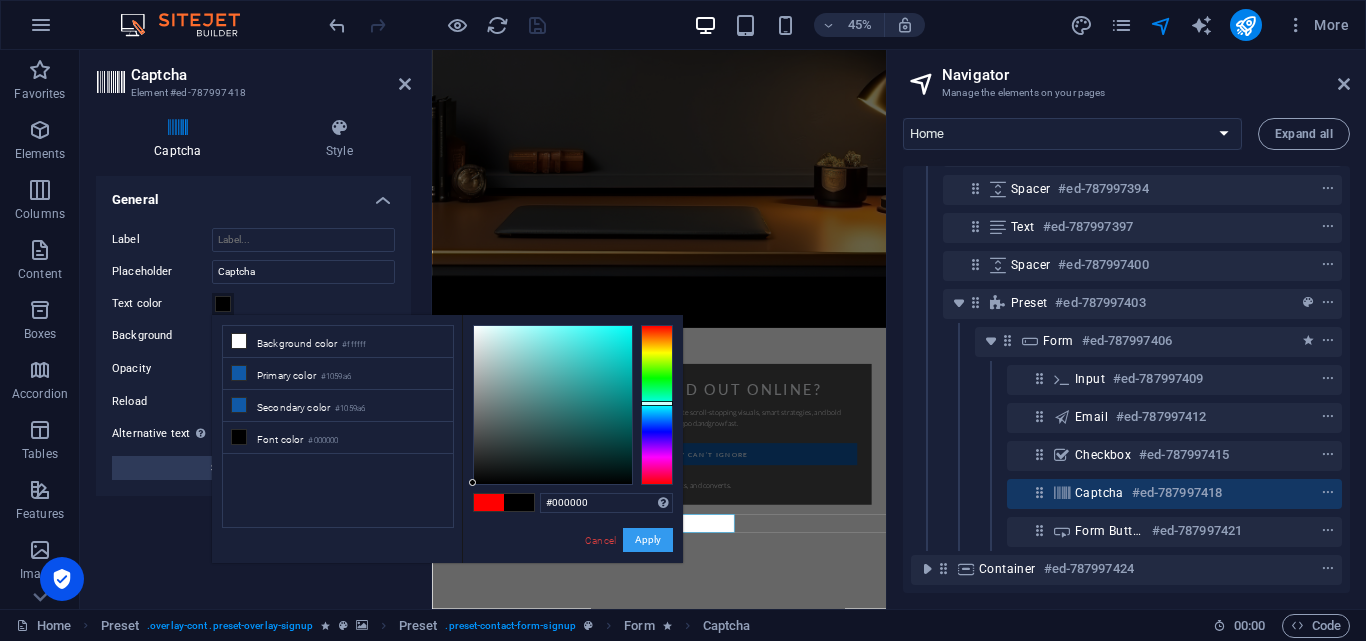 click on "Apply" at bounding box center [648, 540] 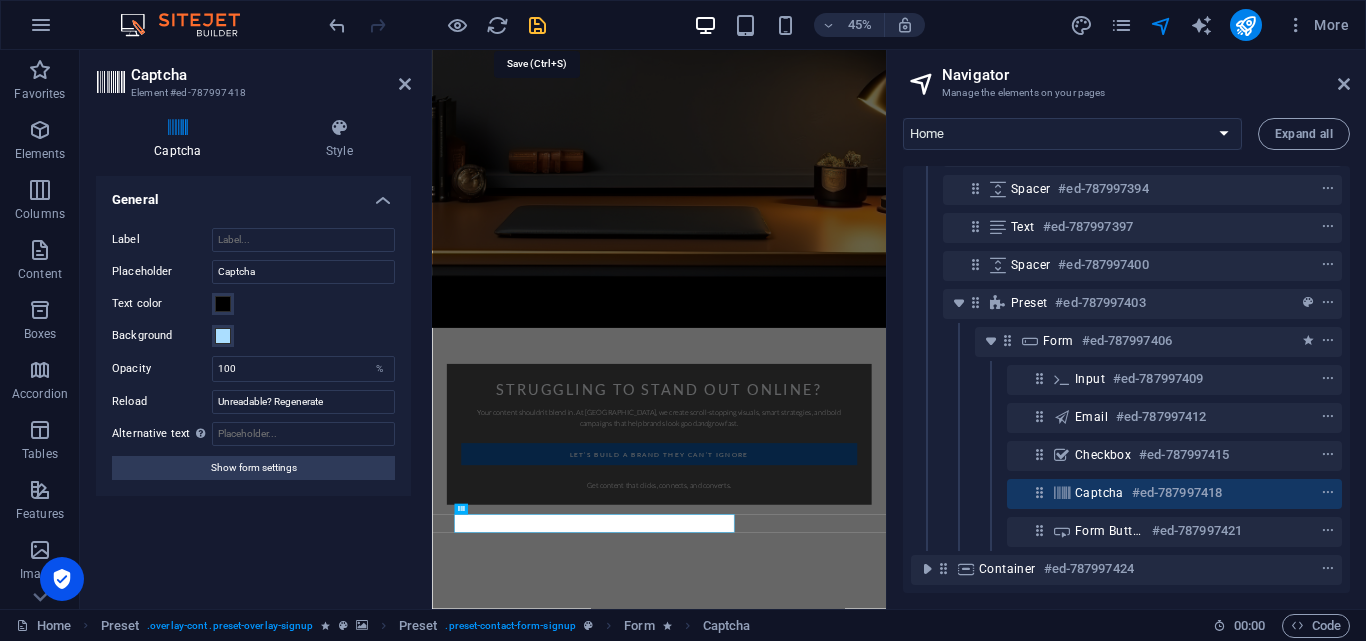 click at bounding box center [537, 25] 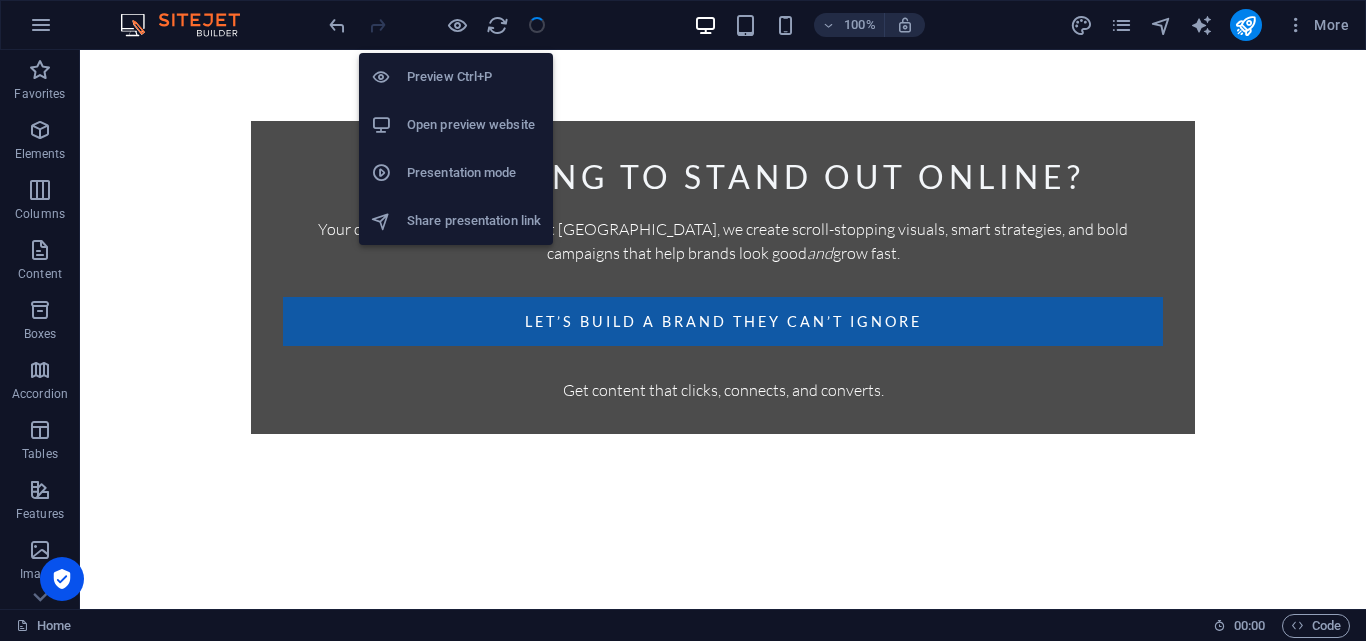 click on "Open preview website" at bounding box center [474, 125] 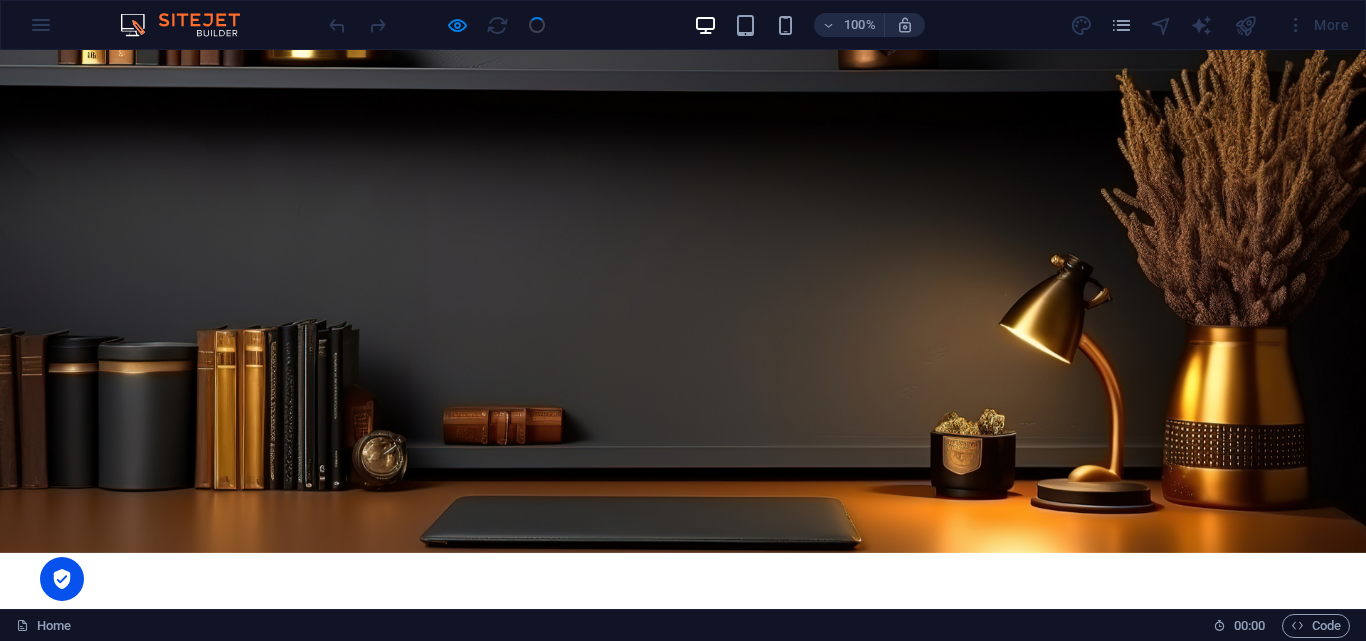 click on "Let’s build a brand they can’t ignore" at bounding box center (683, 833) 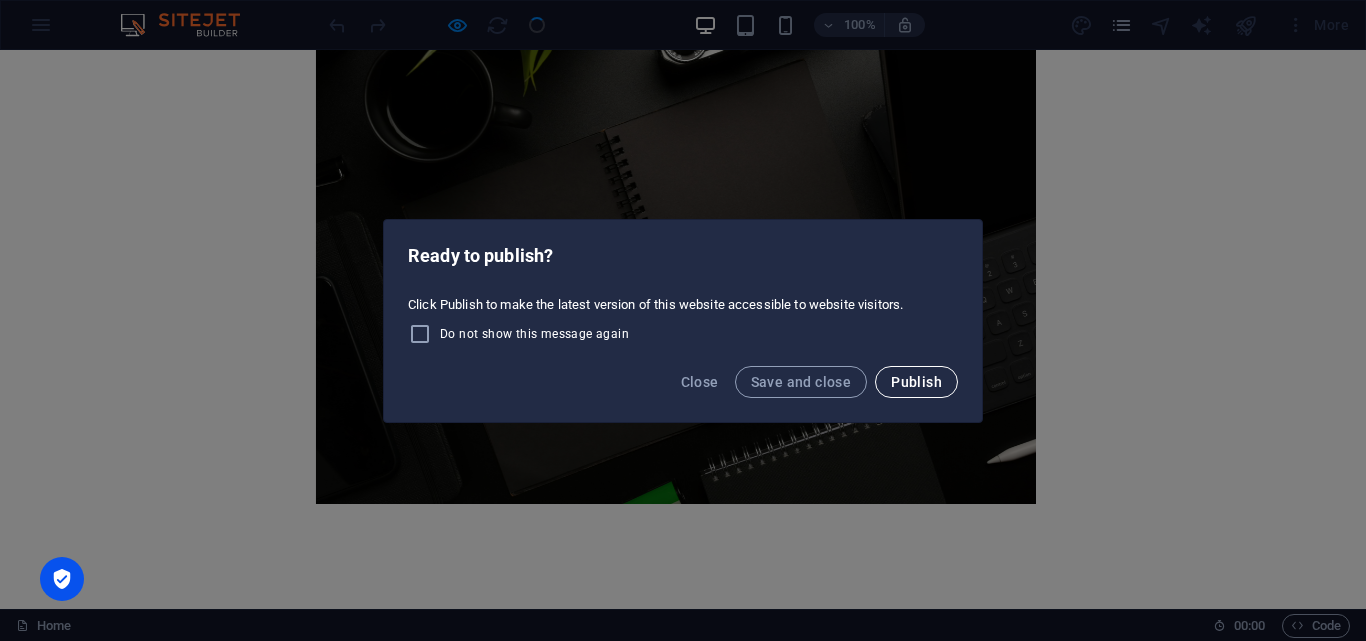 click on "Publish" at bounding box center (916, 382) 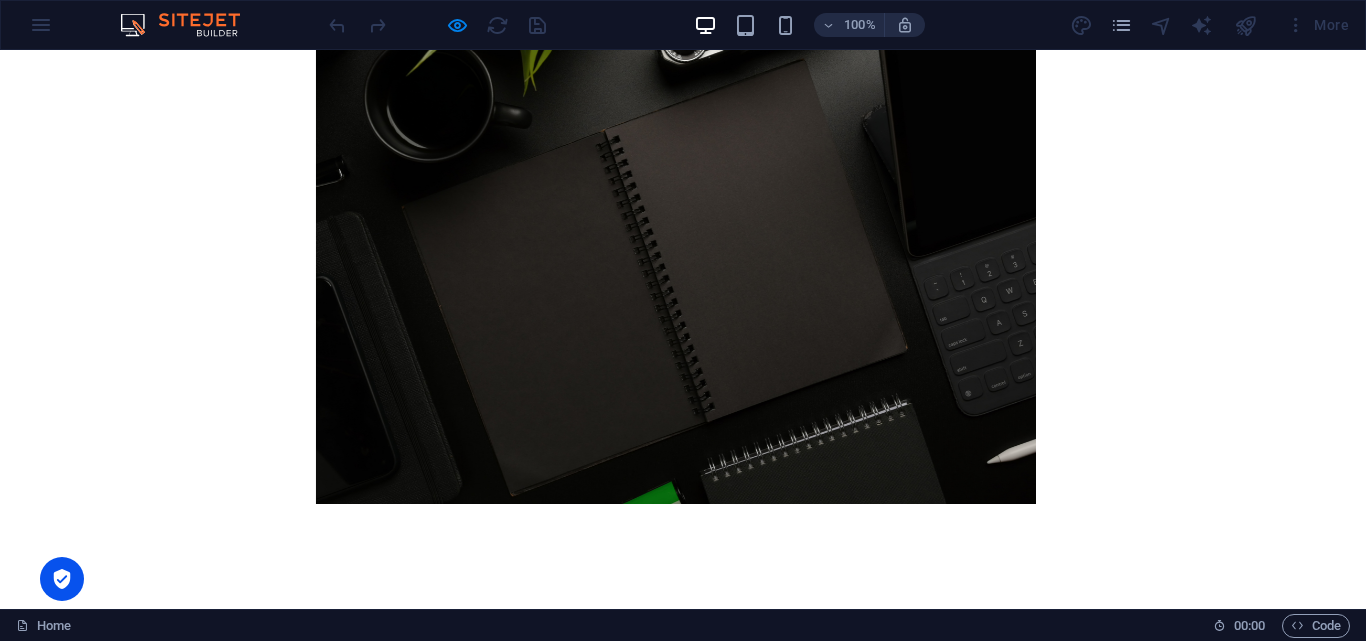click on "×" at bounding box center (675, 1082) 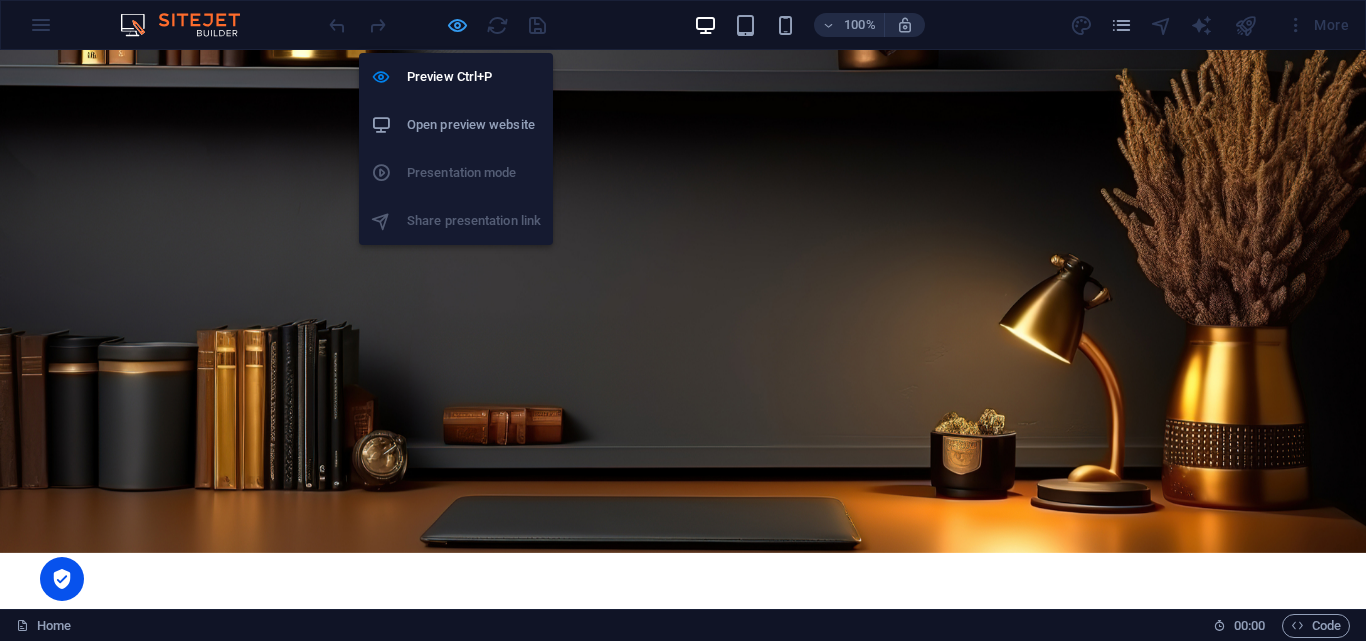 click at bounding box center (457, 25) 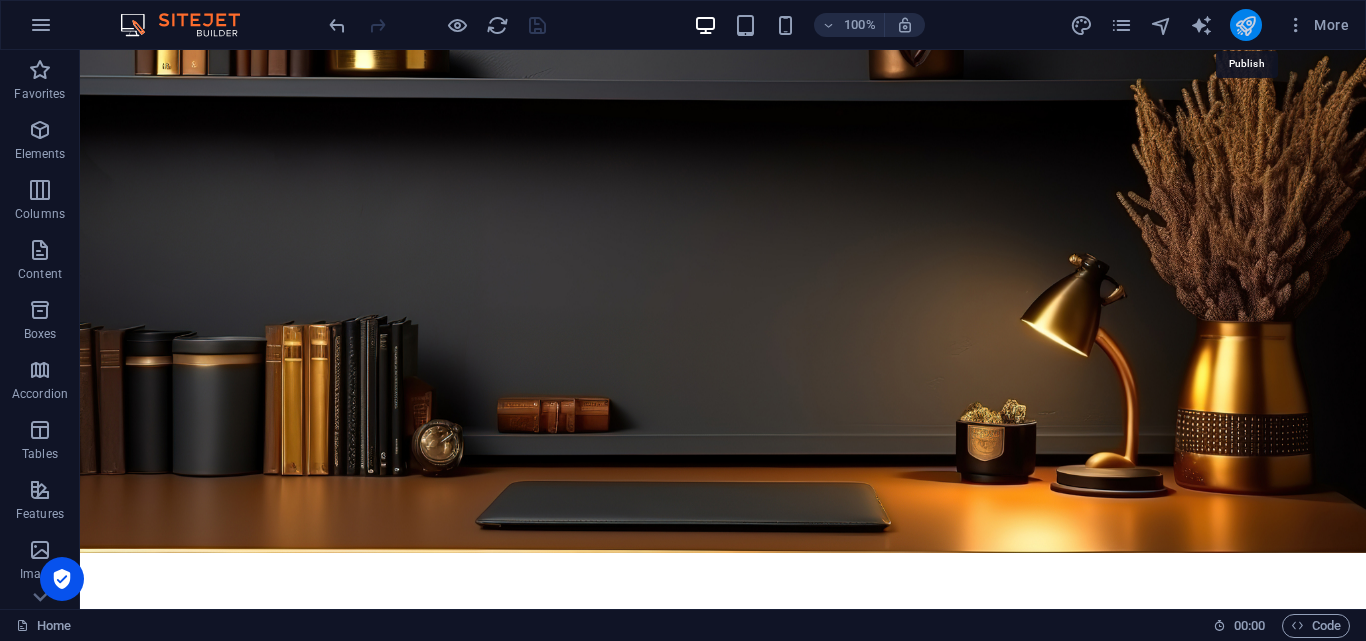 click at bounding box center (1245, 25) 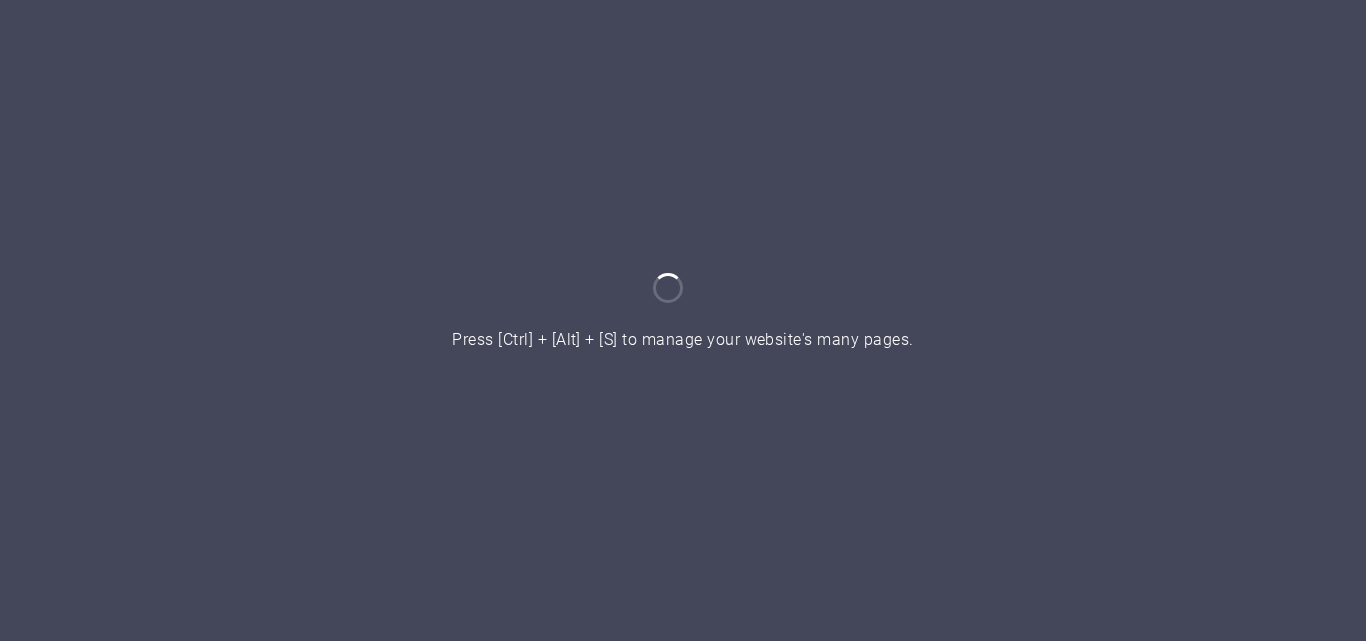 scroll, scrollTop: 0, scrollLeft: 0, axis: both 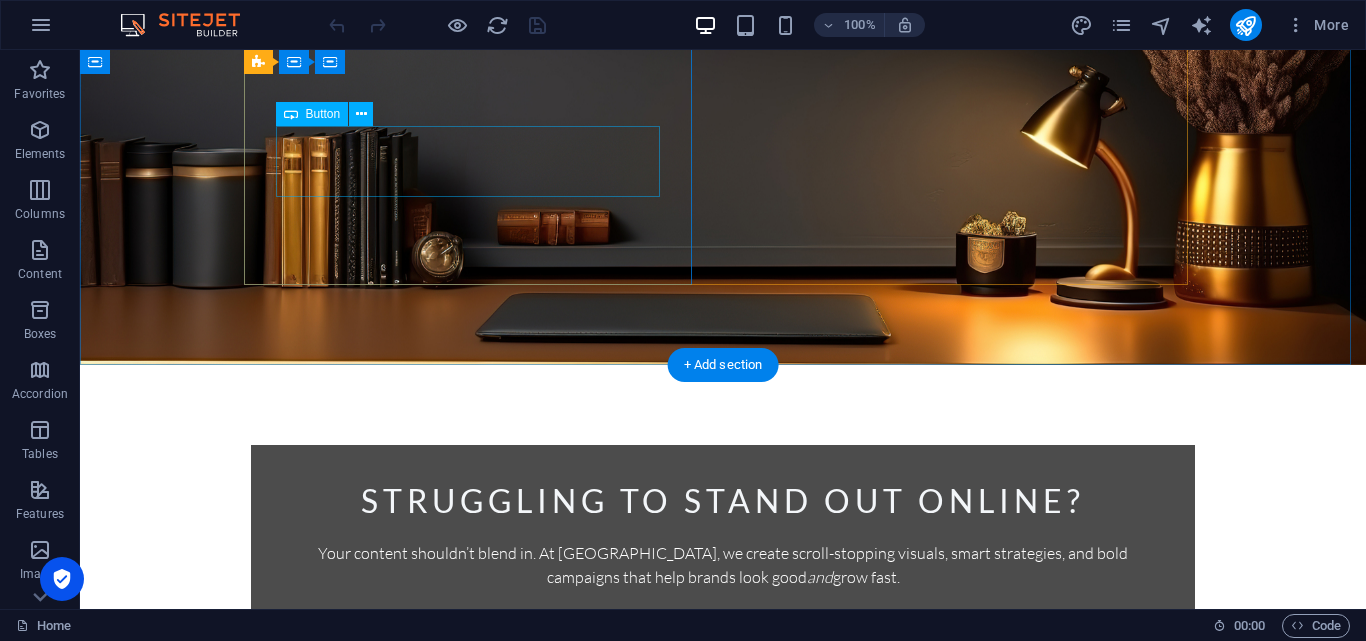 click on "Let’s build a brand they can’t ignore" at bounding box center [723, 645] 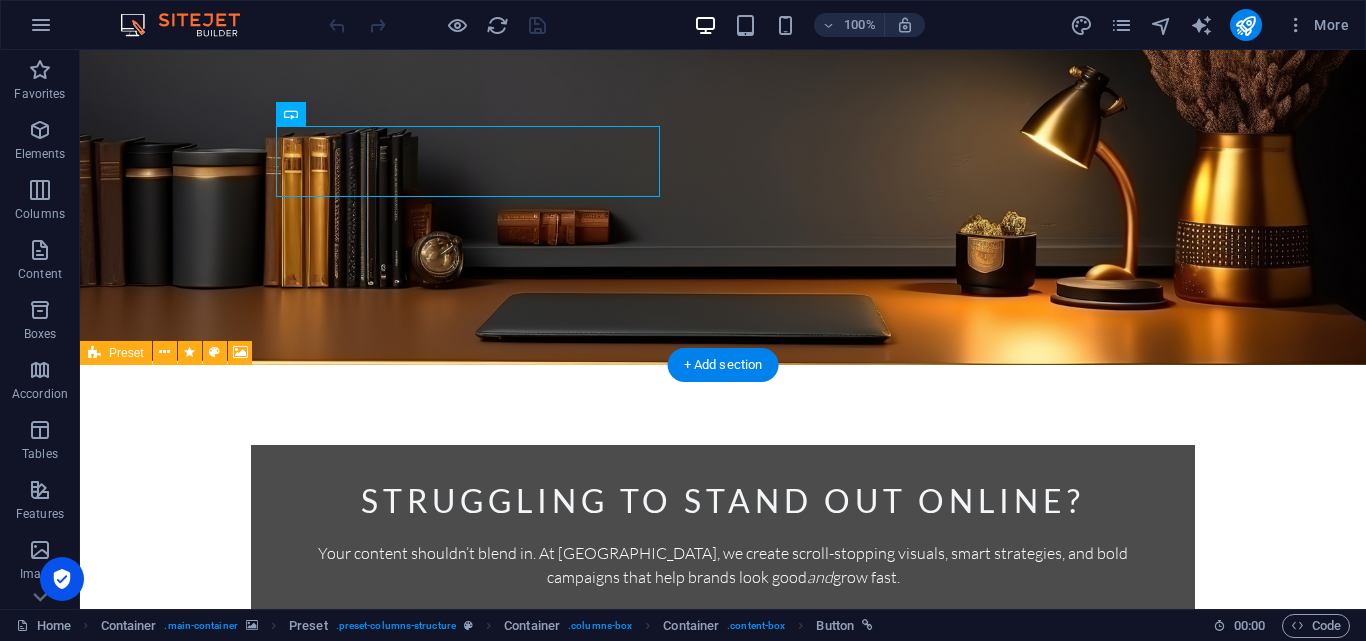 scroll, scrollTop: 400, scrollLeft: 0, axis: vertical 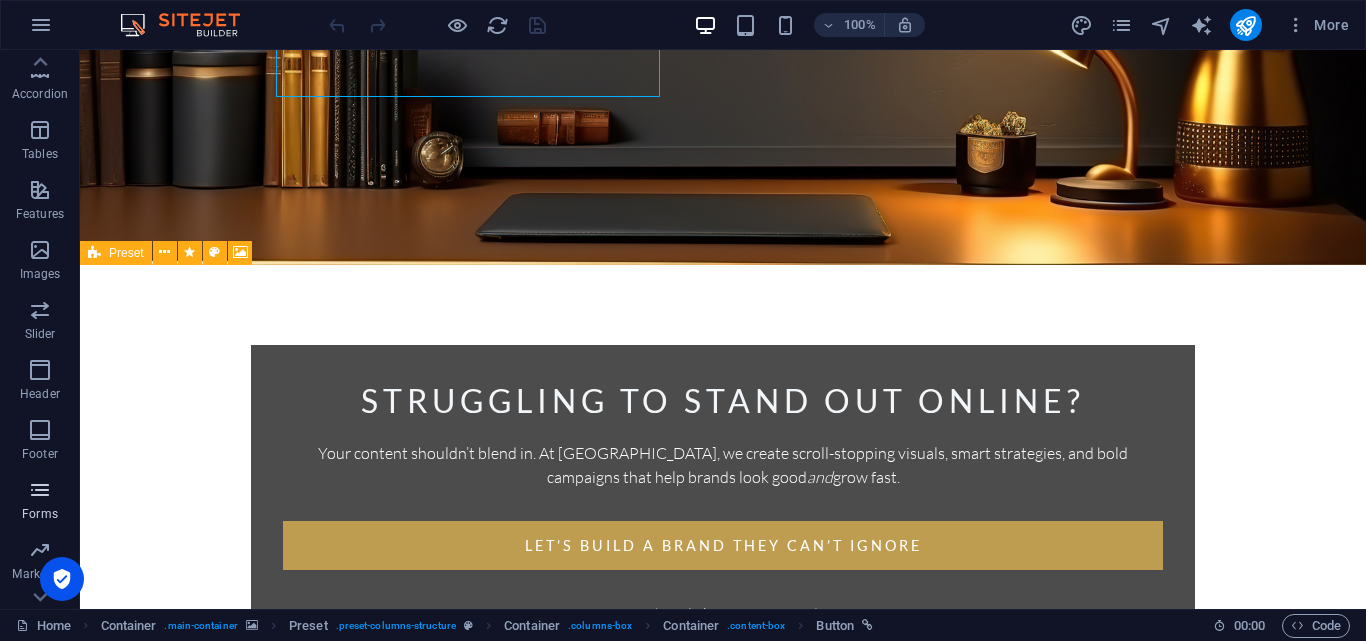 click at bounding box center [40, 490] 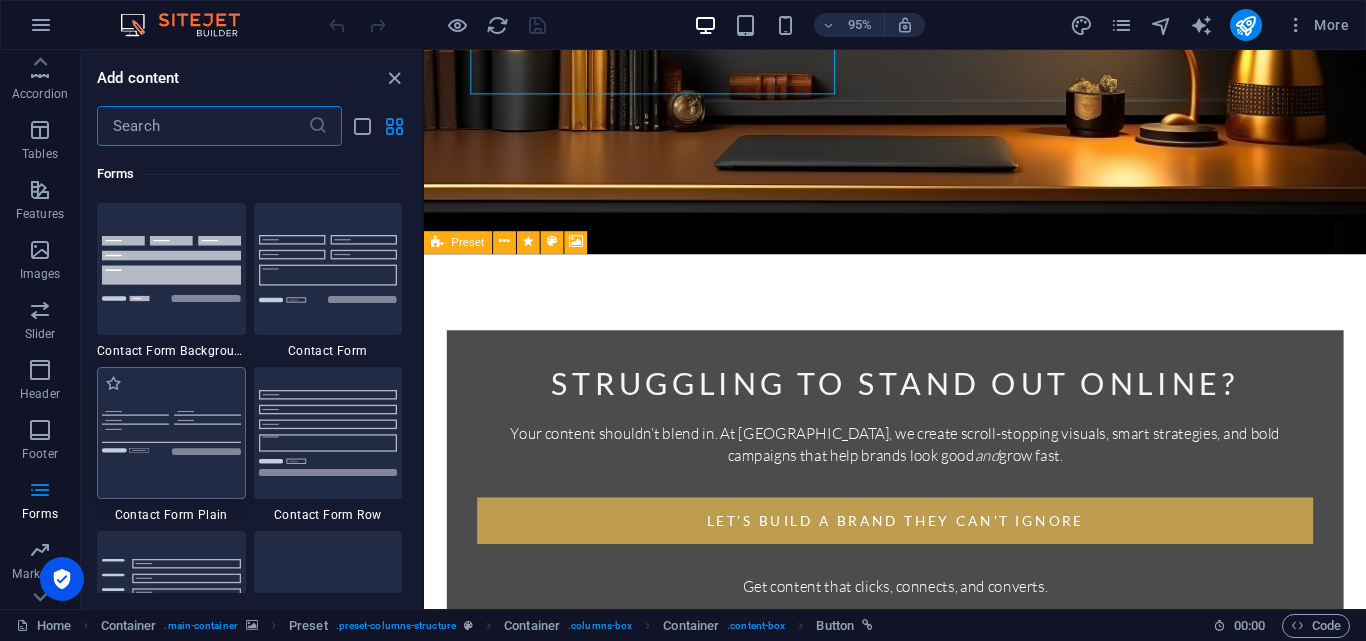 scroll, scrollTop: 14336, scrollLeft: 0, axis: vertical 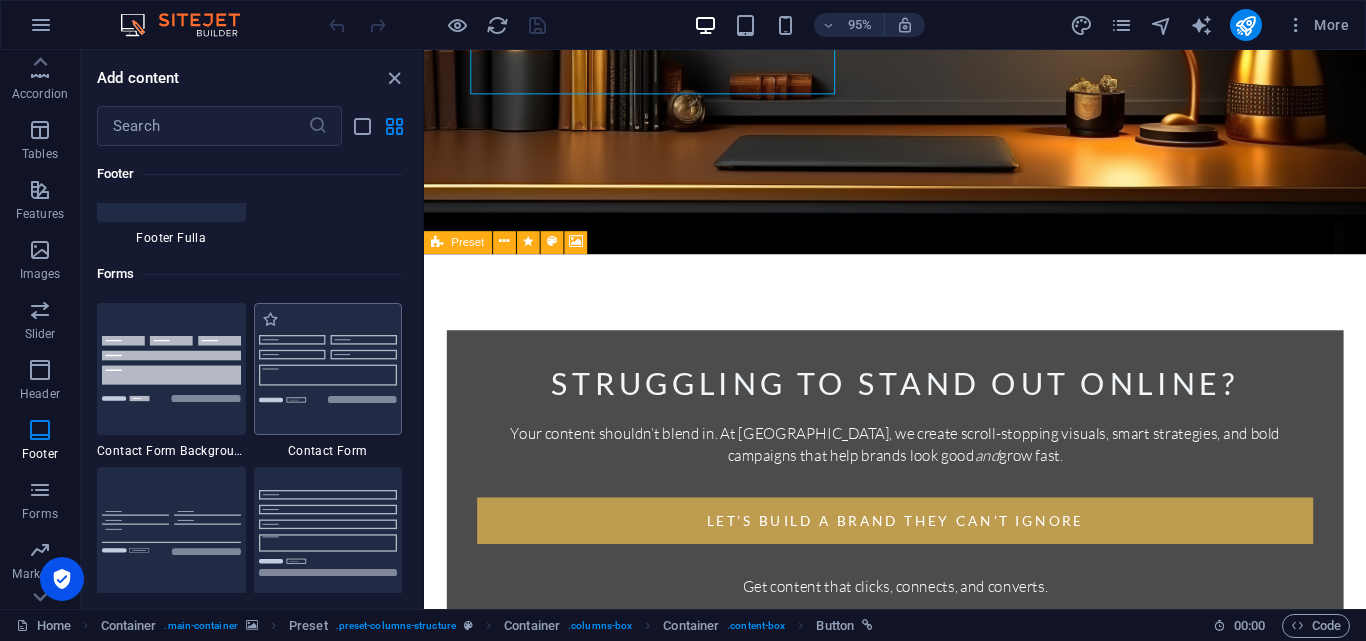click at bounding box center [328, 368] 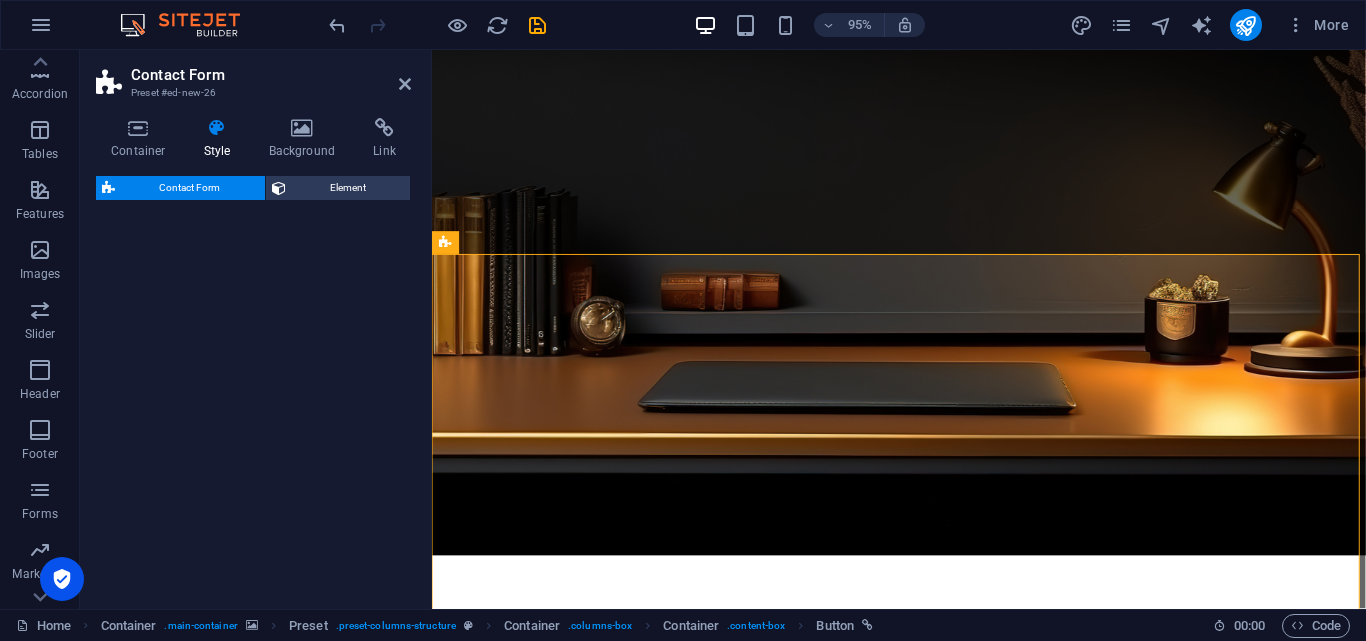 select on "rem" 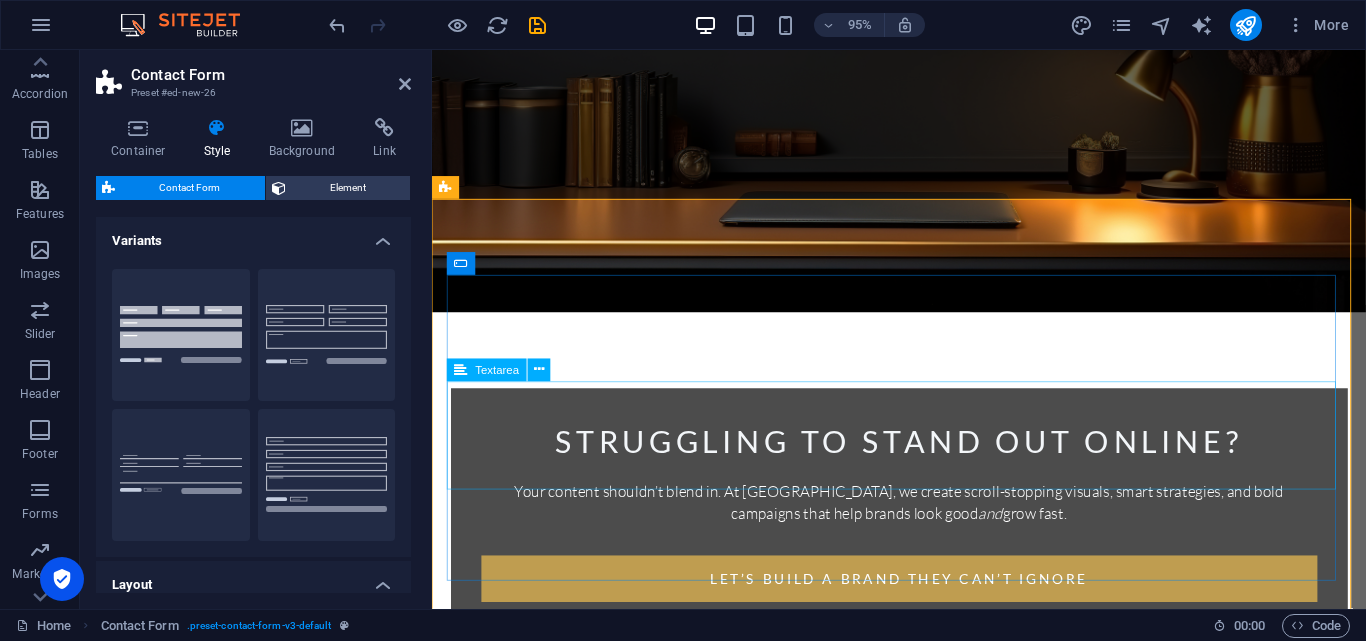 scroll, scrollTop: 300, scrollLeft: 0, axis: vertical 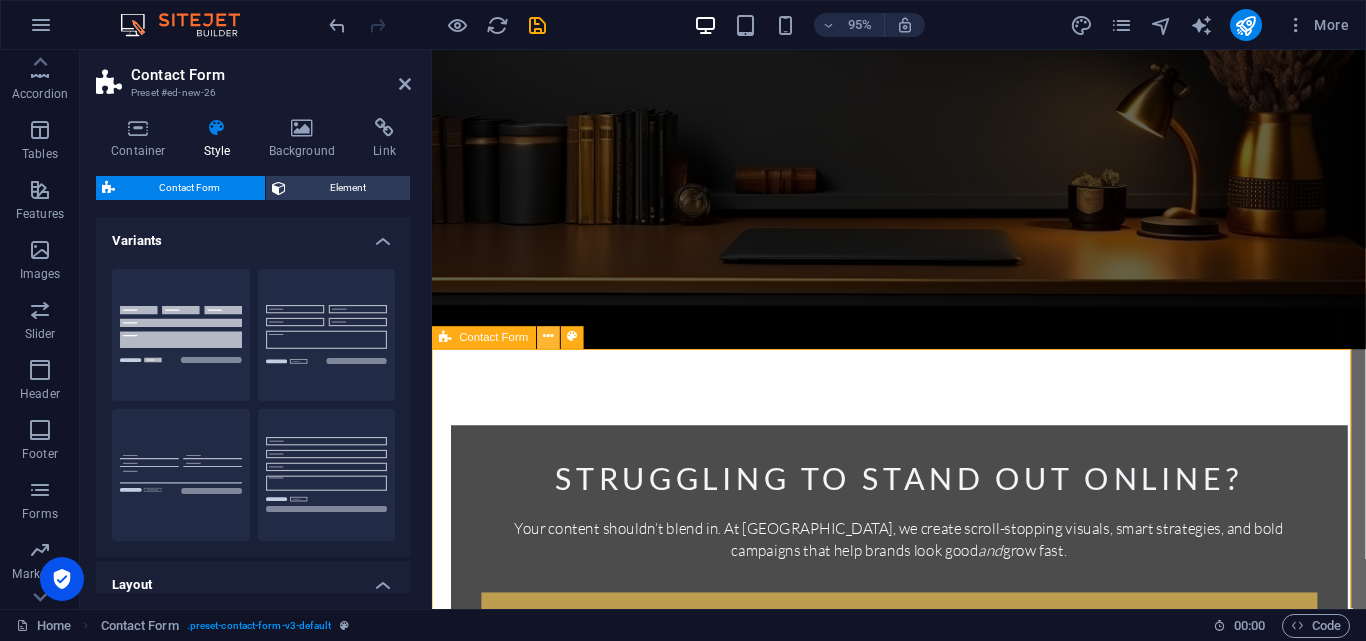 click at bounding box center [548, 338] 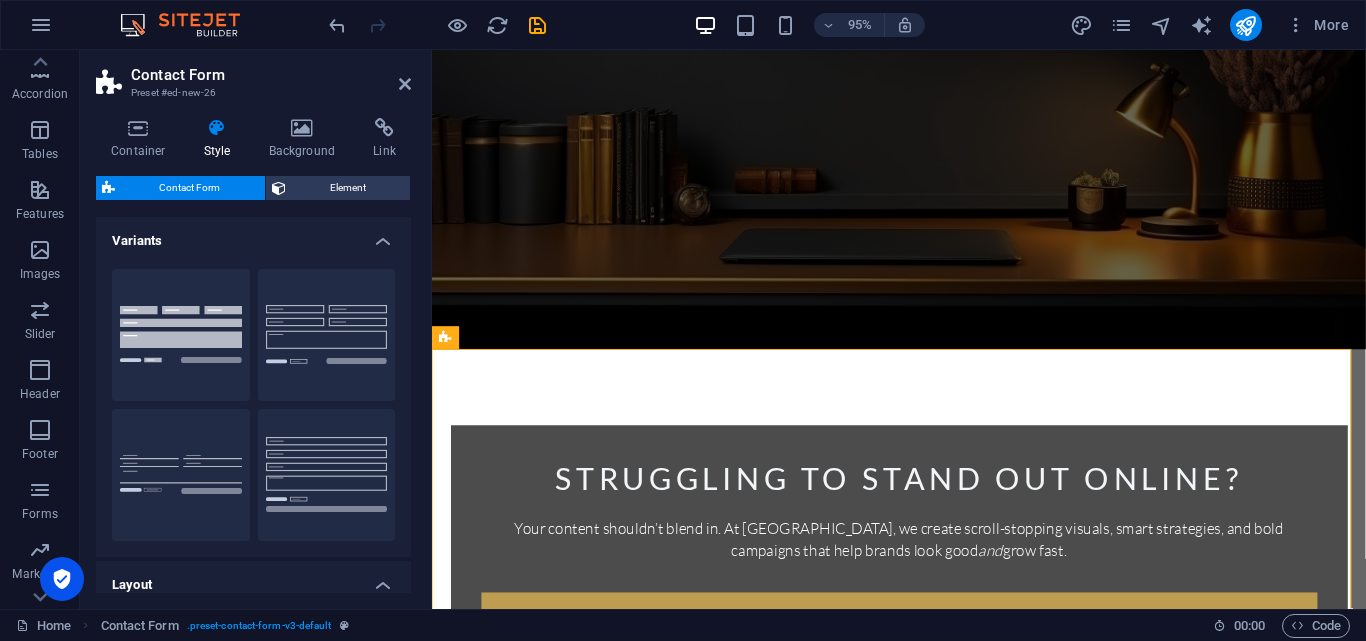 click at bounding box center (923, 57) 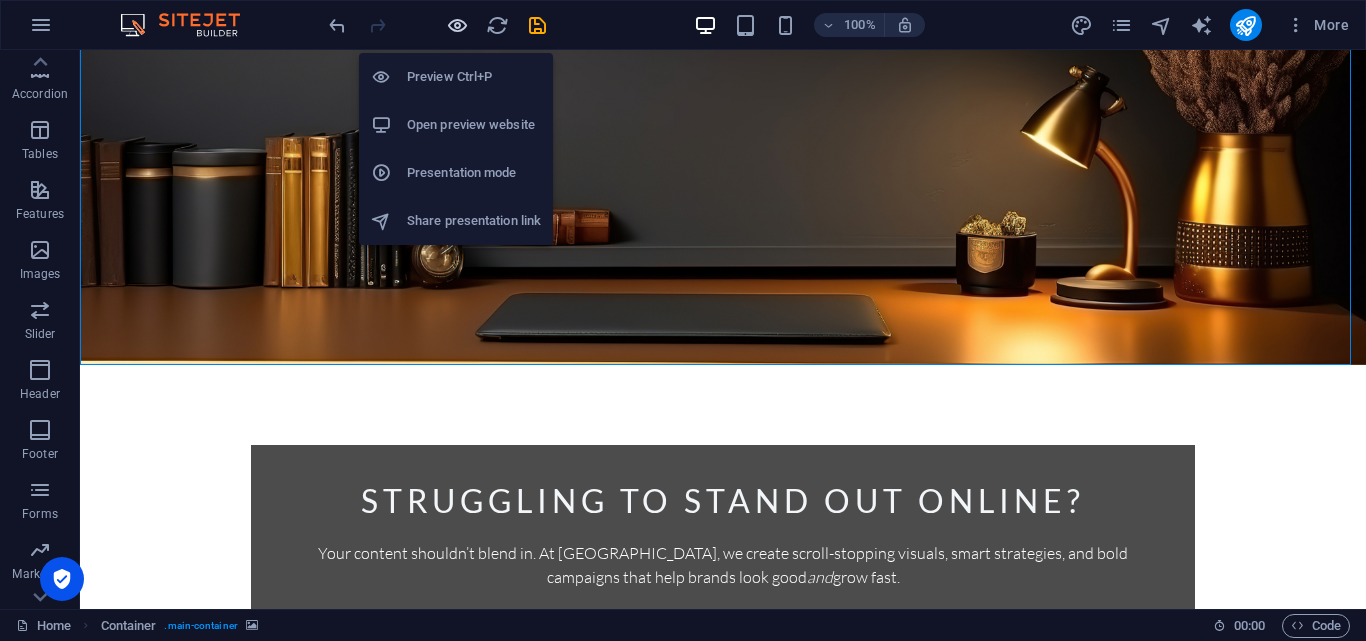 click at bounding box center (457, 25) 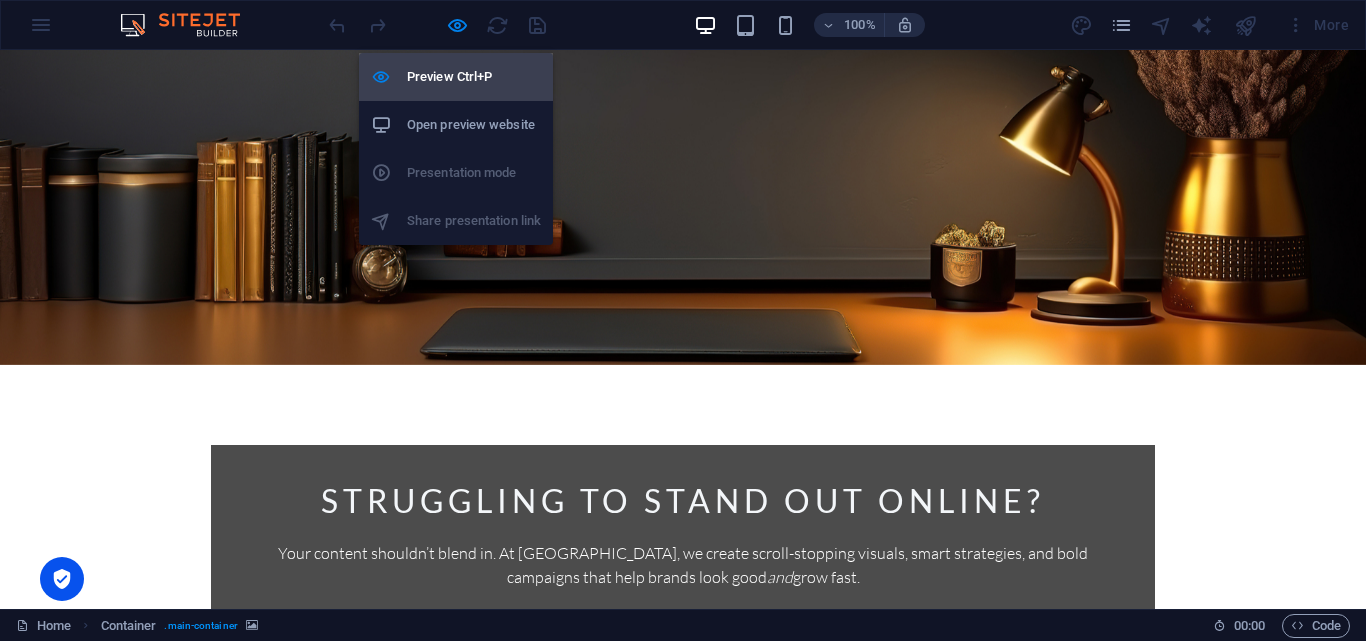 click on "Preview Ctrl+P" at bounding box center (474, 77) 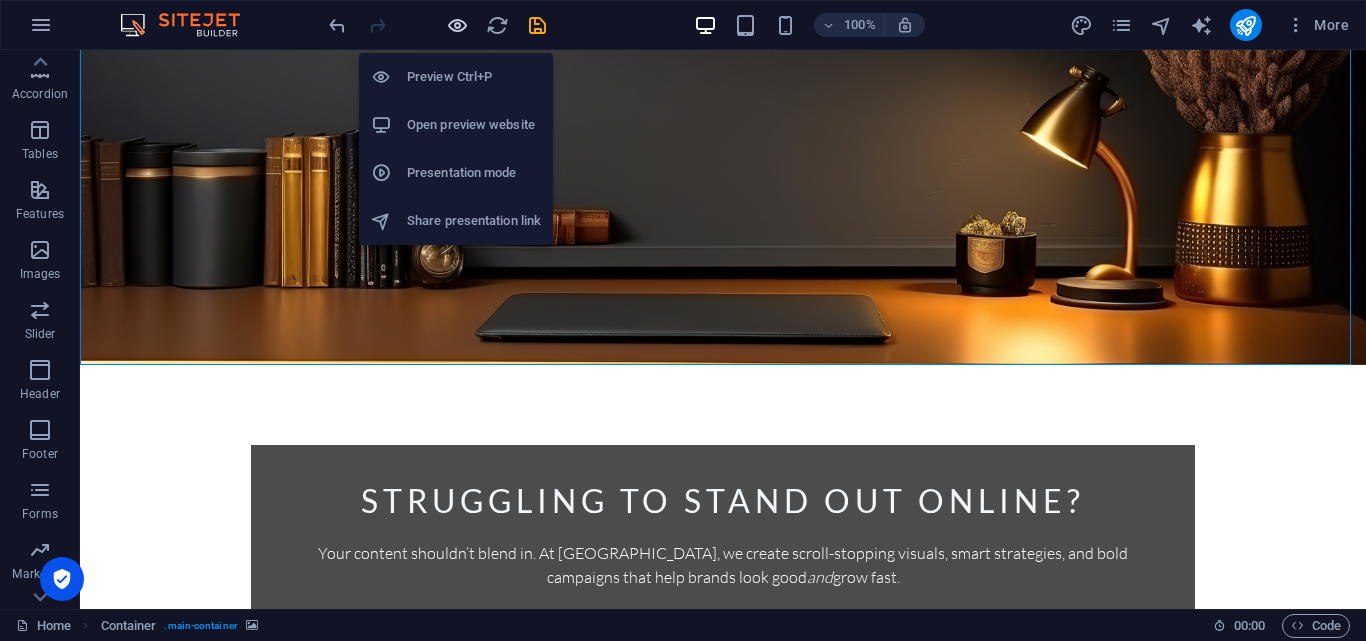 click at bounding box center [457, 25] 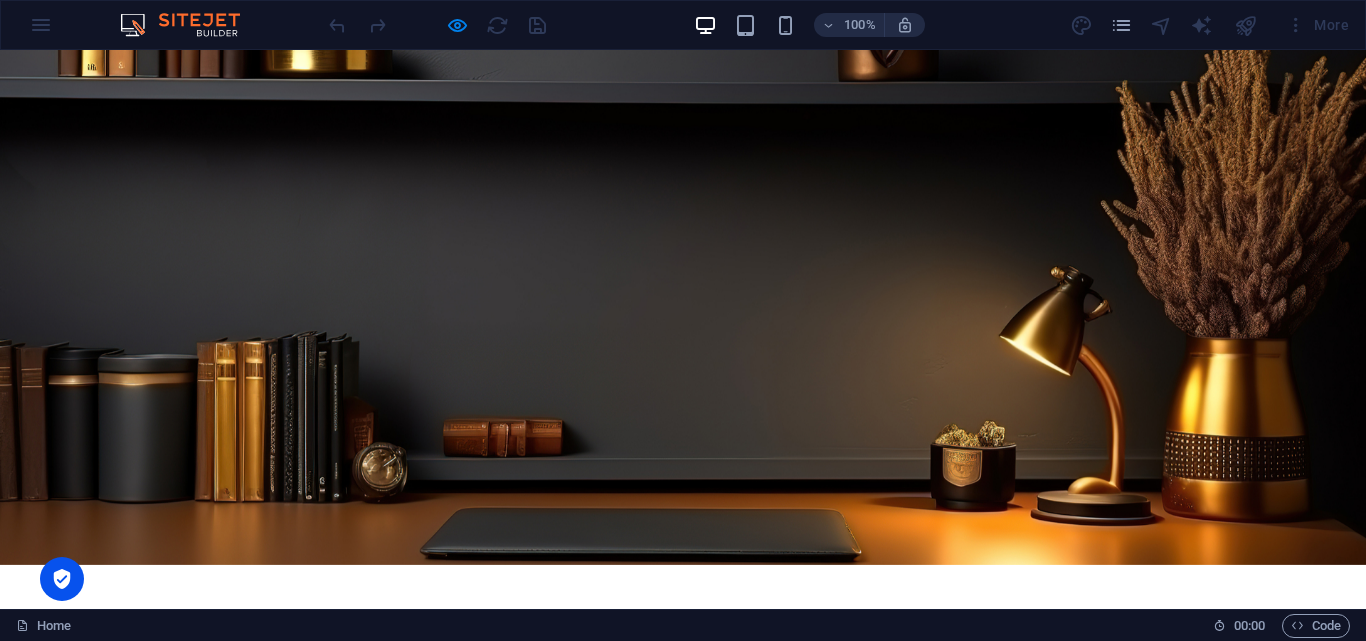 scroll, scrollTop: 0, scrollLeft: 0, axis: both 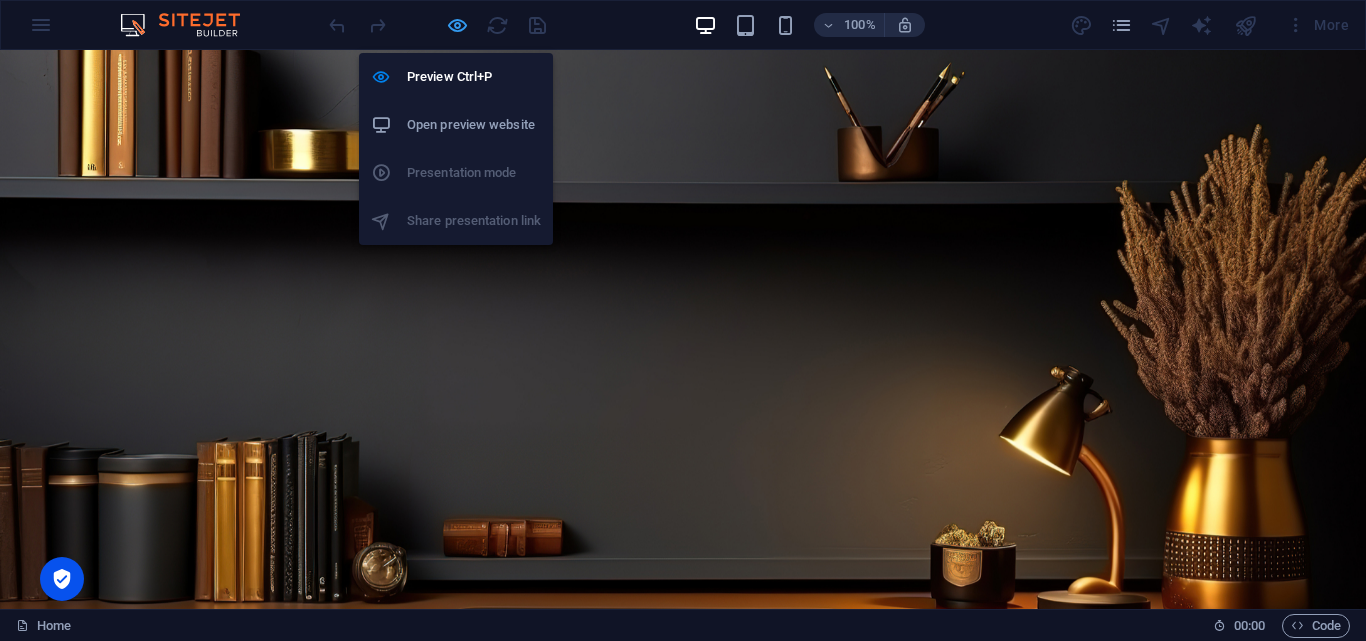 click at bounding box center (457, 25) 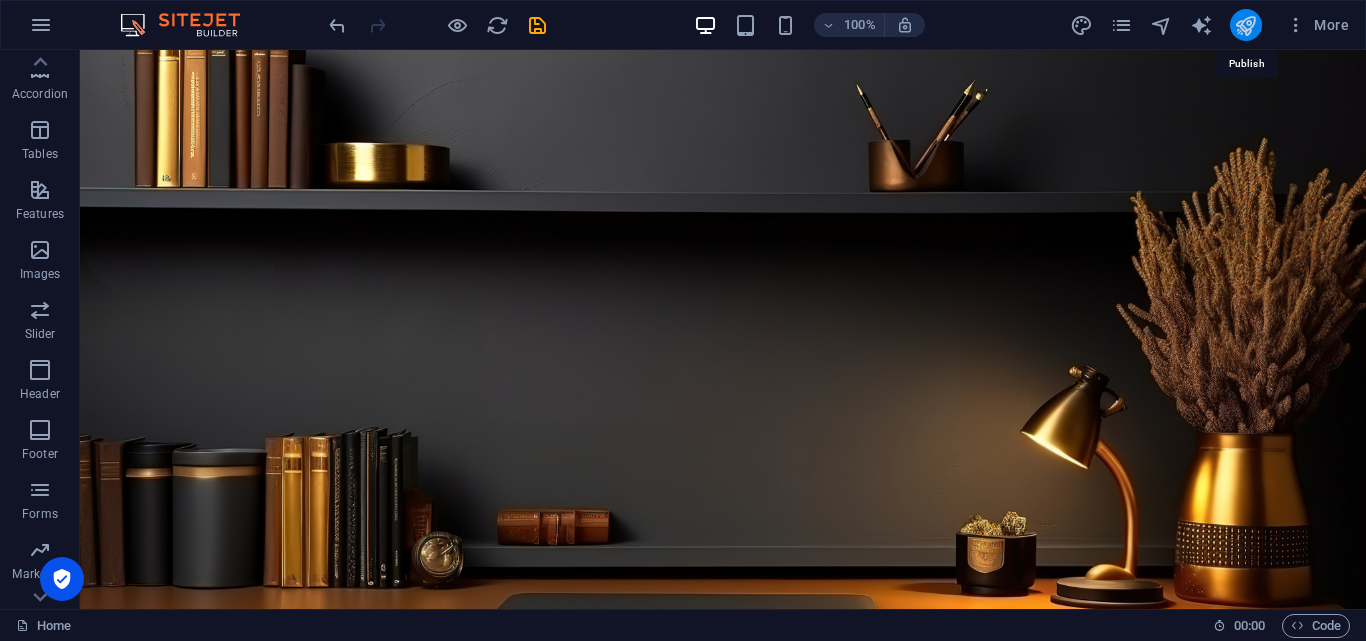 click at bounding box center [1245, 25] 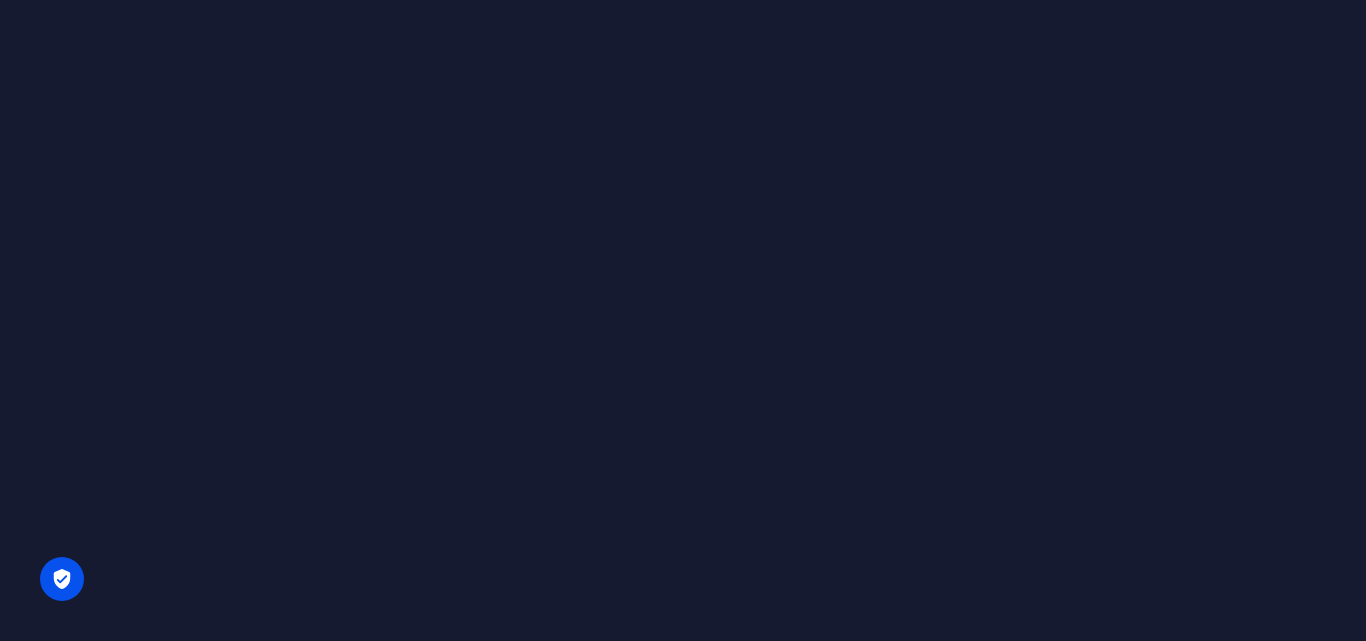 scroll, scrollTop: 0, scrollLeft: 0, axis: both 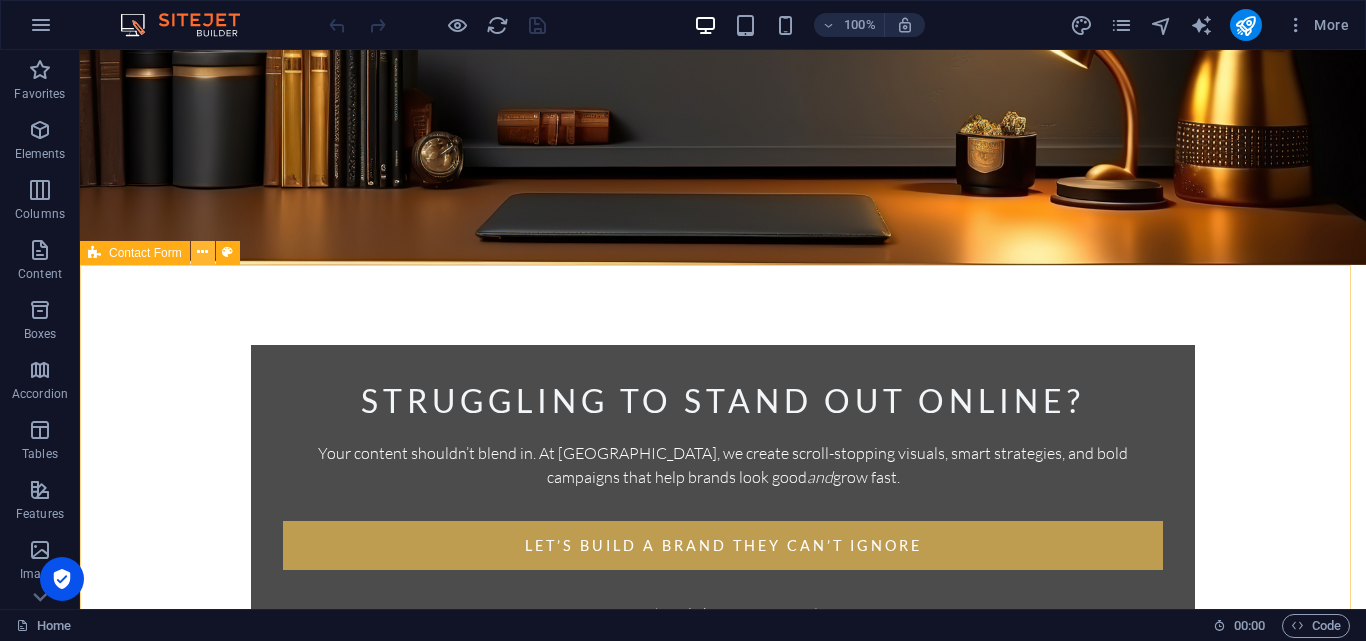 click at bounding box center (202, 252) 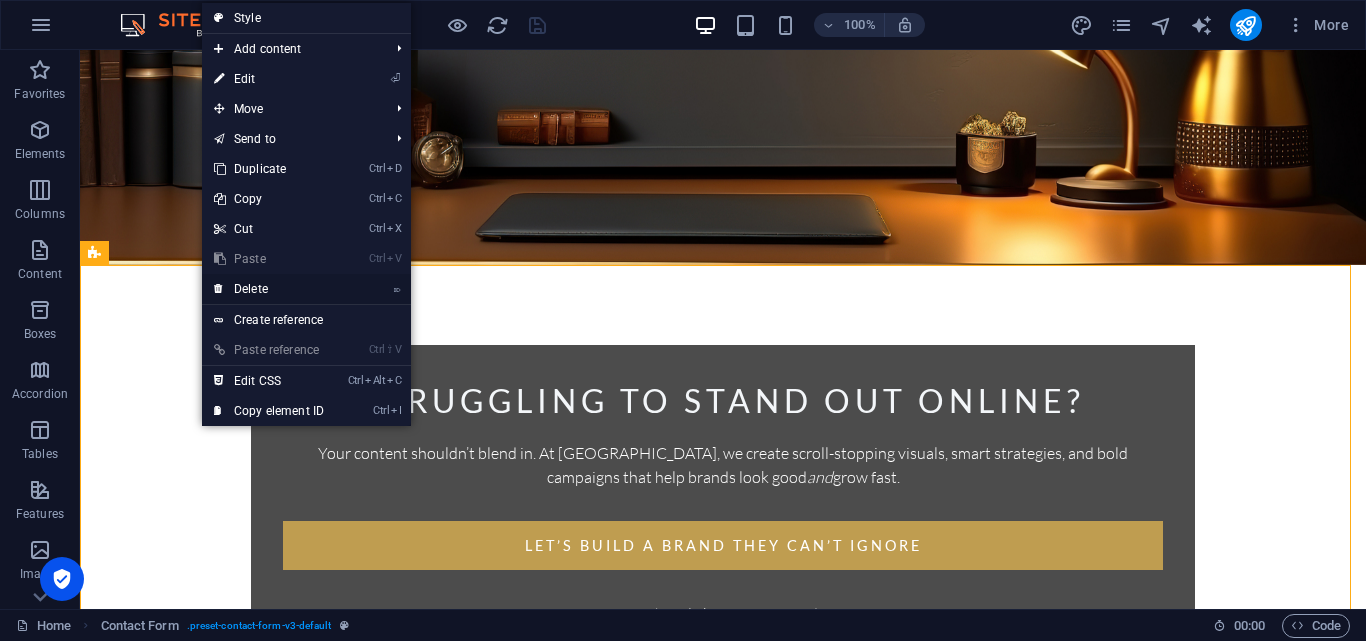 click on "⌦  Delete" at bounding box center [269, 289] 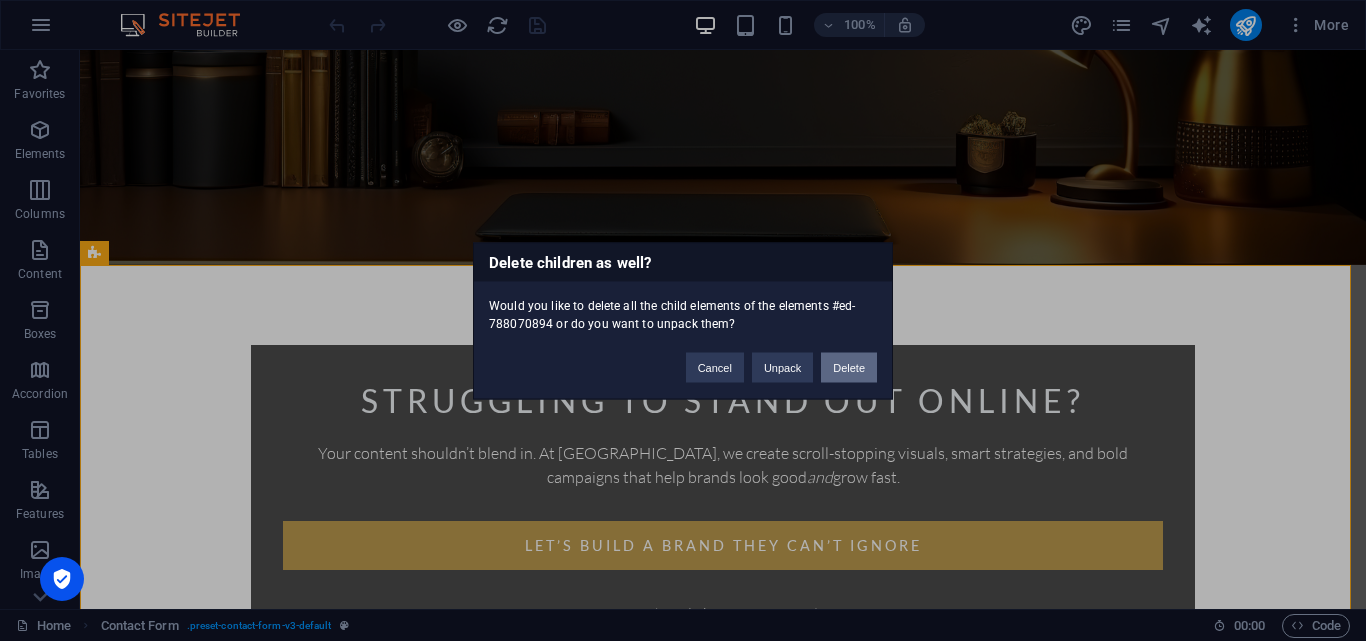 click on "Delete" at bounding box center [849, 367] 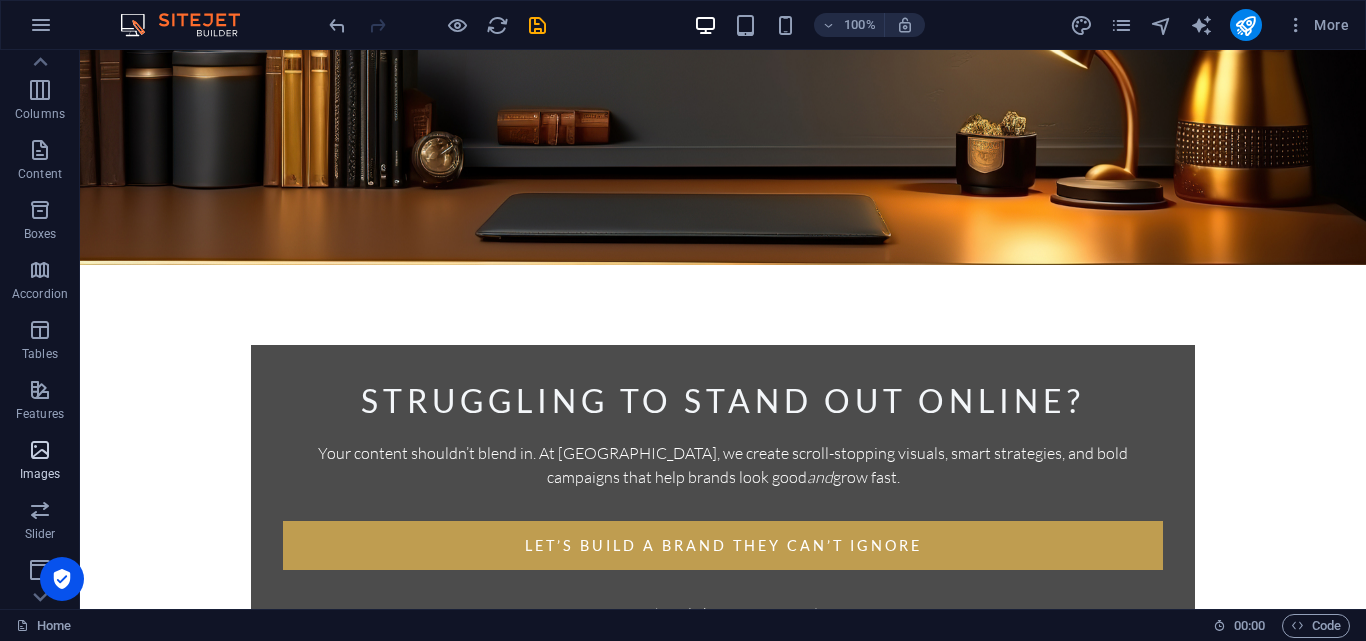 scroll, scrollTop: 0, scrollLeft: 0, axis: both 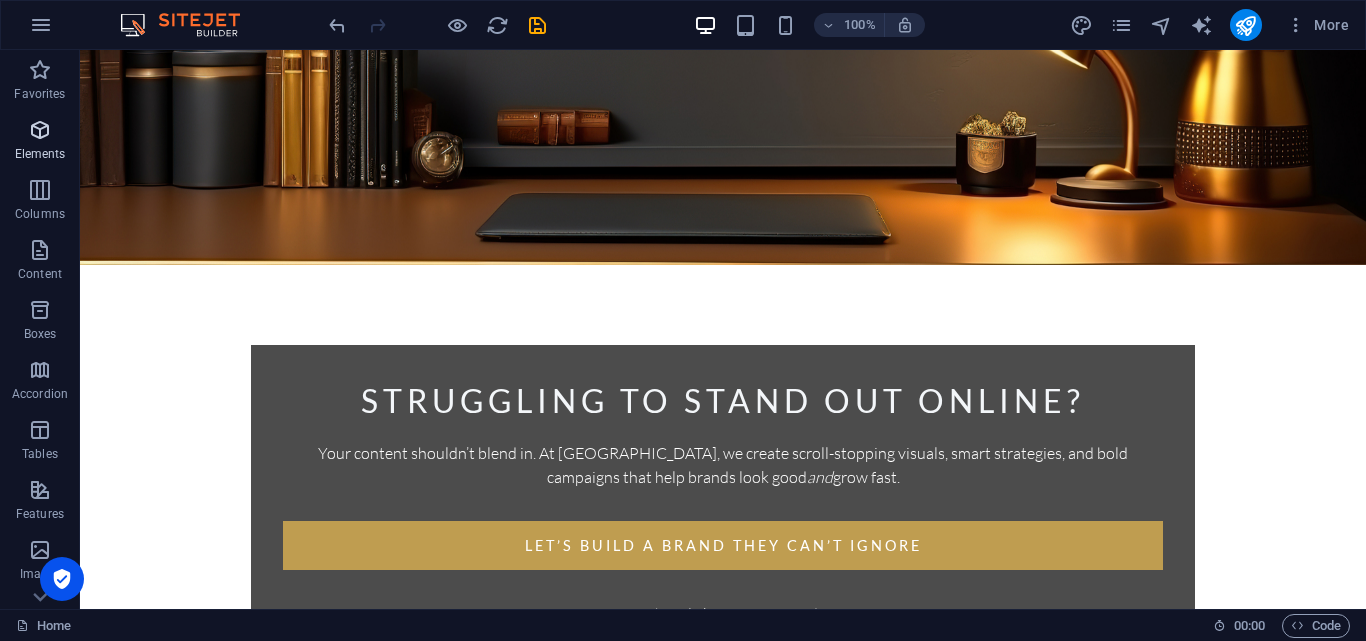 click at bounding box center [40, 130] 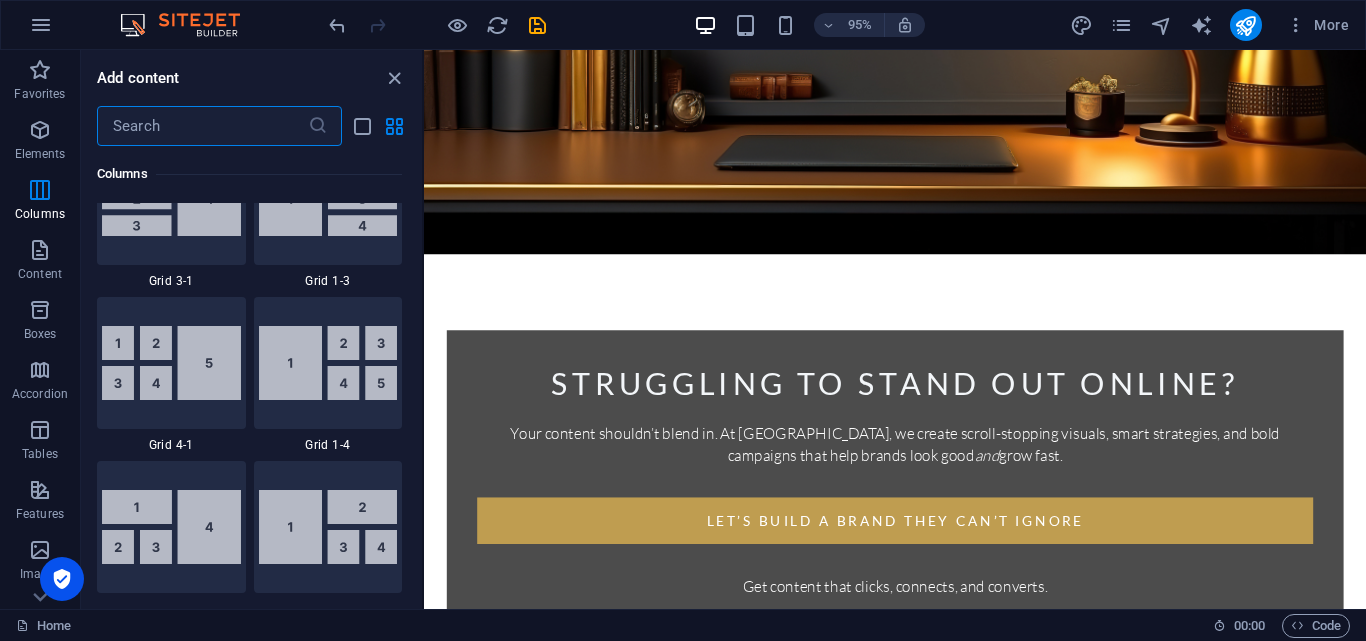 scroll, scrollTop: 3000, scrollLeft: 0, axis: vertical 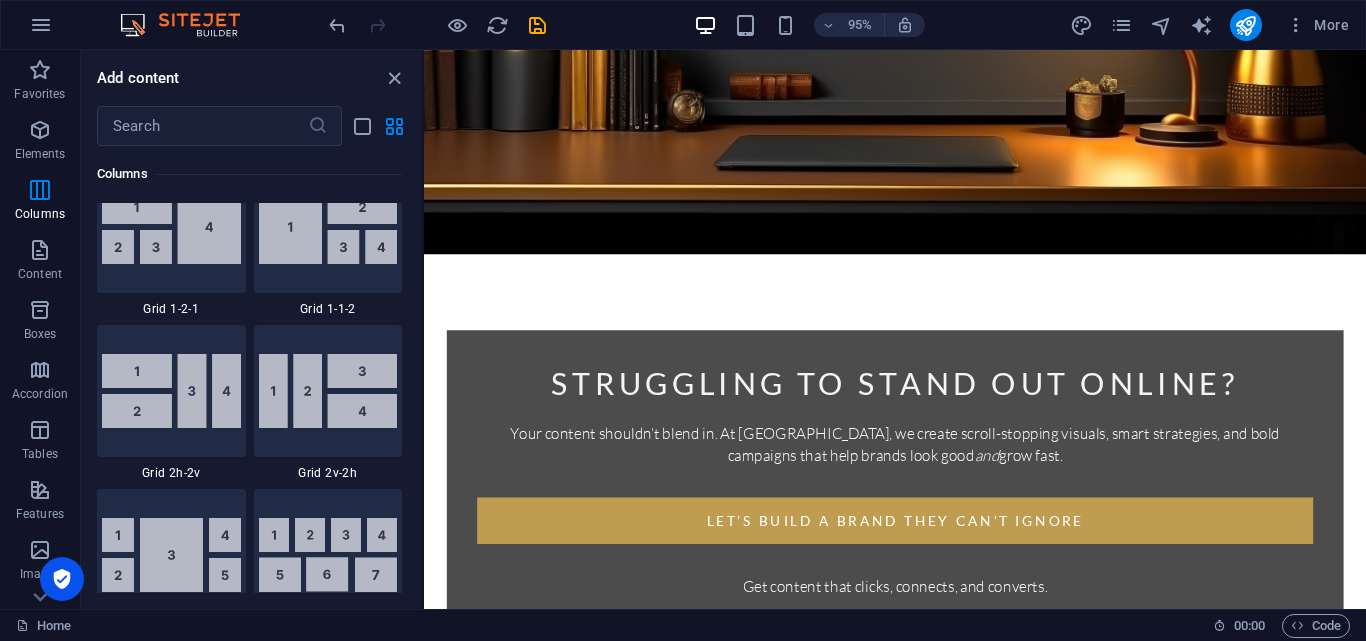 click on "Struggling to stand out online? Your content shouldn’t blend in. At [GEOGRAPHIC_DATA], we create scroll-stopping visuals, smart strategies, and bold campaigns that help brands look good  and  grow fast. Let’s build a brand they can’t ignore Get content that clicks, connects, and converts. Enter your name and email Drop your name and email we’ll reach out with creative ideas and ways we can grow your brand. No spam. Just strategy.   I have read and understand the privacy policy. Unreadable? Regenerate Let us take over creatively. EYECONIC CREATIVE AGENCY 2025" at bounding box center [920, 870] 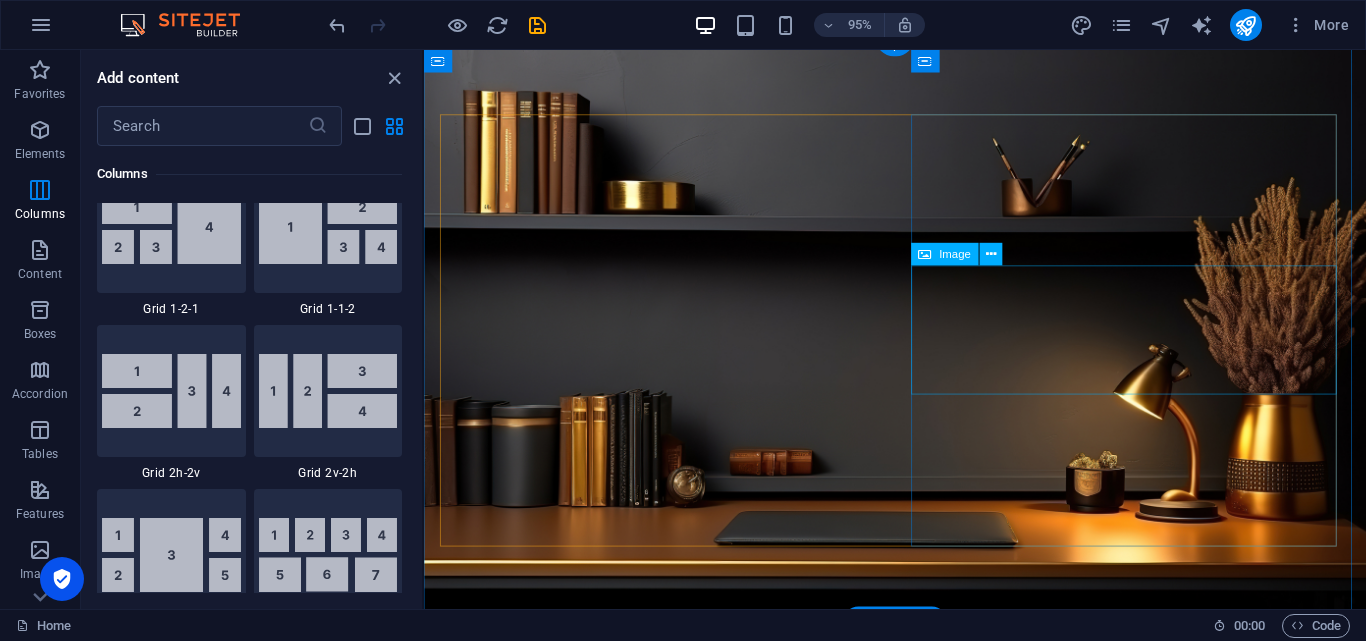 scroll, scrollTop: 0, scrollLeft: 0, axis: both 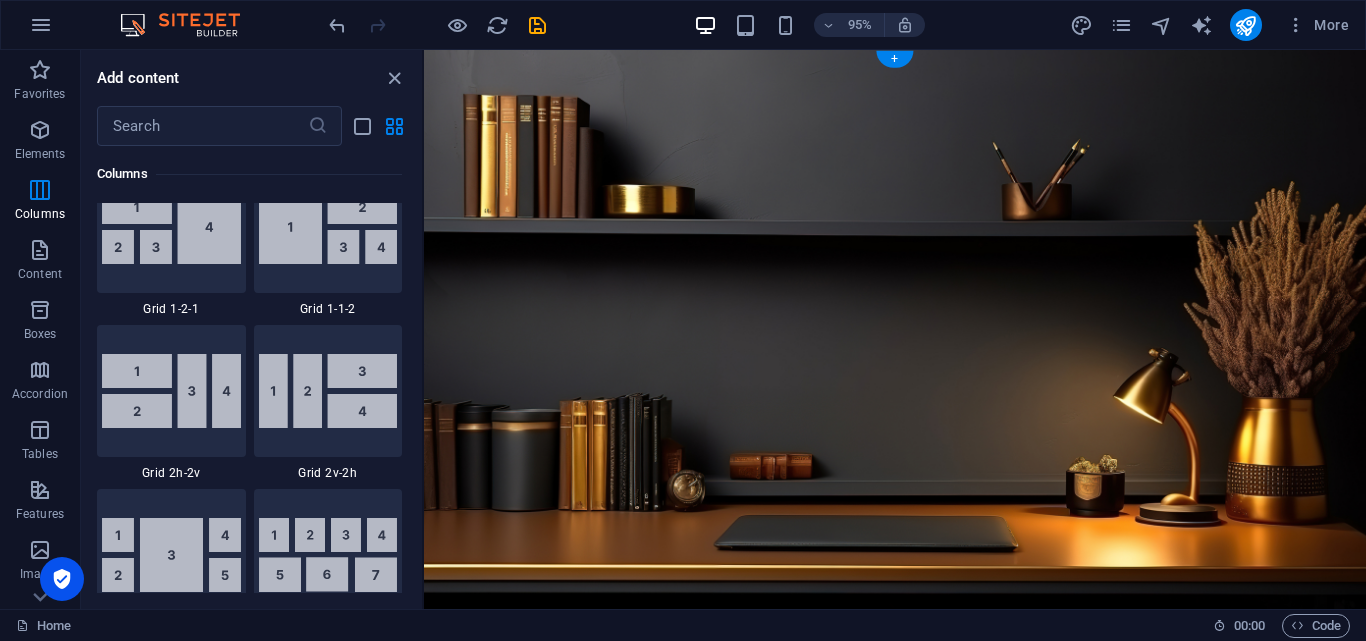 click at bounding box center (920, 357) 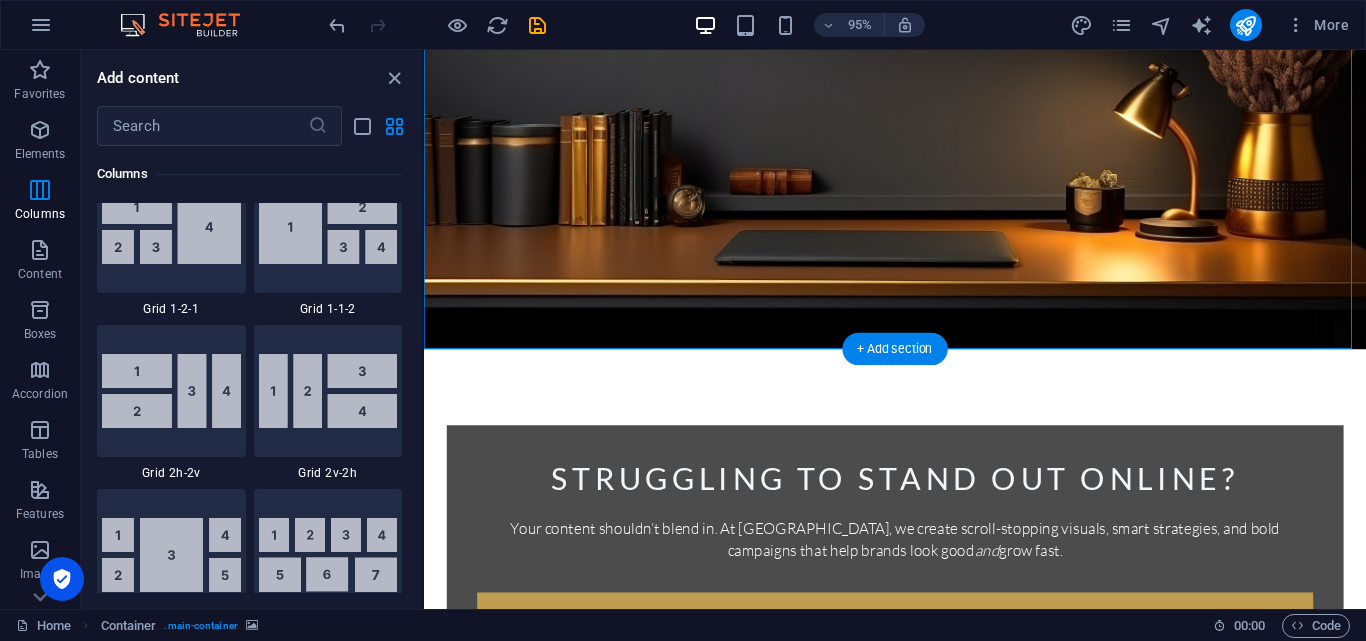 scroll, scrollTop: 0, scrollLeft: 0, axis: both 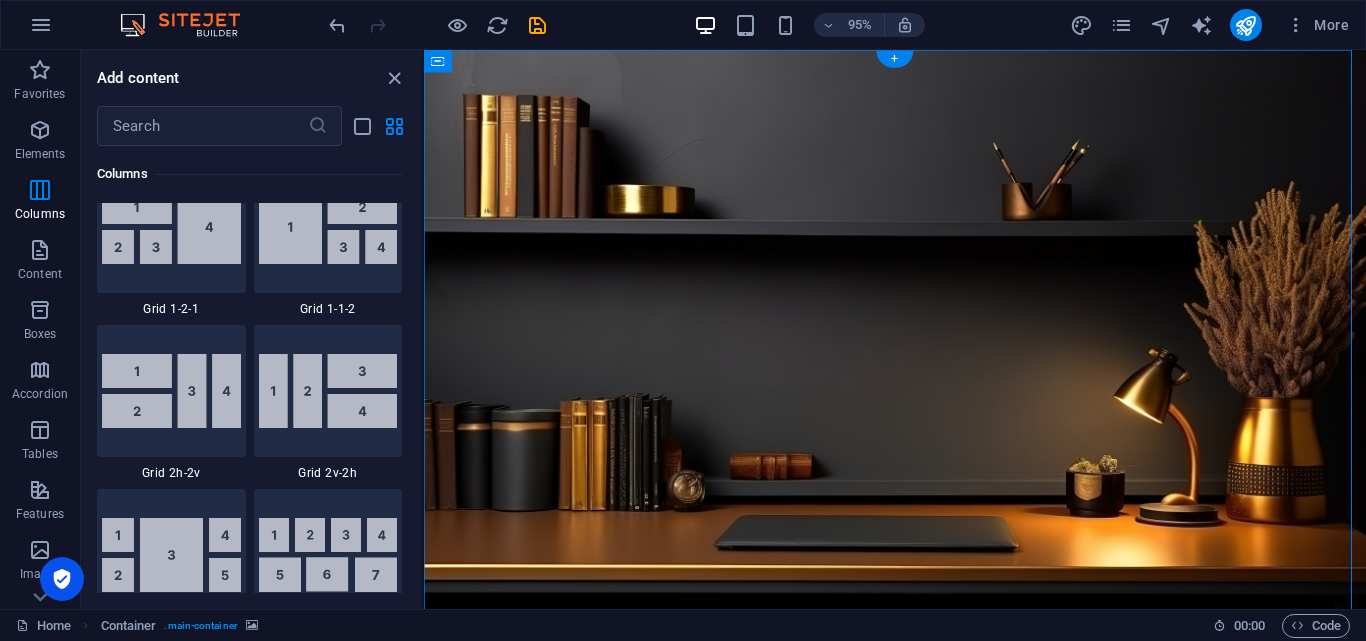 click at bounding box center [920, 357] 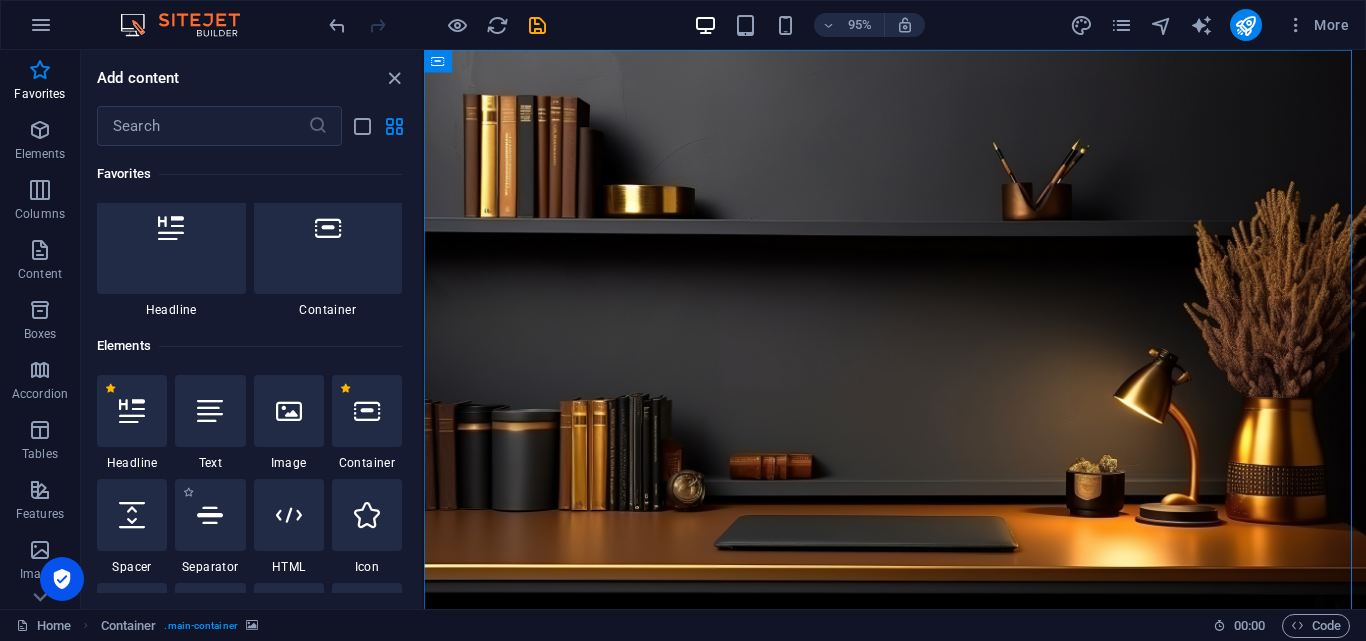 scroll, scrollTop: 0, scrollLeft: 0, axis: both 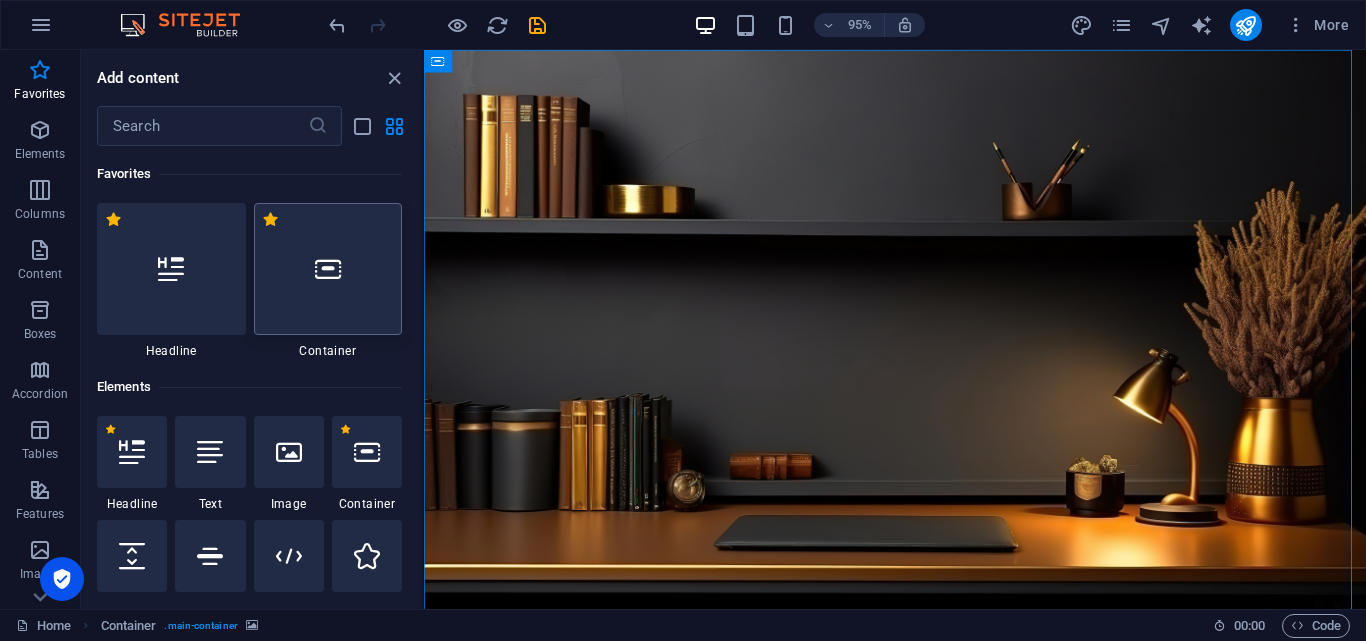 click at bounding box center (328, 269) 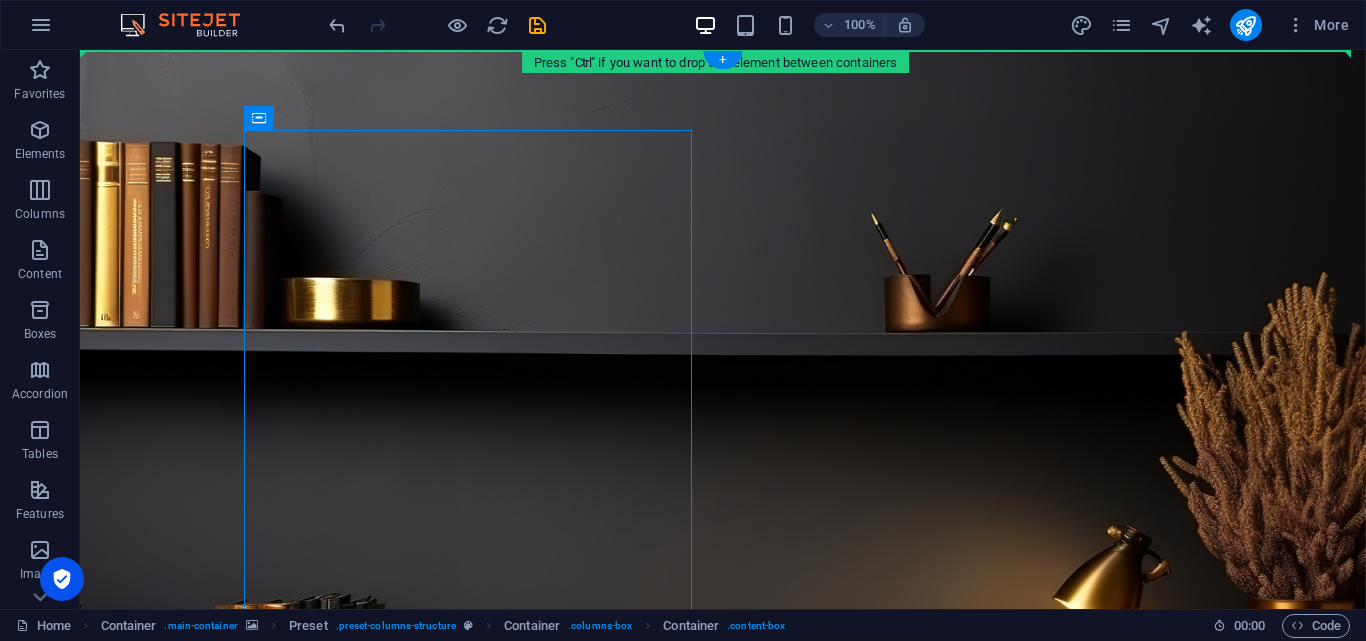 drag, startPoint x: 305, startPoint y: 159, endPoint x: 656, endPoint y: 125, distance: 352.64288 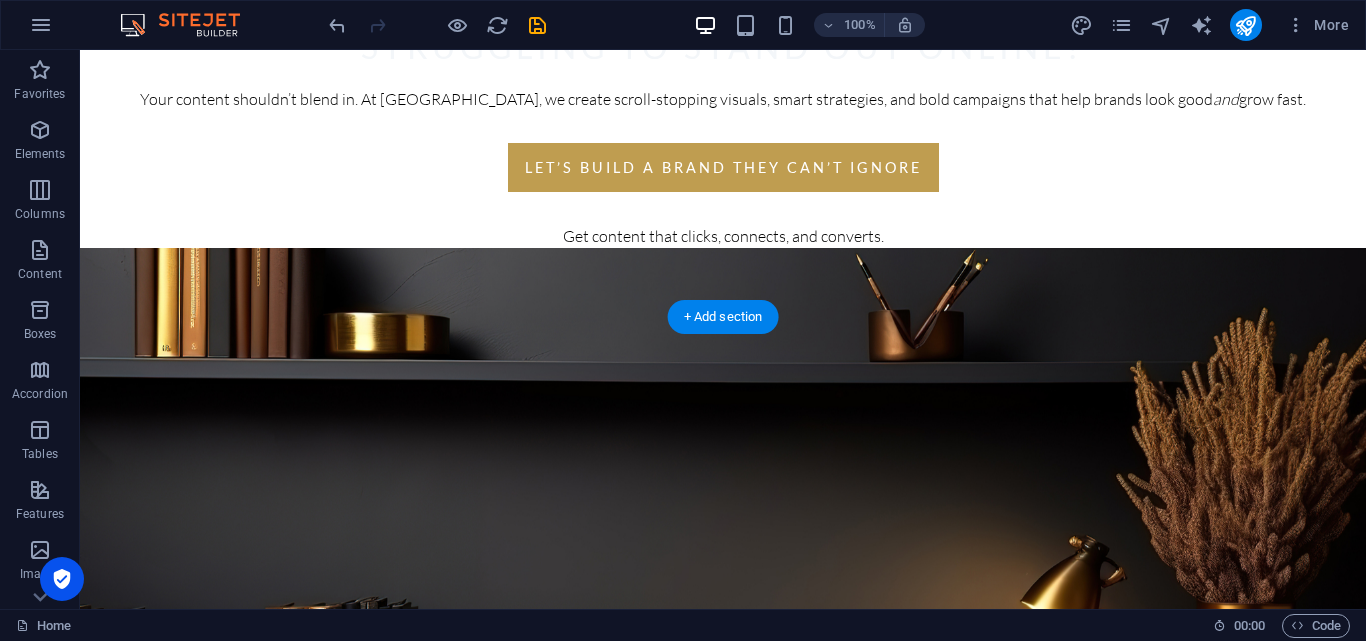 scroll, scrollTop: 200, scrollLeft: 0, axis: vertical 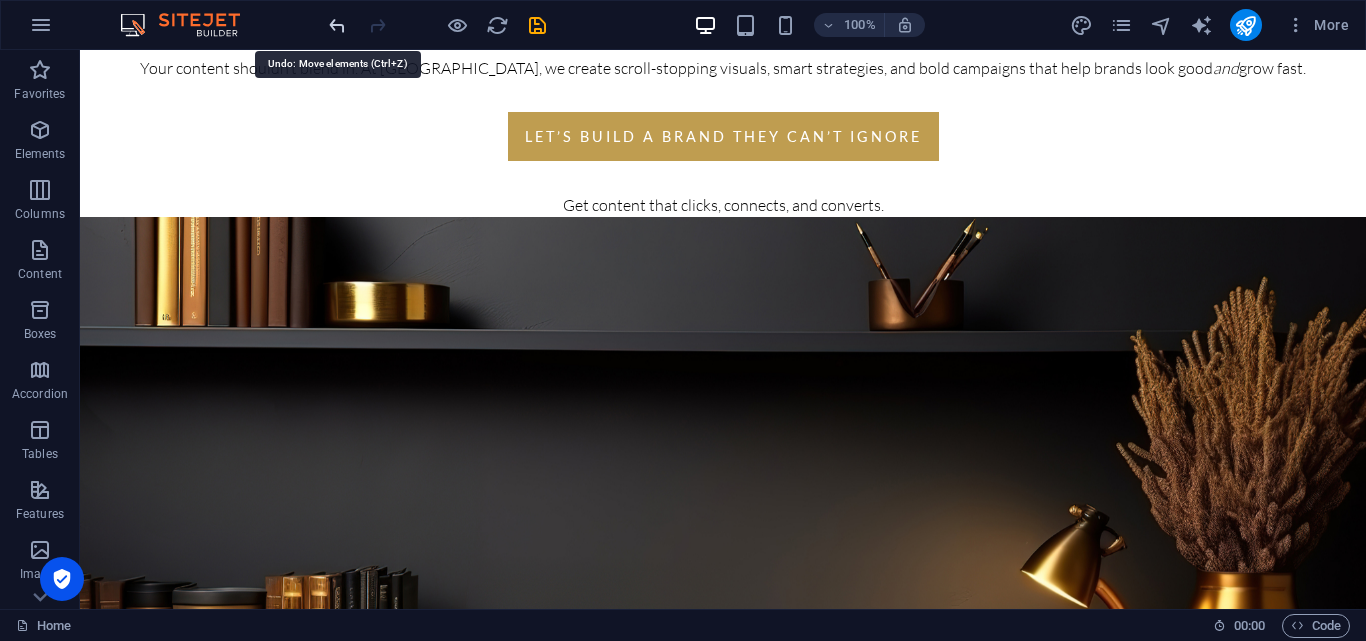 click at bounding box center (337, 25) 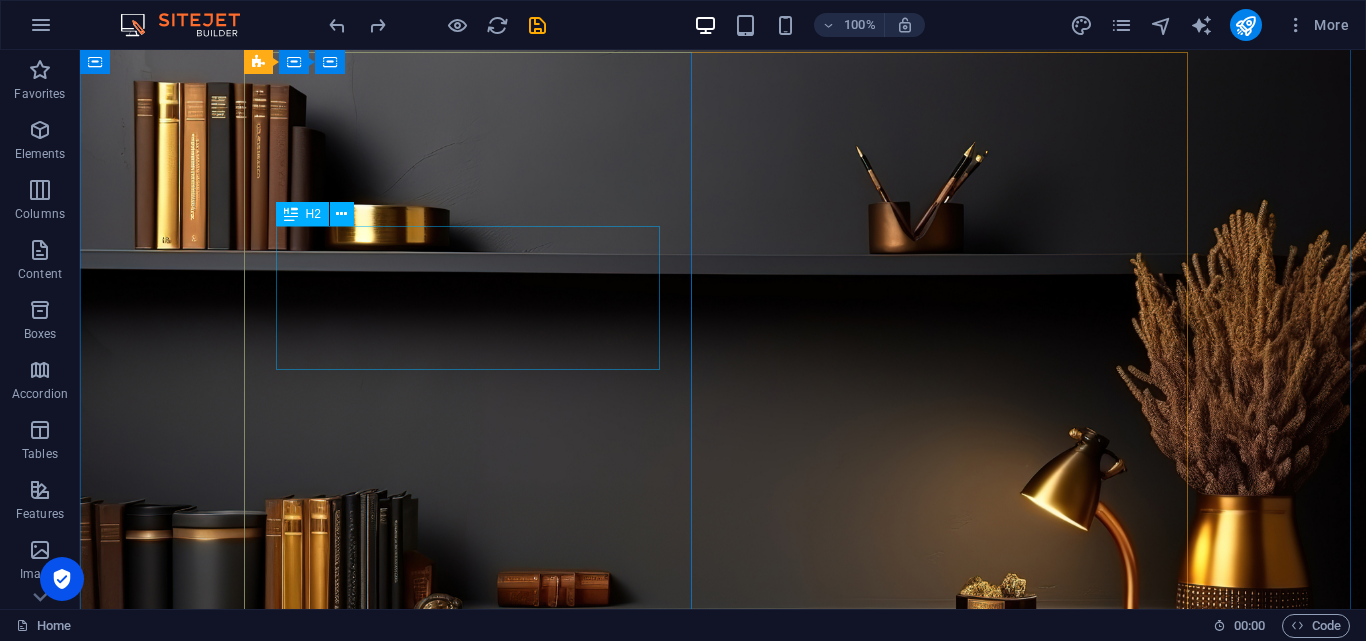 scroll, scrollTop: 0, scrollLeft: 0, axis: both 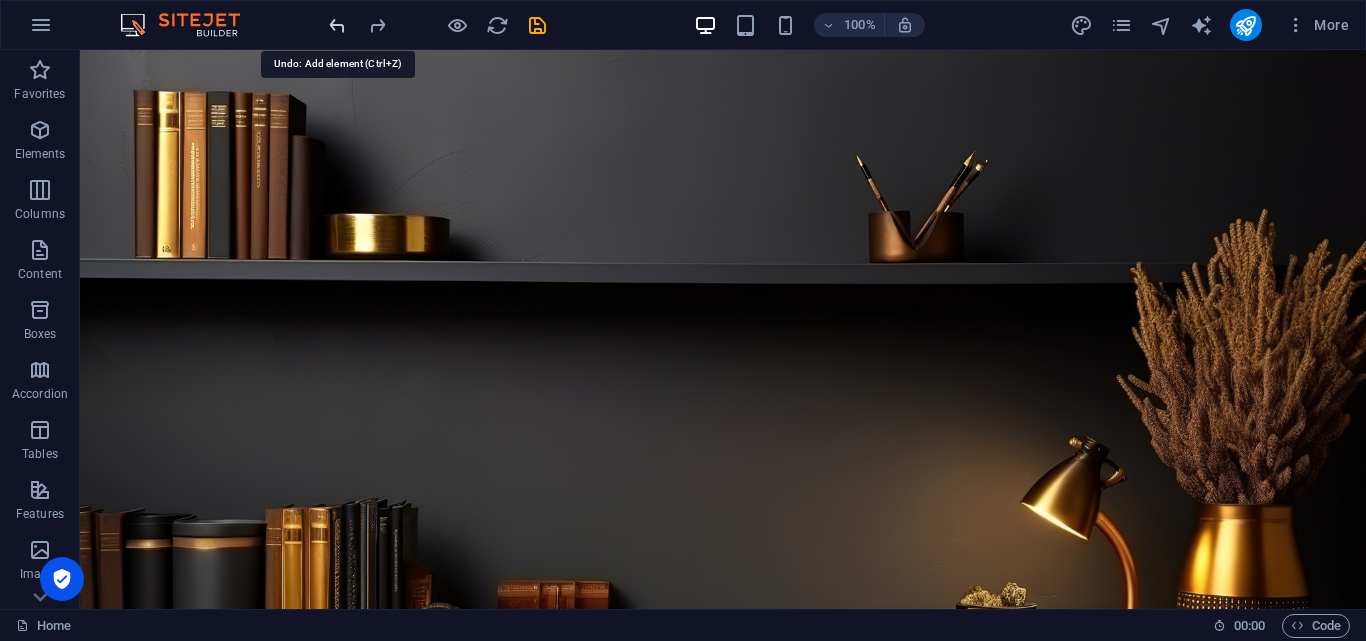click at bounding box center (337, 25) 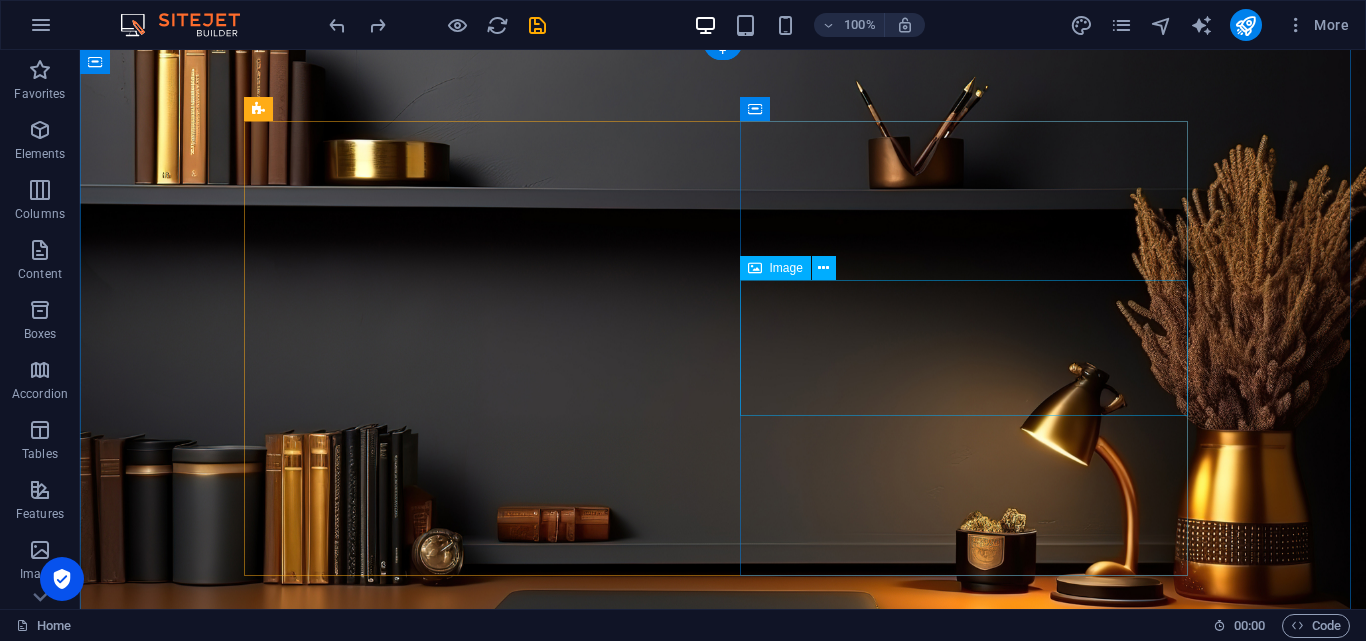 scroll, scrollTop: 0, scrollLeft: 0, axis: both 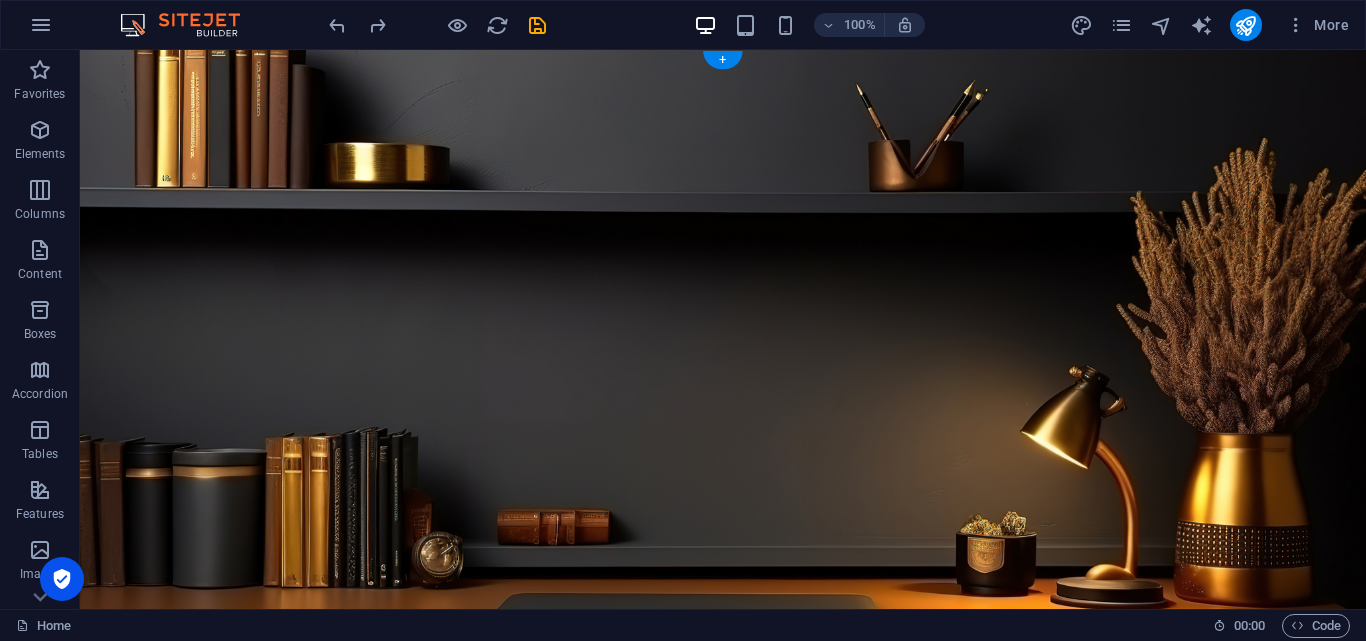 click at bounding box center [723, 357] 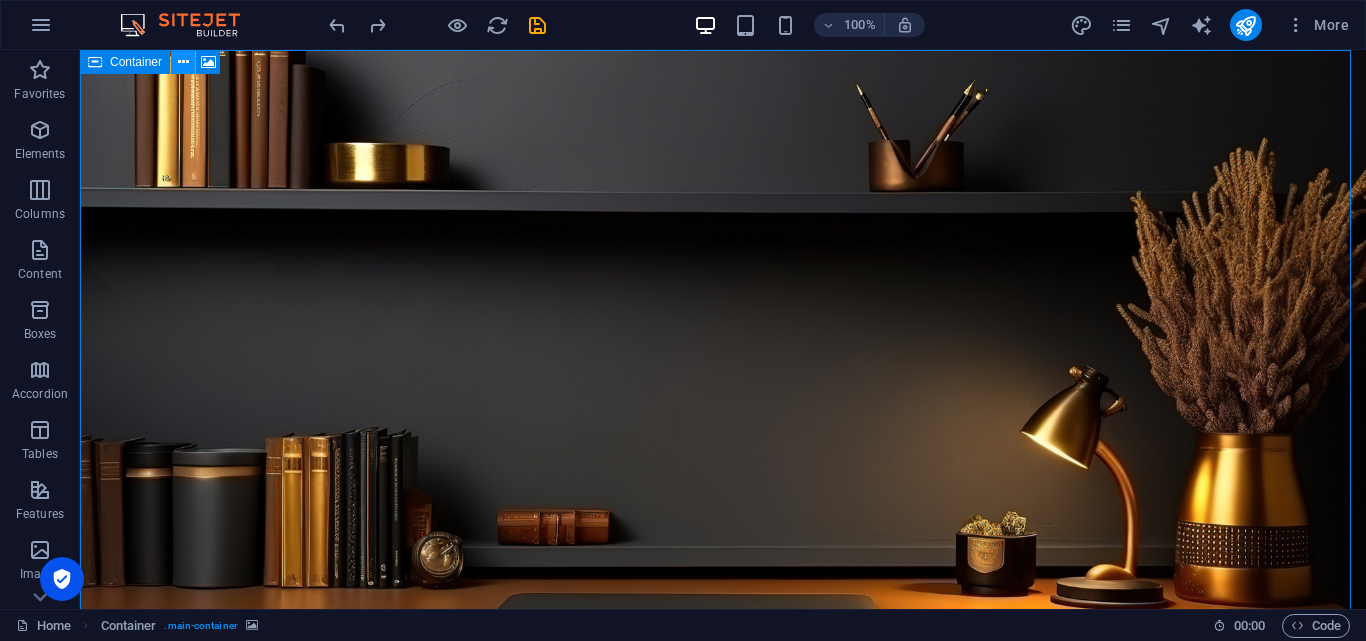 click at bounding box center (183, 62) 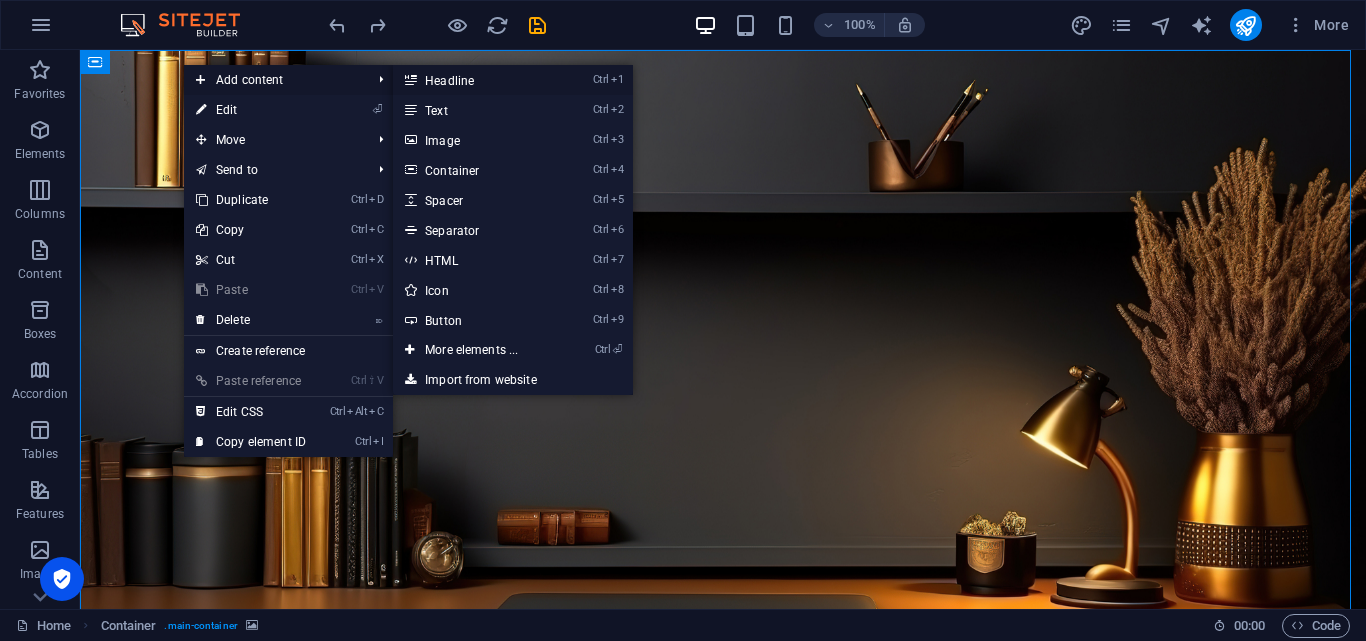 click on "Ctrl 1  Headline" at bounding box center [475, 80] 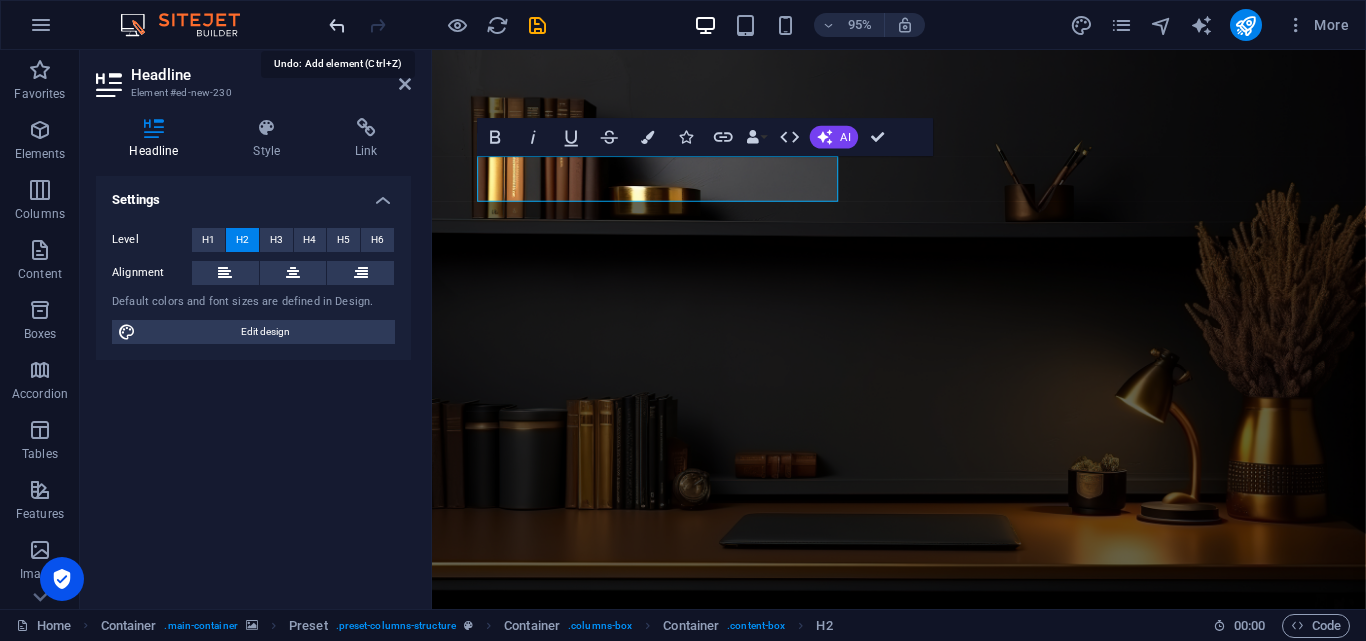 click at bounding box center (337, 25) 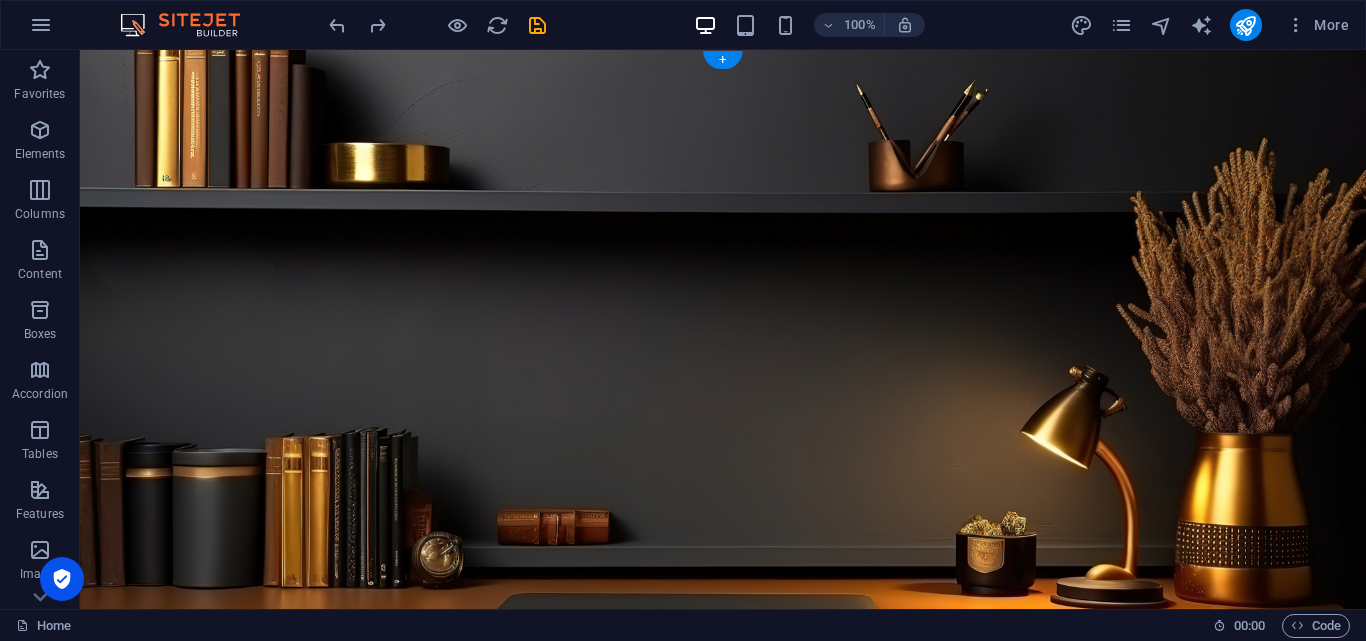 click at bounding box center (723, 357) 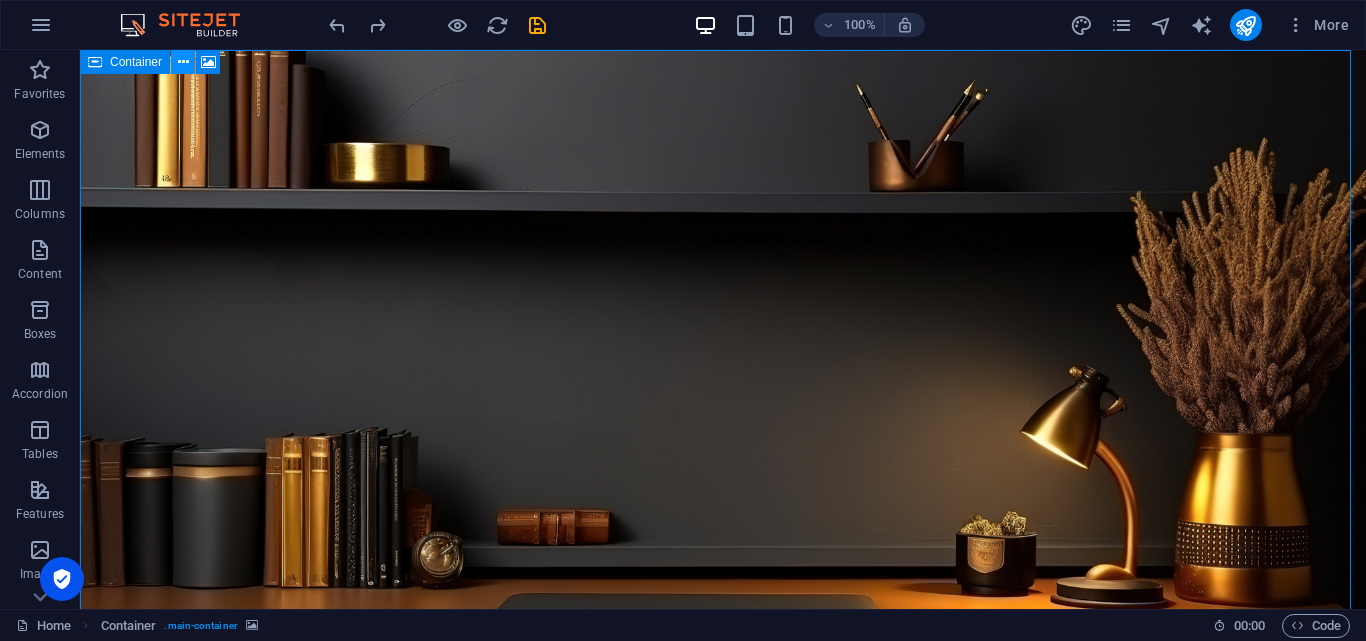click at bounding box center (183, 62) 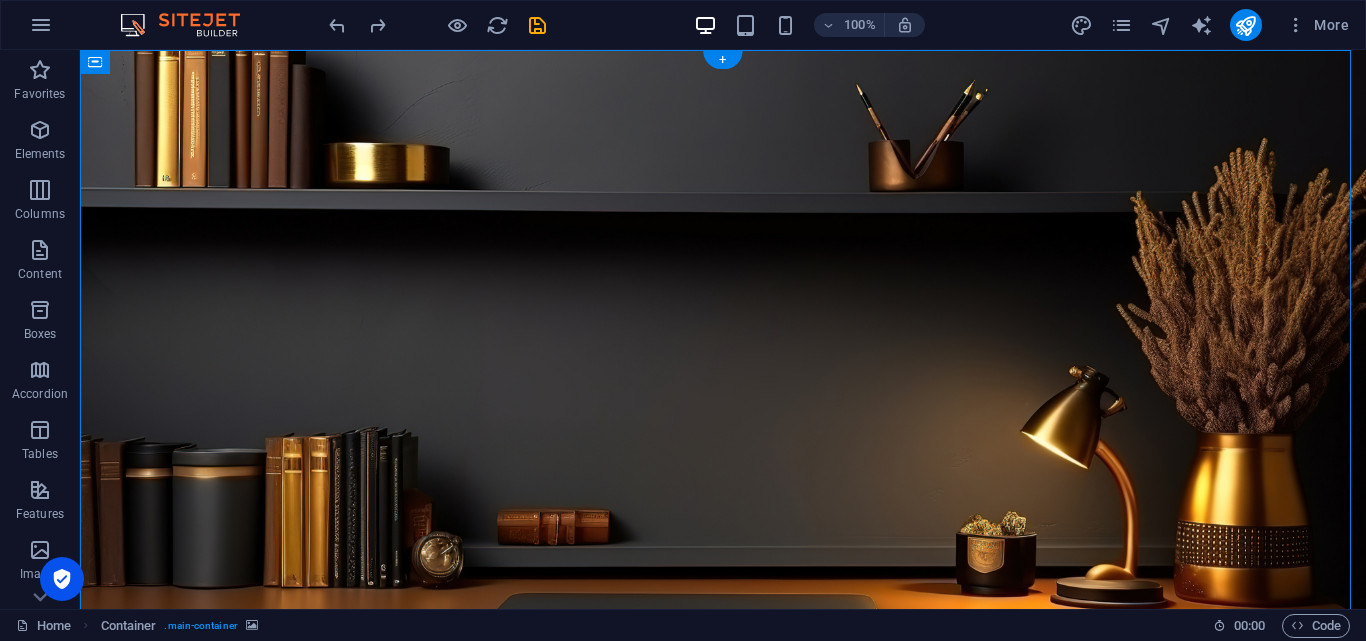 click at bounding box center (723, 357) 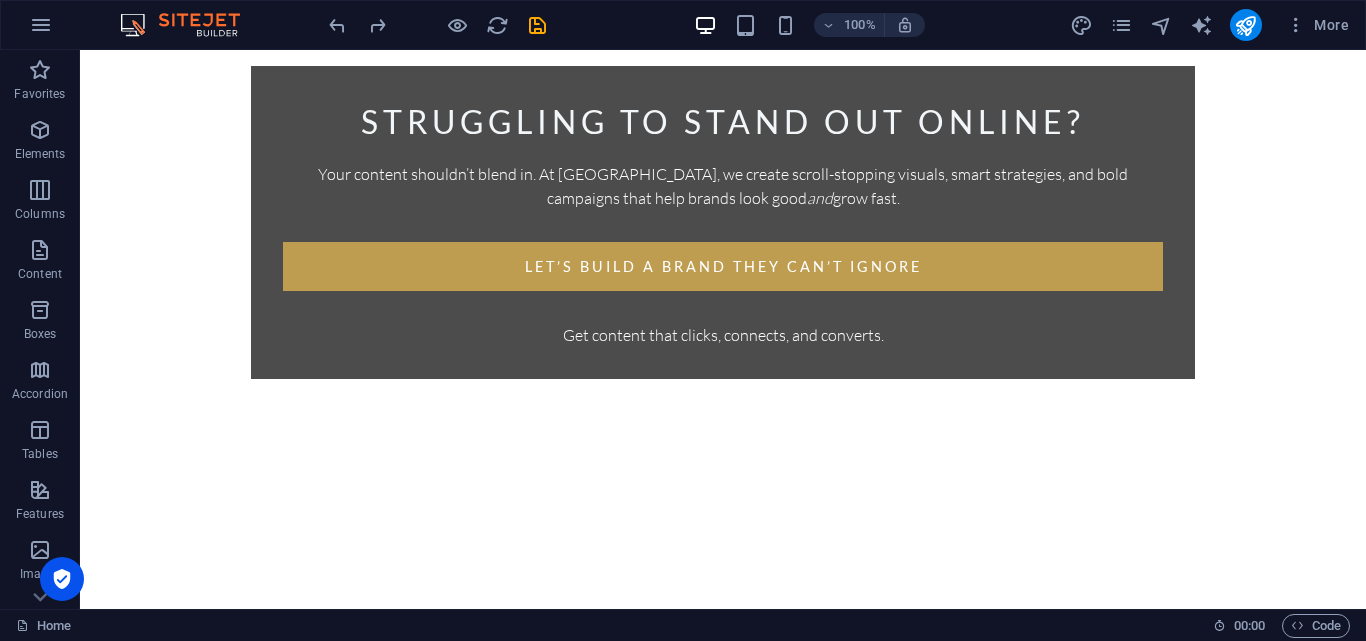 scroll, scrollTop: 579, scrollLeft: 0, axis: vertical 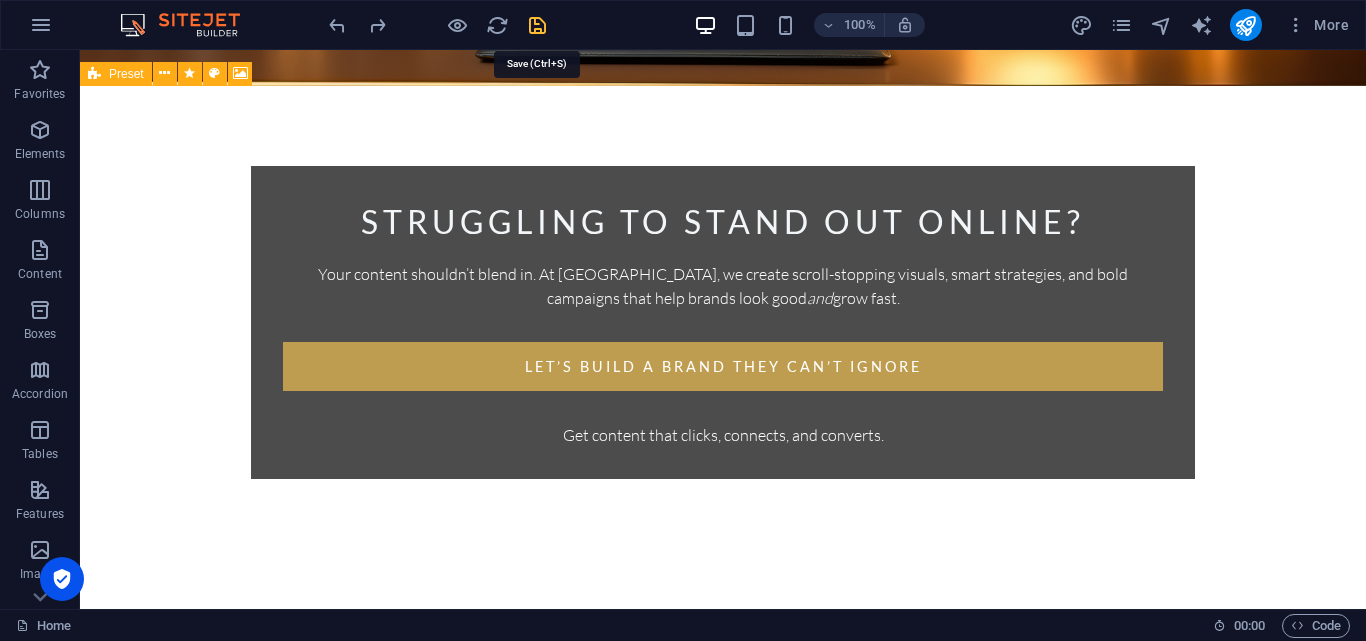 click at bounding box center (537, 25) 